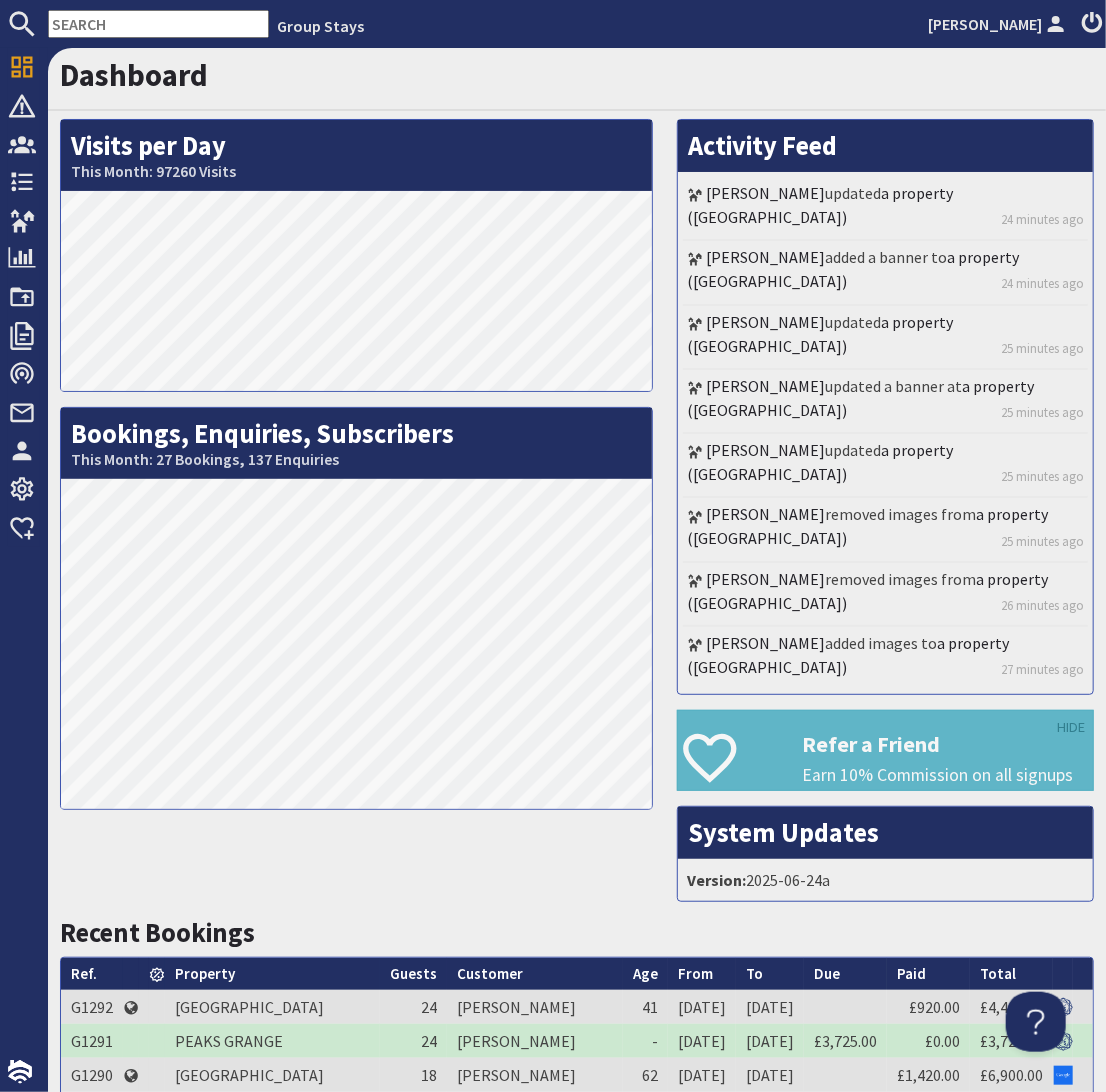 scroll, scrollTop: 0, scrollLeft: 0, axis: both 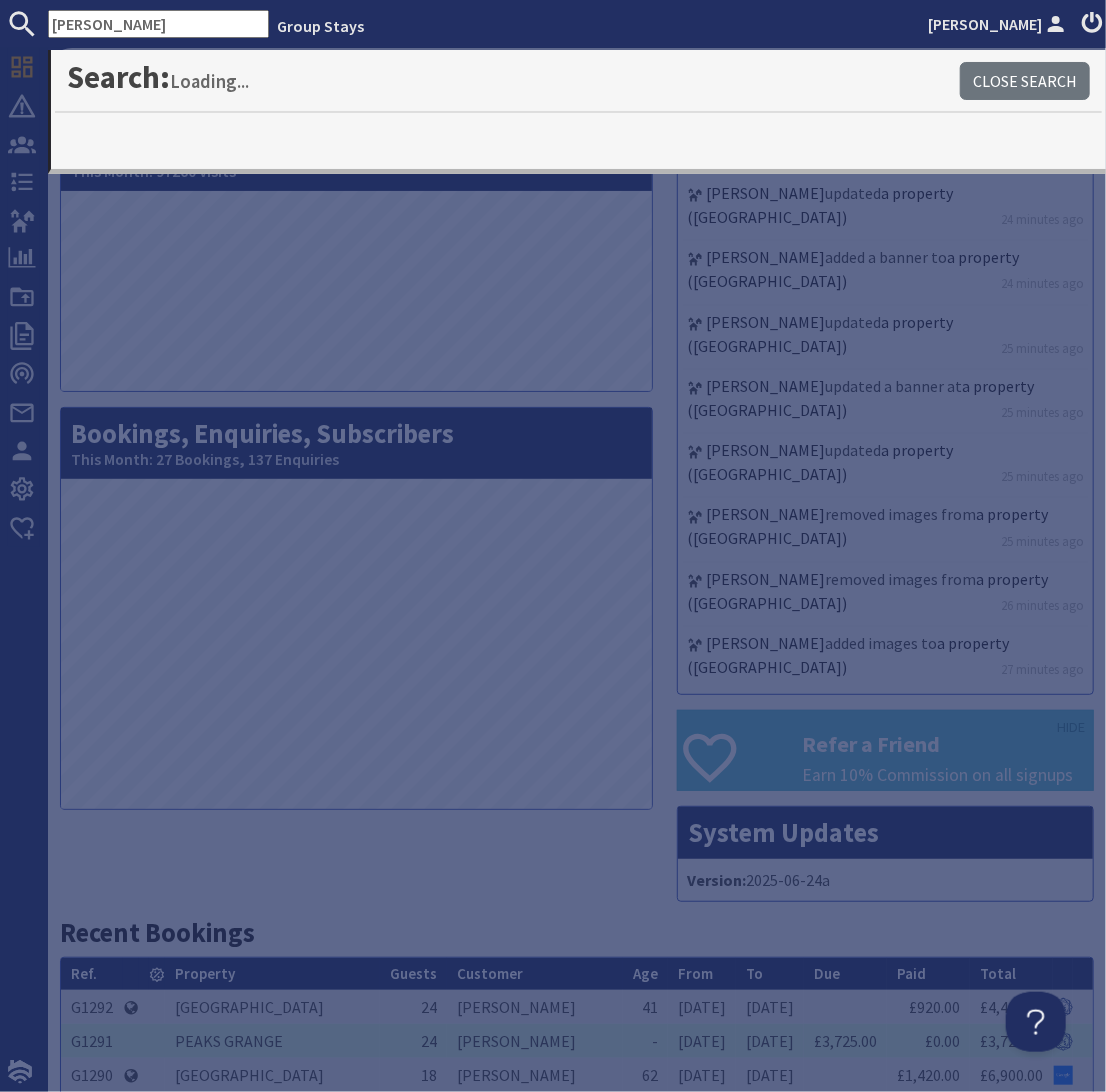 type on "[PERSON_NAME]" 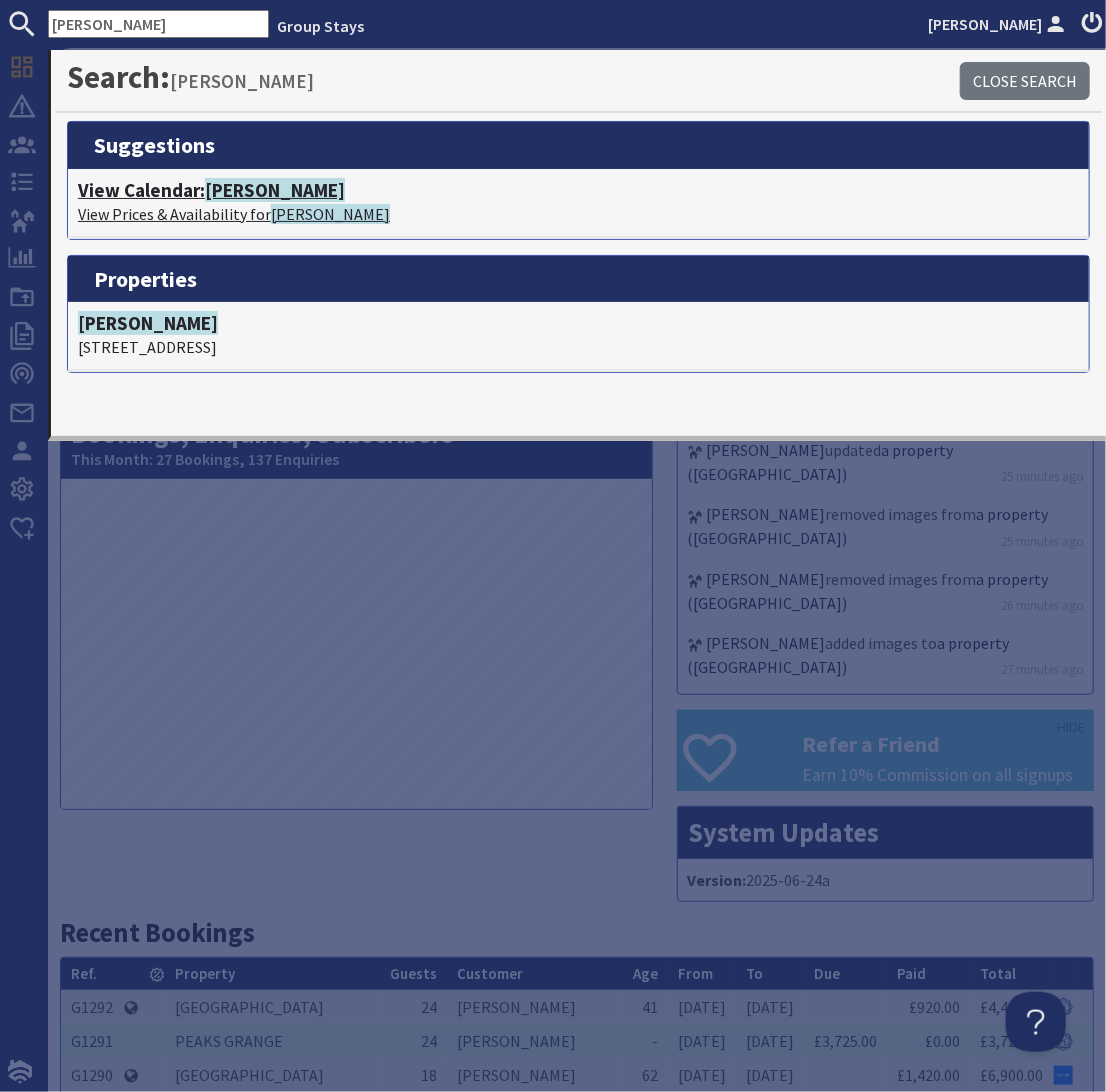 click on "View Calendar:  BELLUS" at bounding box center (578, 190) 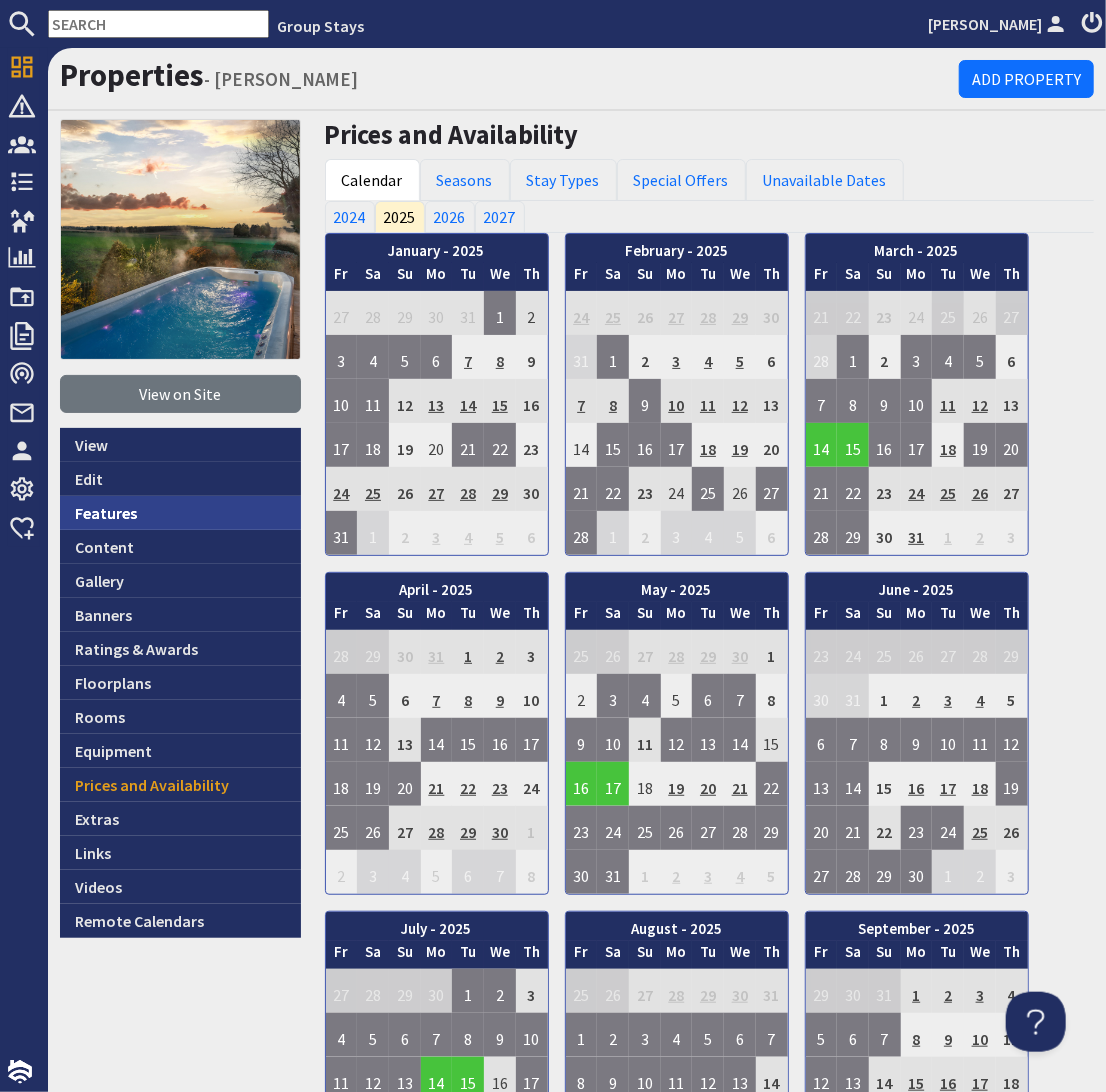 scroll, scrollTop: 0, scrollLeft: 0, axis: both 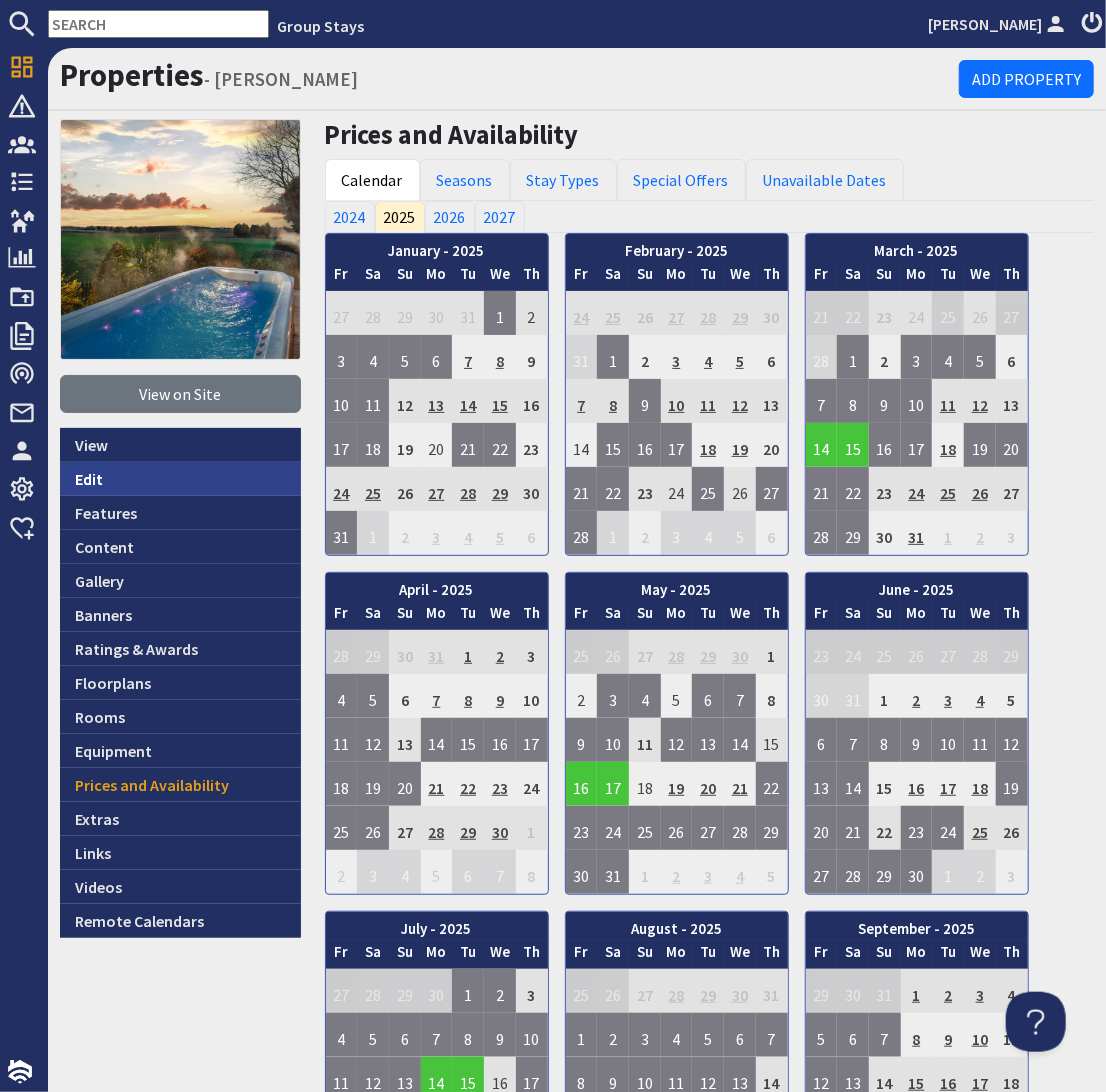 click on "Edit" at bounding box center (180, 479) 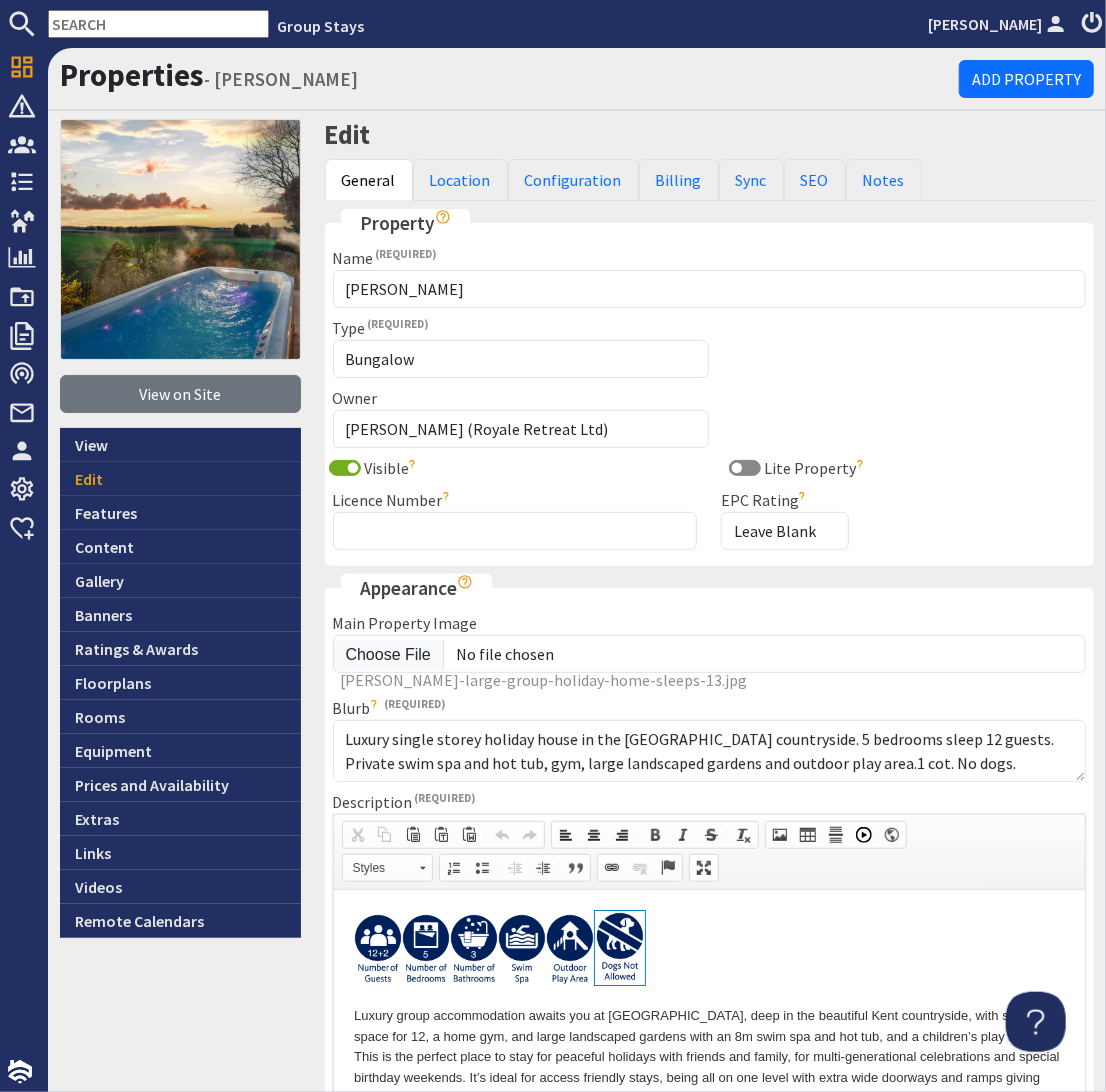 scroll, scrollTop: 0, scrollLeft: 0, axis: both 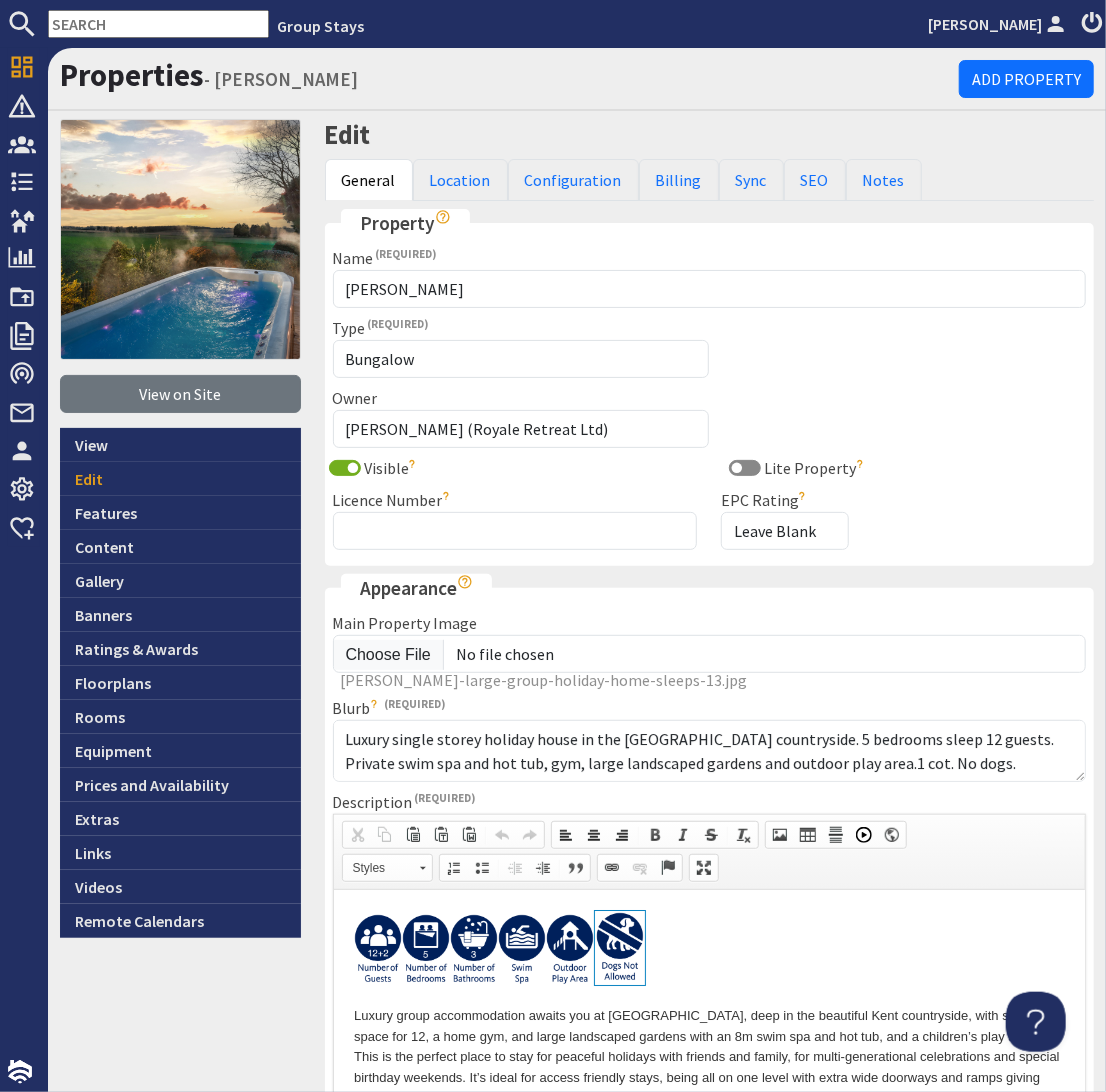 click at bounding box center (569, 949) 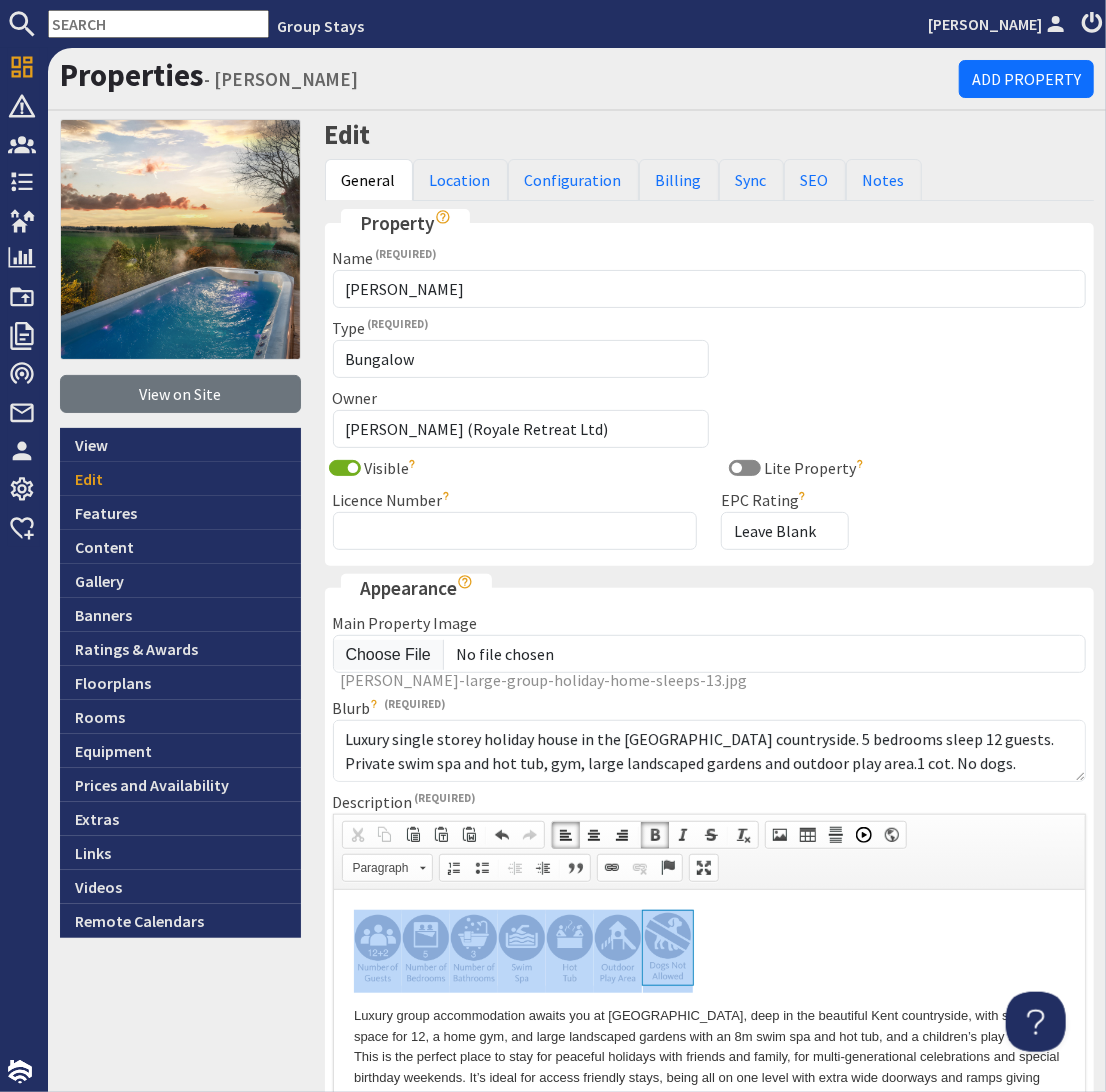 drag, startPoint x: 740, startPoint y: 947, endPoint x: 335, endPoint y: 947, distance: 405 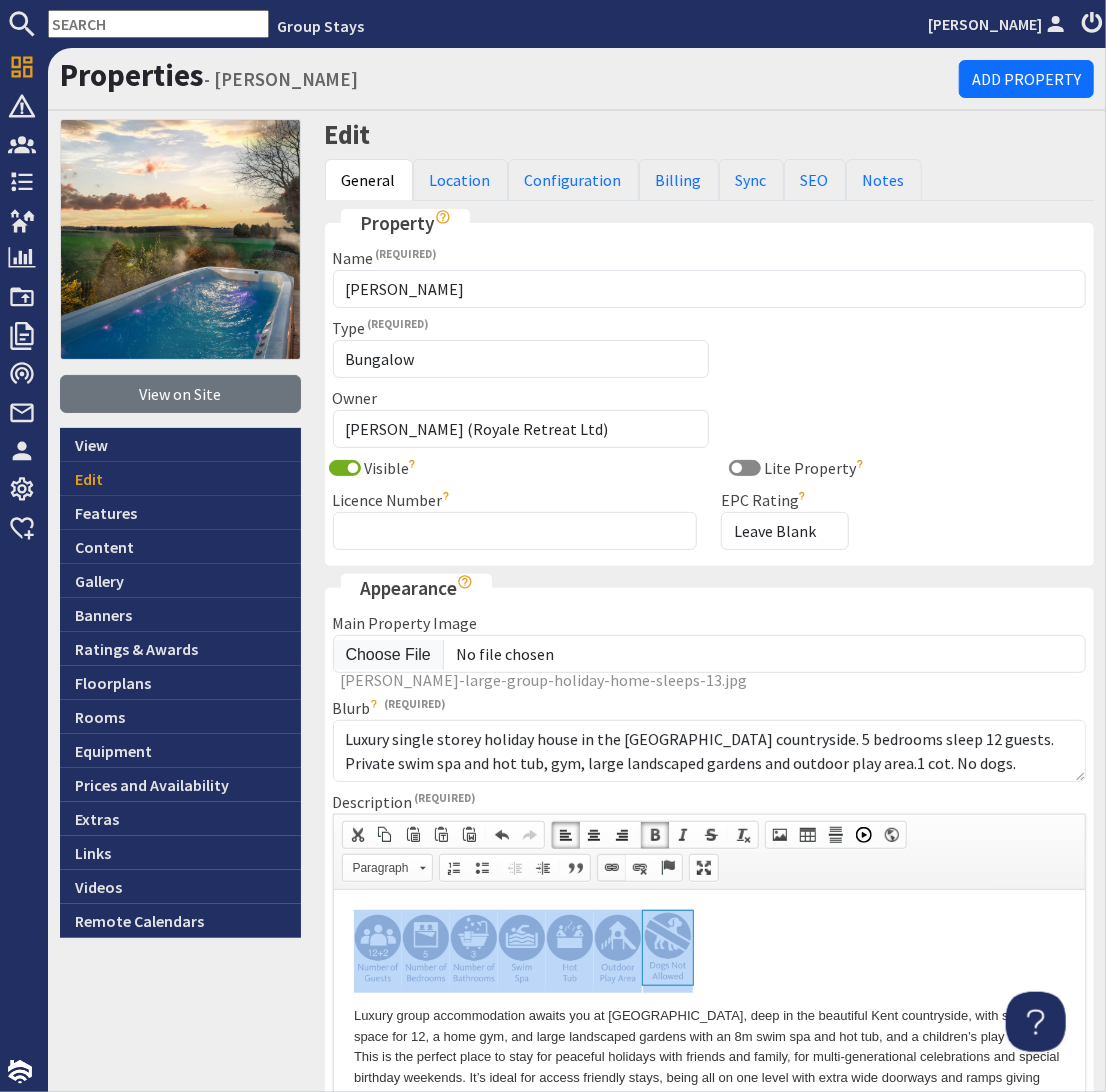click at bounding box center (612, 868) 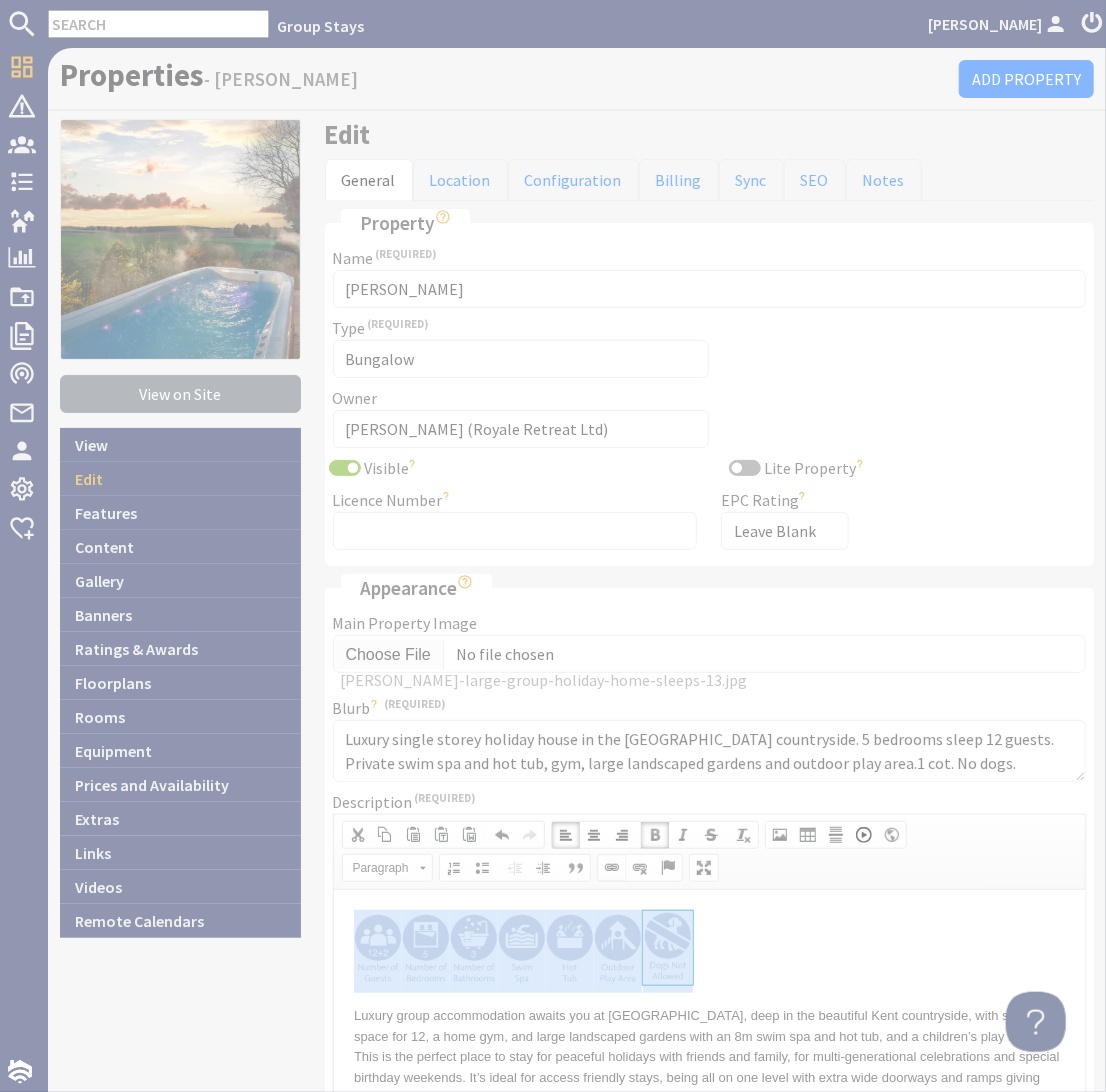 scroll, scrollTop: 0, scrollLeft: 0, axis: both 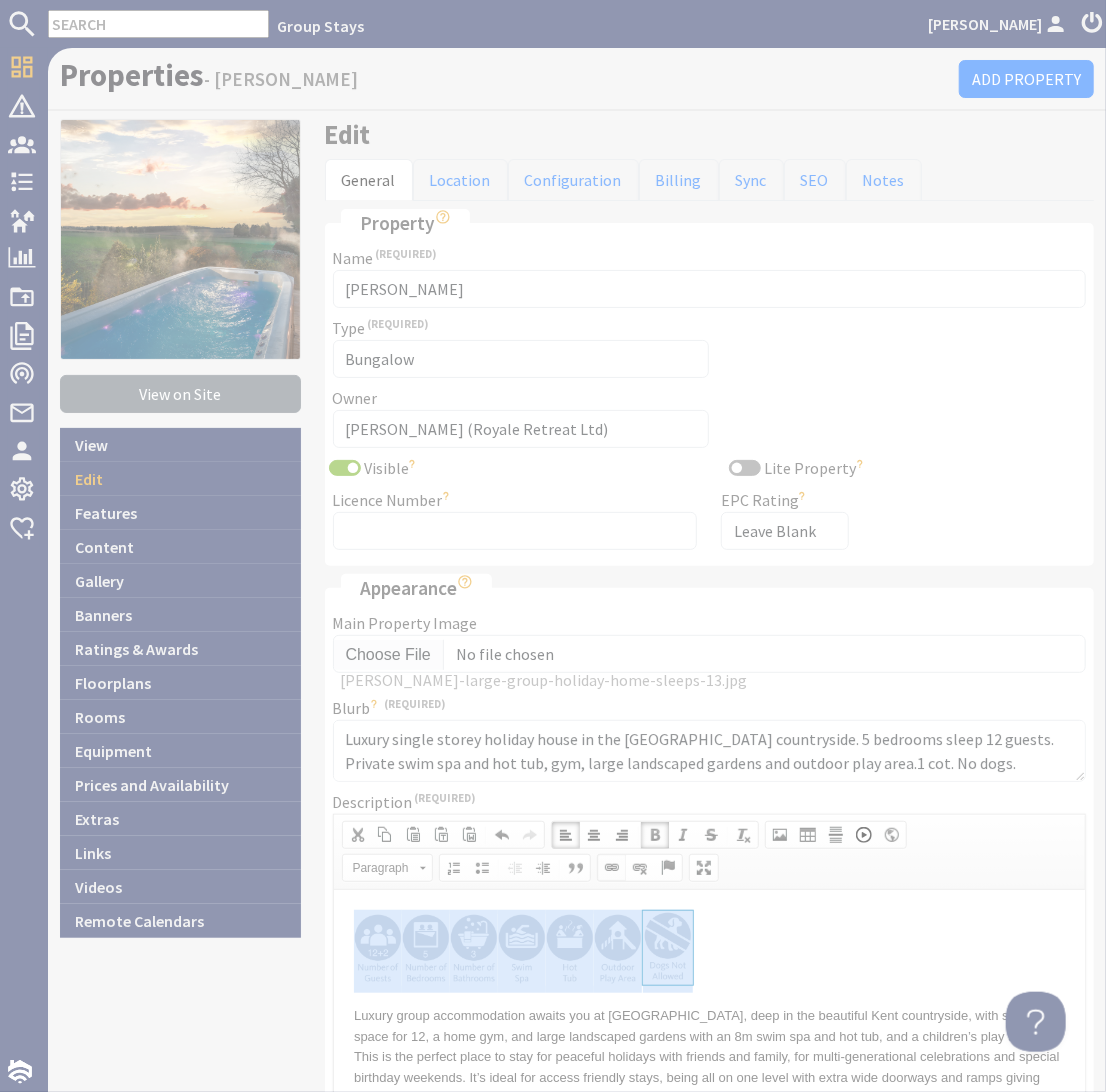 select on "zioncontentpage" 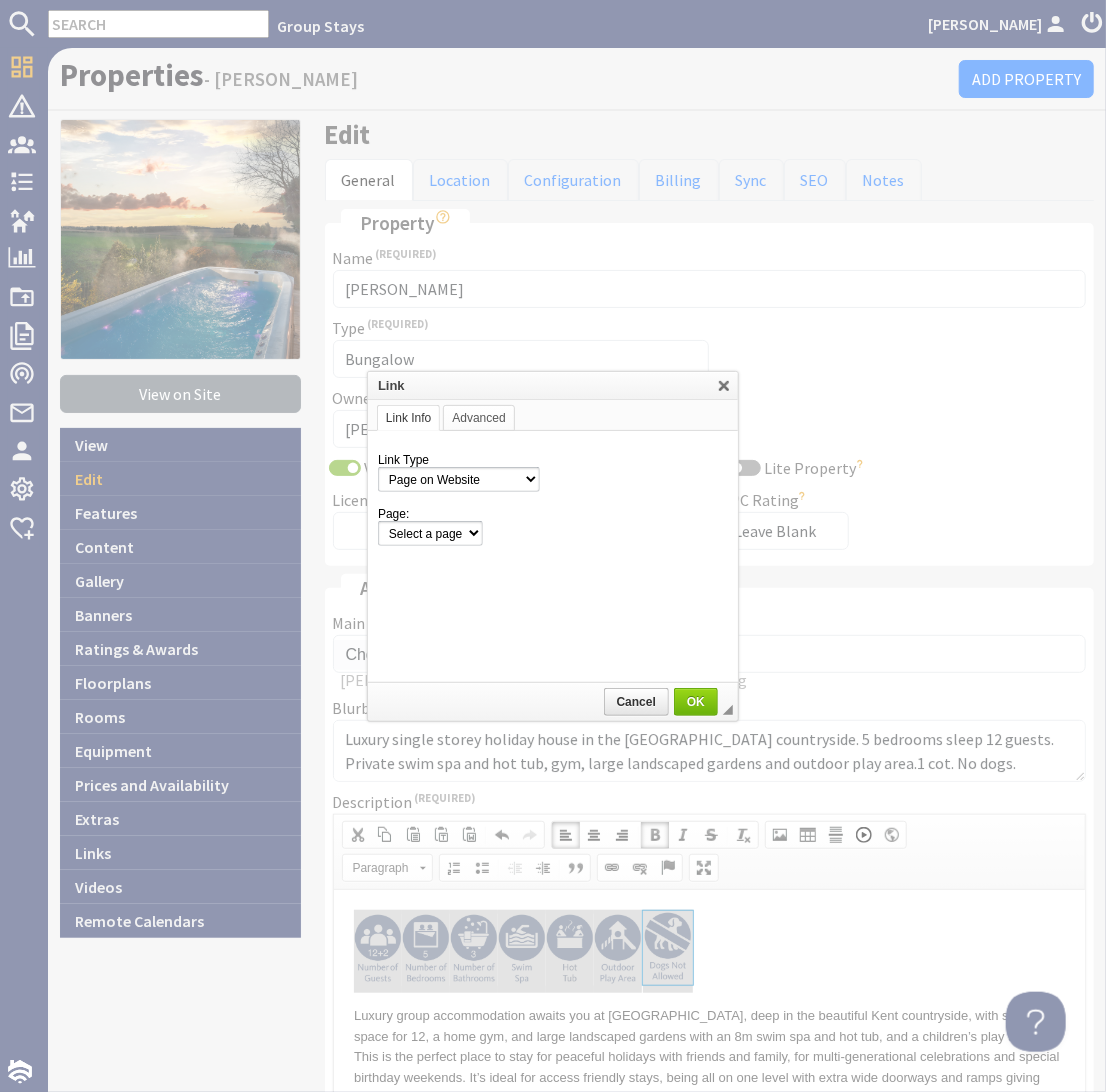 click on "Select a page" at bounding box center (553, 533) 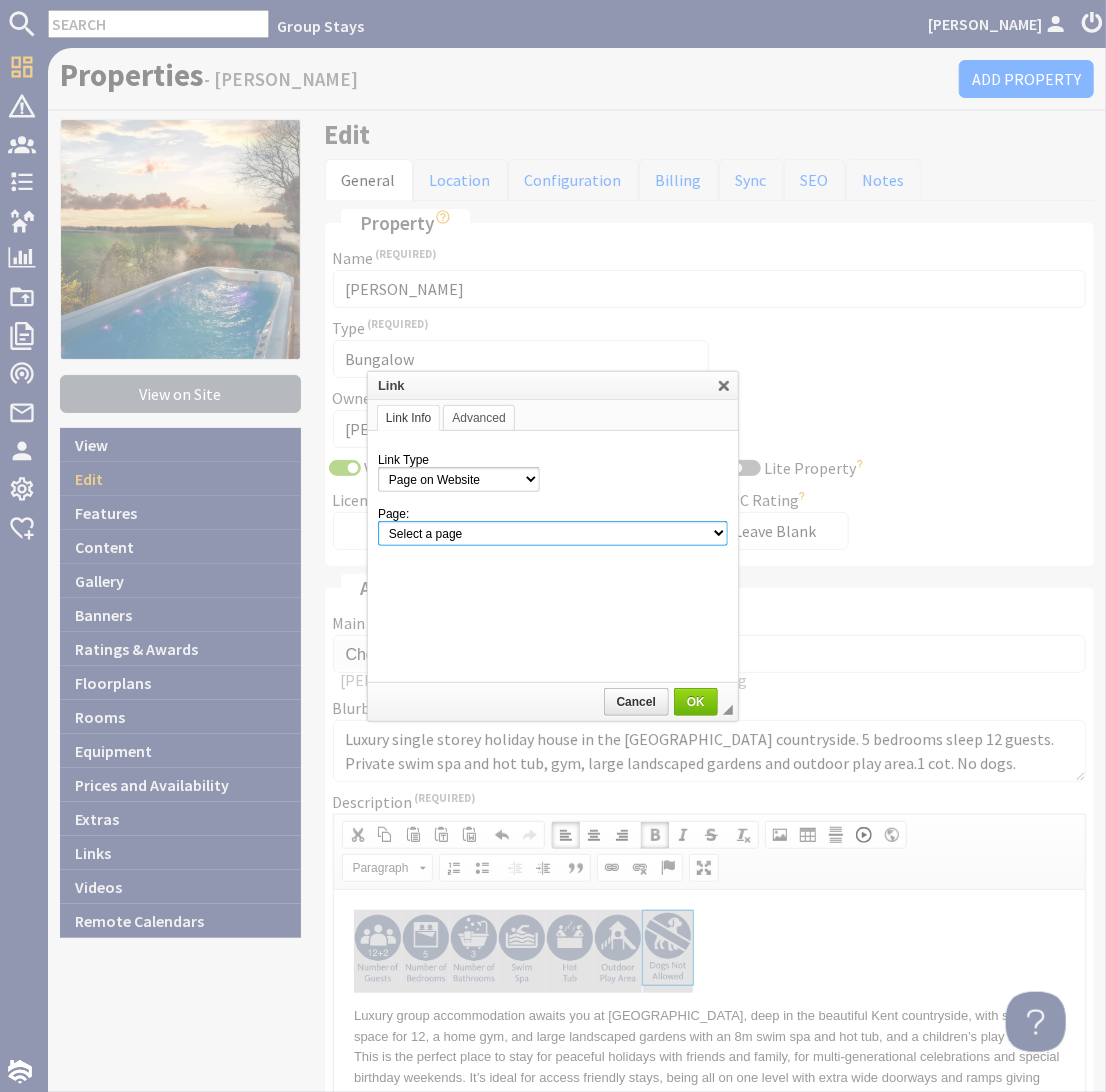click on "Select a page  Homepage  Content Page ·  About Us ·  [GEOGRAPHIC_DATA] 20 - Access Statement ·  [PERSON_NAME][GEOGRAPHIC_DATA] - Access Statement ·  Beyond The [PERSON_NAME] Access Statement ·  Big Holiday Homes and Cottages with Hot Tubs ·  Blushings Barn - Access Statement ·  Cancellations and Charges ·  [PERSON_NAME] 20 - Access Statement ·  Coat Barn - Access Statement ·  Cockercombe - Access Statement ·  Complaints Procedure ·  Cottages for Large Groups in [GEOGRAPHIC_DATA], [GEOGRAPHIC_DATA], [GEOGRAPHIC_DATA], [GEOGRAPHIC_DATA], [GEOGRAPHIC_DATA] ·  Croftview - Access Statement ·  [GEOGRAPHIC_DATA] - Access Statement ·  [GEOGRAPHIC_DATA] - Access Statement ·  Discount Code 'EarlyBird150' Terms & Conditions ·  Discount Code 'Midweek Sparkle' Terms & Conditions ·  Discount Code 'Summer200' Terms & Conditions ·  Dog Friendly Holidays for Large Groups ·  Dreamdays - Access Statement ·  Electric Vehicle Charging at Holiday Homes ·  [GEOGRAPHIC_DATA] - Access Statement ·  [GEOGRAPHIC_DATA] - Access Statement ·  Frog Street - Access Statement  Contact Page" at bounding box center [553, 533] 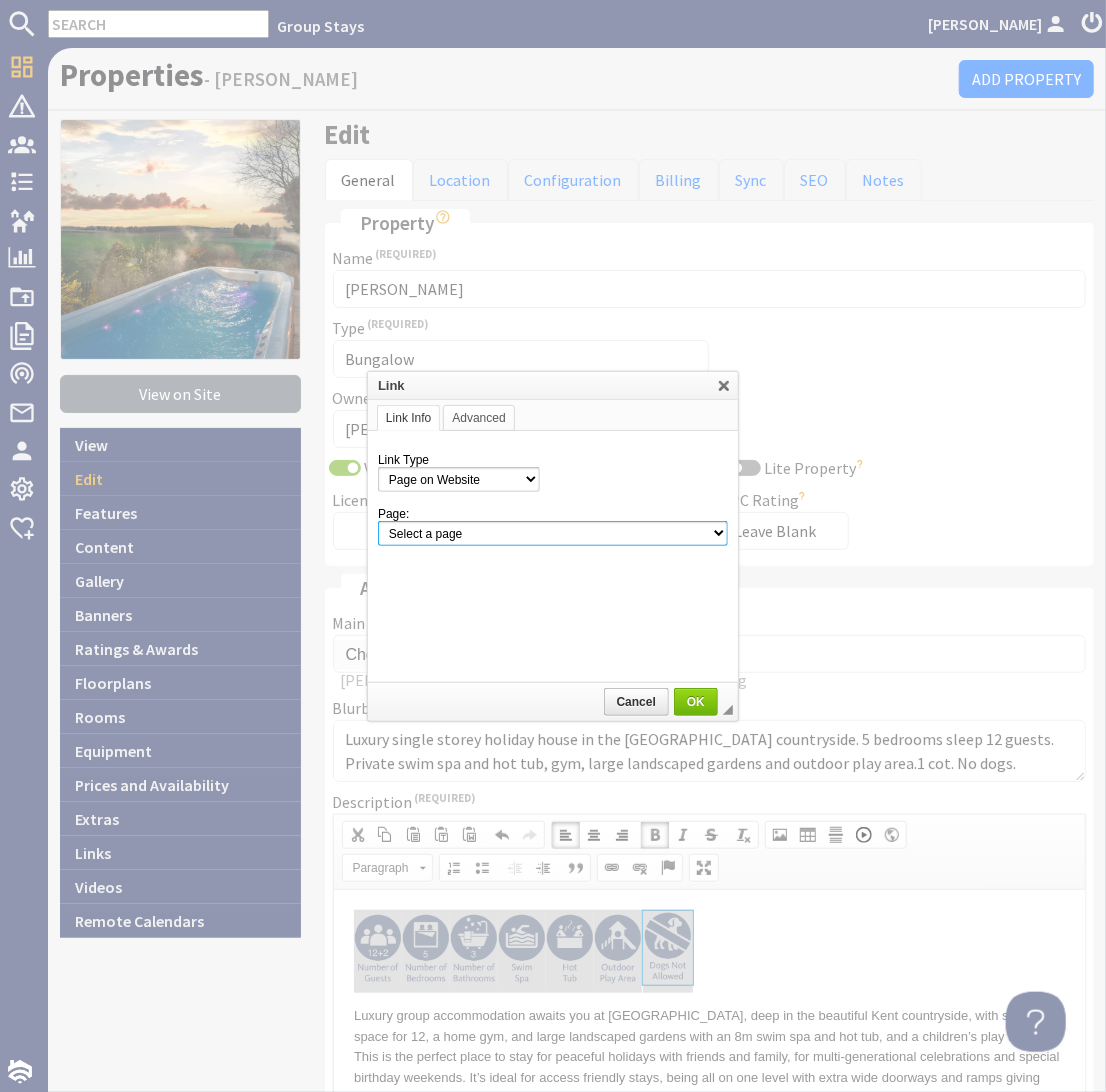 select on "property!bellus" 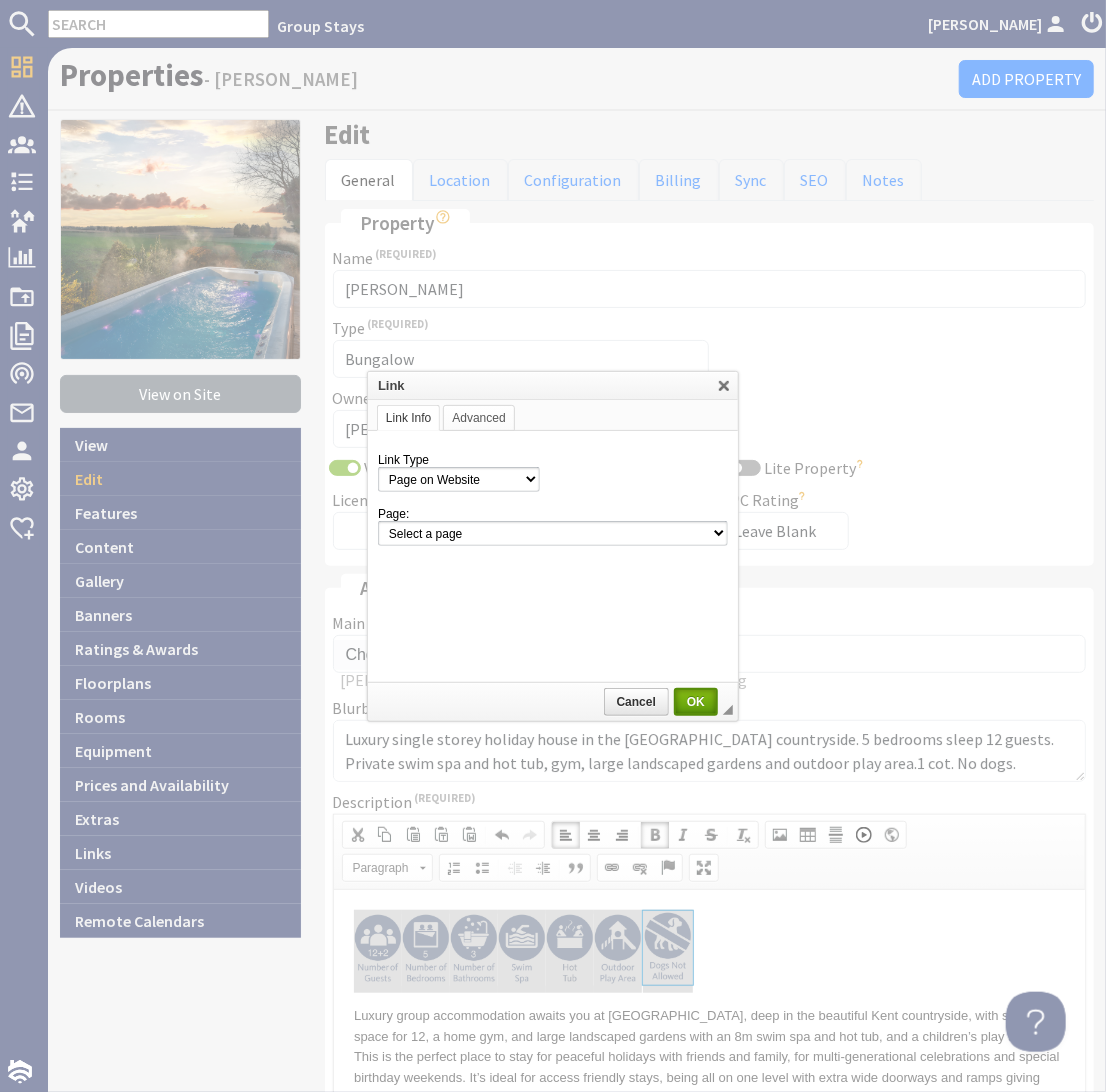 click on "OK" at bounding box center [696, 702] 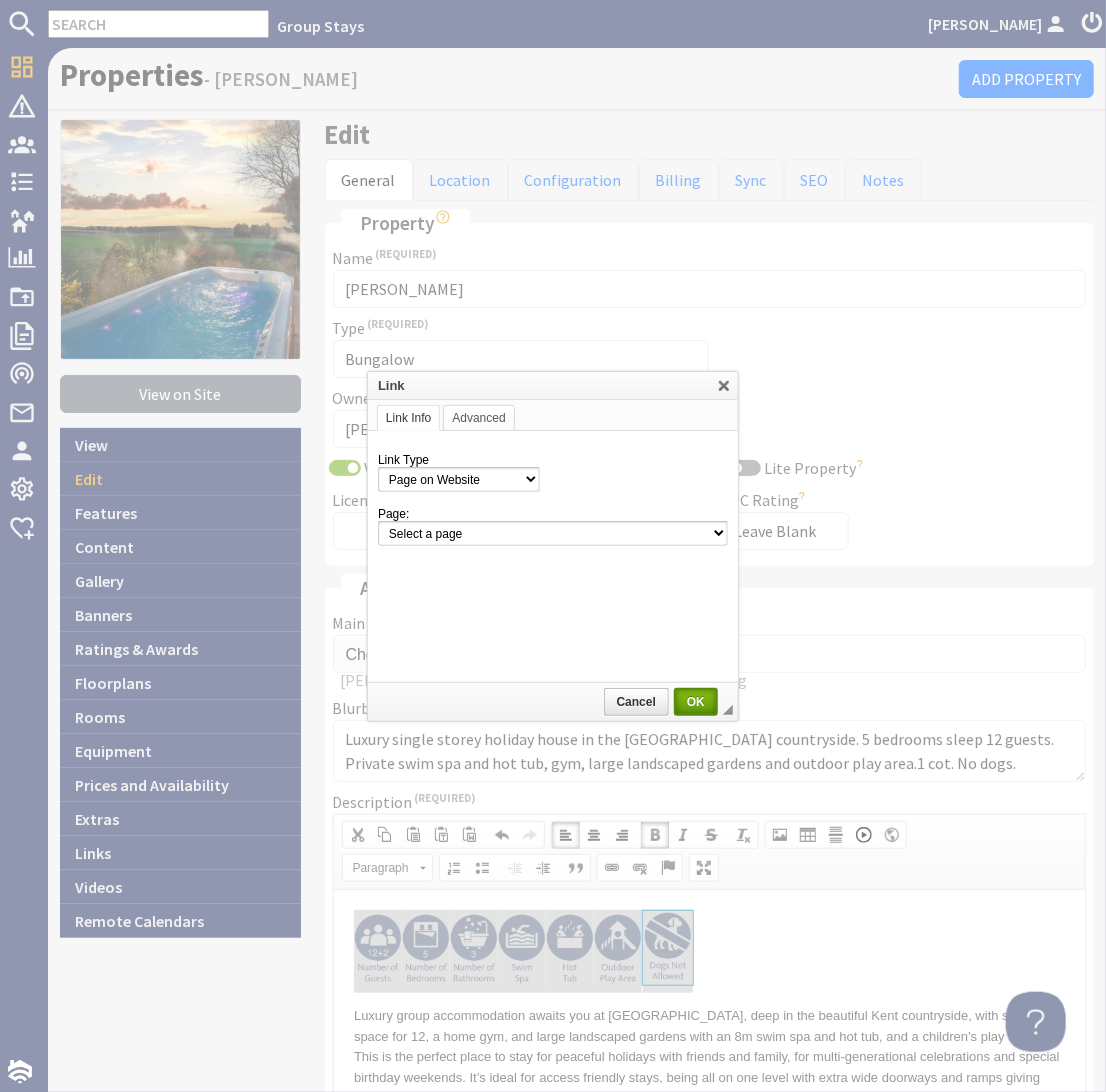 click on "OK" at bounding box center [696, 702] 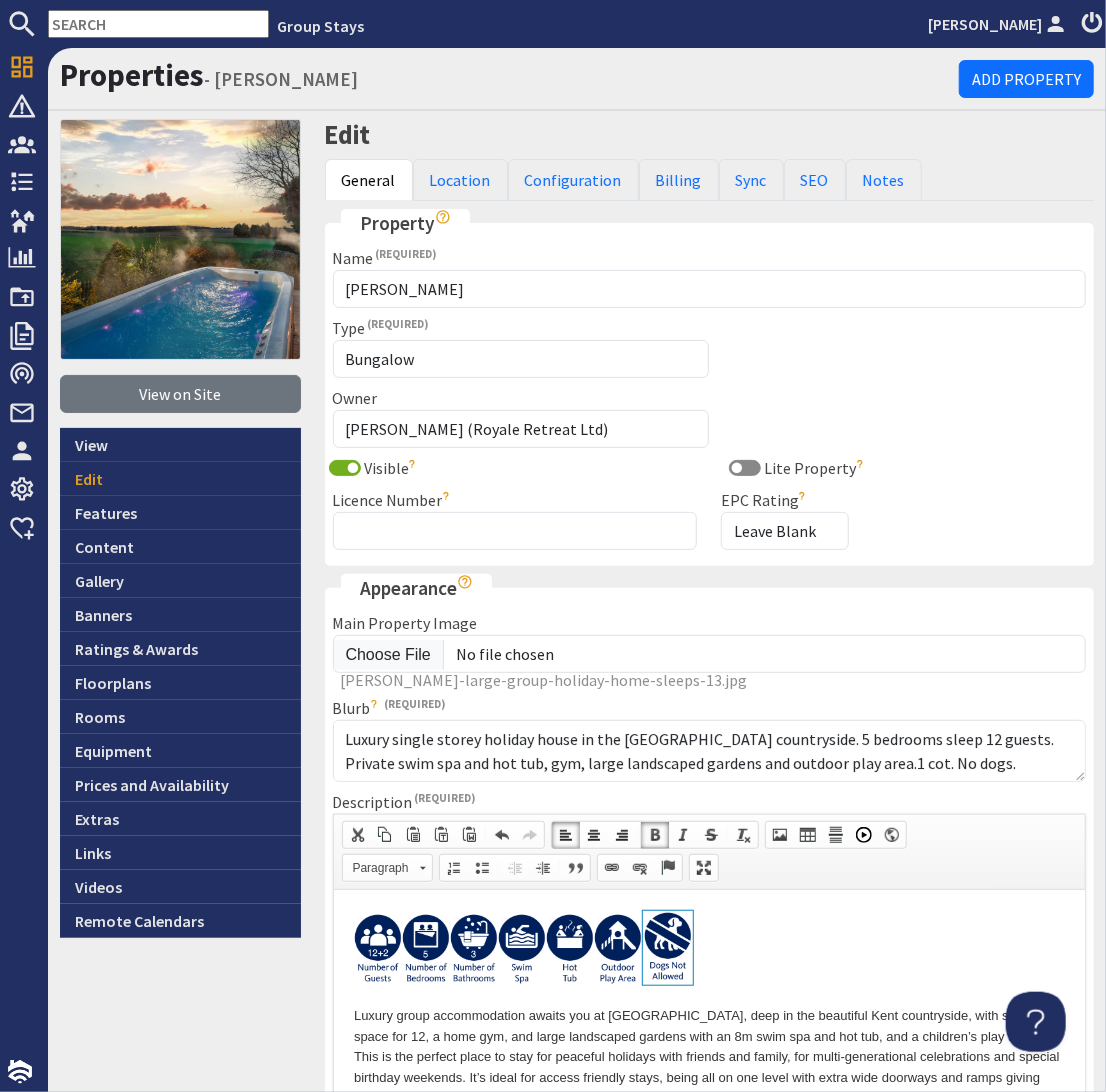 click at bounding box center (709, 950) 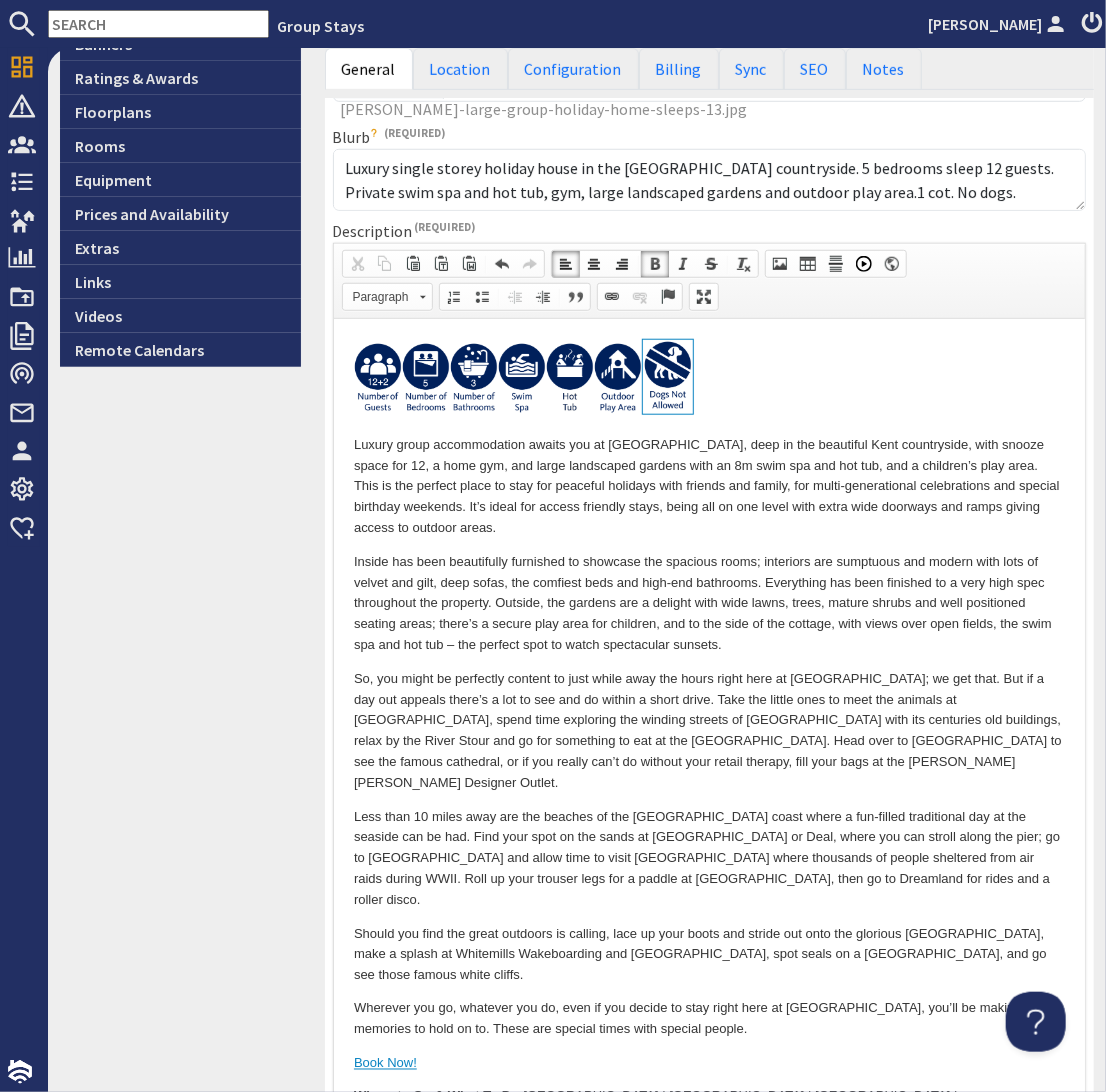 scroll, scrollTop: 1037, scrollLeft: 0, axis: vertical 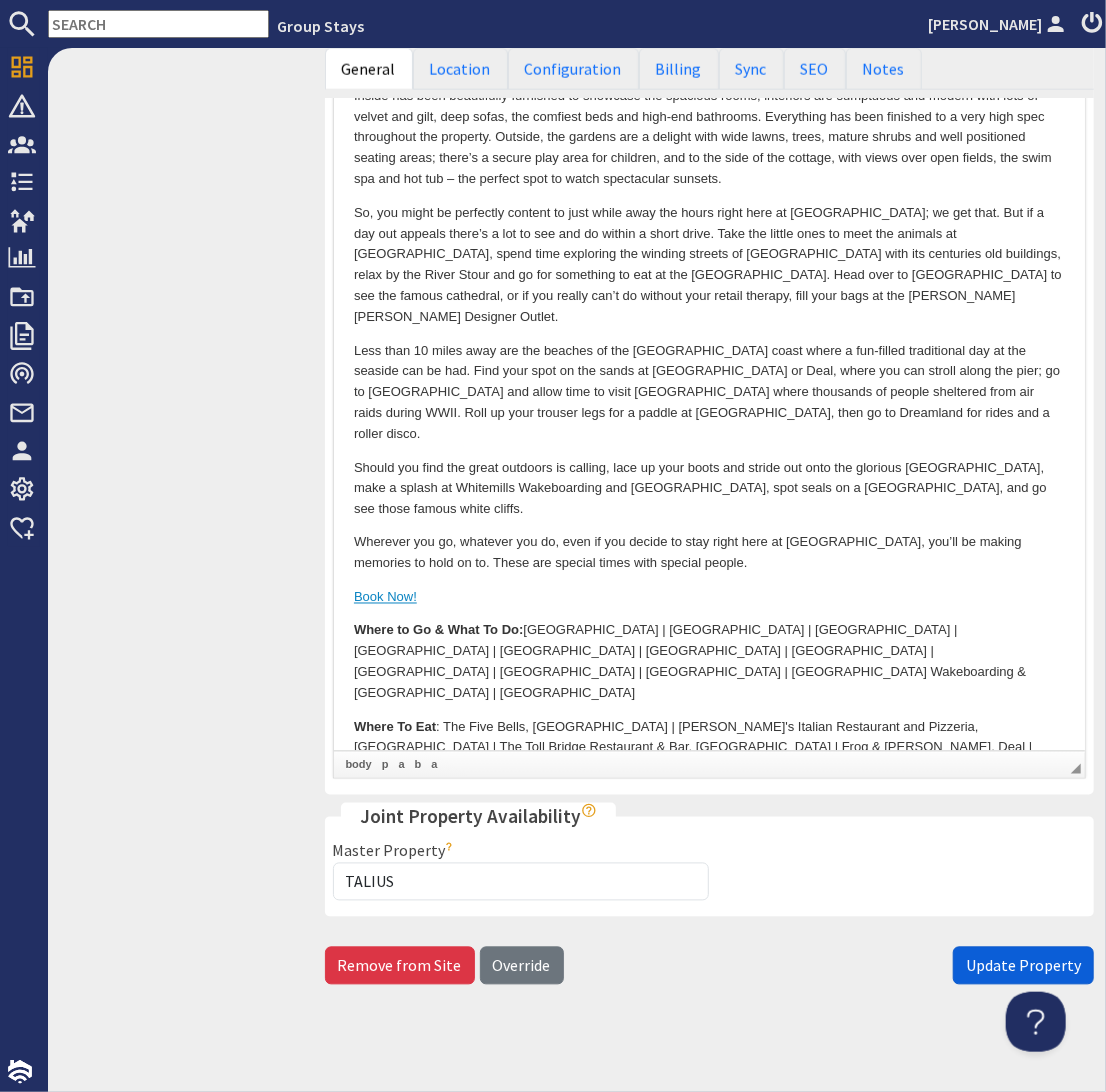 click on "Update Property" at bounding box center (1023, 966) 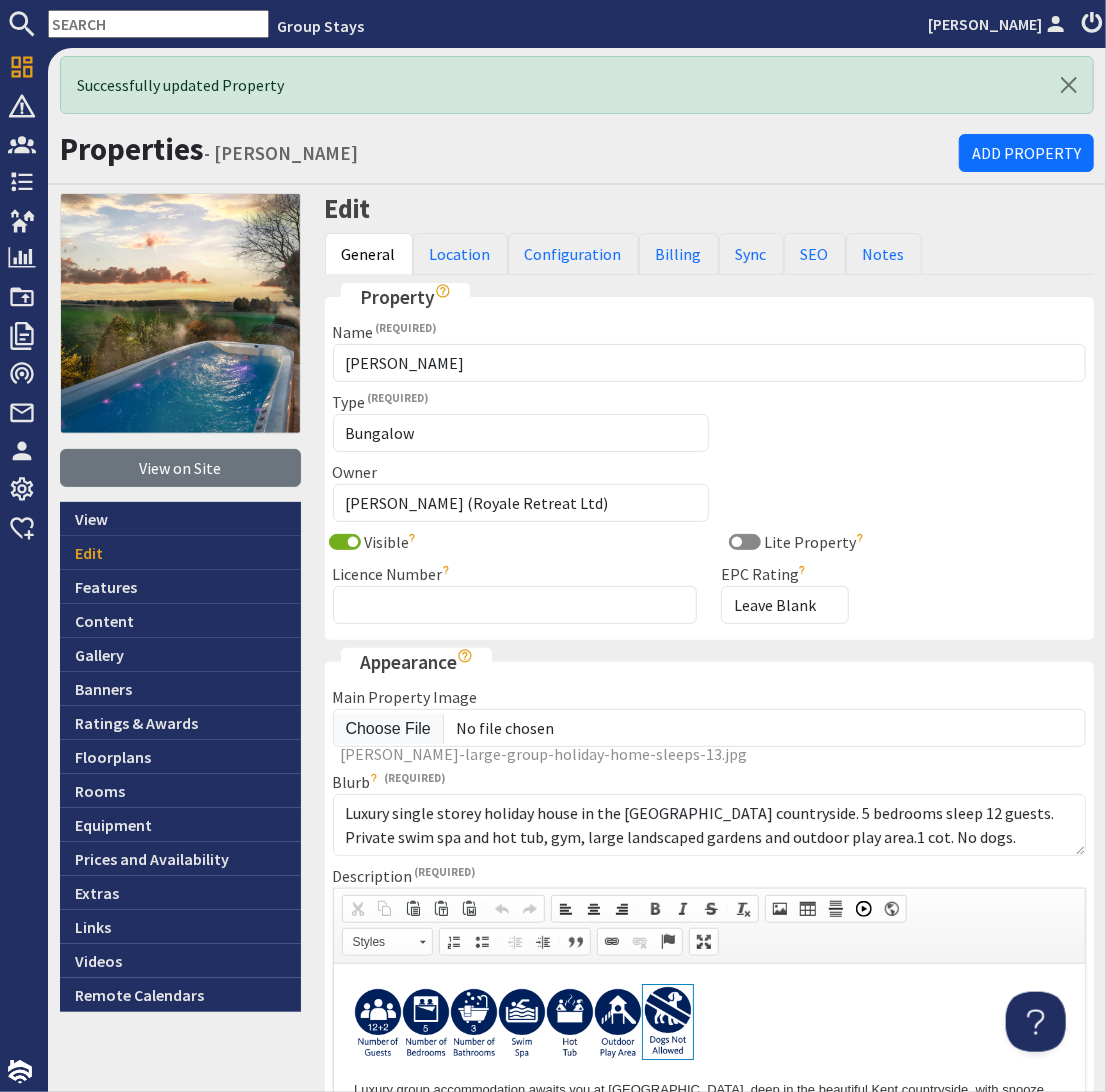 scroll, scrollTop: 0, scrollLeft: 0, axis: both 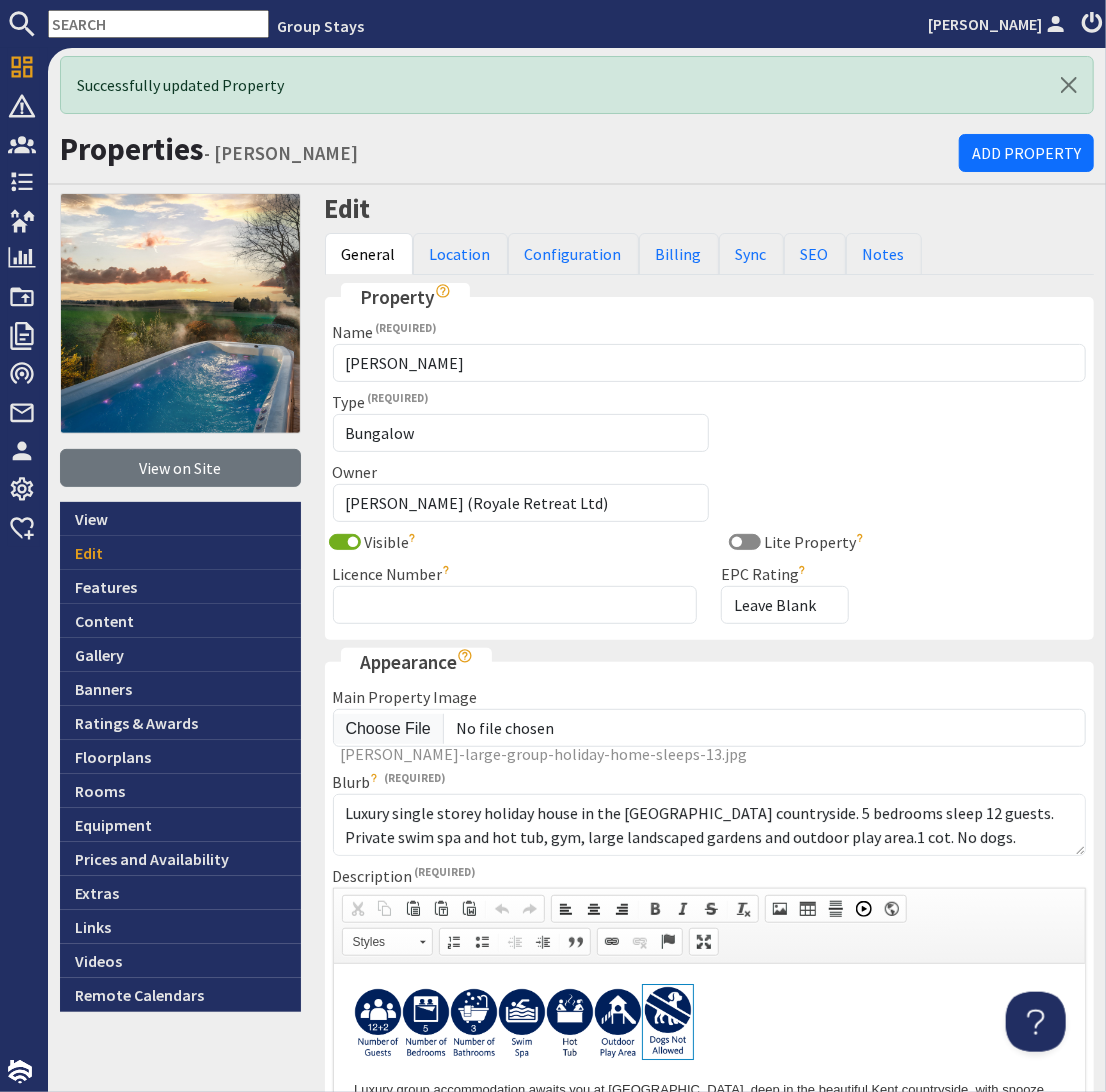click at bounding box center (158, 24) 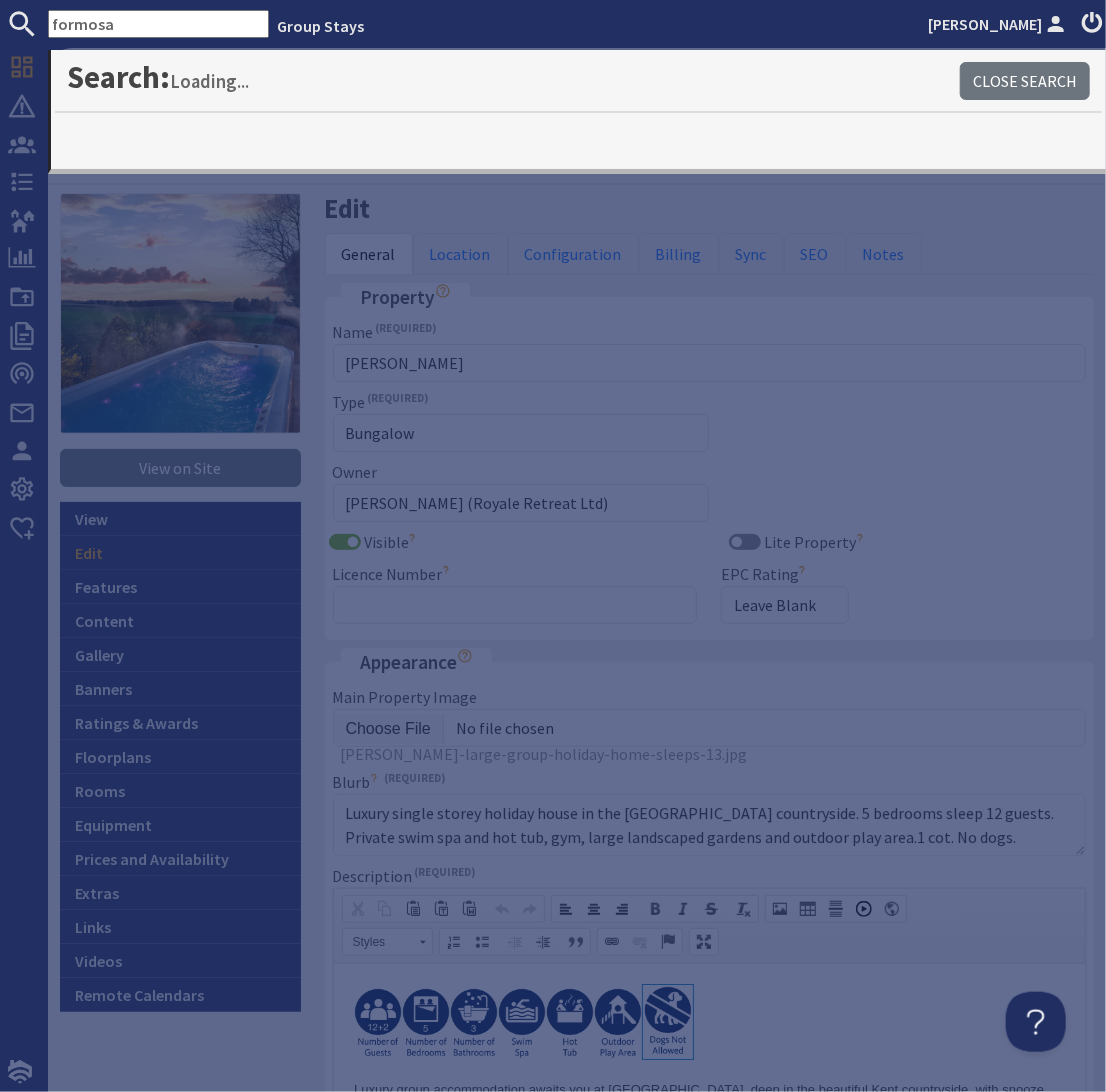 type on "formosa" 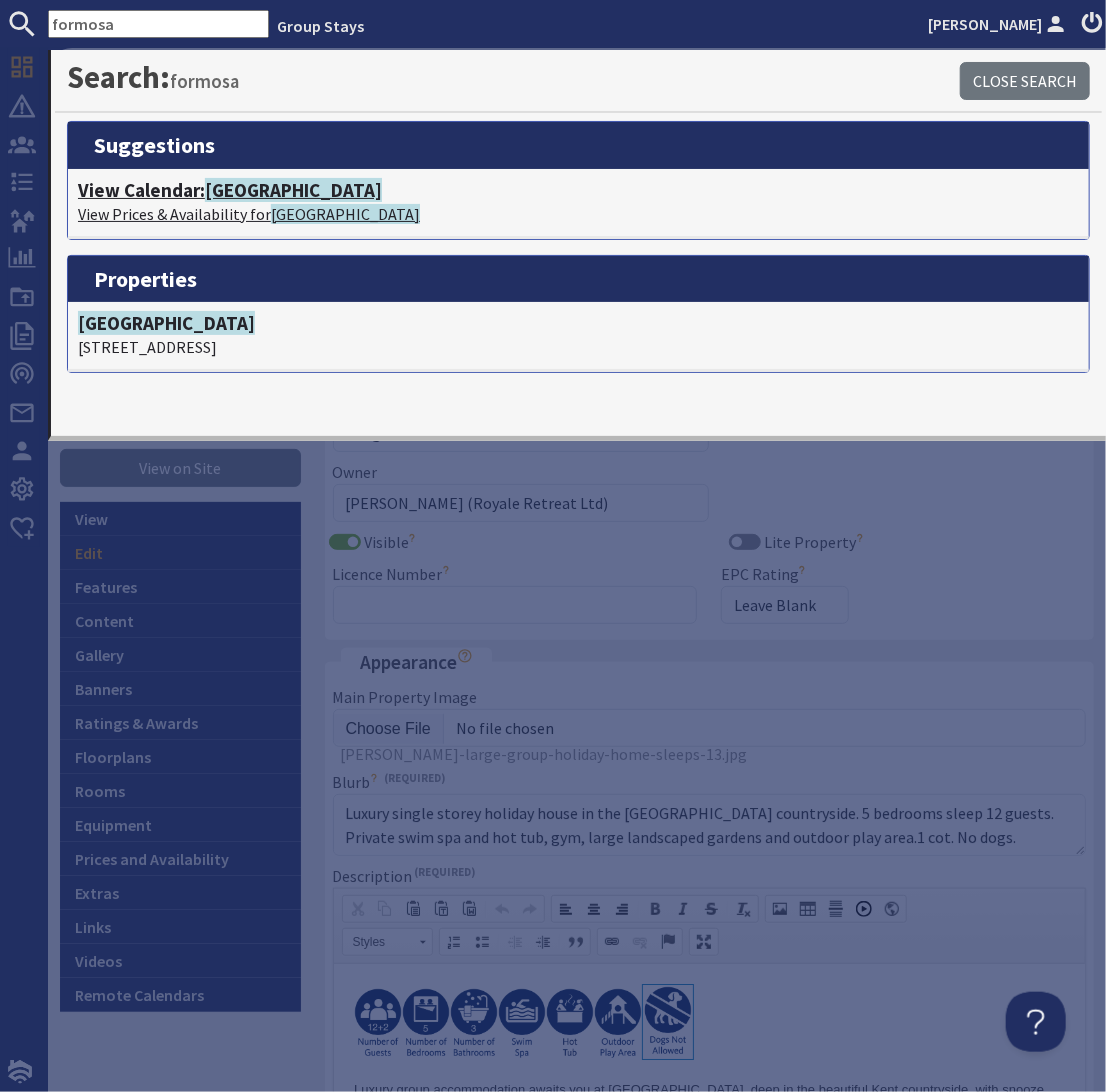click on "[GEOGRAPHIC_DATA]" 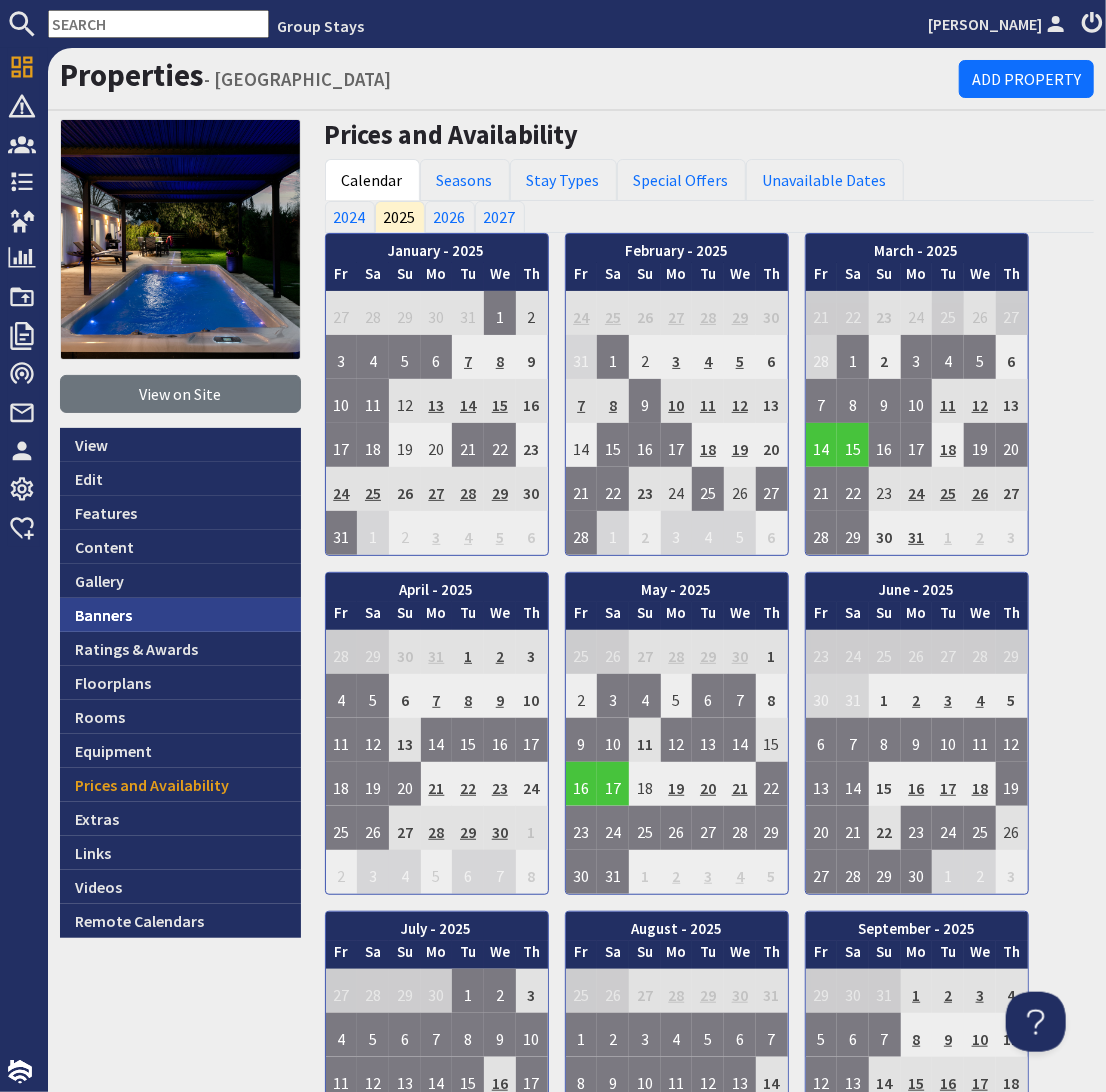 scroll, scrollTop: 0, scrollLeft: 0, axis: both 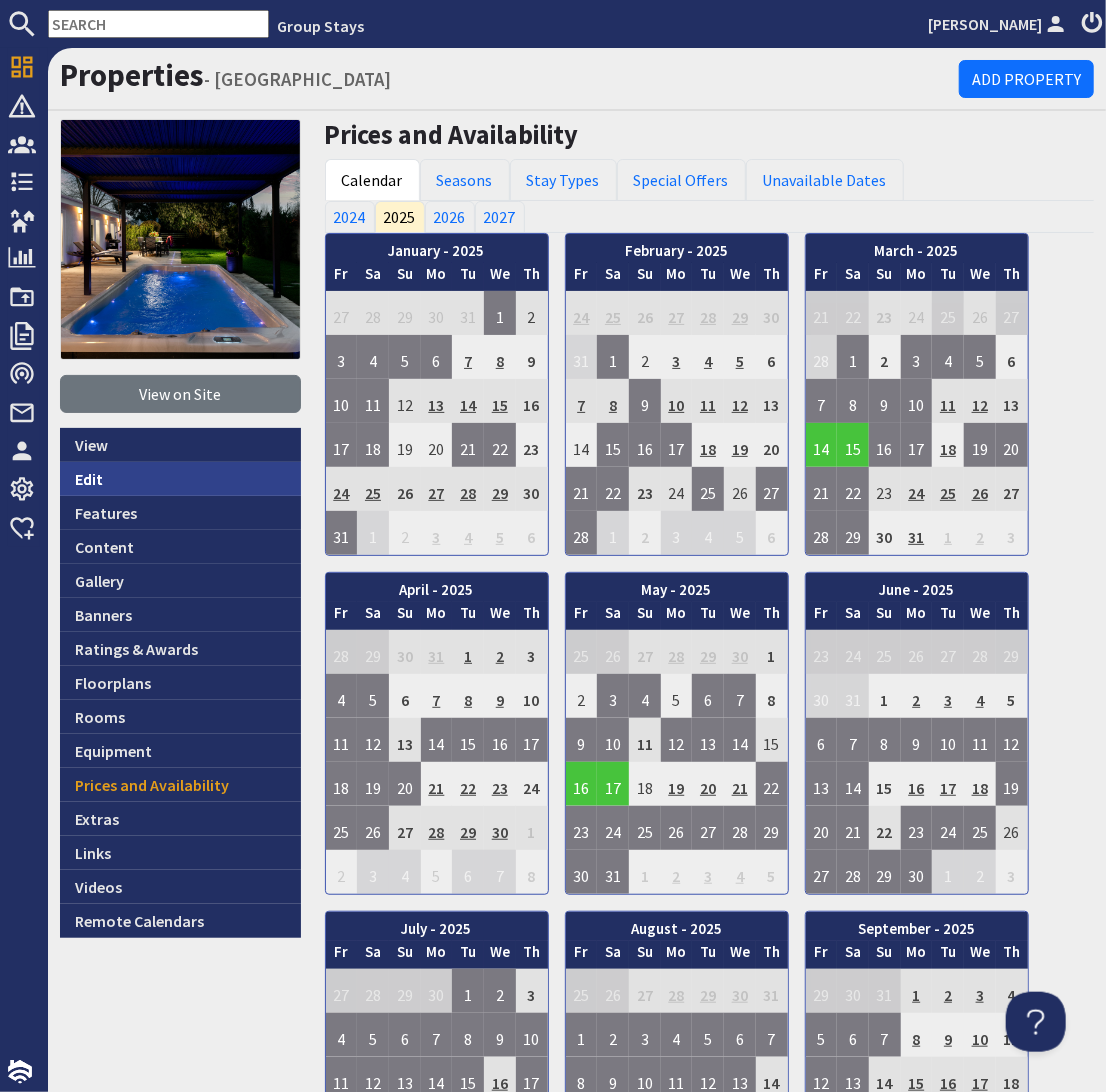 click on "Edit" at bounding box center [180, 479] 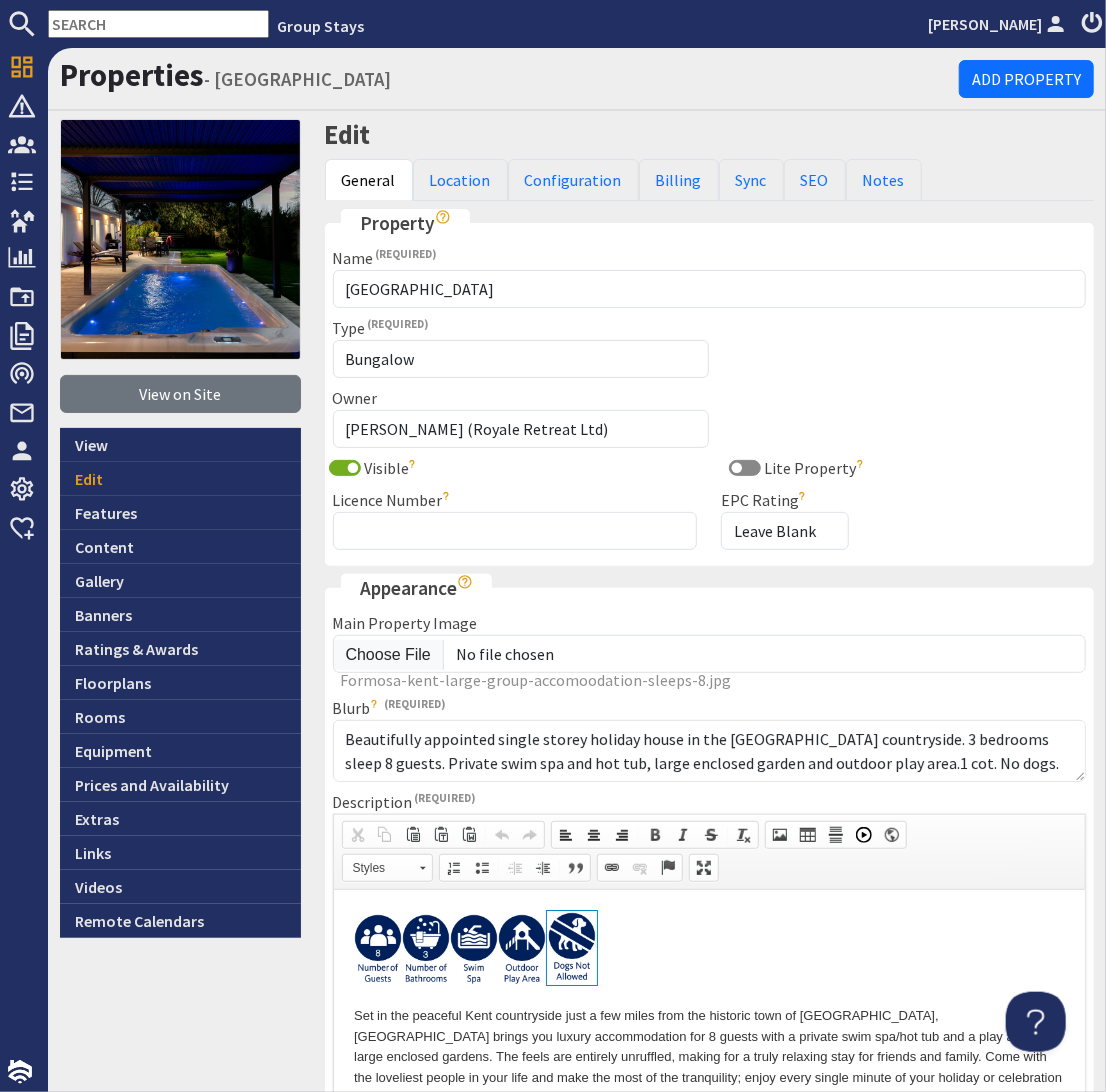scroll, scrollTop: 0, scrollLeft: 0, axis: both 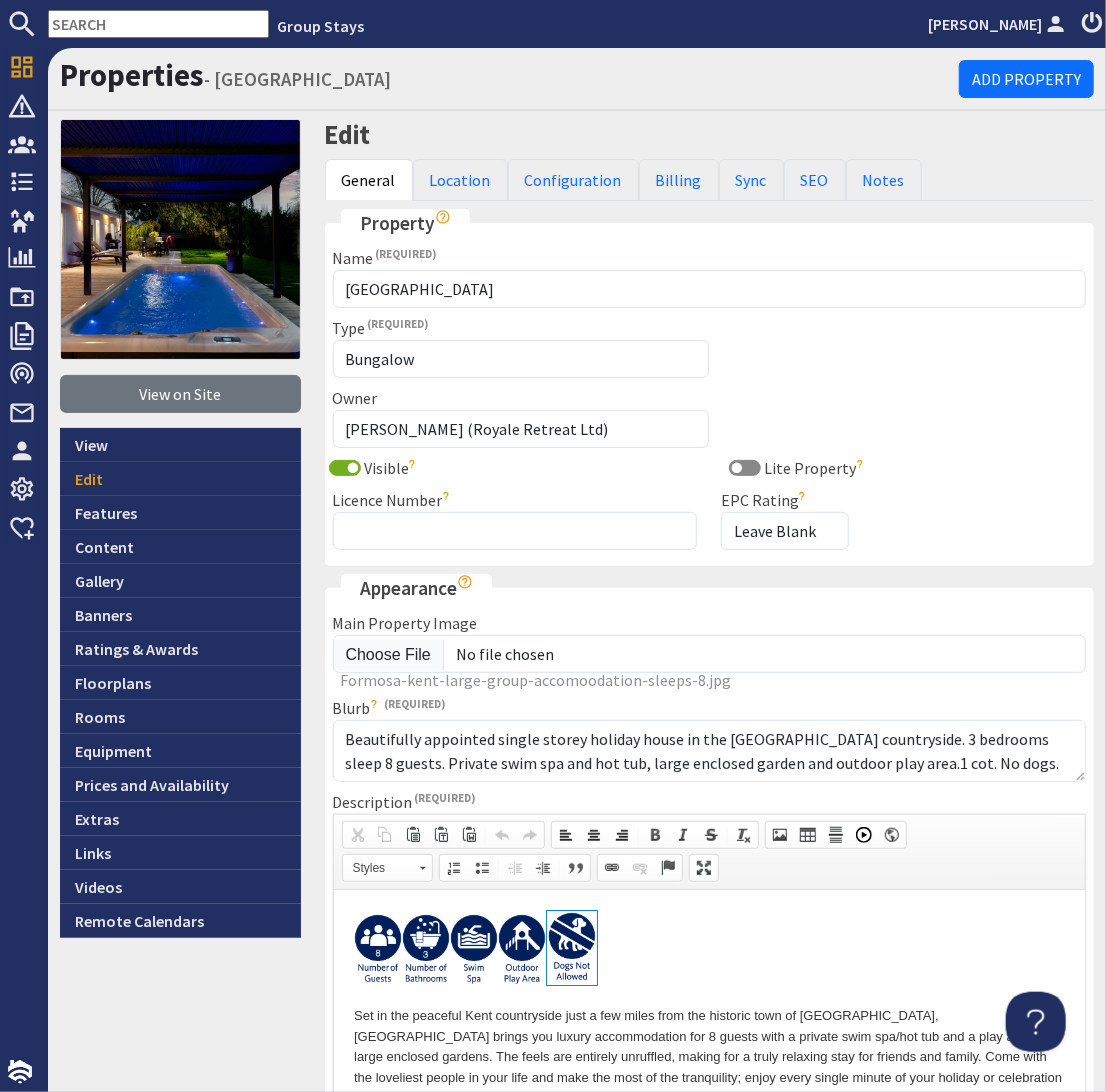 click at bounding box center (521, 949) 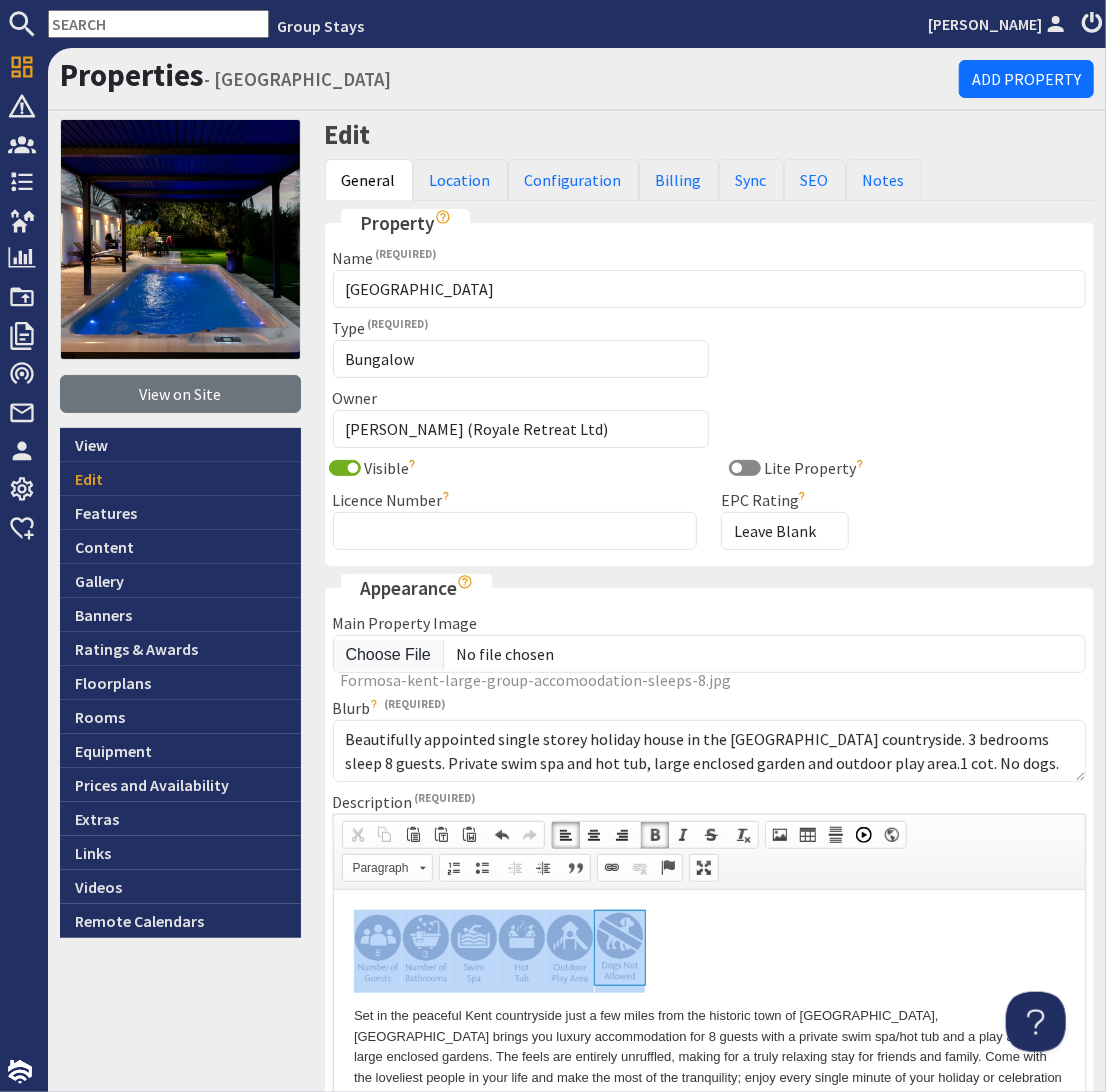drag, startPoint x: 674, startPoint y: 943, endPoint x: 332, endPoint y: 942, distance: 342.00146 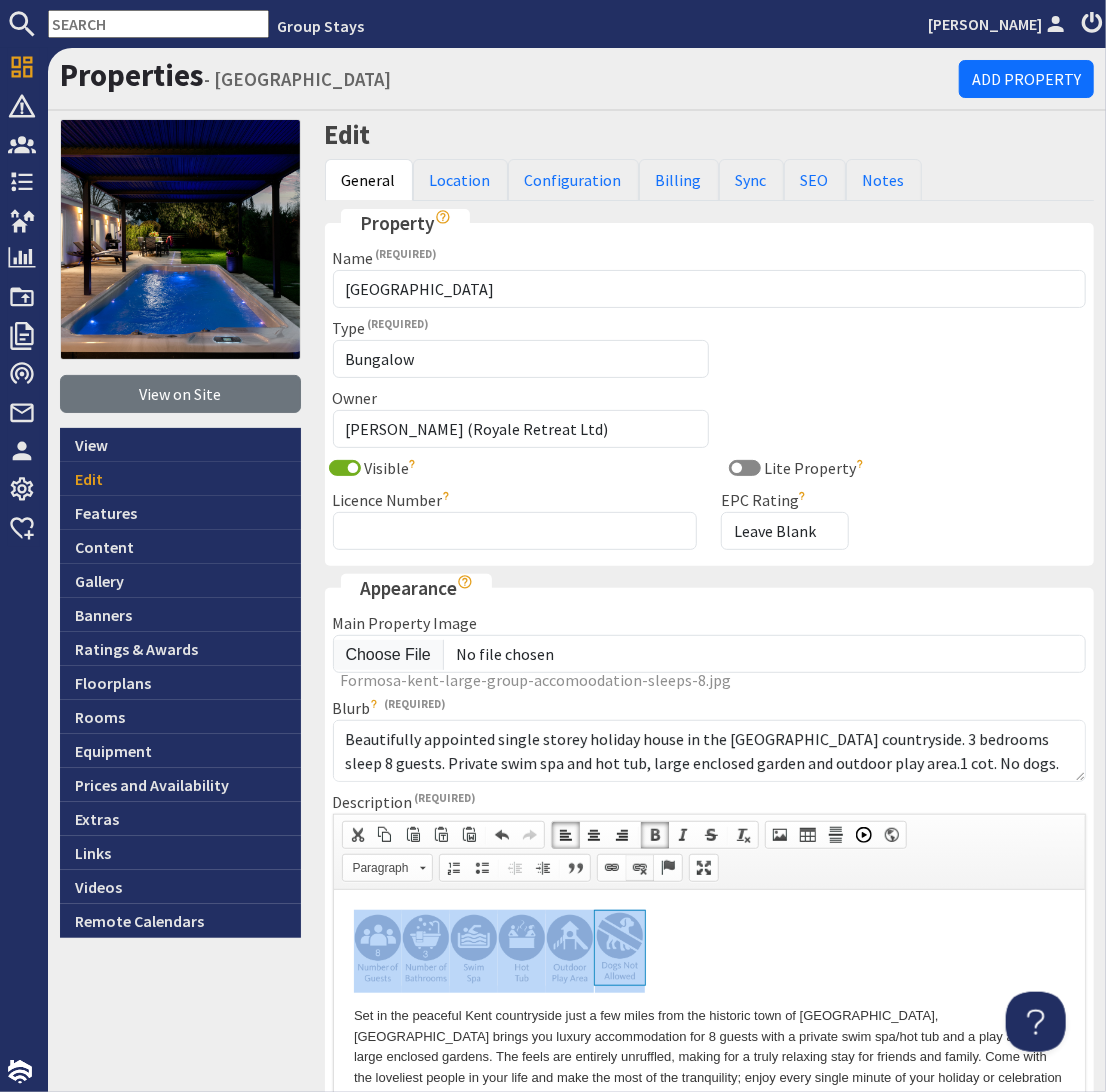 drag, startPoint x: 640, startPoint y: 866, endPoint x: 630, endPoint y: 869, distance: 10.440307 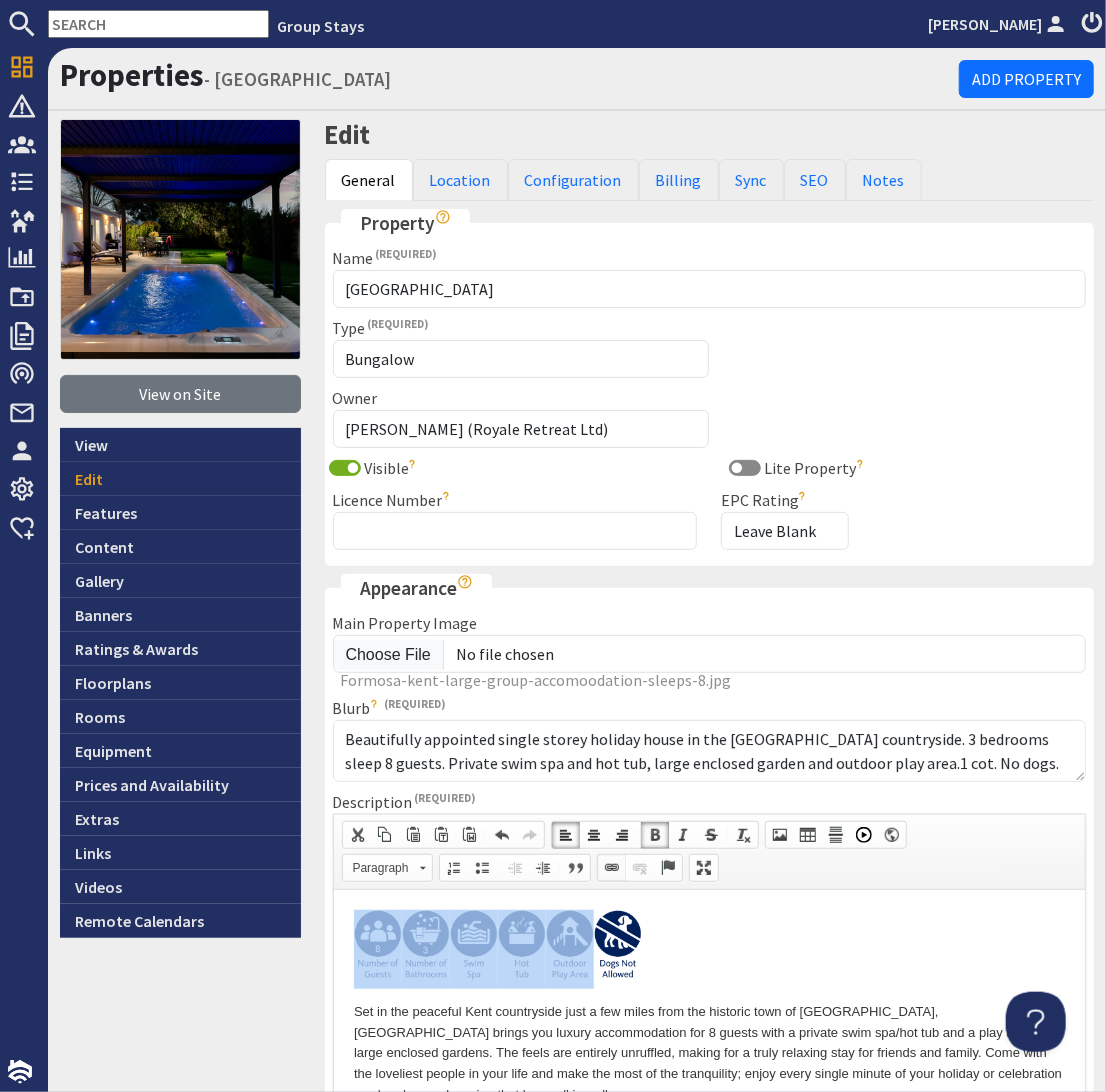 click at bounding box center [612, 868] 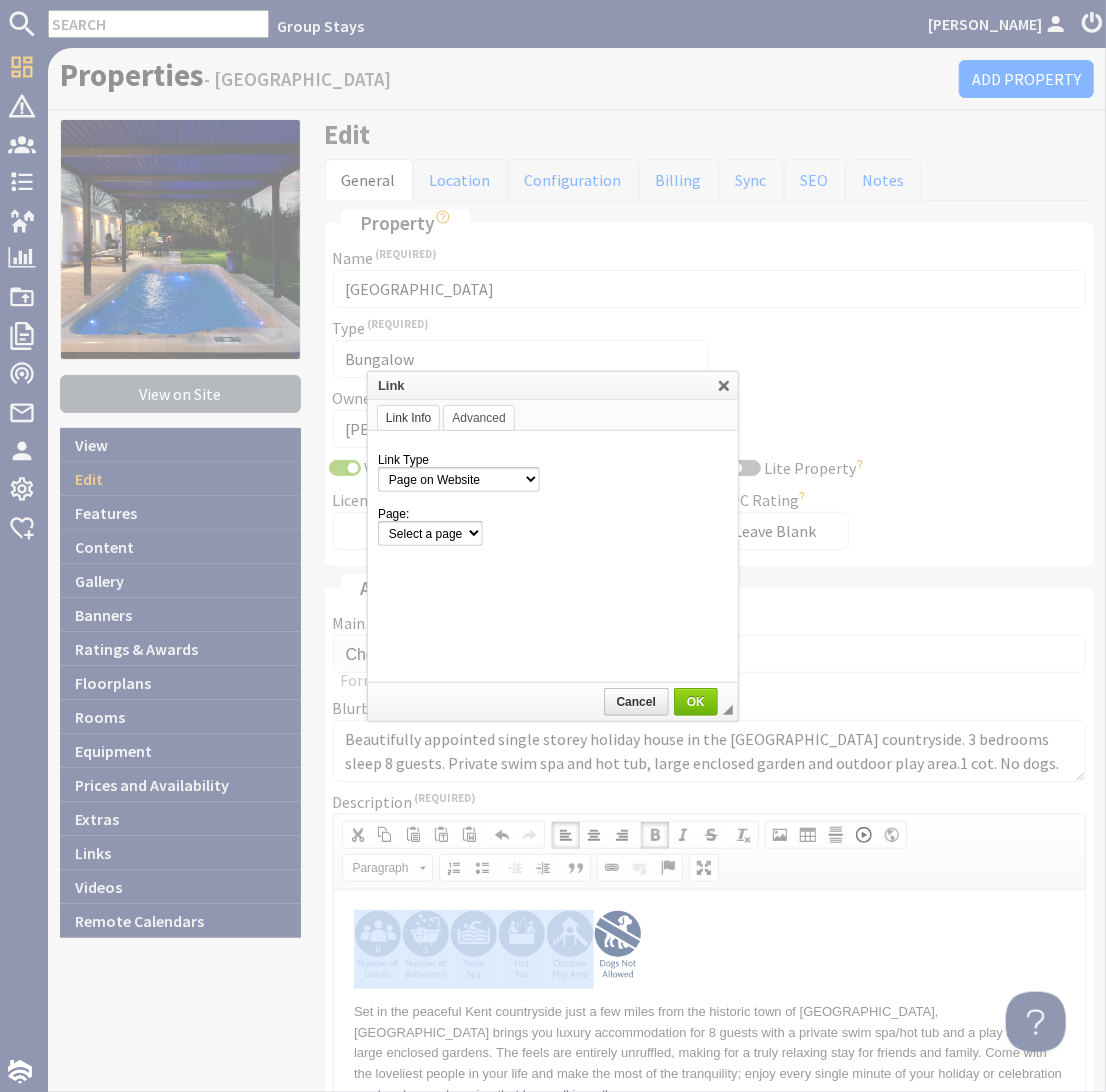 scroll, scrollTop: 0, scrollLeft: 0, axis: both 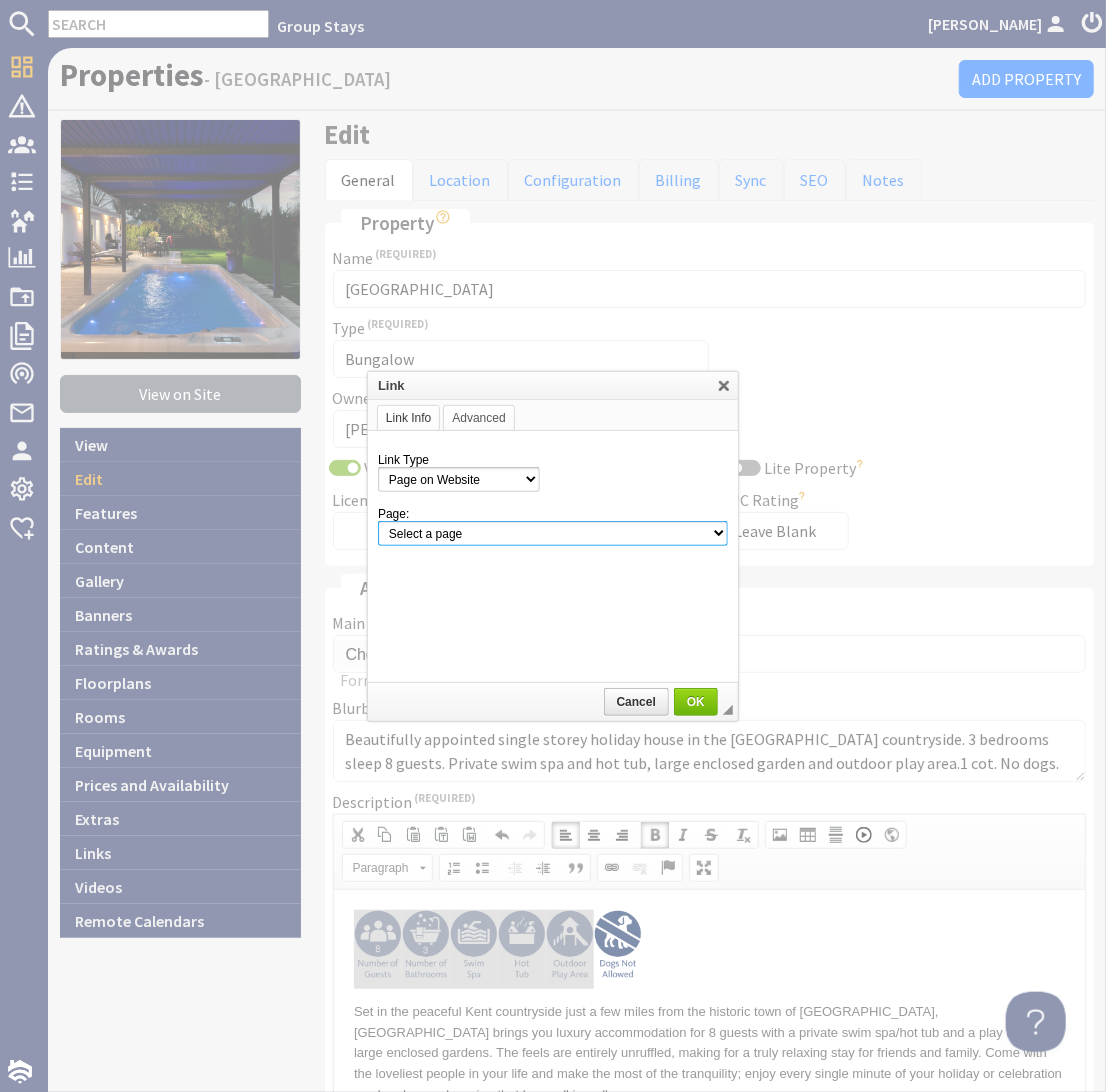 click on "Select a page  Homepage  Content Page ·  About Us ·  [GEOGRAPHIC_DATA] 20 - Access Statement ·  [PERSON_NAME][GEOGRAPHIC_DATA] - Access Statement ·  Beyond The [PERSON_NAME] Access Statement ·  Big Holiday Homes and Cottages with Hot Tubs ·  Blushings Barn - Access Statement ·  Cancellations and Charges ·  [PERSON_NAME] 20 - Access Statement ·  Coat Barn - Access Statement ·  Cockercombe - Access Statement ·  Complaints Procedure ·  Cottages for Large Groups in [GEOGRAPHIC_DATA], [GEOGRAPHIC_DATA], [GEOGRAPHIC_DATA], [GEOGRAPHIC_DATA], [GEOGRAPHIC_DATA] ·  Croftview - Access Statement ·  [GEOGRAPHIC_DATA] - Access Statement ·  [GEOGRAPHIC_DATA] - Access Statement ·  Discount Code 'EarlyBird150' Terms & Conditions ·  Discount Code 'Midweek Sparkle' Terms & Conditions ·  Discount Code 'Summer200' Terms & Conditions ·  Dog Friendly Holidays for Large Groups ·  Dreamdays - Access Statement ·  Electric Vehicle Charging at Holiday Homes ·  [GEOGRAPHIC_DATA] - Access Statement ·  [GEOGRAPHIC_DATA] - Access Statement ·  Frog Street - Access Statement  Contact Page" at bounding box center (553, 533) 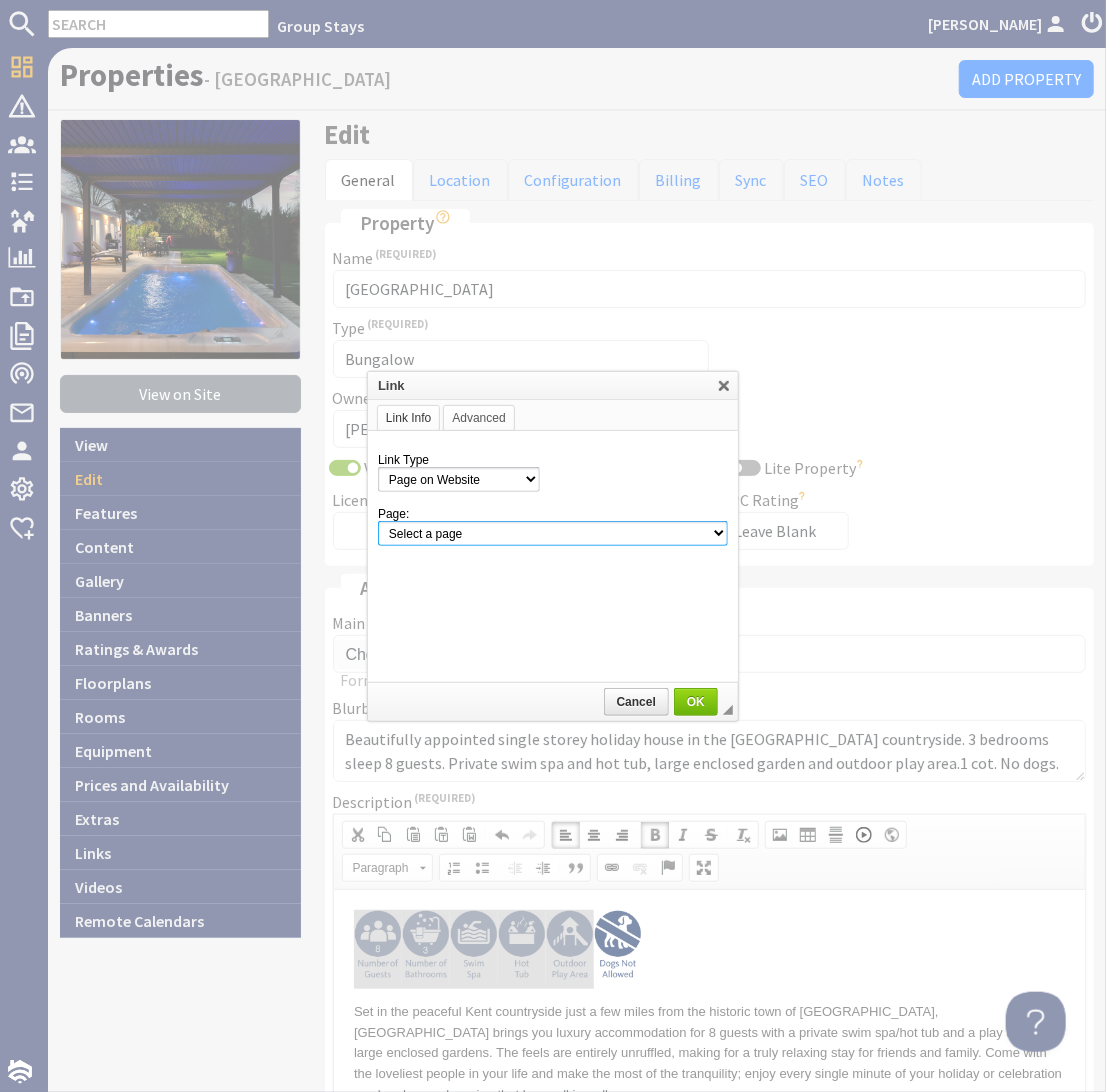 select on "property!formosa" 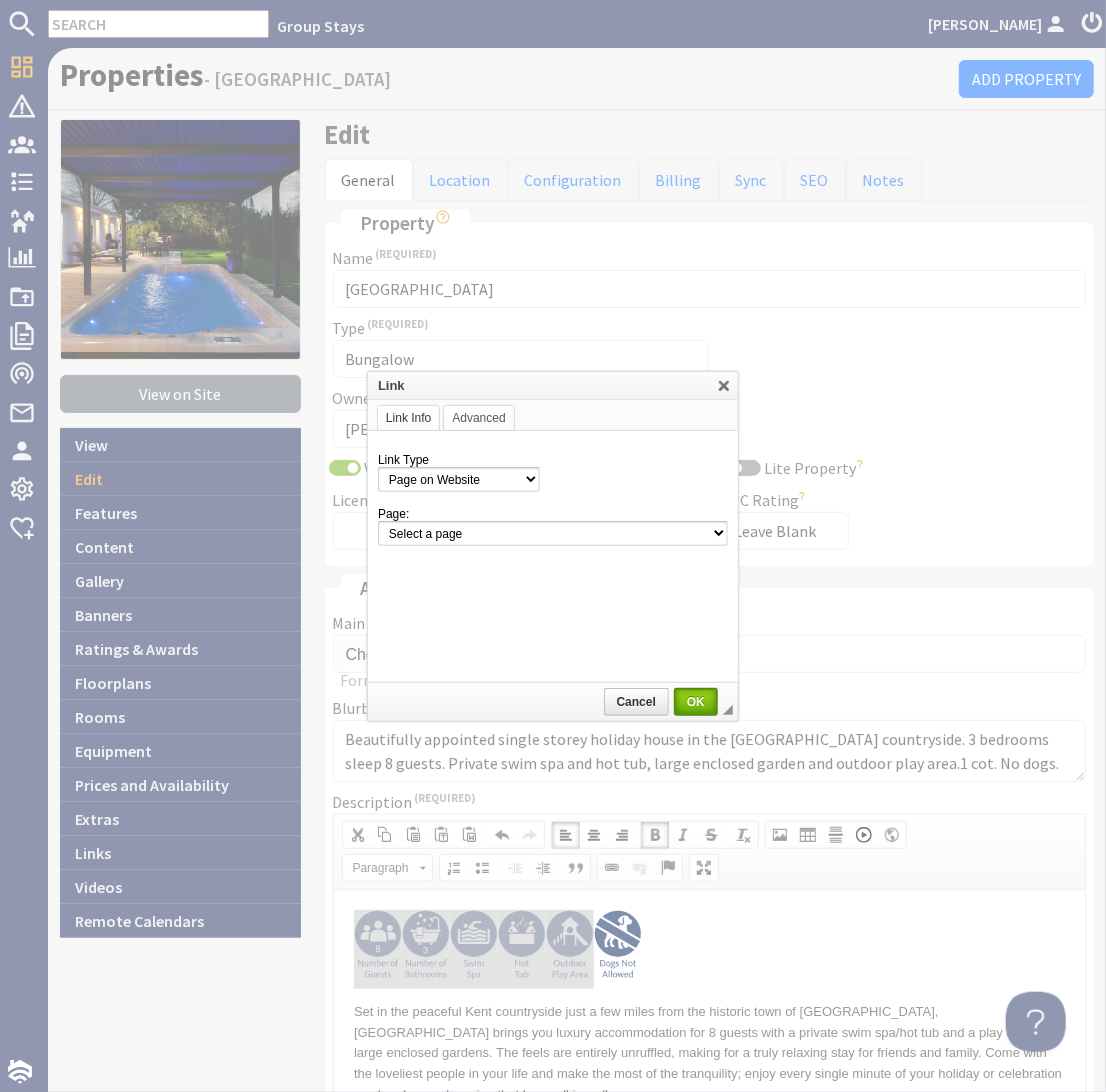 click on "OK" at bounding box center [696, 702] 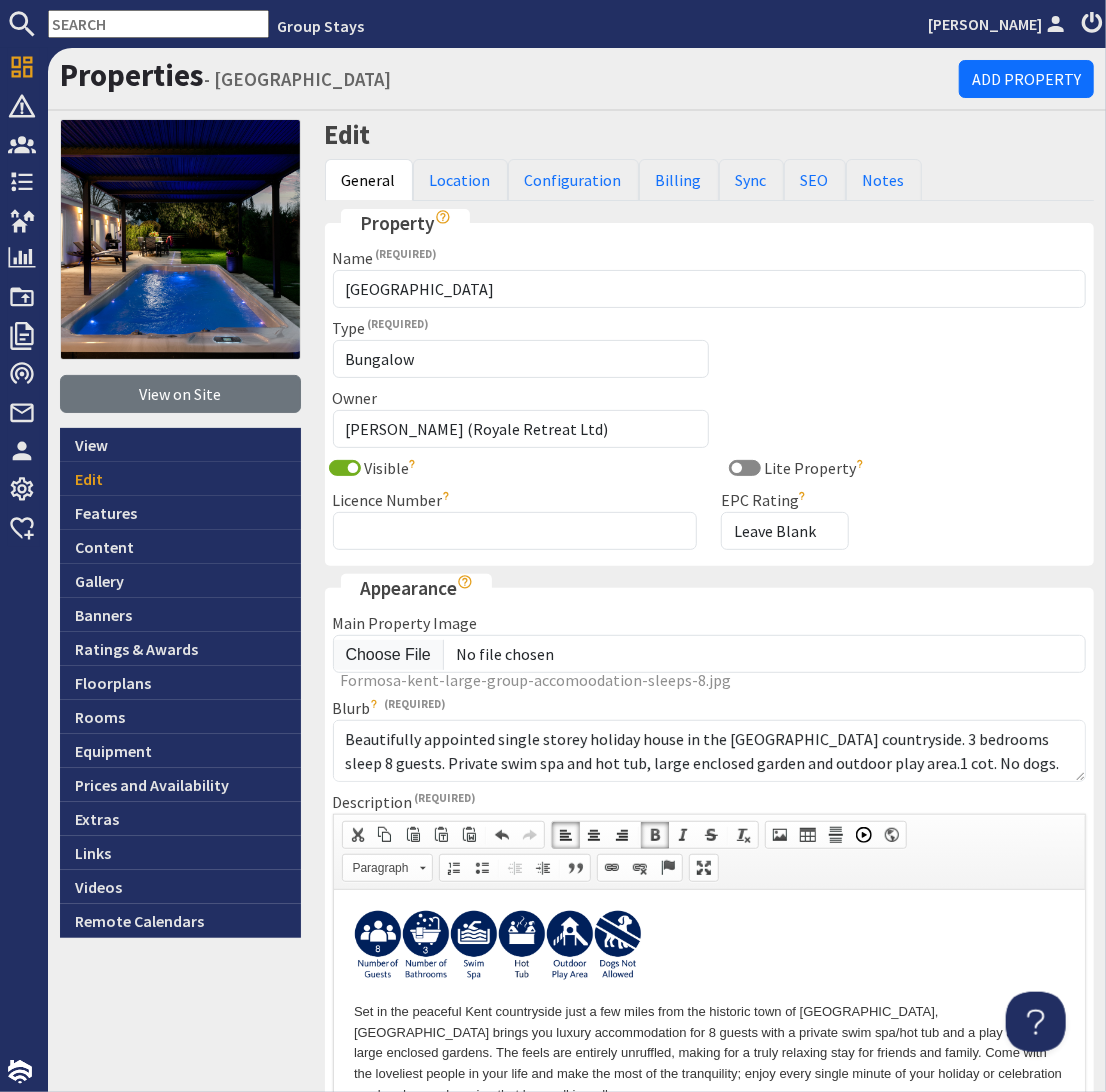 click at bounding box center (709, 948) 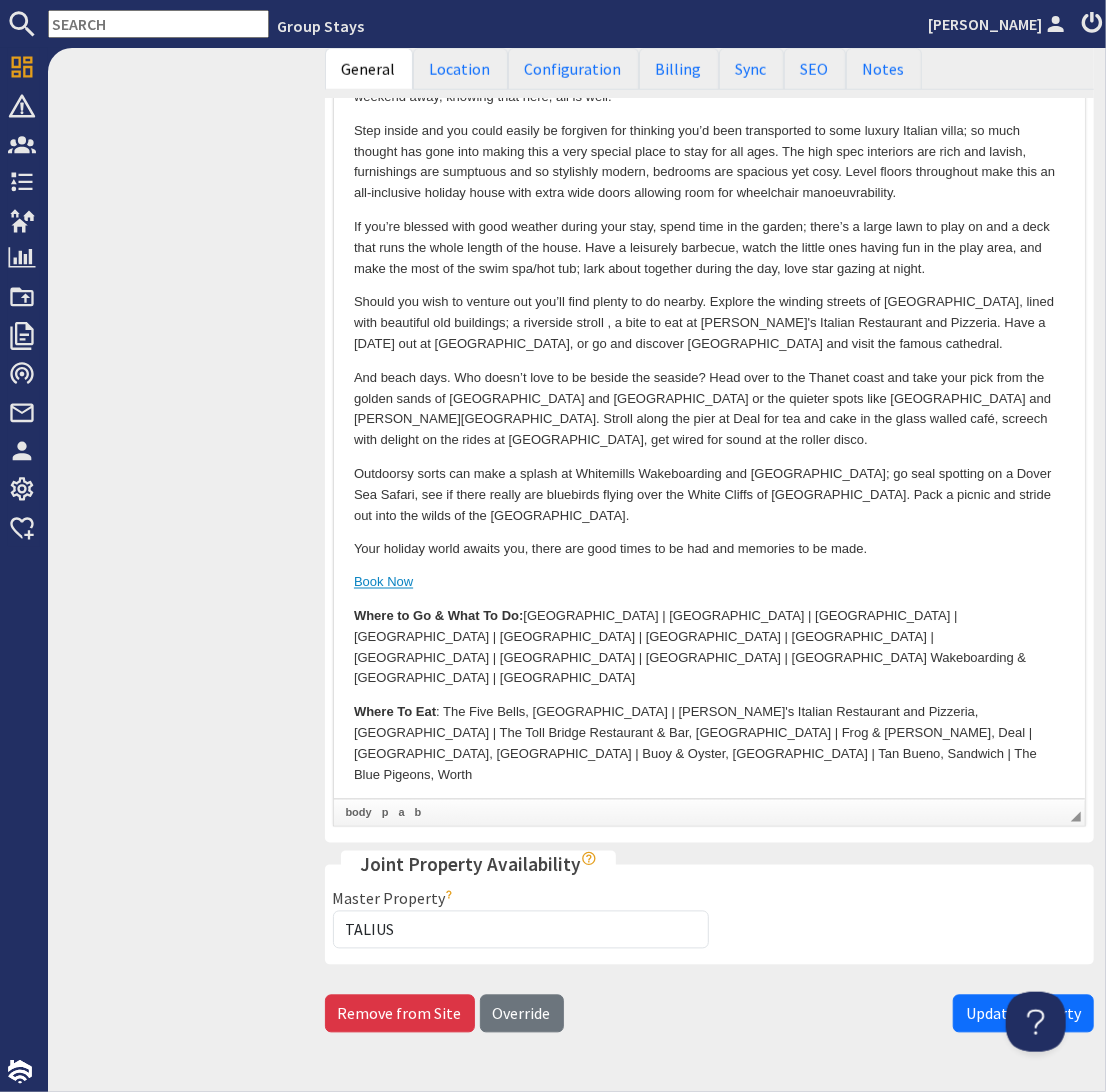 scroll, scrollTop: 1046, scrollLeft: 0, axis: vertical 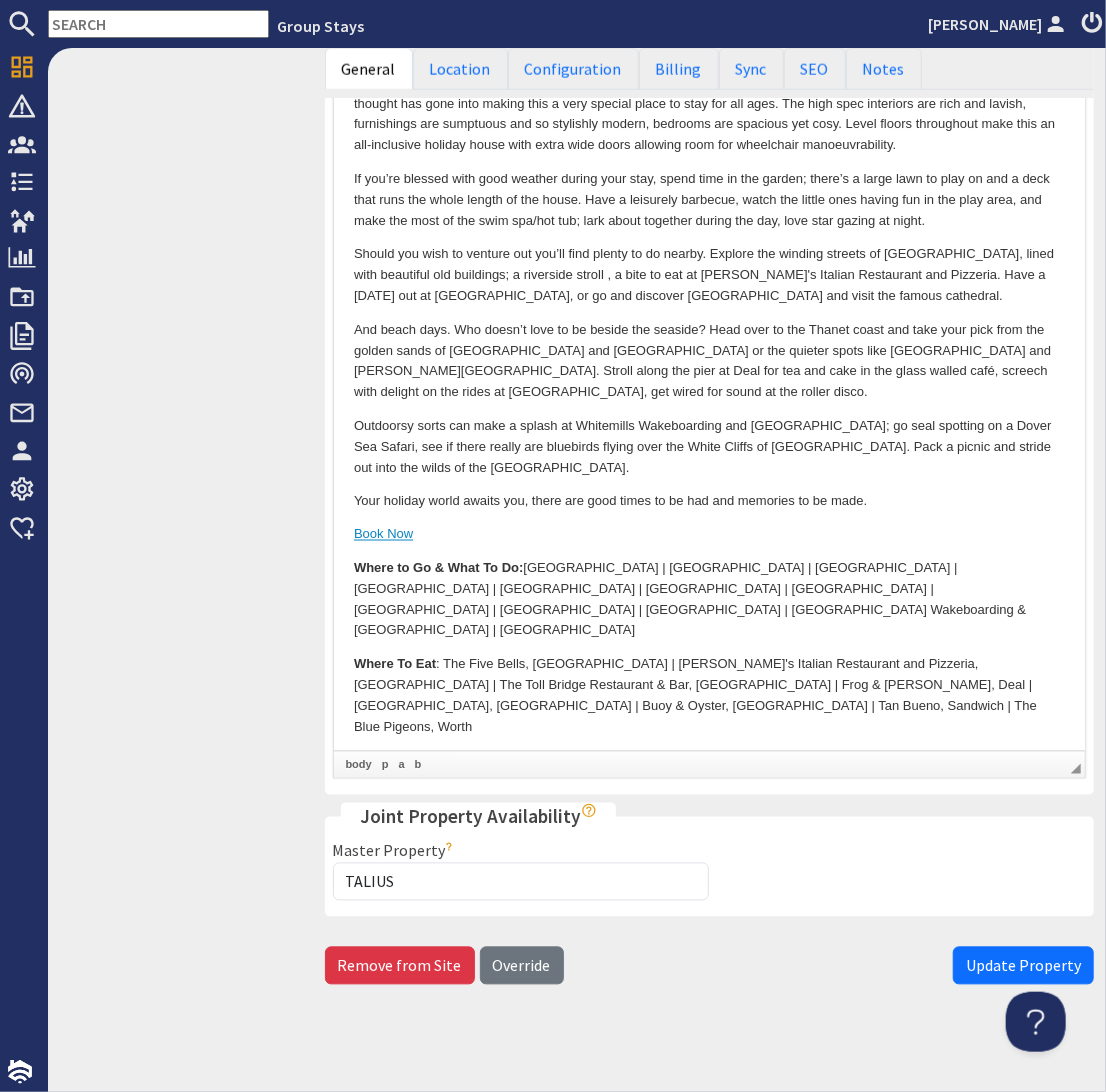 click on "Update Property" at bounding box center [1023, 966] 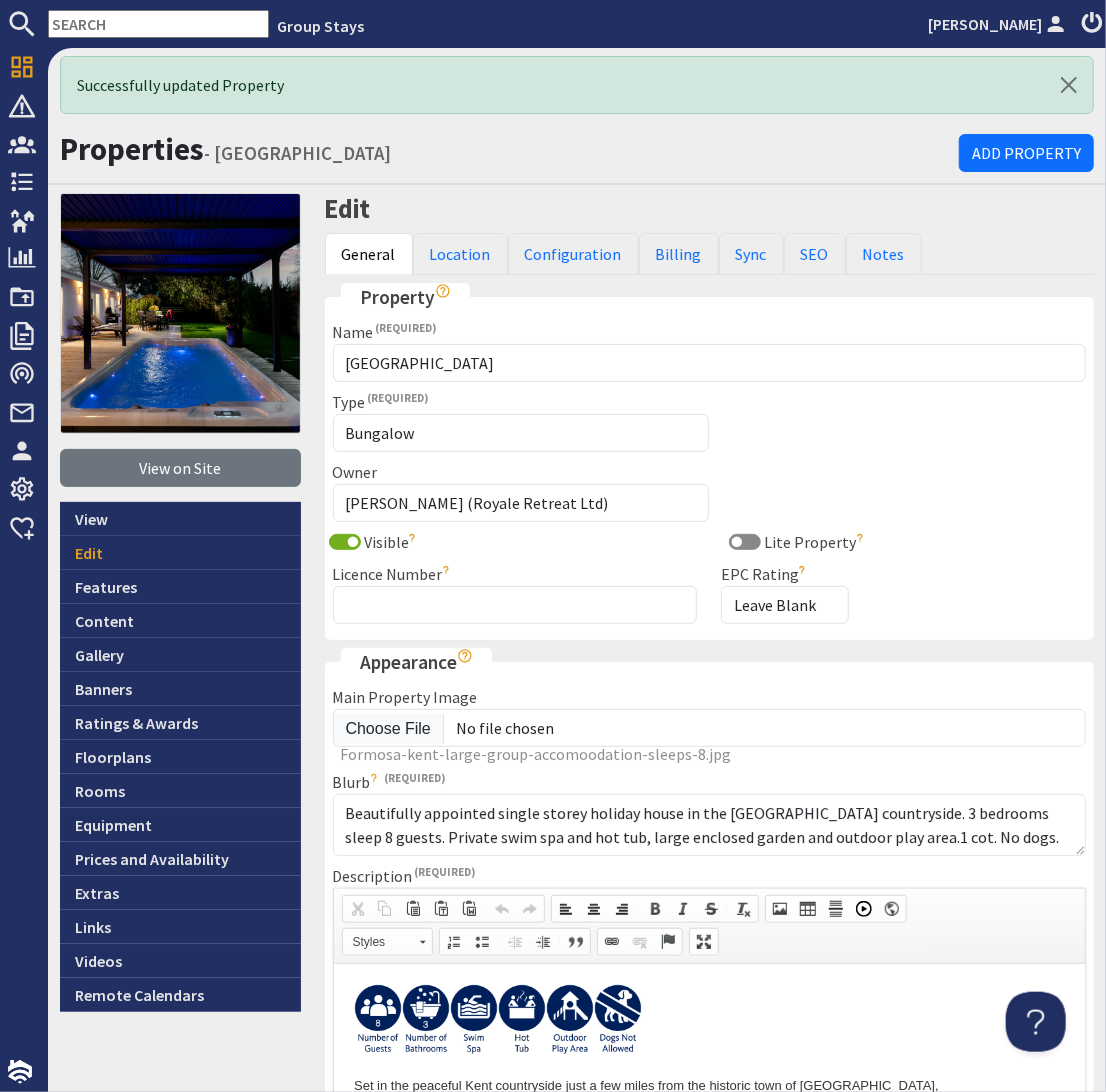 scroll, scrollTop: 0, scrollLeft: 0, axis: both 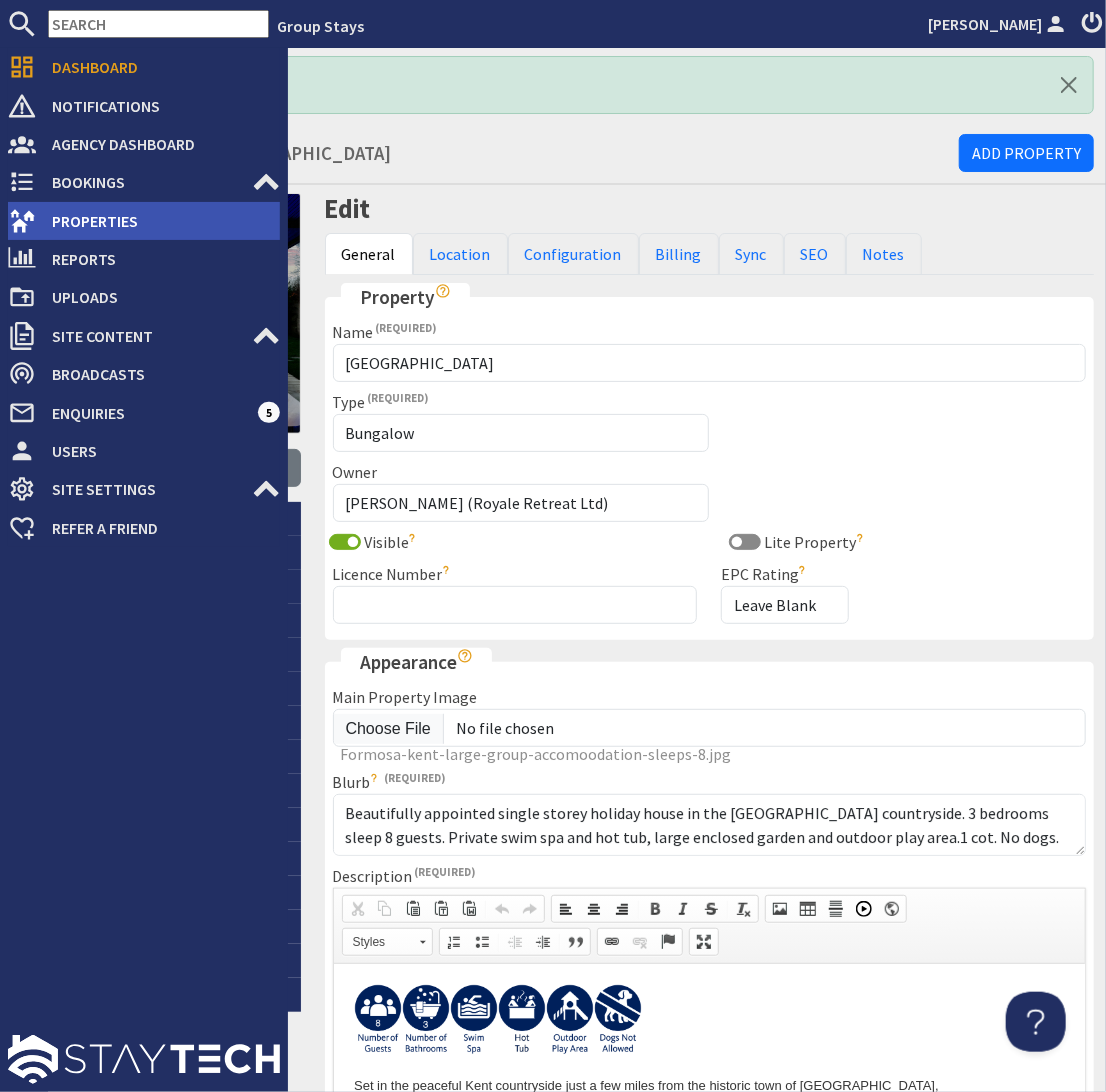 click on "Properties" at bounding box center [158, 221] 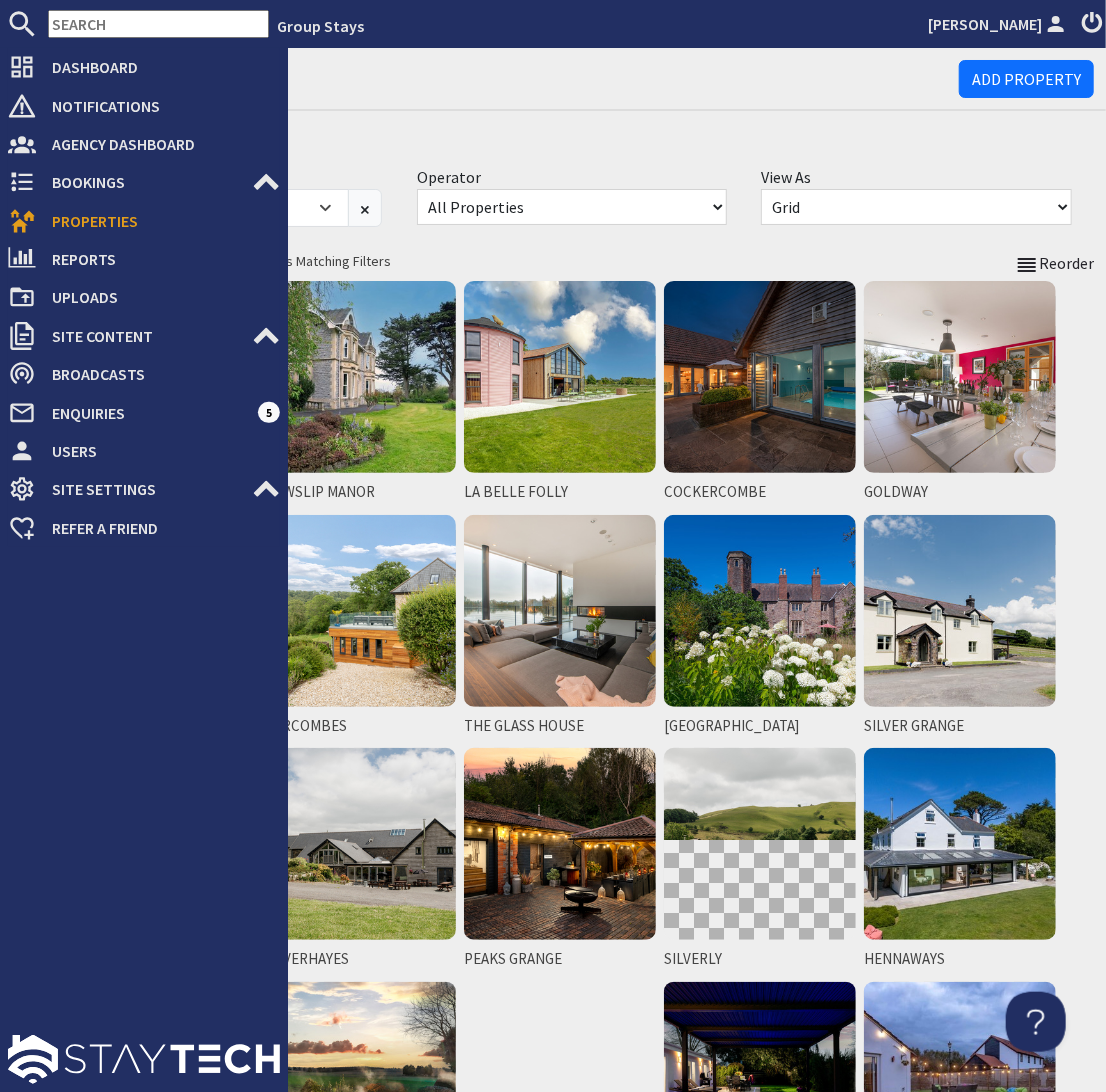 scroll, scrollTop: 0, scrollLeft: 0, axis: both 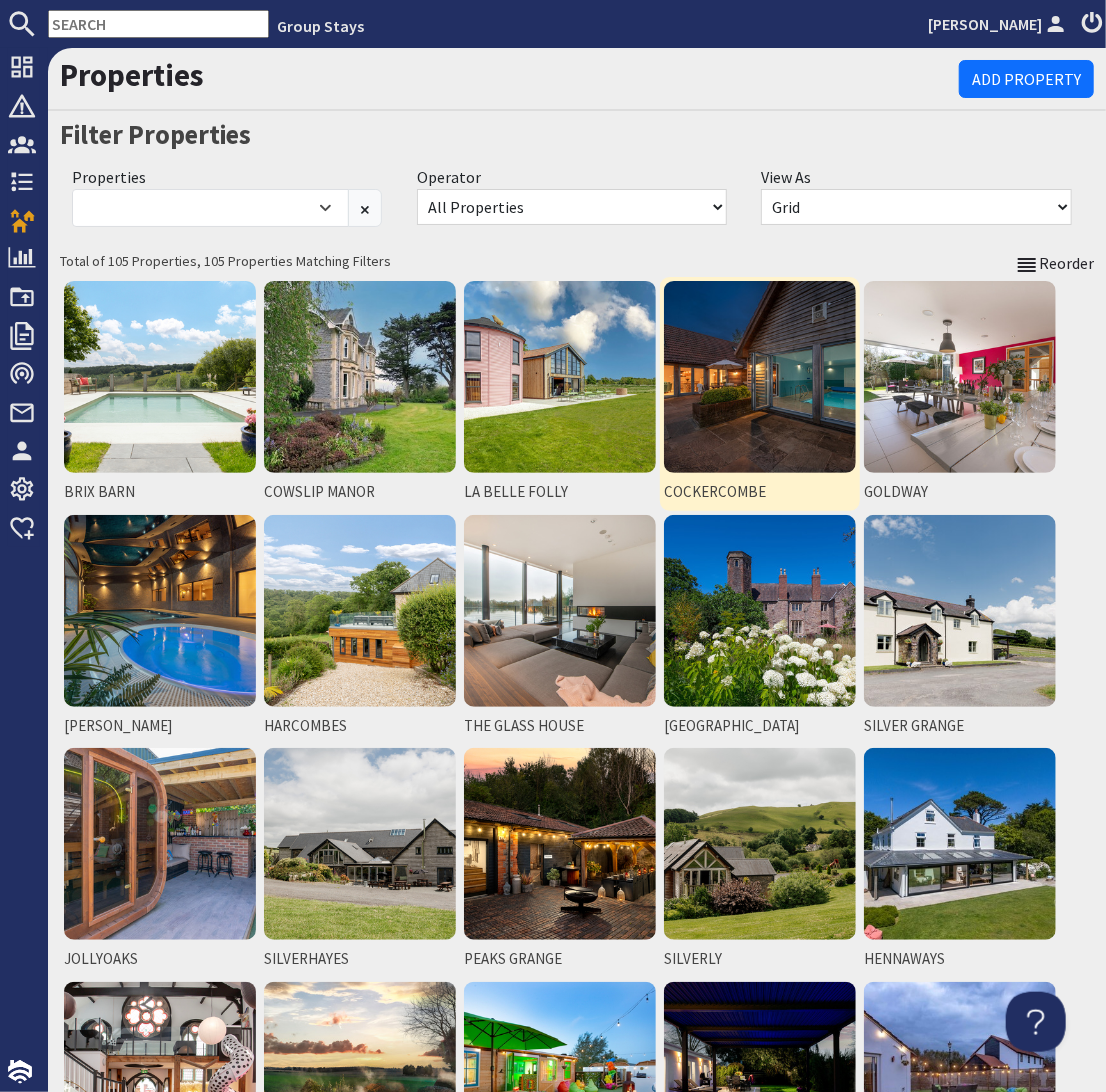 click at bounding box center (760, 377) 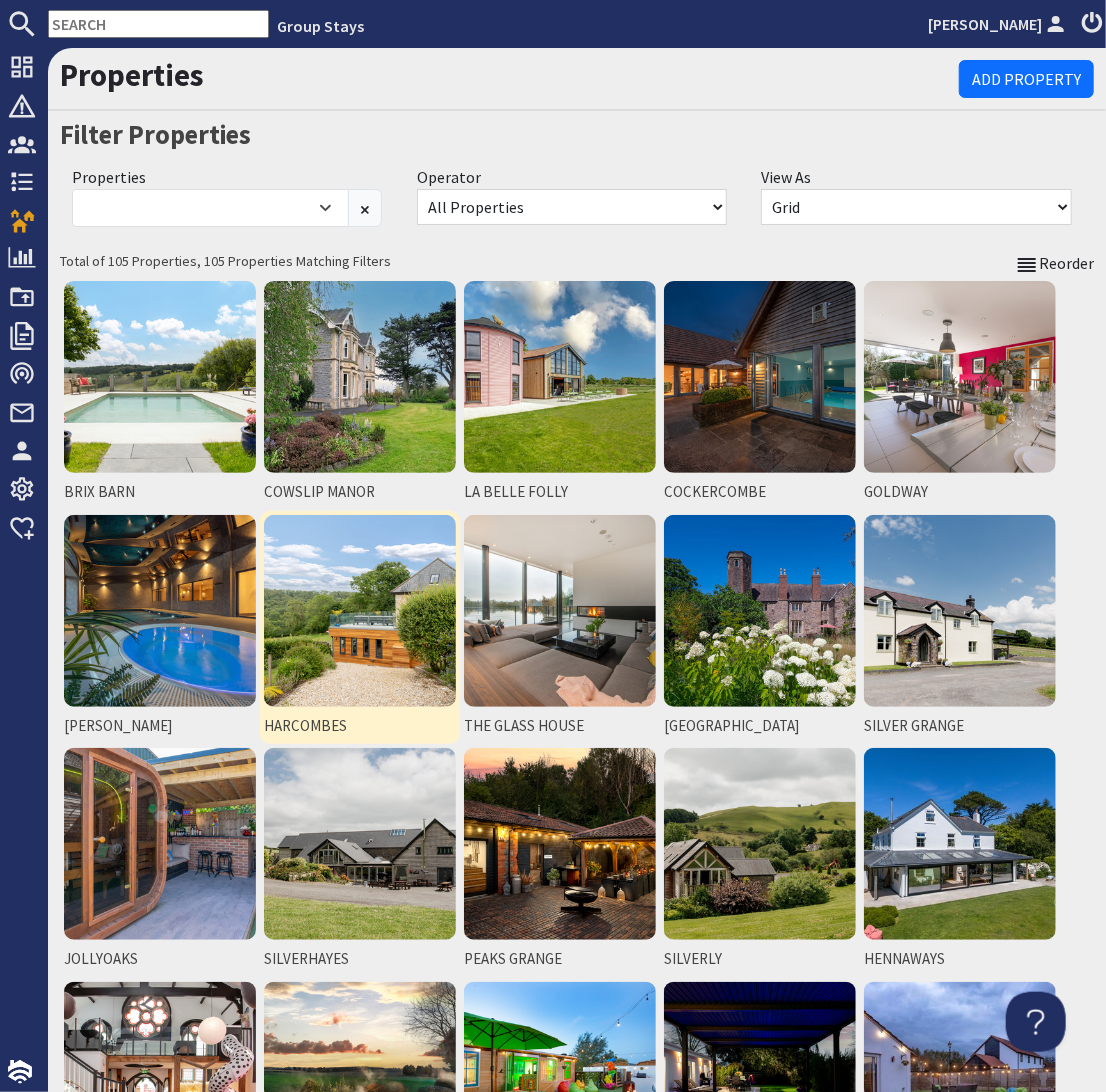click at bounding box center (360, 611) 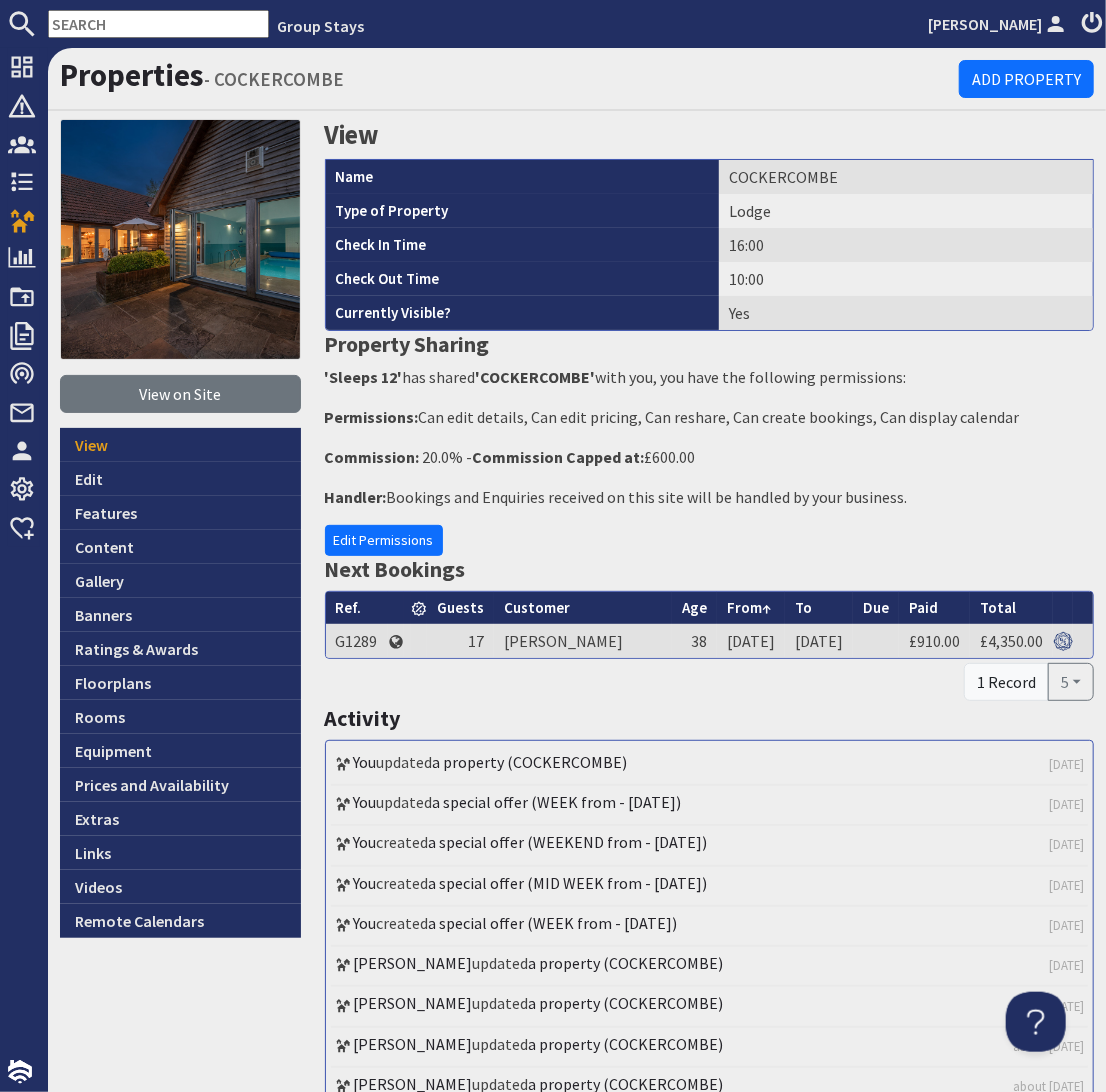 scroll, scrollTop: 0, scrollLeft: 0, axis: both 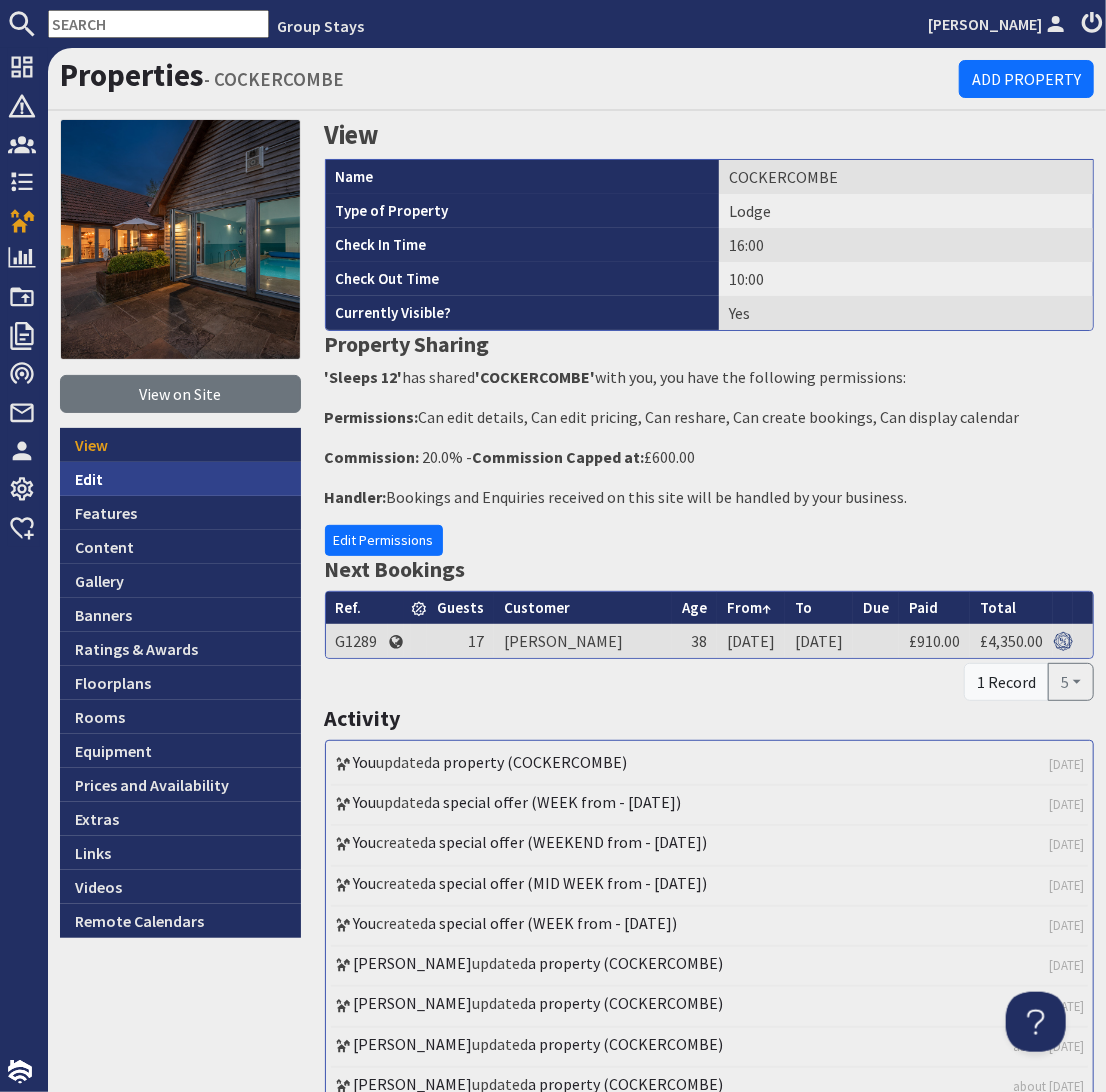 click on "Edit" at bounding box center (180, 479) 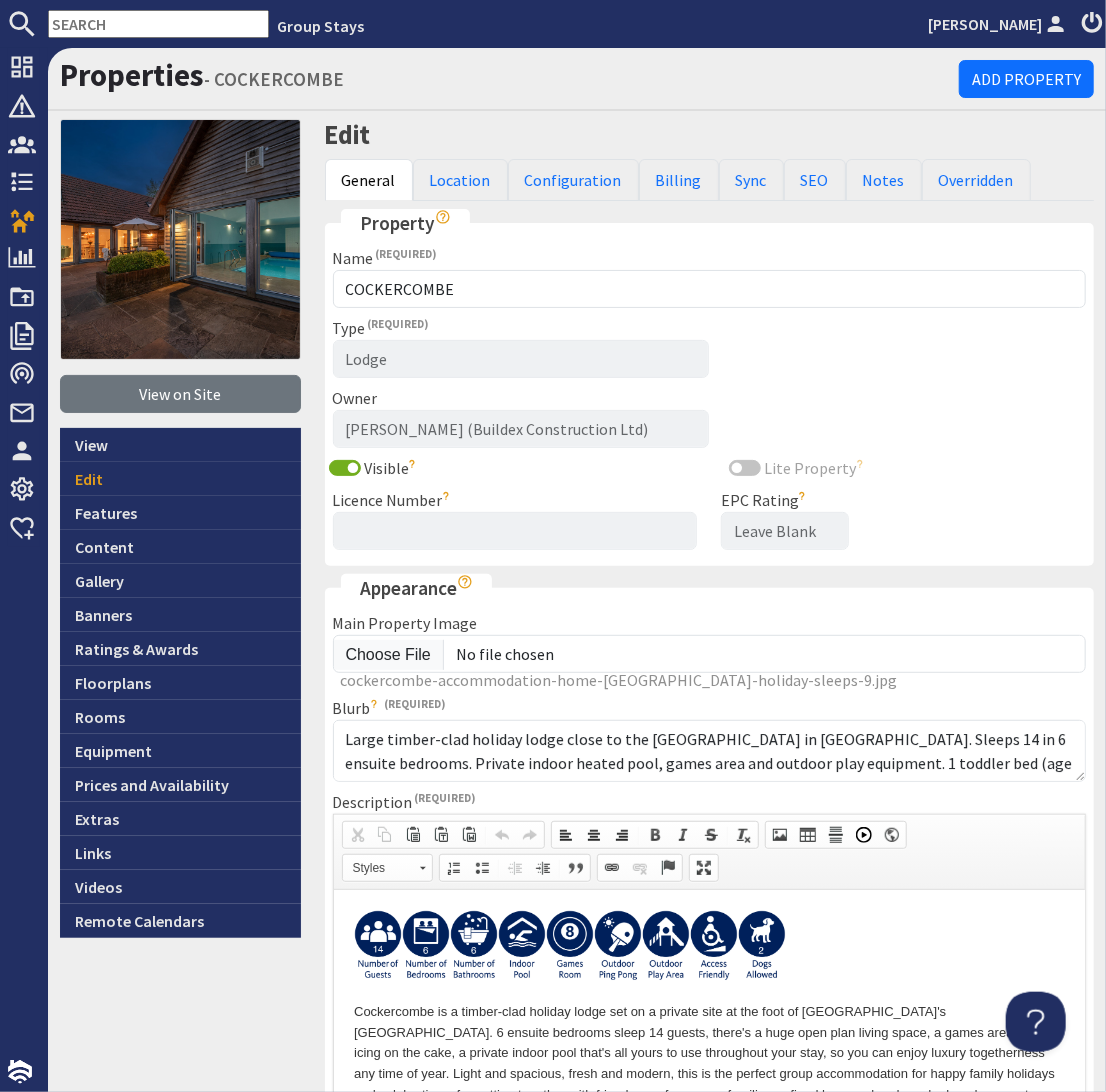 scroll, scrollTop: 0, scrollLeft: 0, axis: both 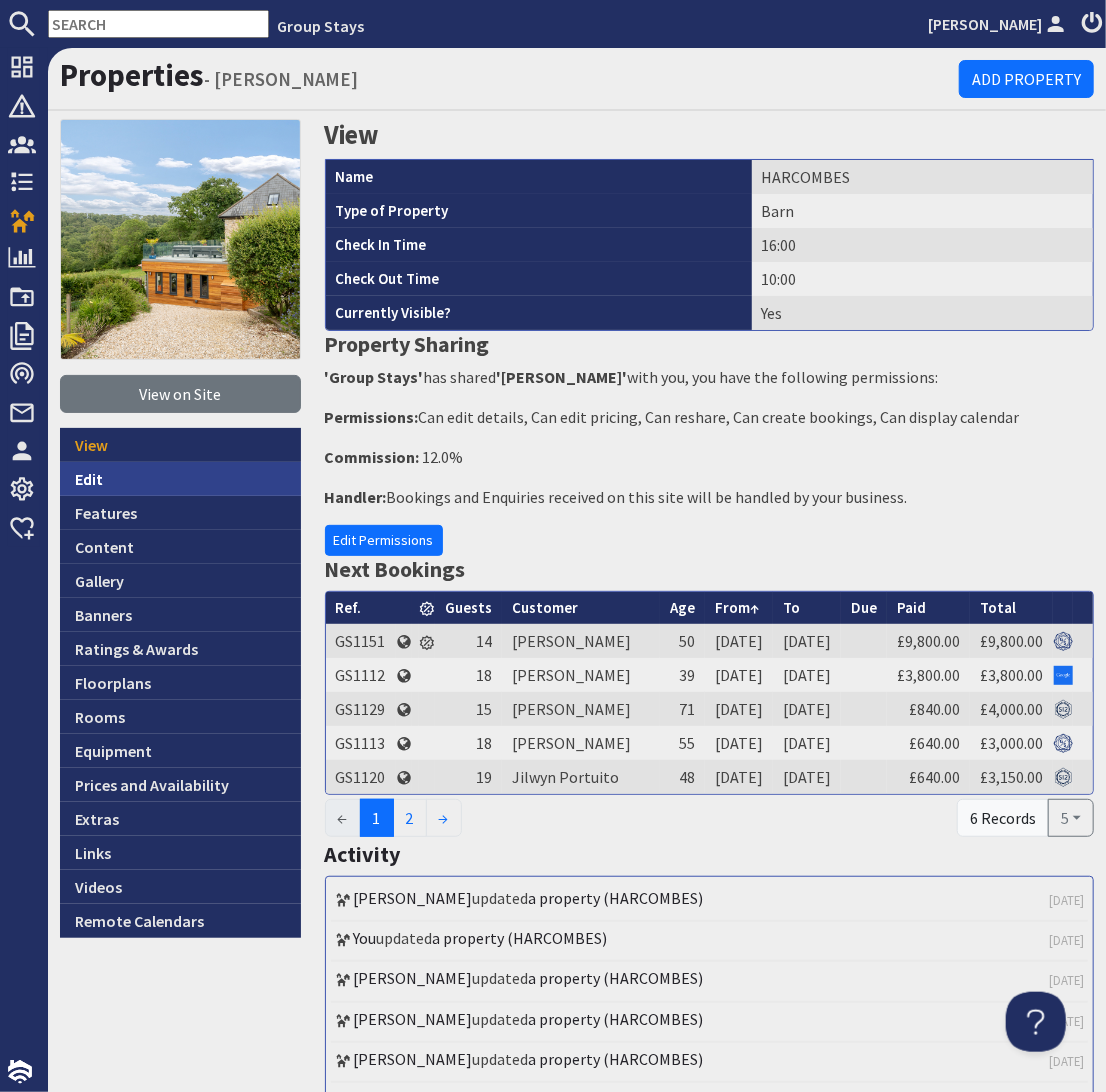 click on "Edit" at bounding box center [180, 479] 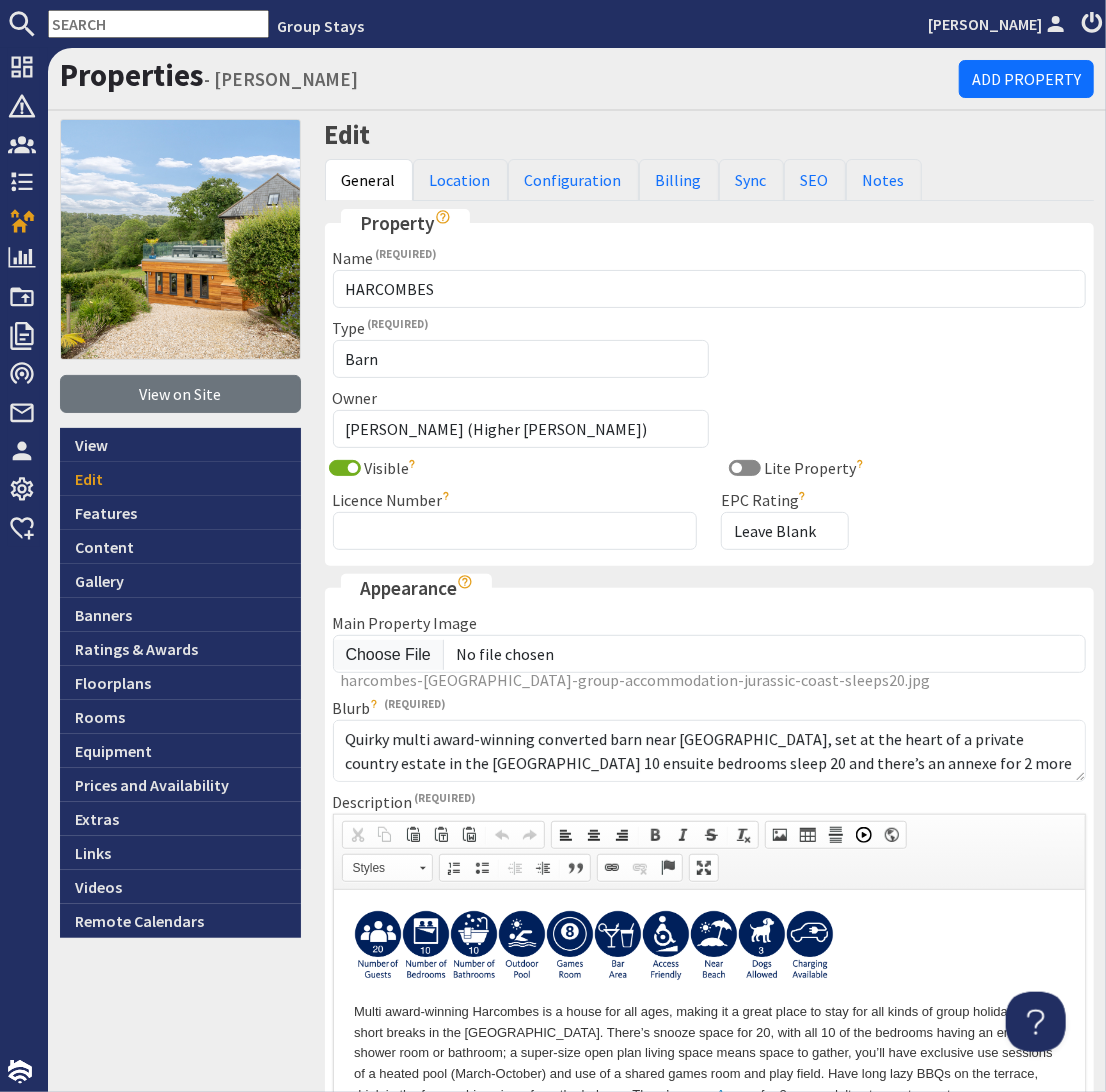 scroll, scrollTop: 0, scrollLeft: 0, axis: both 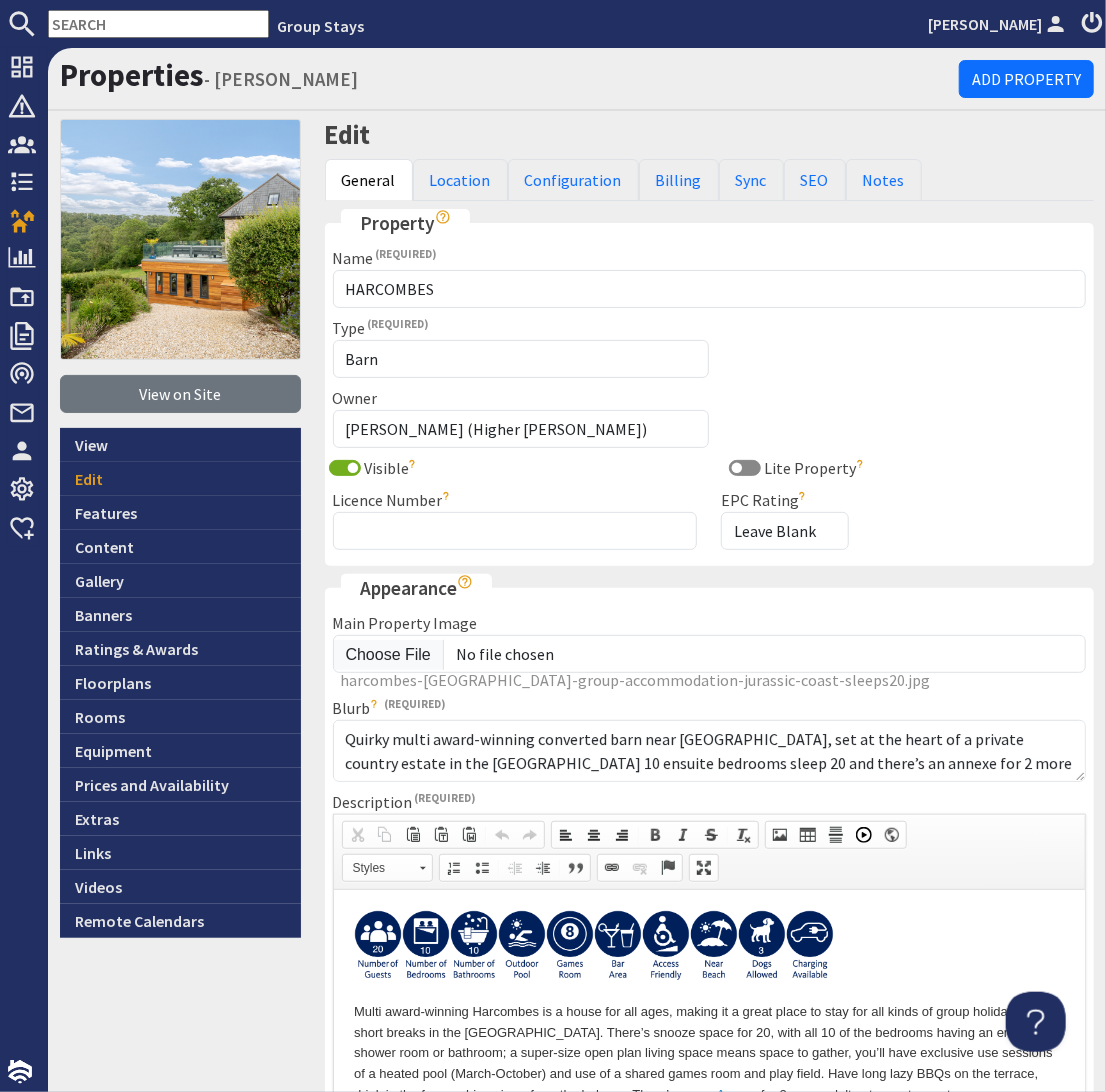 click at bounding box center (617, 945) 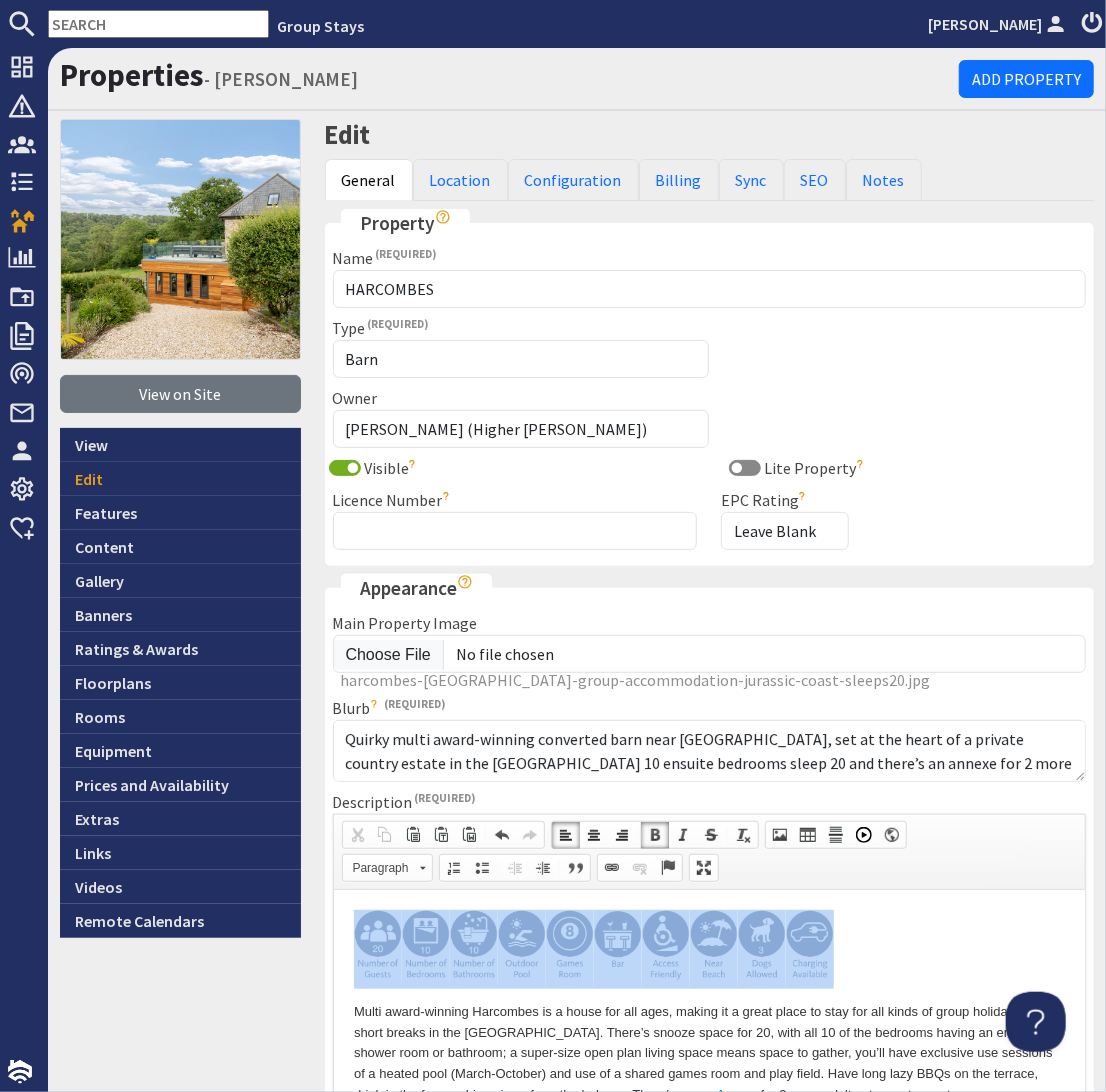 drag, startPoint x: 865, startPoint y: 936, endPoint x: 340, endPoint y: 935, distance: 525.001 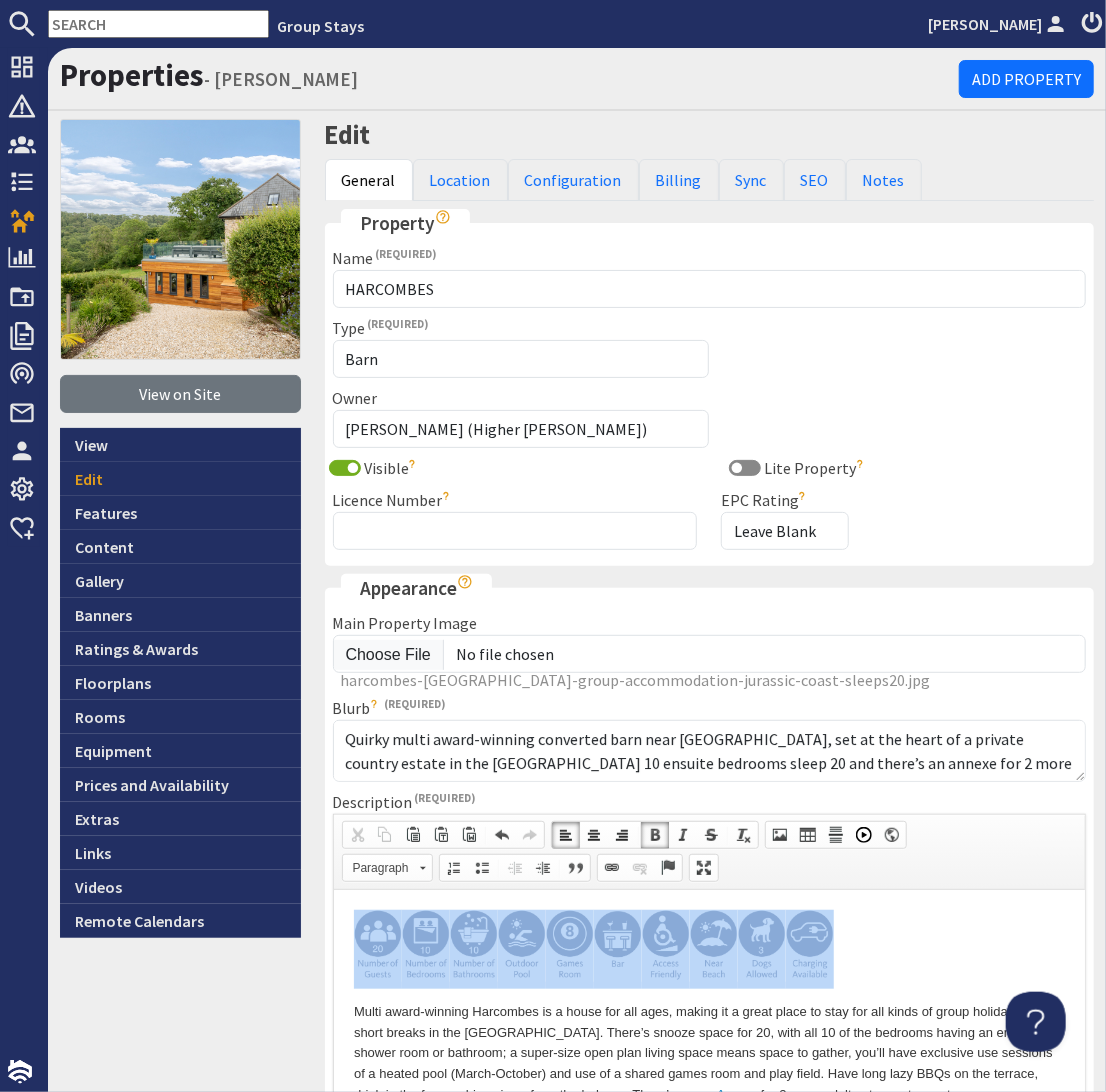 click on "​​​​​​​ Multi award-winning Harcombes is a house for all ages, making it a great place to stay for all kinds of group holidays and short breaks in the UK. There’s snooze space for 20, with all 10 of the bedrooms having an ensuite shower room or bathroom; a super-size open plan living space means space to gather, you’ll have exclusive use sessions of a heated pool (March-October) and use of a shared games room and play field. Have long lazy BBQs on the terrace, drink in the far-reaching views from the balcony. There’s a cosy  Annexe  for 2 more adults at an extra cost. Take the kids on a fun-filled trip to Wildwood Devon, Crealy Theme Park or The Donkey Sanctuary; hire bikes and cycle along the breathtakingly beautiful Exe Estuary, take a bracing clifftop walk on the South West Coast Path, have a mosey round Exeter to see the sights and browse the shops. Book Now Where To Go & What To Do:  Where To Eat: Great for: All kinds of large group stays Note: Harcombes is part of  The Farway Estate" at bounding box center [709, 1281] 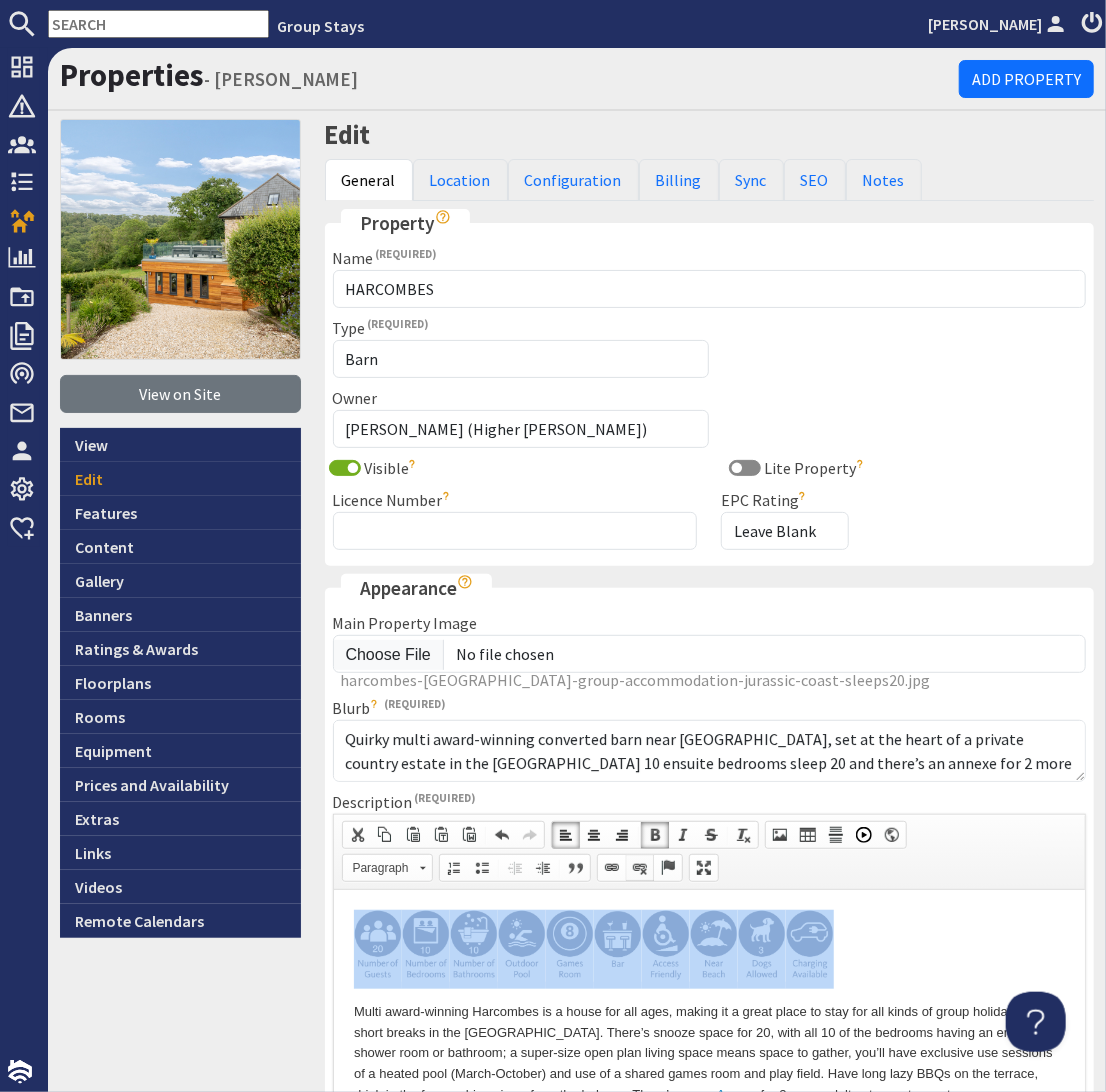 click at bounding box center [640, 868] 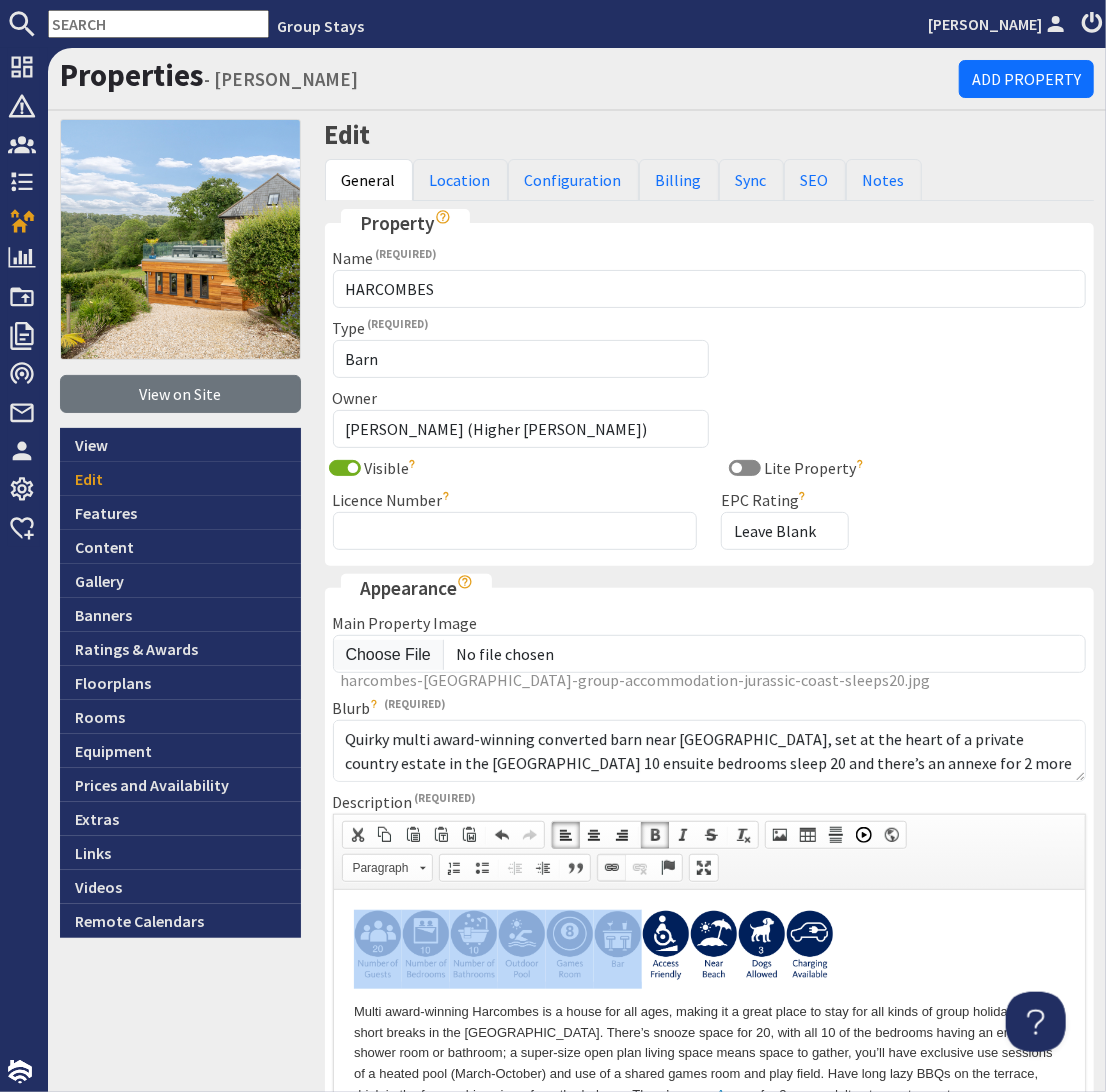 click at bounding box center [612, 868] 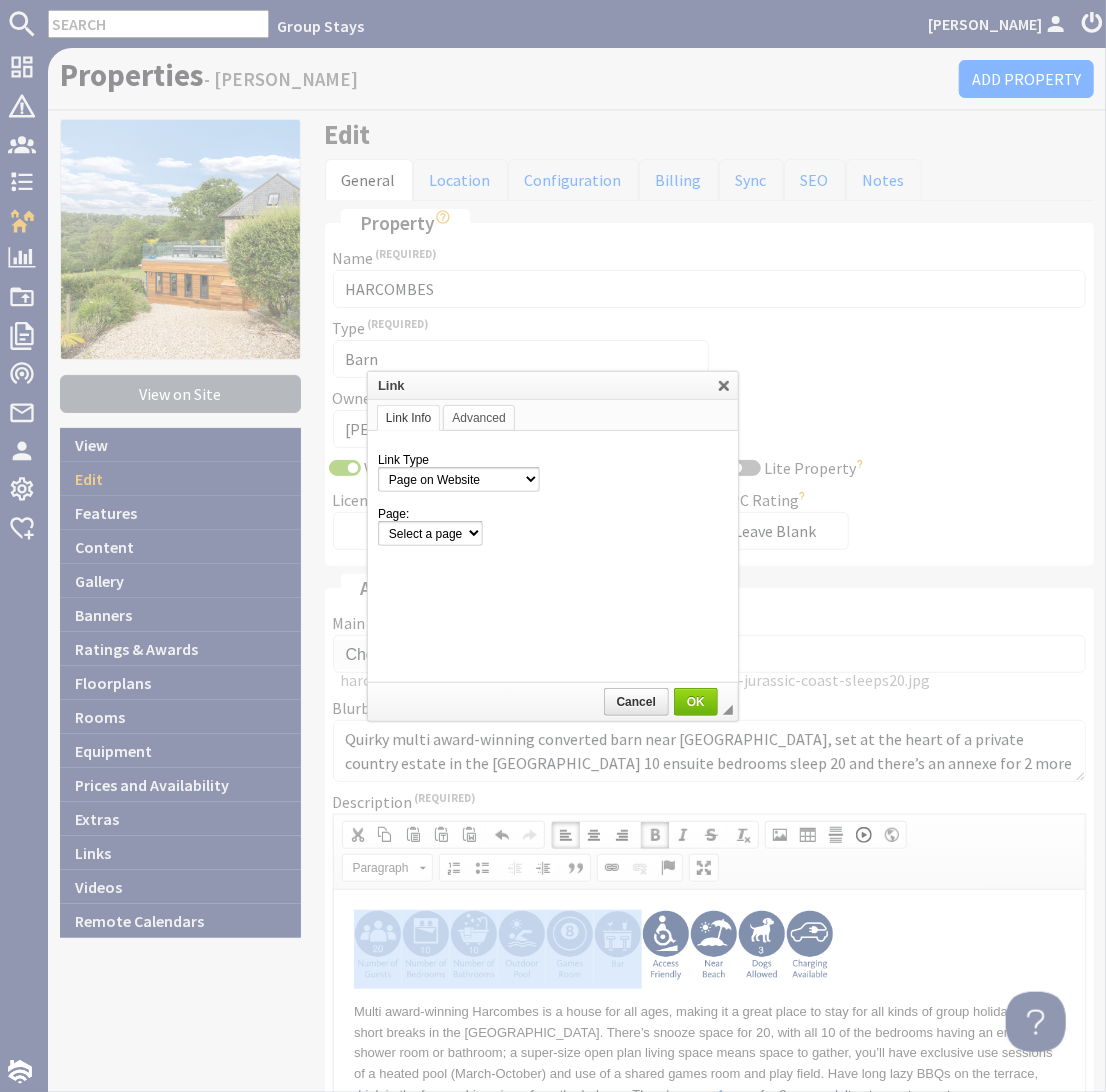 scroll, scrollTop: 0, scrollLeft: 0, axis: both 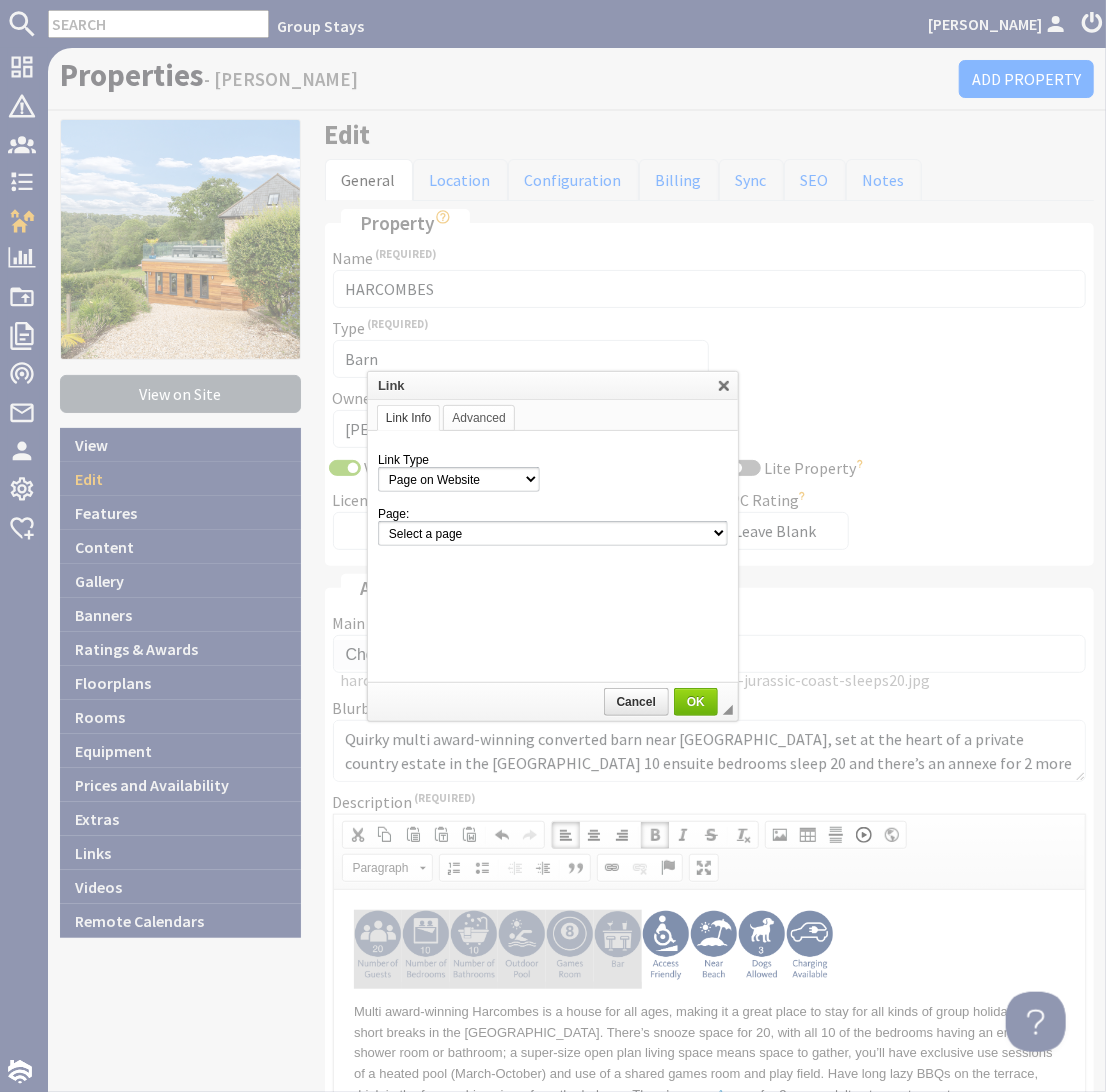 click on "Select a page  Homepage  Content Page ·  About Us ·  [GEOGRAPHIC_DATA] 20 - Access Statement ·  [PERSON_NAME][GEOGRAPHIC_DATA] - Access Statement ·  Beyond The [PERSON_NAME] Access Statement ·  Big Holiday Homes and Cottages with Hot Tubs ·  Blushings Barn - Access Statement ·  Cancellations and Charges ·  [PERSON_NAME] 20 - Access Statement ·  Coat Barn - Access Statement ·  Cockercombe - Access Statement ·  Complaints Procedure ·  Cottages for Large Groups in [GEOGRAPHIC_DATA], [GEOGRAPHIC_DATA], [GEOGRAPHIC_DATA], [GEOGRAPHIC_DATA], [GEOGRAPHIC_DATA] ·  Croftview - Access Statement ·  [GEOGRAPHIC_DATA] - Access Statement ·  [GEOGRAPHIC_DATA] - Access Statement ·  Discount Code 'EarlyBird150' Terms & Conditions ·  Discount Code 'Midweek Sparkle' Terms & Conditions ·  Discount Code 'Summer200' Terms & Conditions ·  Dog Friendly Holidays for Large Groups ·  Dreamdays - Access Statement ·  Electric Vehicle Charging at Holiday Homes ·  [GEOGRAPHIC_DATA] - Access Statement ·  [GEOGRAPHIC_DATA] - Access Statement ·  Frog Street - Access Statement  Contact Page" at bounding box center [553, 533] 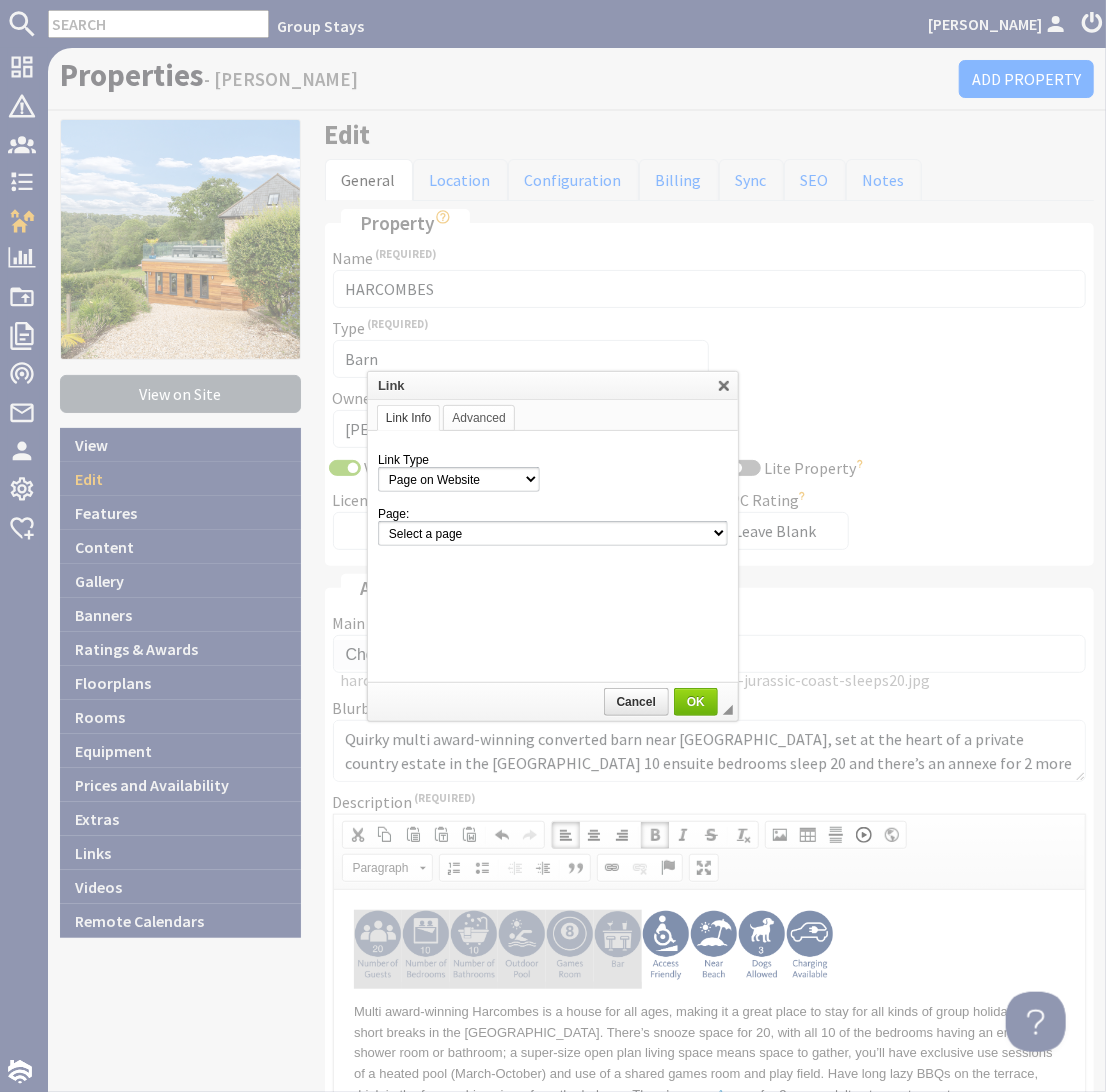 select on "property!harcombes" 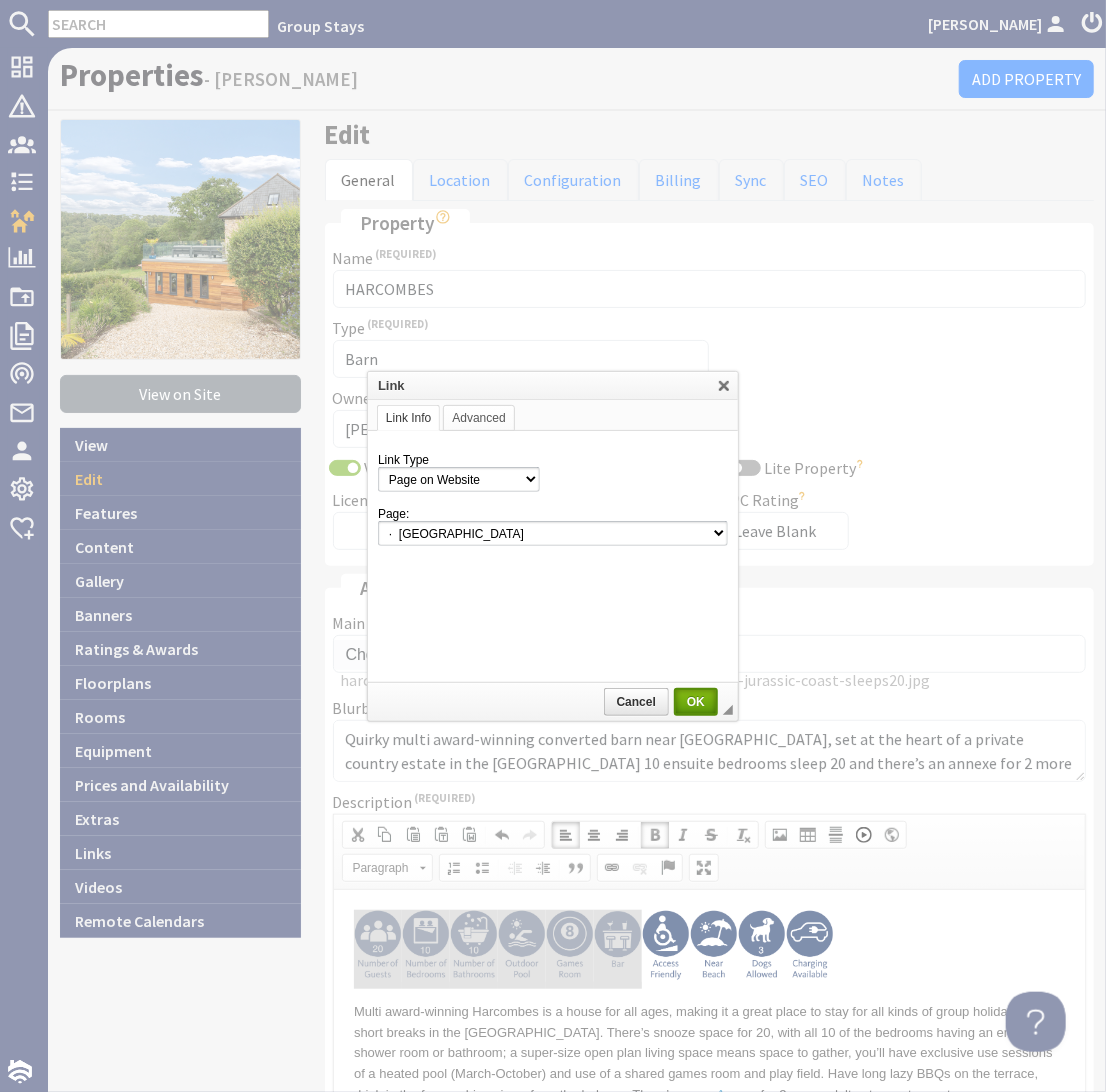 click on "OK" at bounding box center (696, 702) 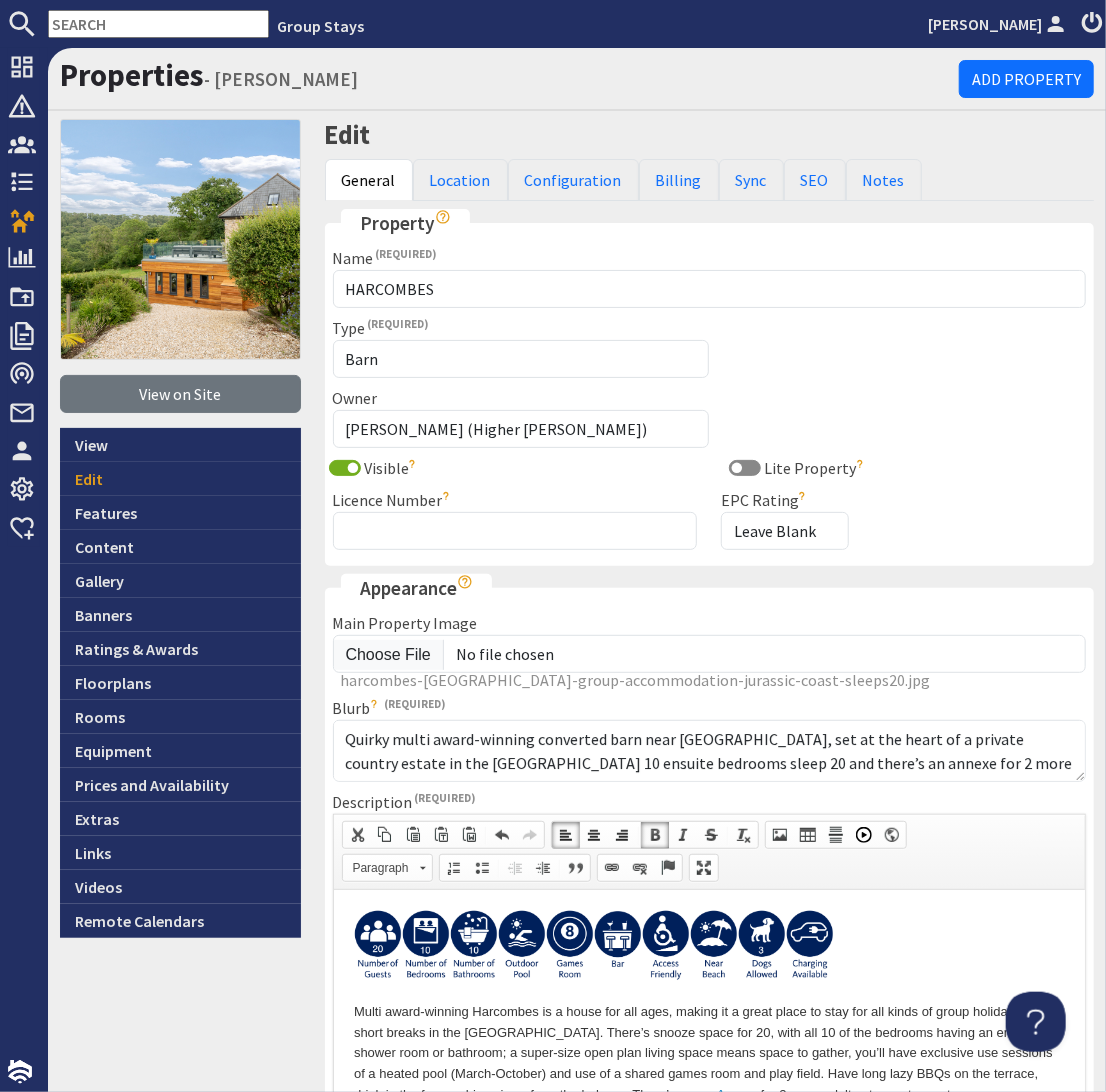 click at bounding box center [709, 948] 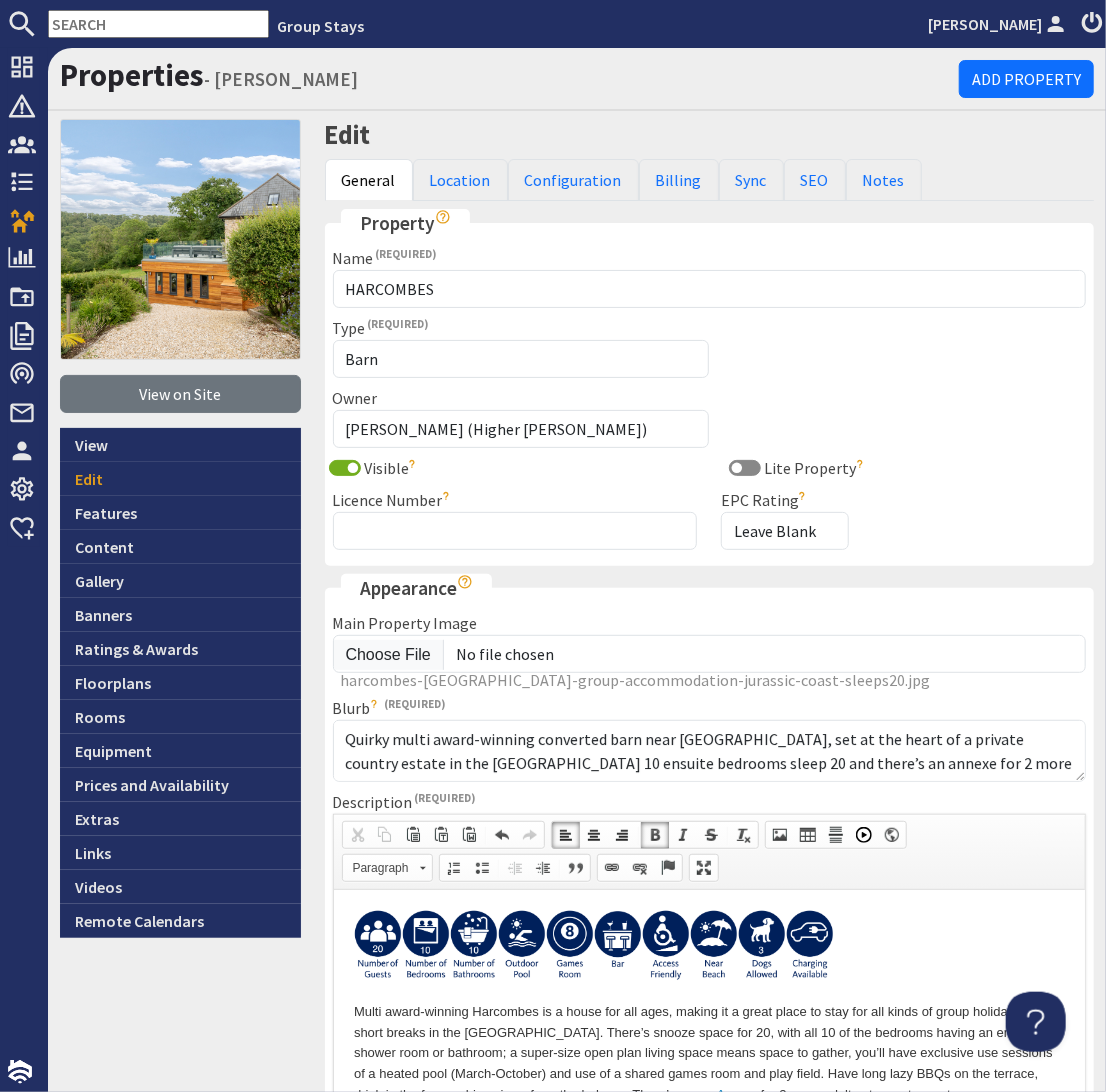 scroll, scrollTop: 882, scrollLeft: 0, axis: vertical 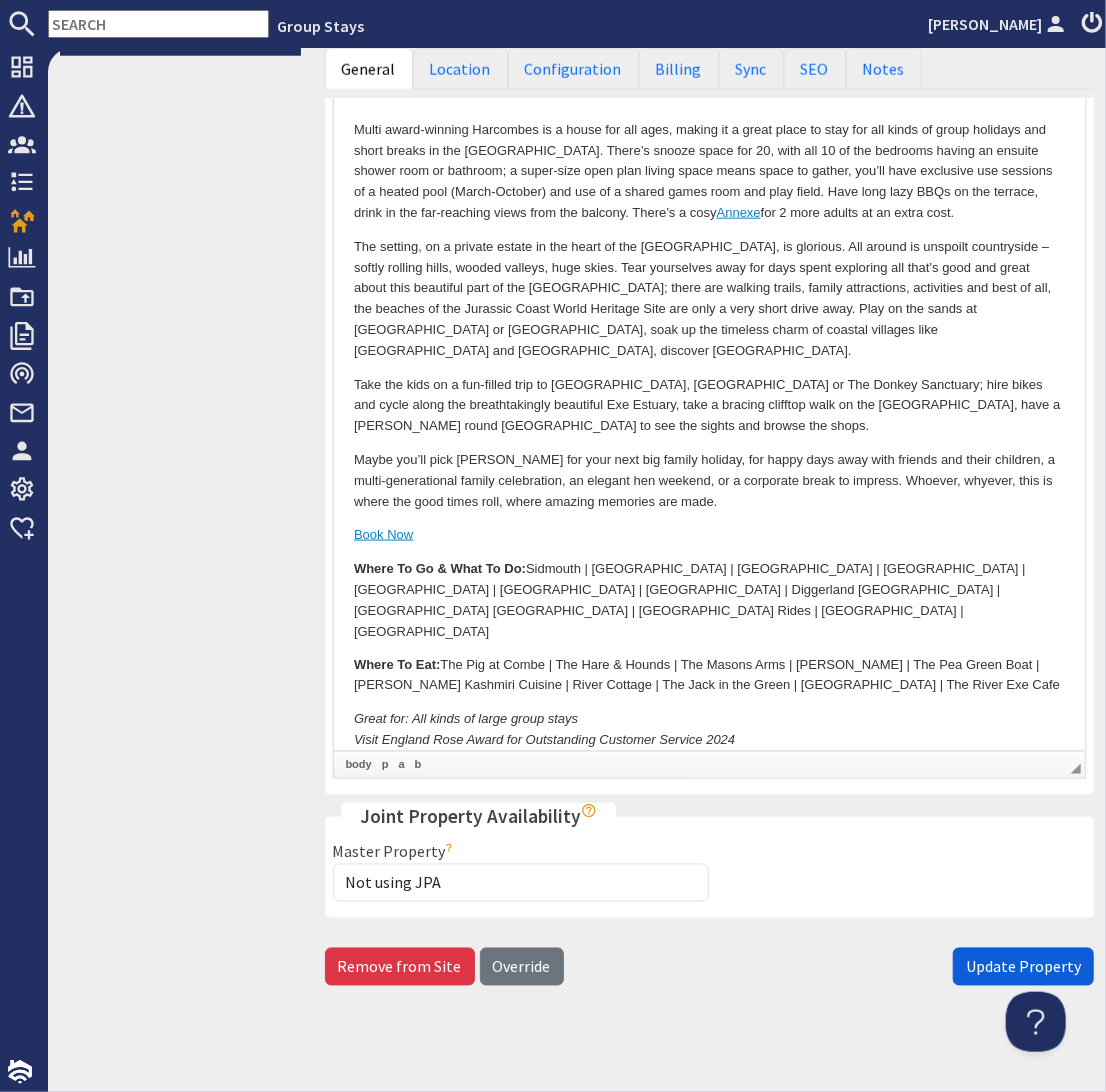 click on "Update Property" at bounding box center (1023, 967) 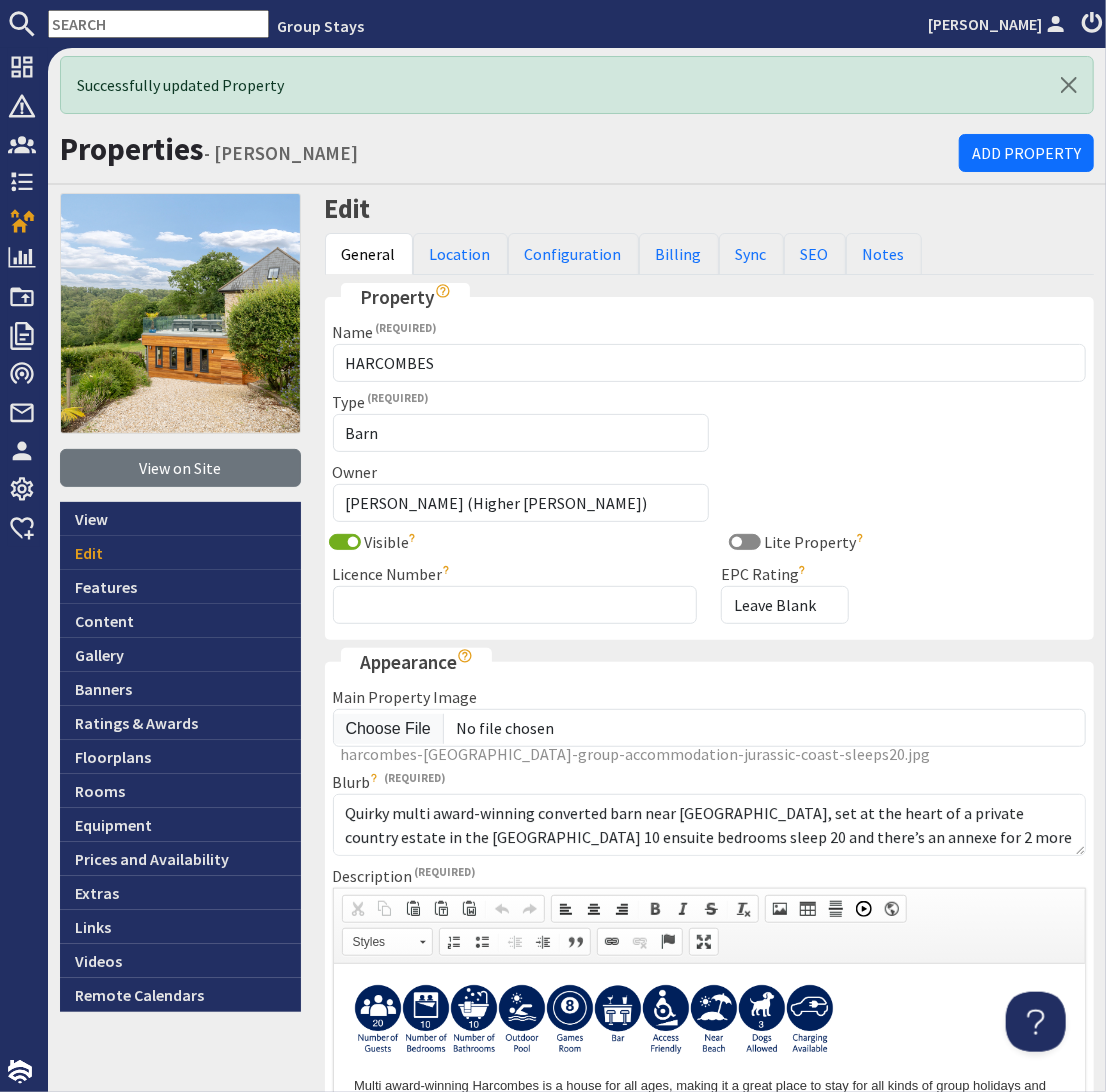scroll, scrollTop: 0, scrollLeft: 0, axis: both 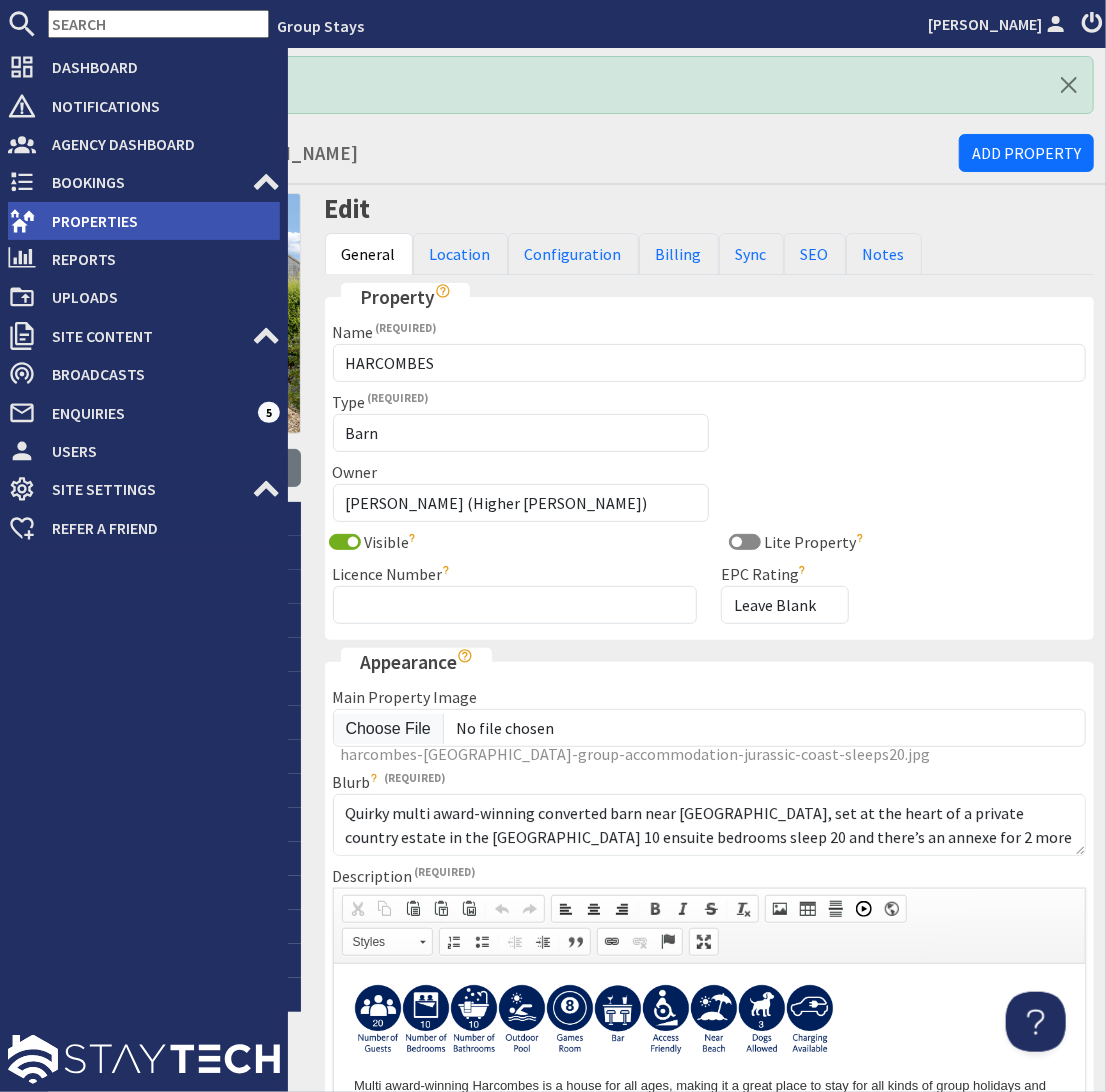 click on "Properties" at bounding box center [158, 221] 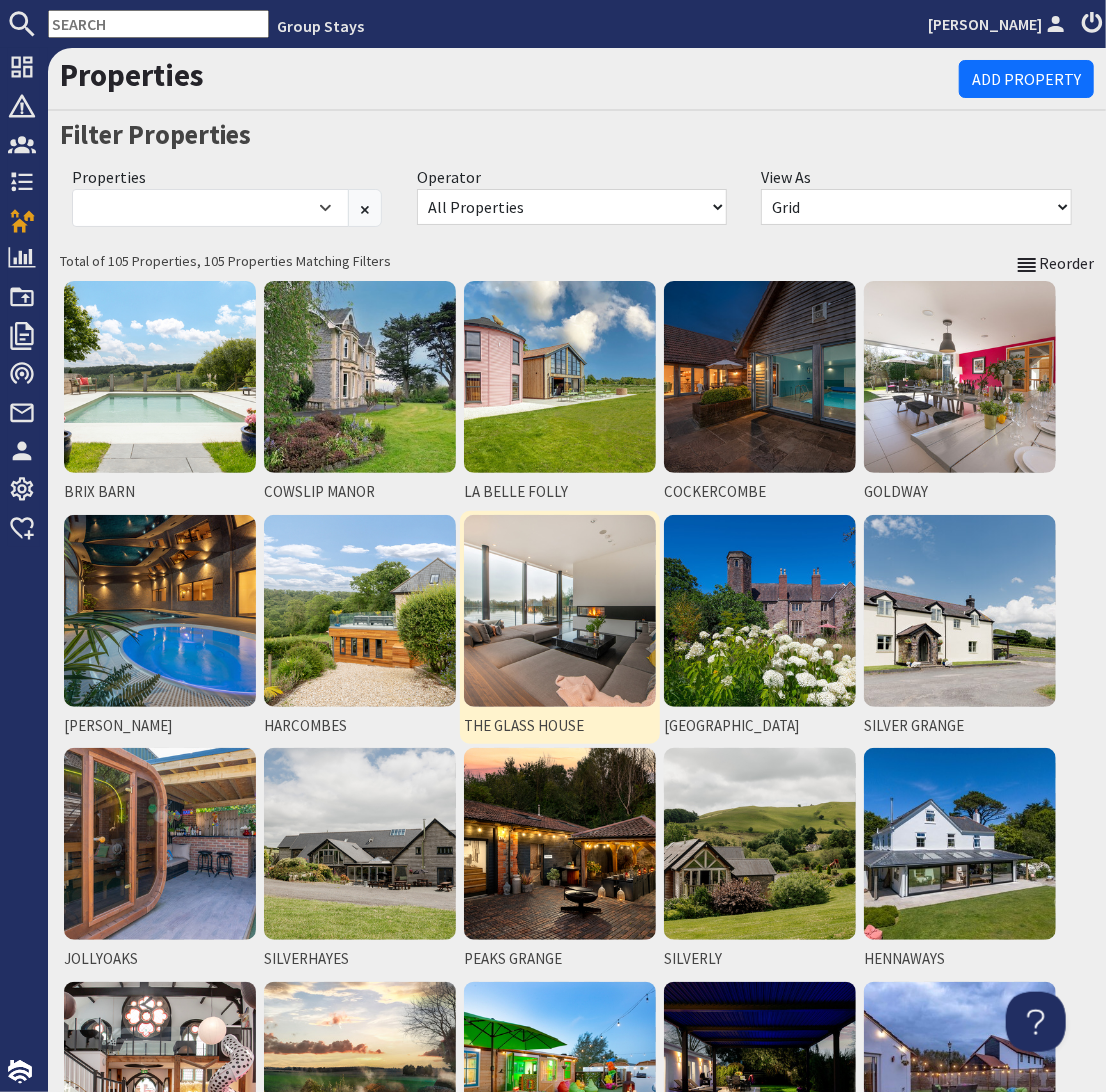 scroll, scrollTop: 0, scrollLeft: 0, axis: both 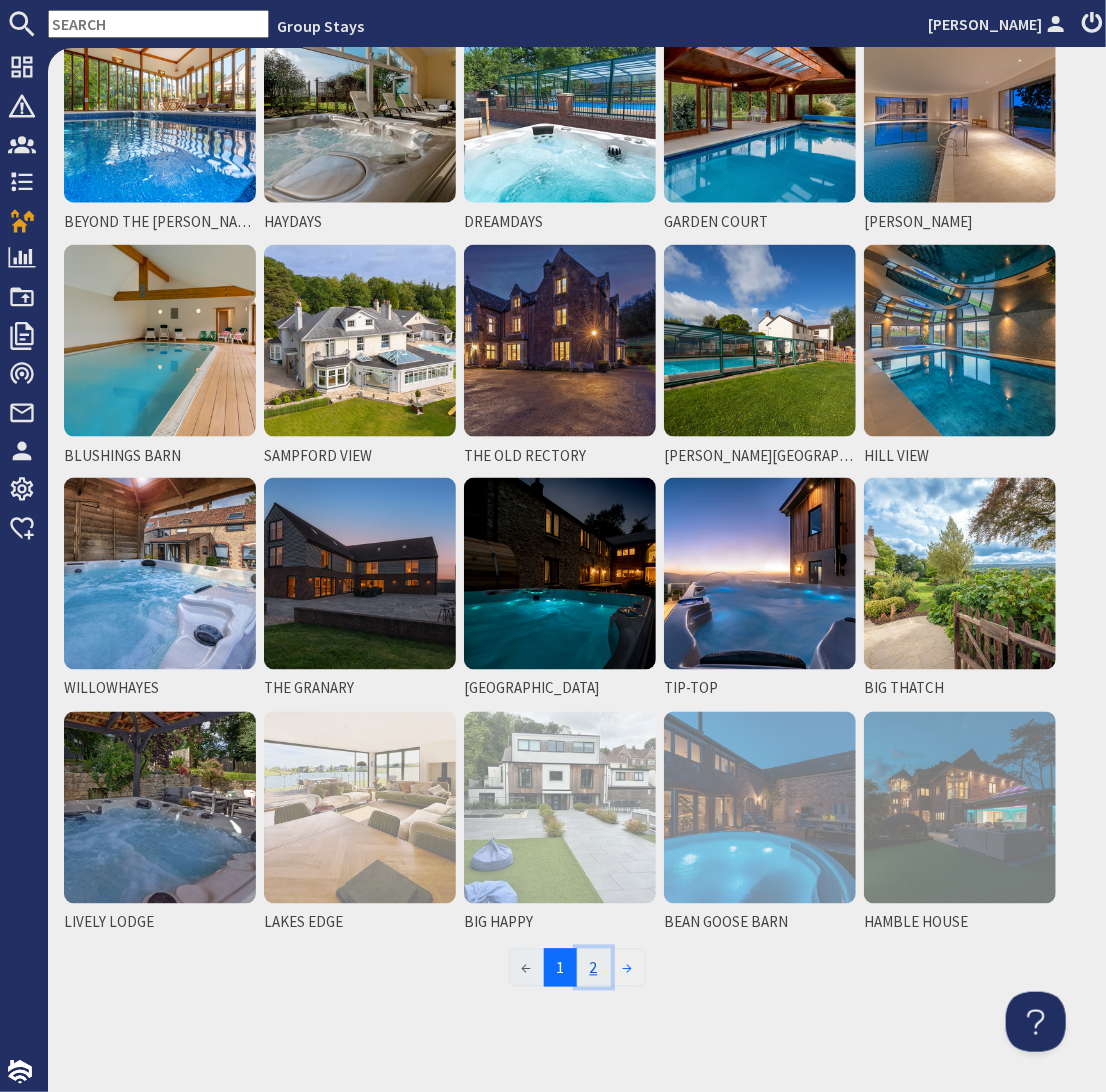 click on "2" at bounding box center (594, 968) 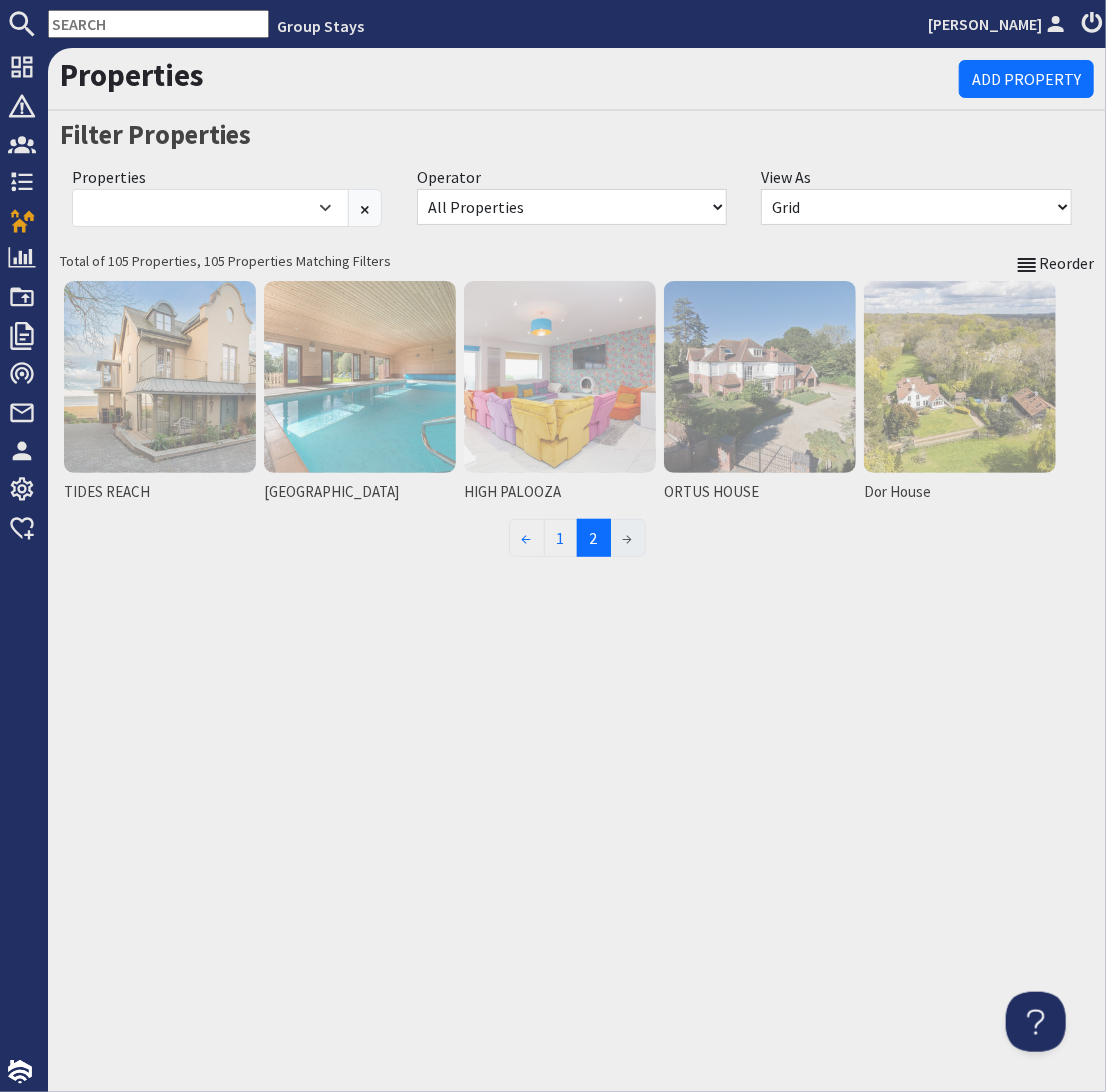scroll, scrollTop: 0, scrollLeft: 0, axis: both 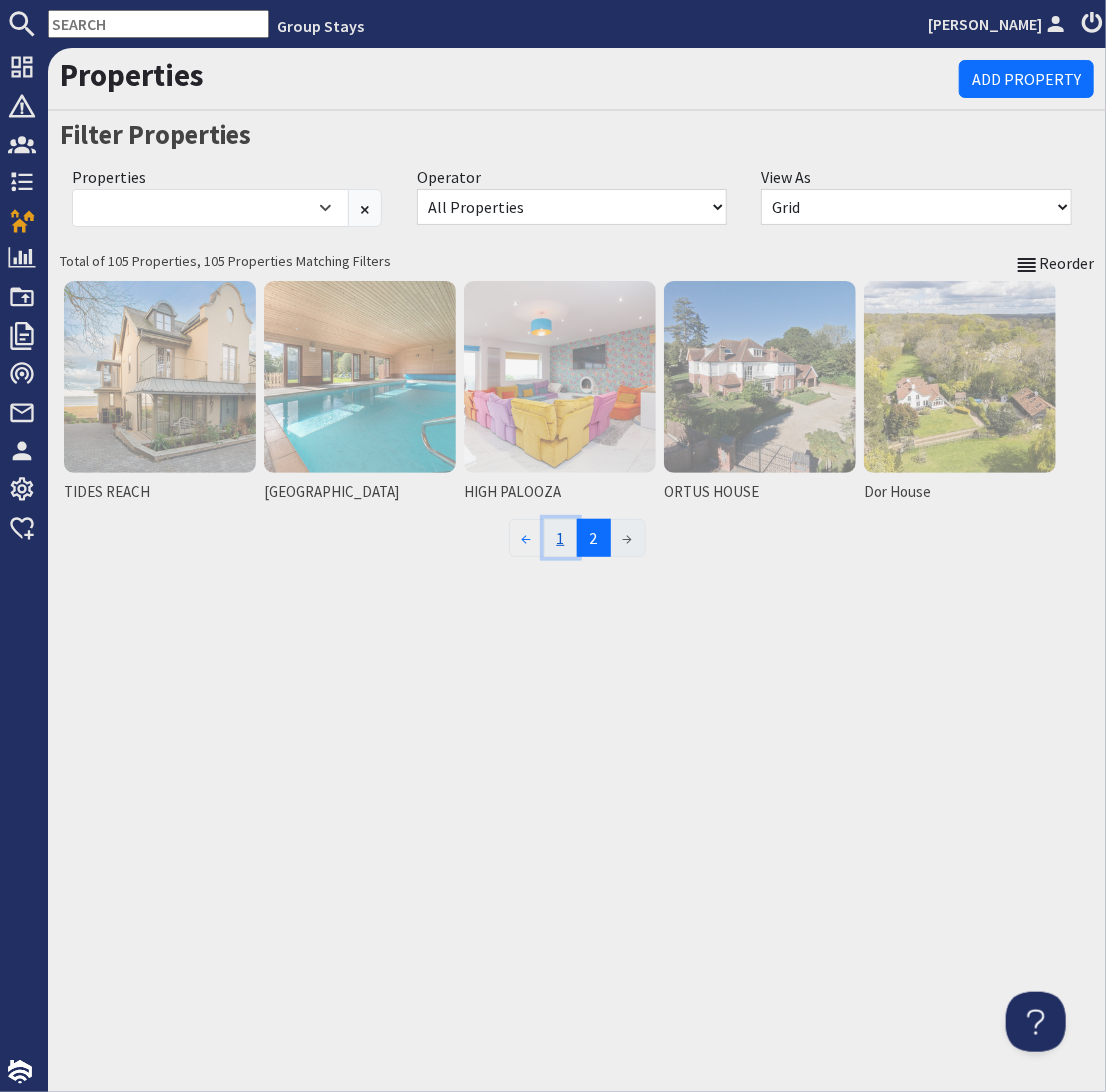 click on "1" at bounding box center (561, 538) 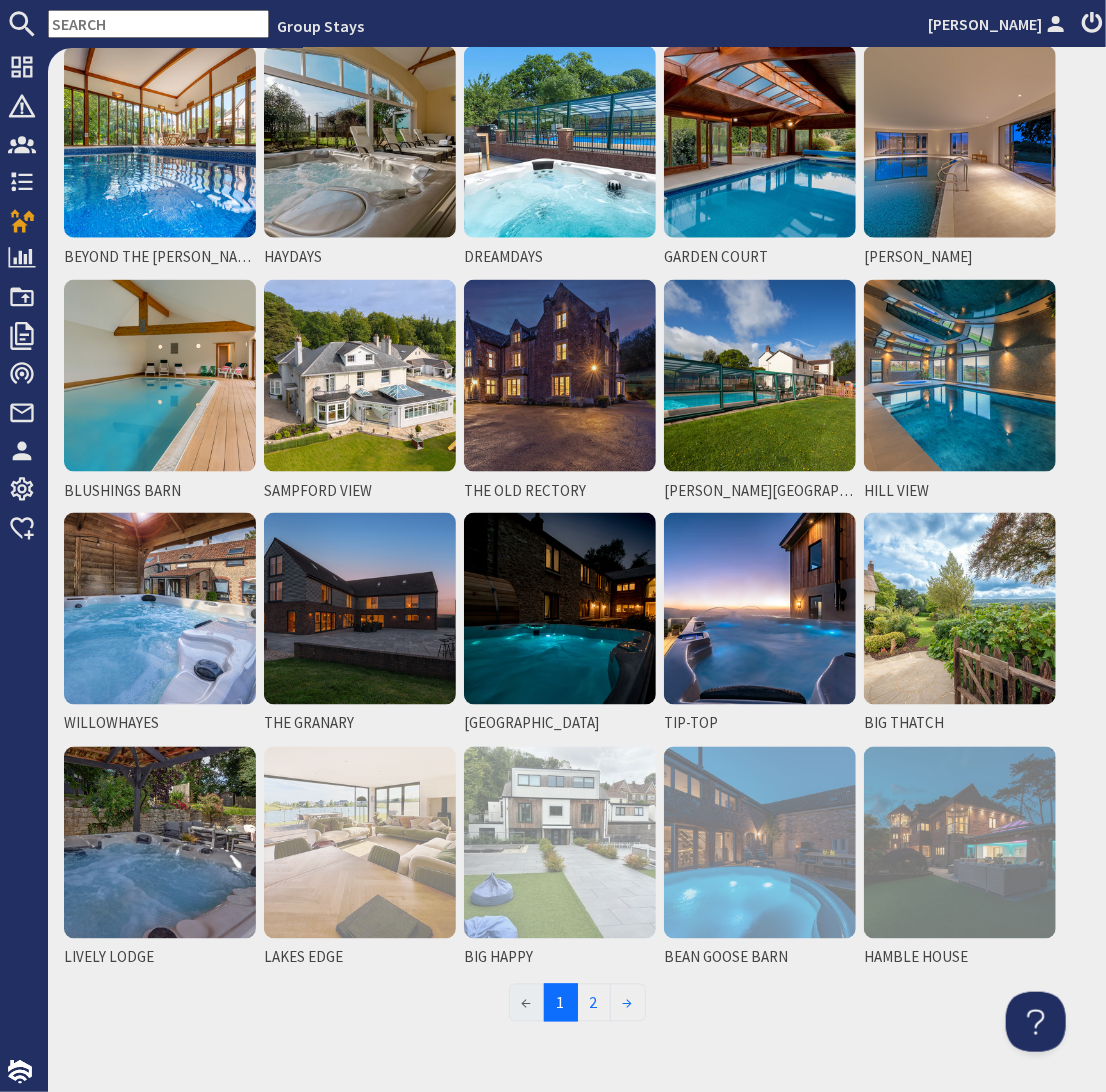 scroll, scrollTop: 3973, scrollLeft: 0, axis: vertical 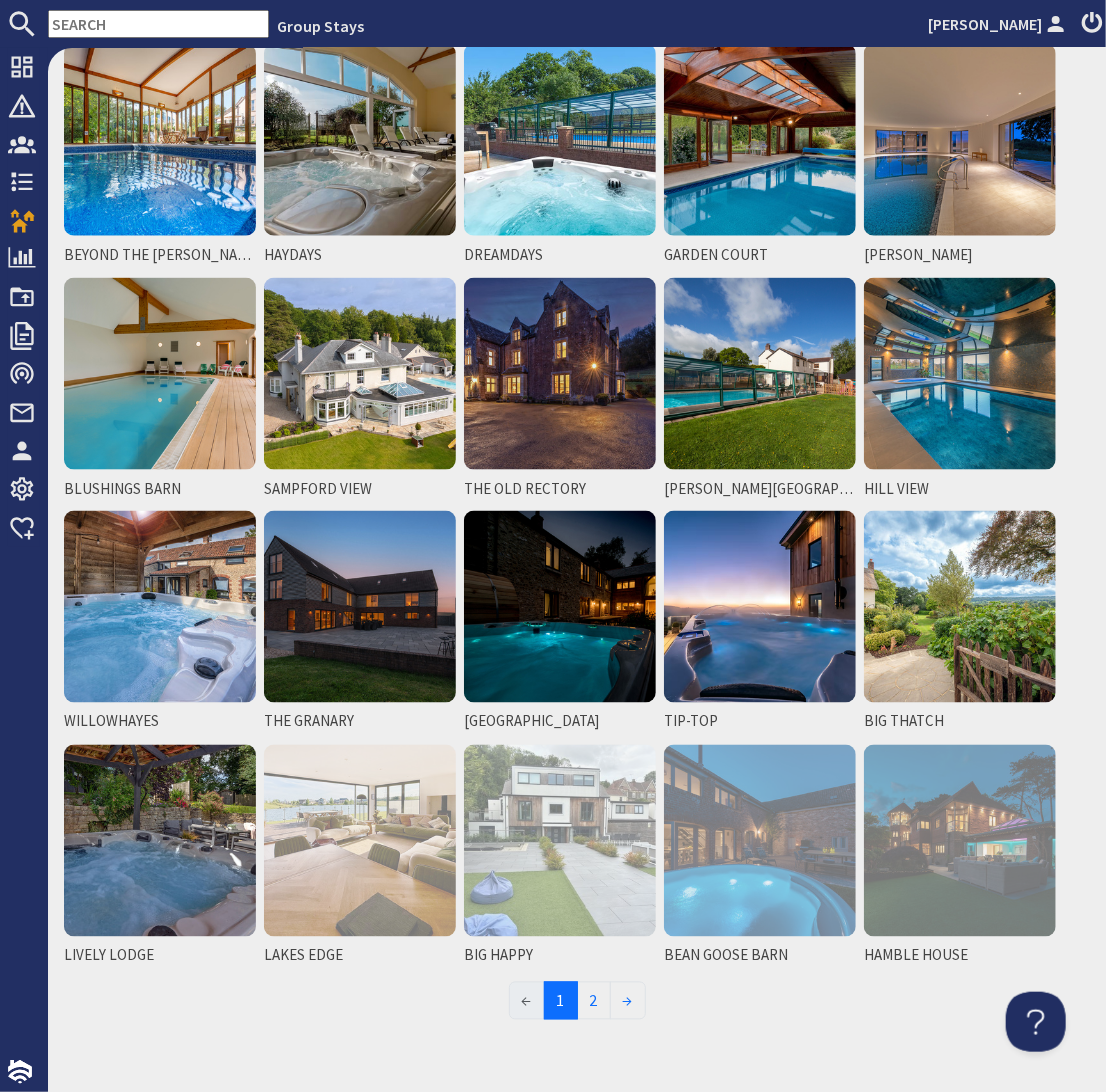 click at bounding box center (158, 24) 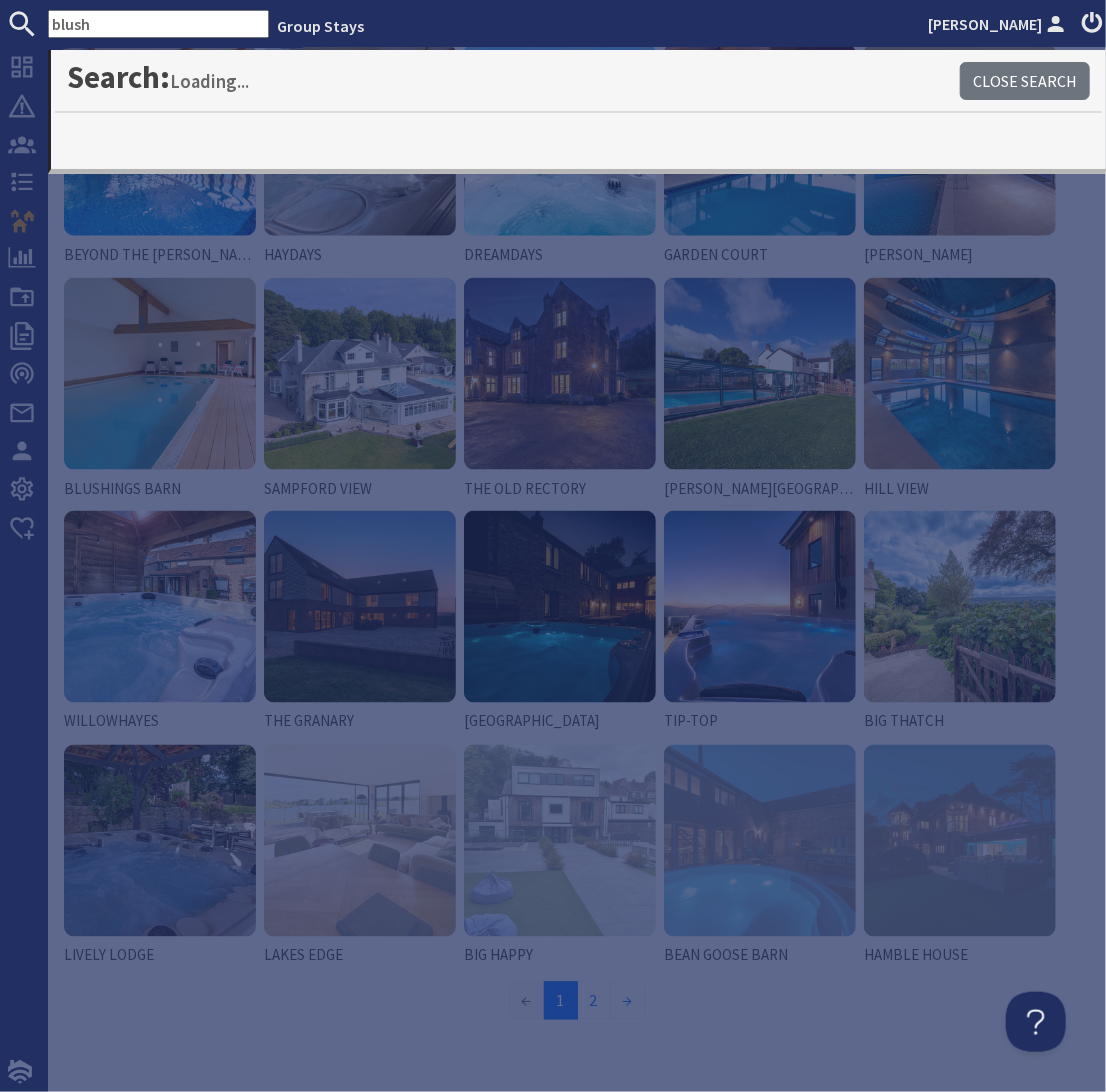 type on "blush" 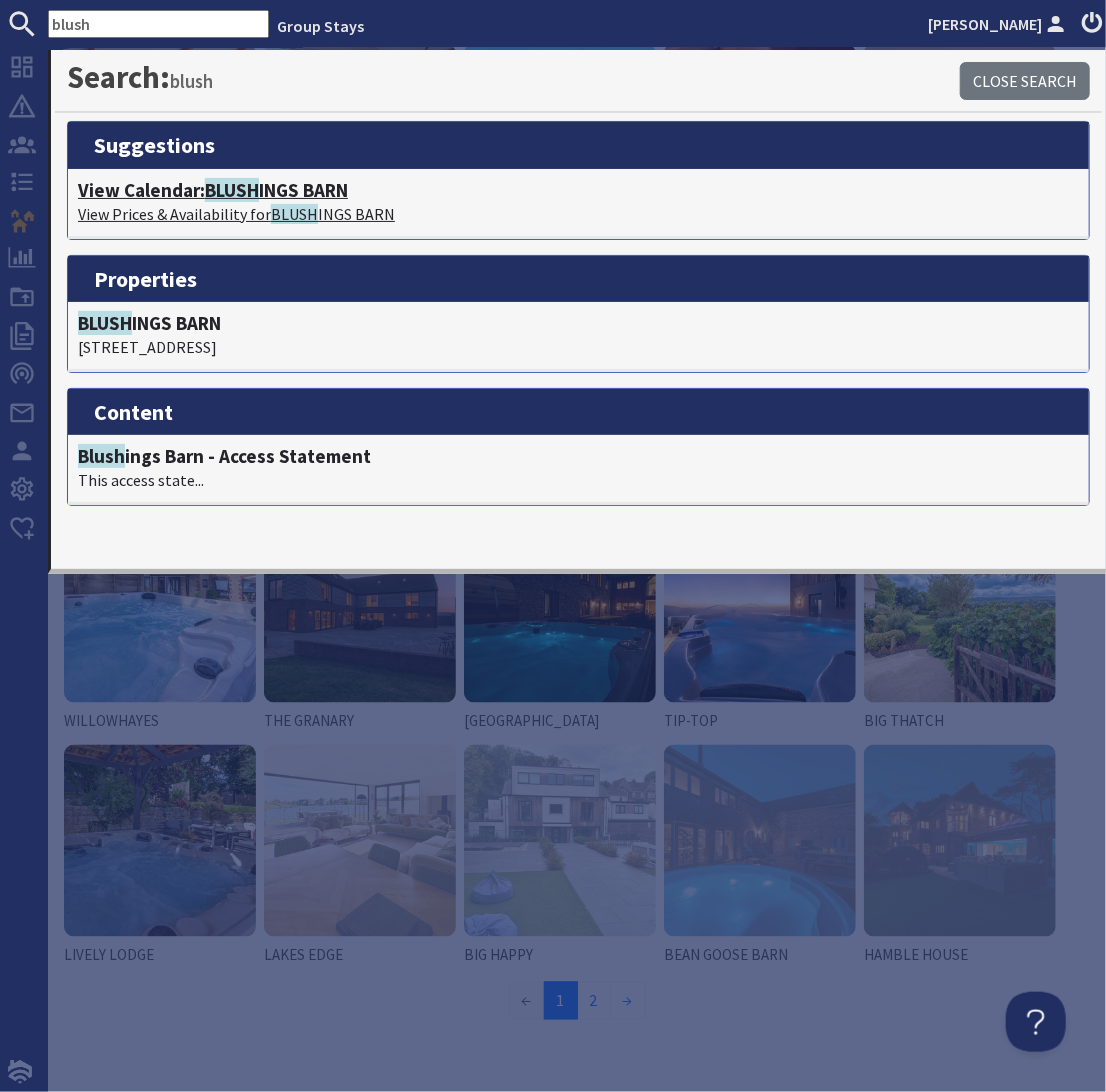 click on "BLUSH" 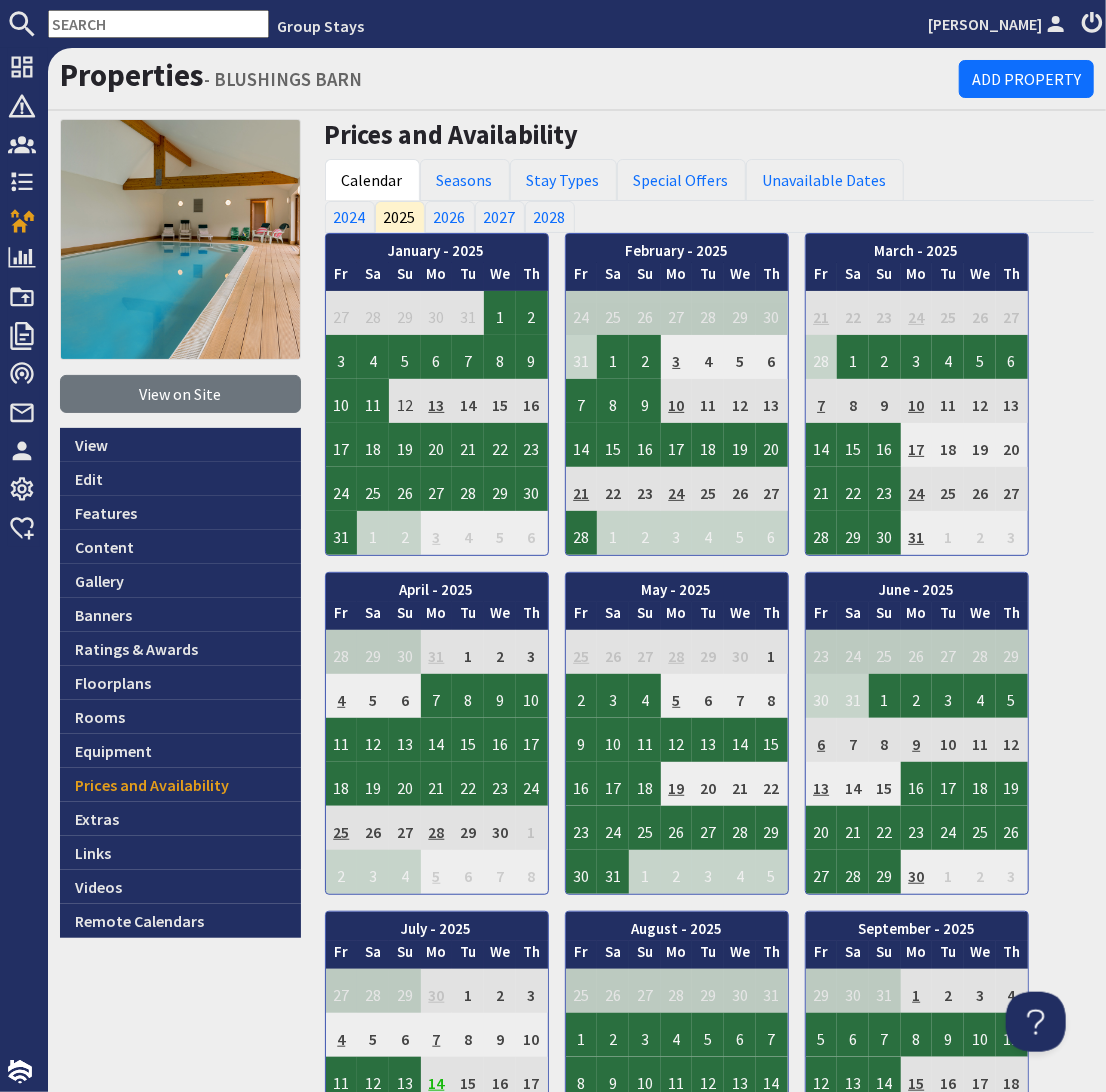 scroll, scrollTop: 0, scrollLeft: 0, axis: both 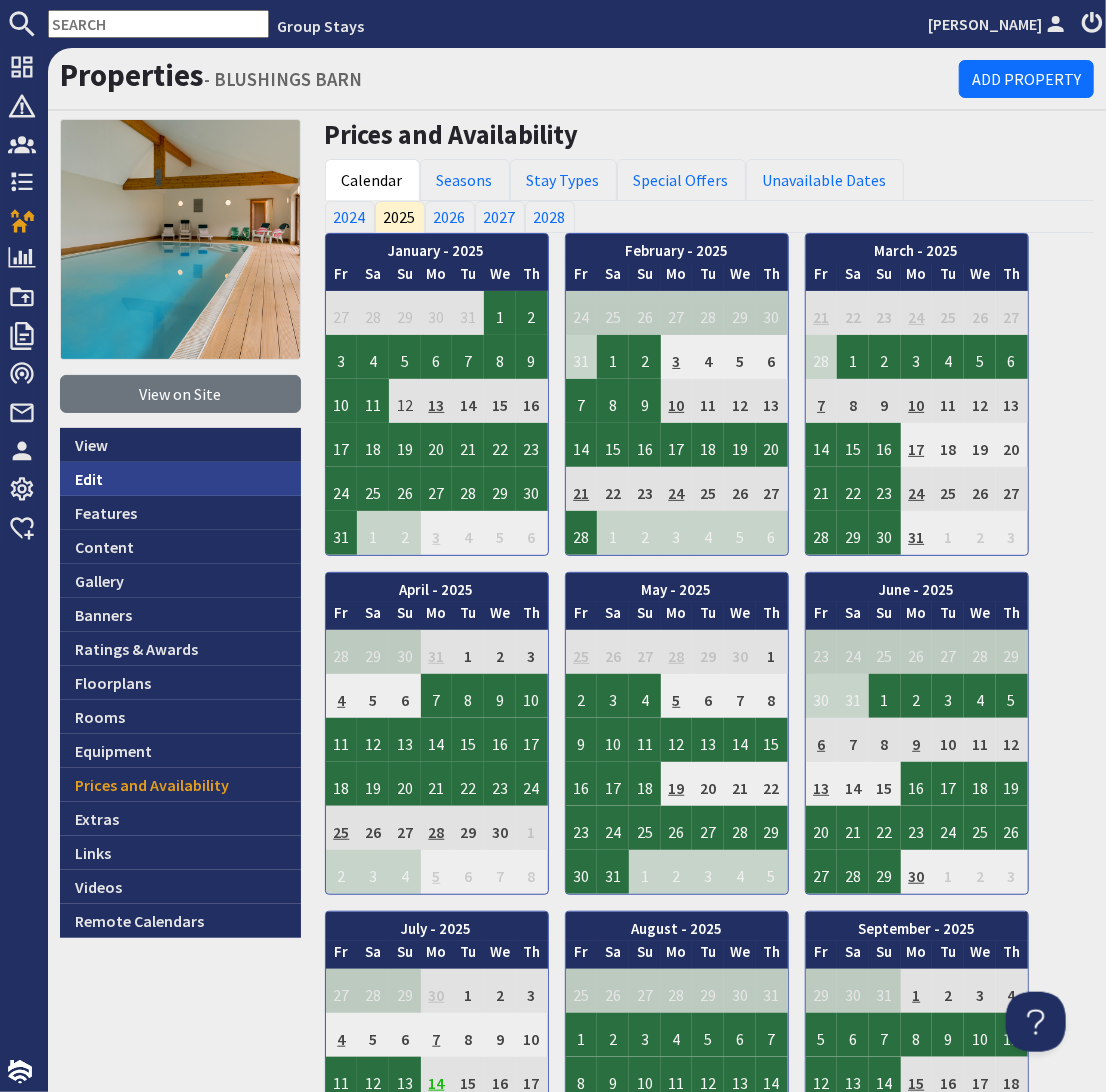 click on "Edit" at bounding box center (180, 479) 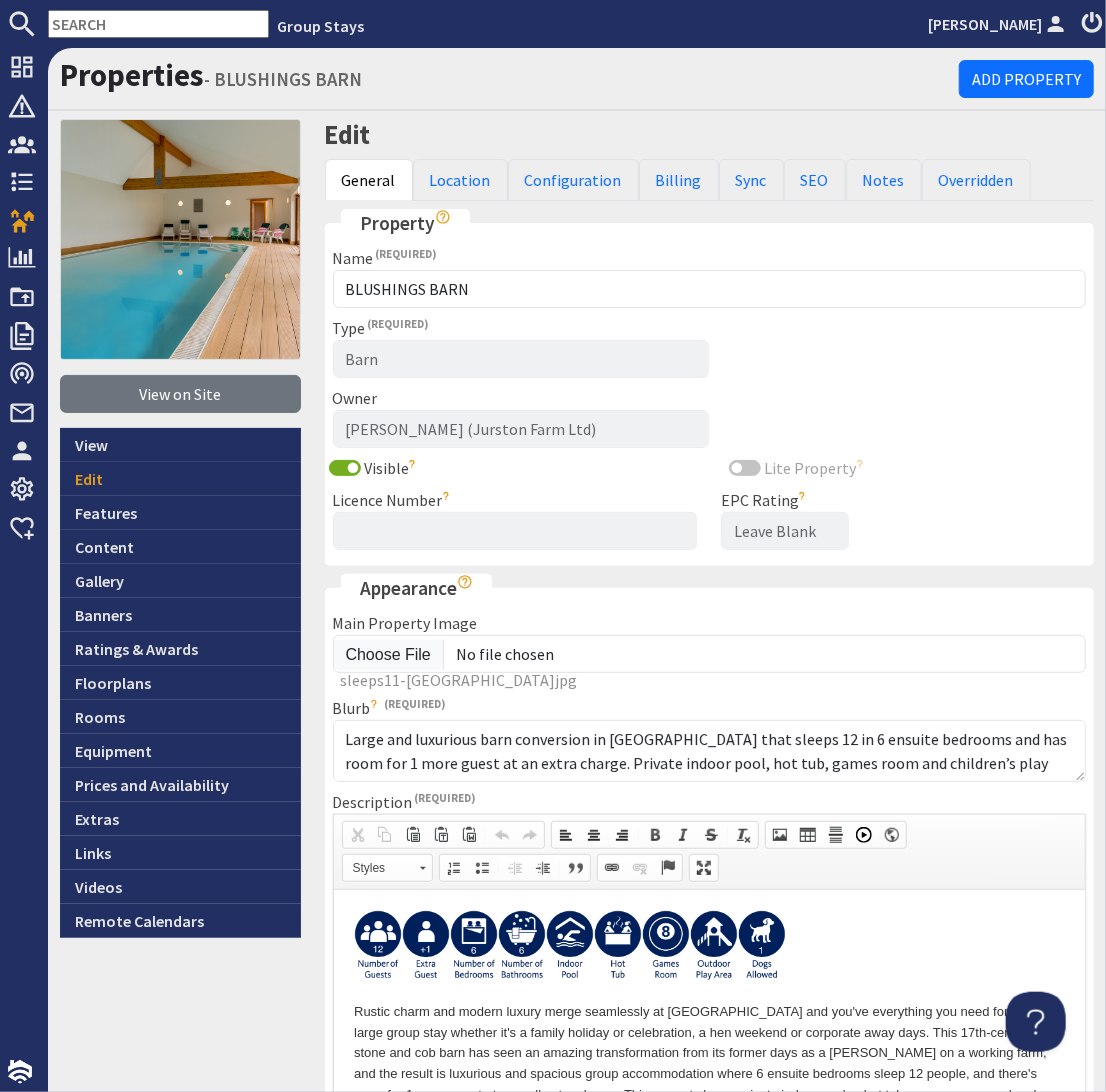 scroll, scrollTop: 0, scrollLeft: 0, axis: both 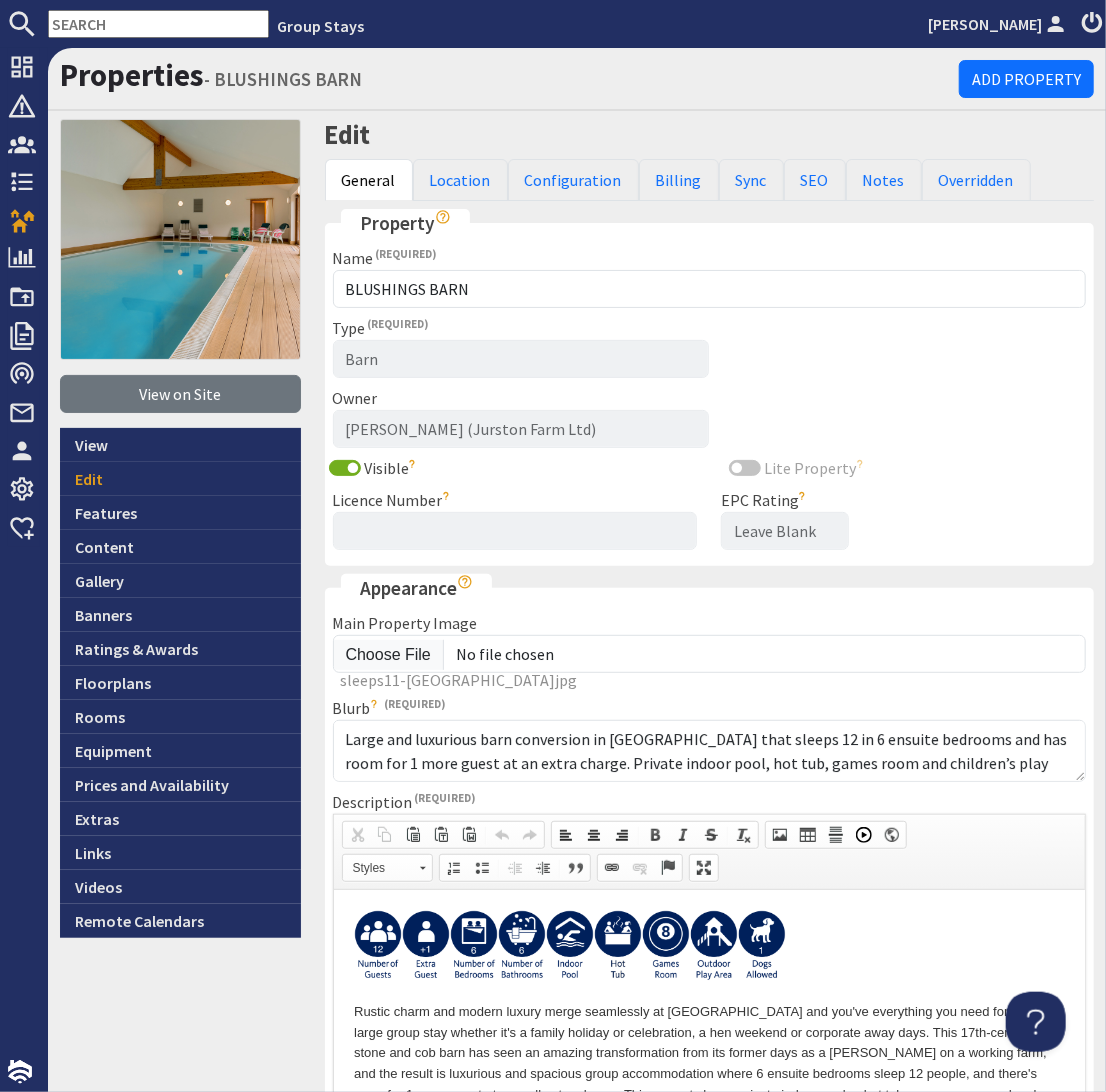 click at bounding box center (377, 945) 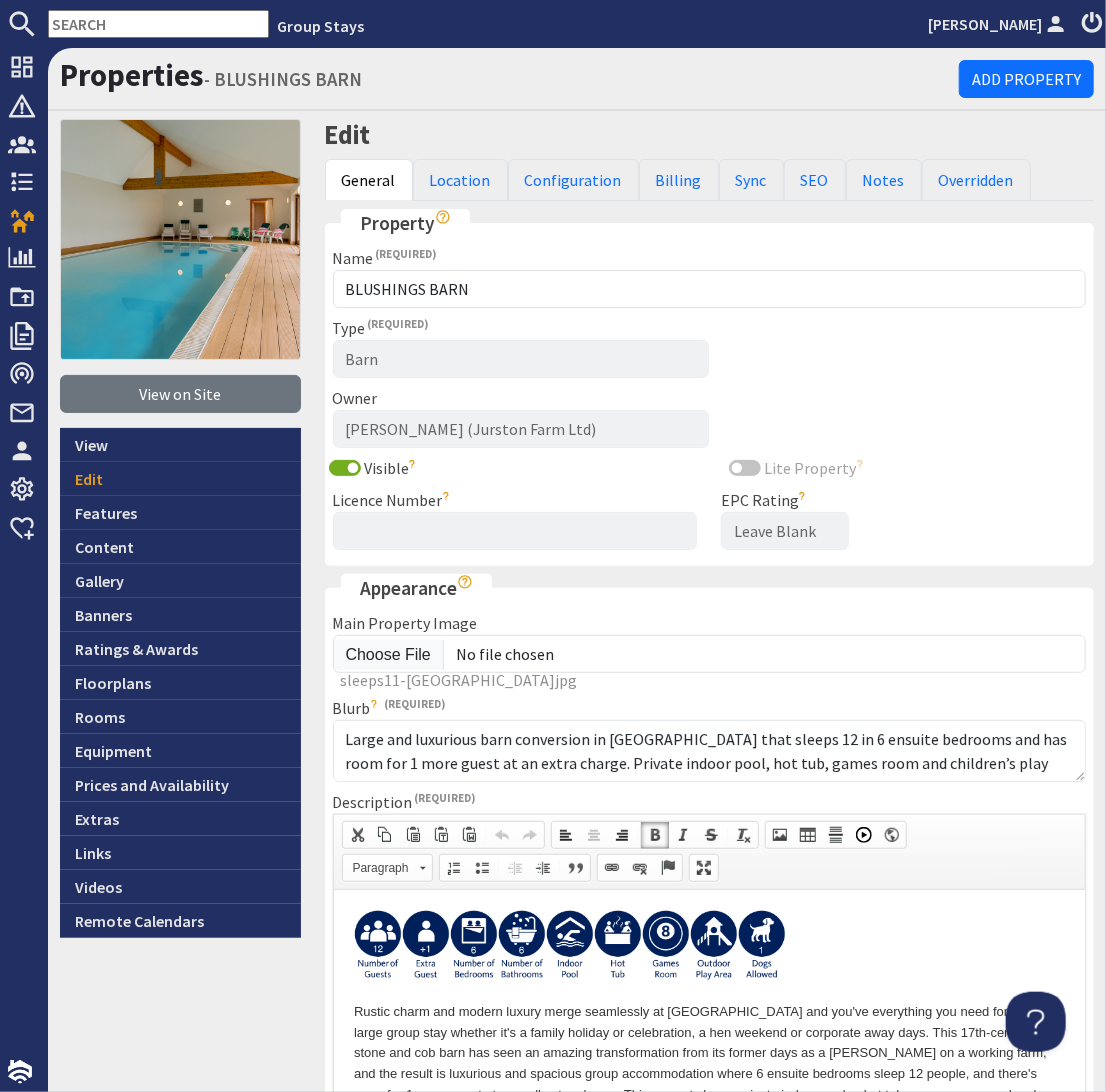 click at bounding box center [425, 945] 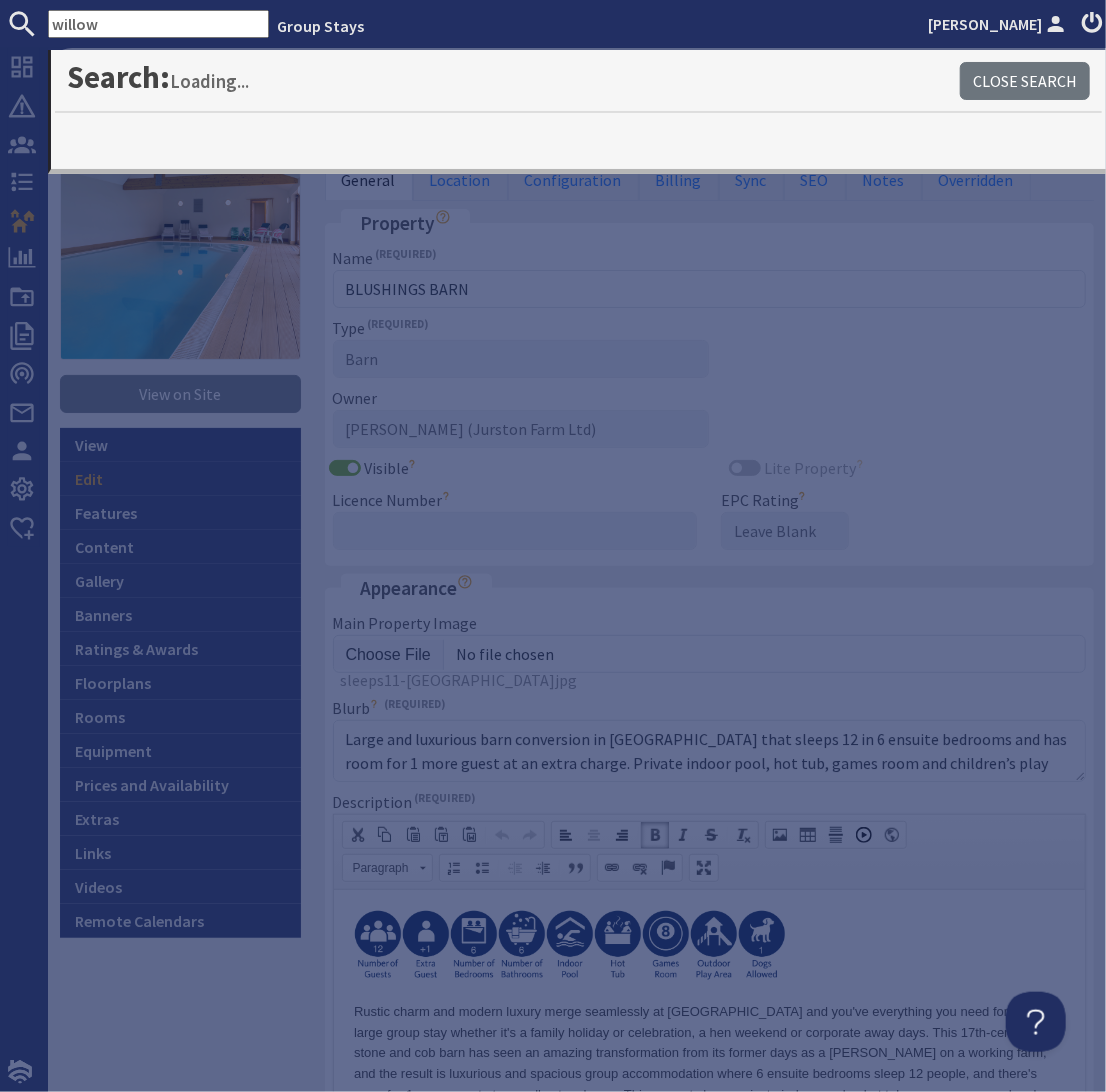 type on "willow" 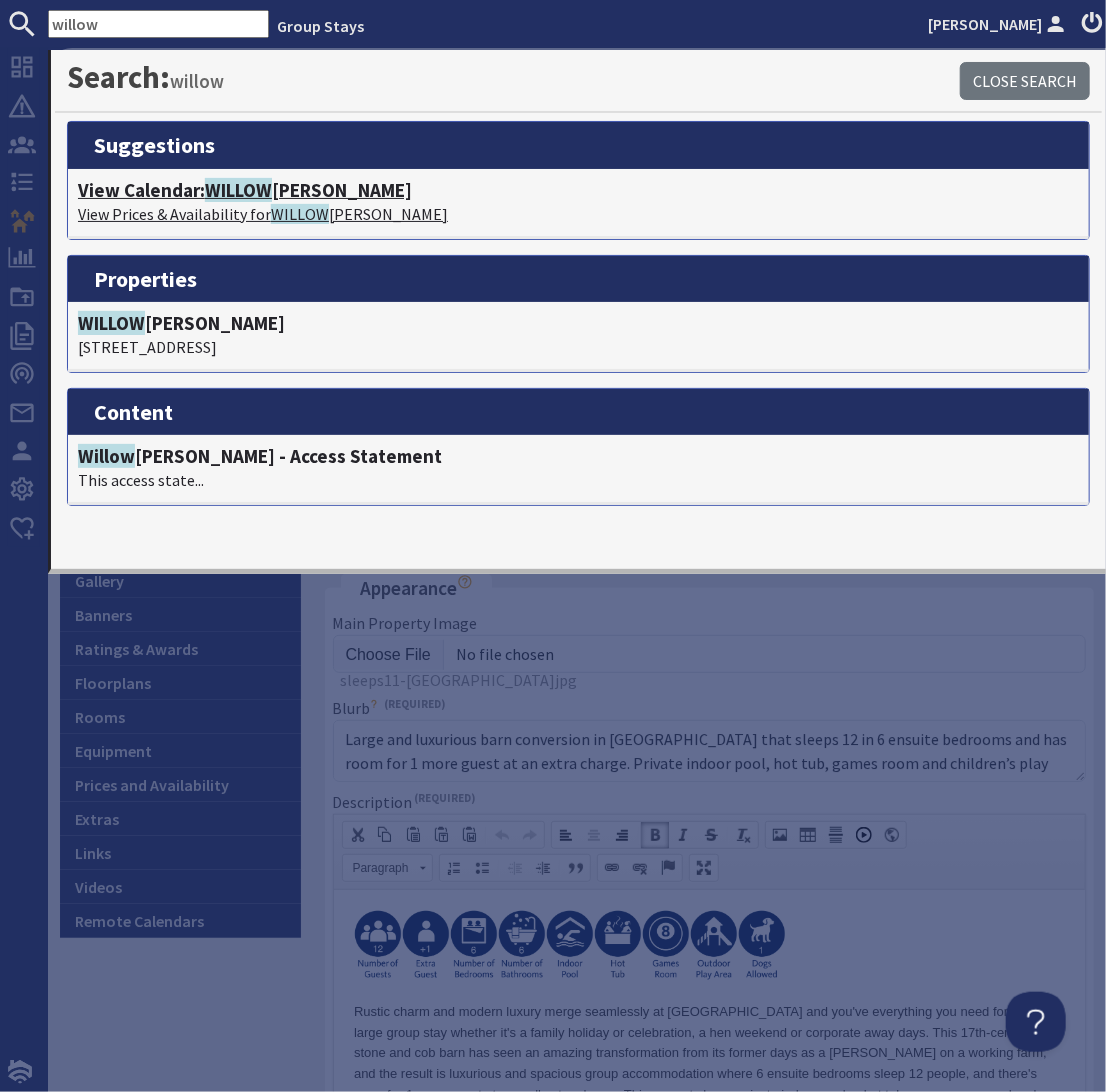 click on "View Calendar:  WILLOW HAYES" at bounding box center (578, 190) 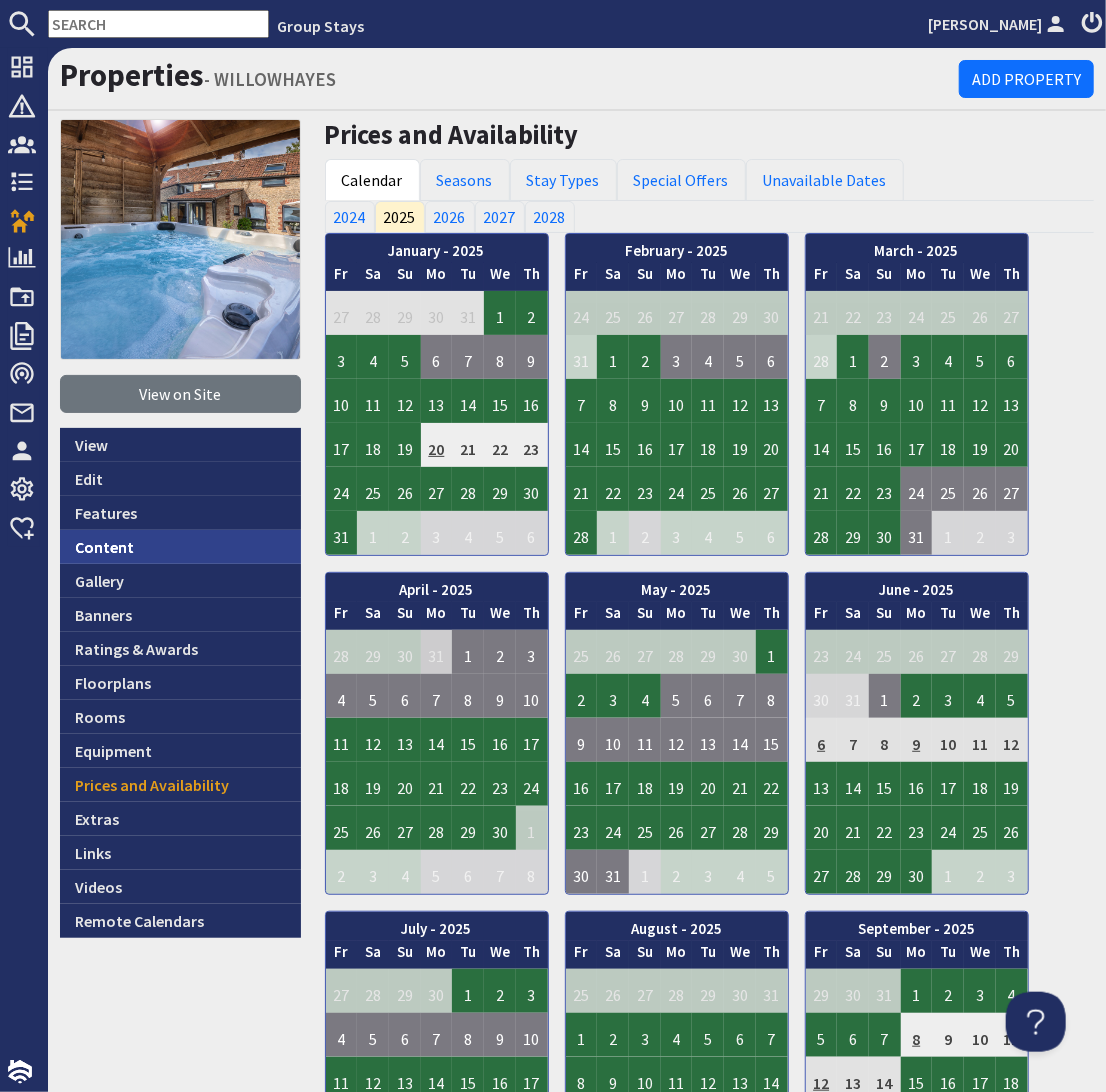 scroll, scrollTop: 0, scrollLeft: 0, axis: both 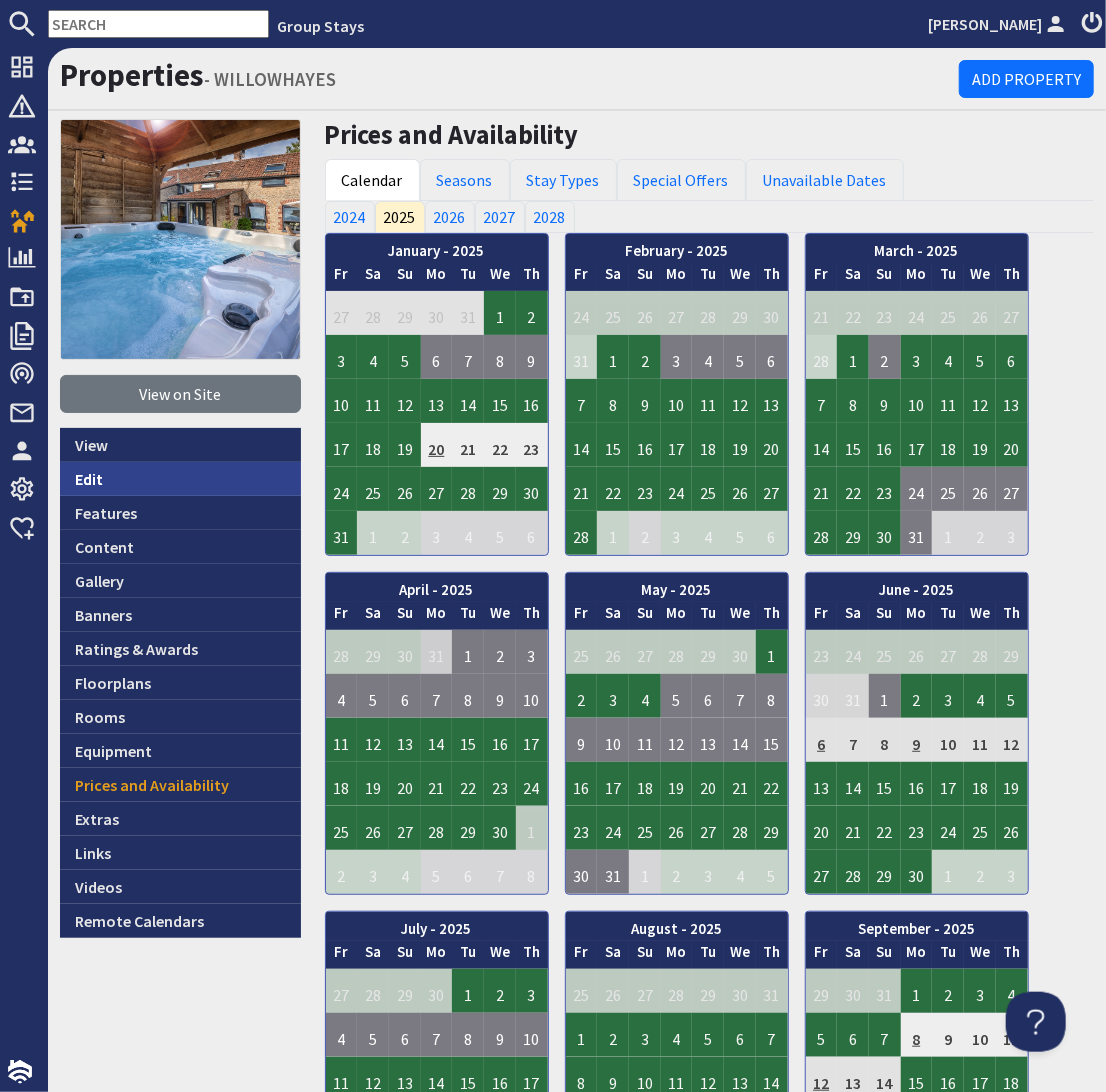 click on "Edit" at bounding box center (180, 479) 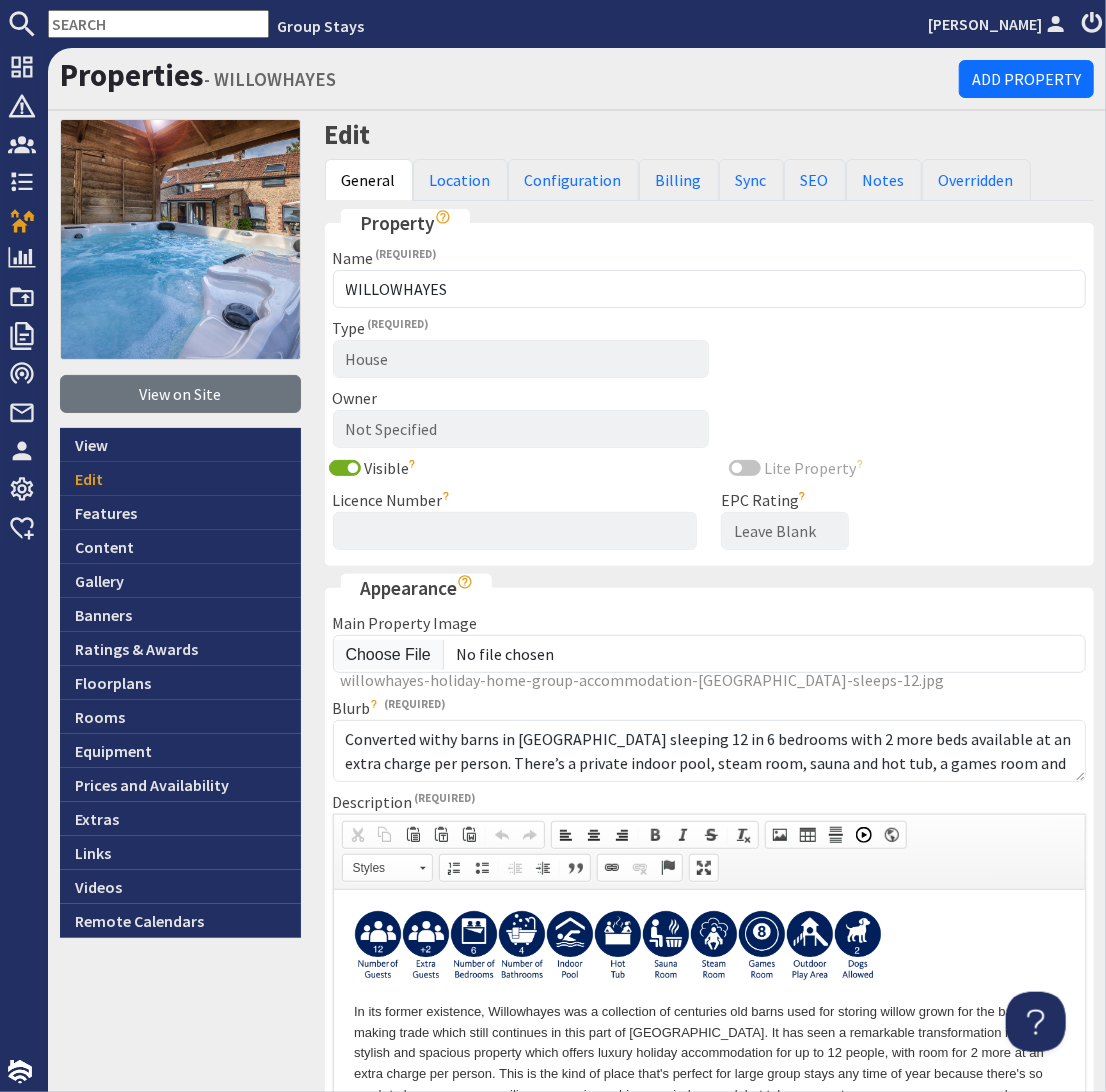 scroll, scrollTop: 0, scrollLeft: 0, axis: both 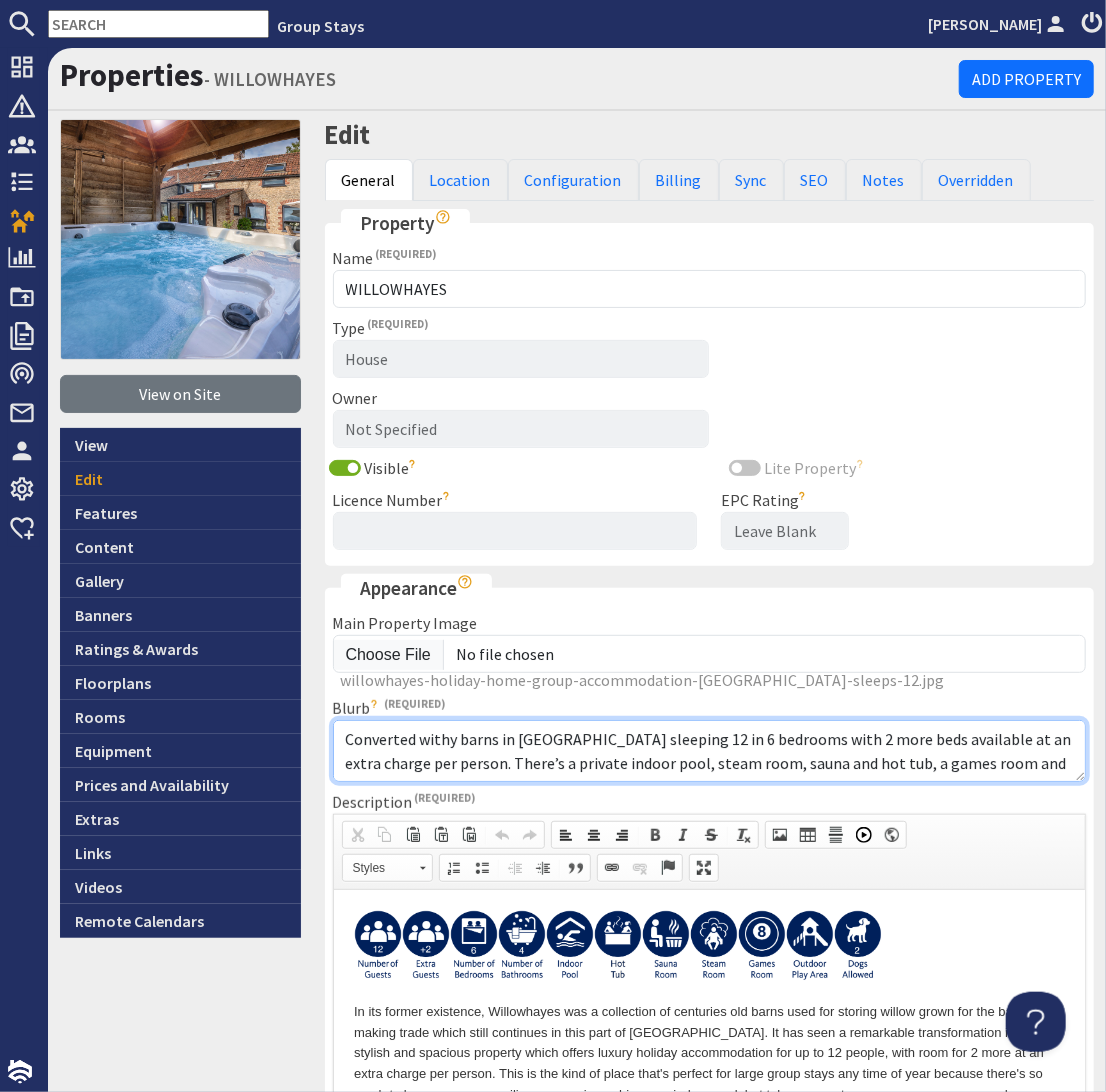 click on "Converted withy barns in Somerset sleeping 12 in 6 bedrooms with 2 more beds available at an extra charge per person. There’s a private indoor pool, steam room, sauna and hot tub, a games room and children’s play area. 2 cots (age 2 yrs and under). 2 dogs welcome (small charge per pet)." at bounding box center (710, 751) 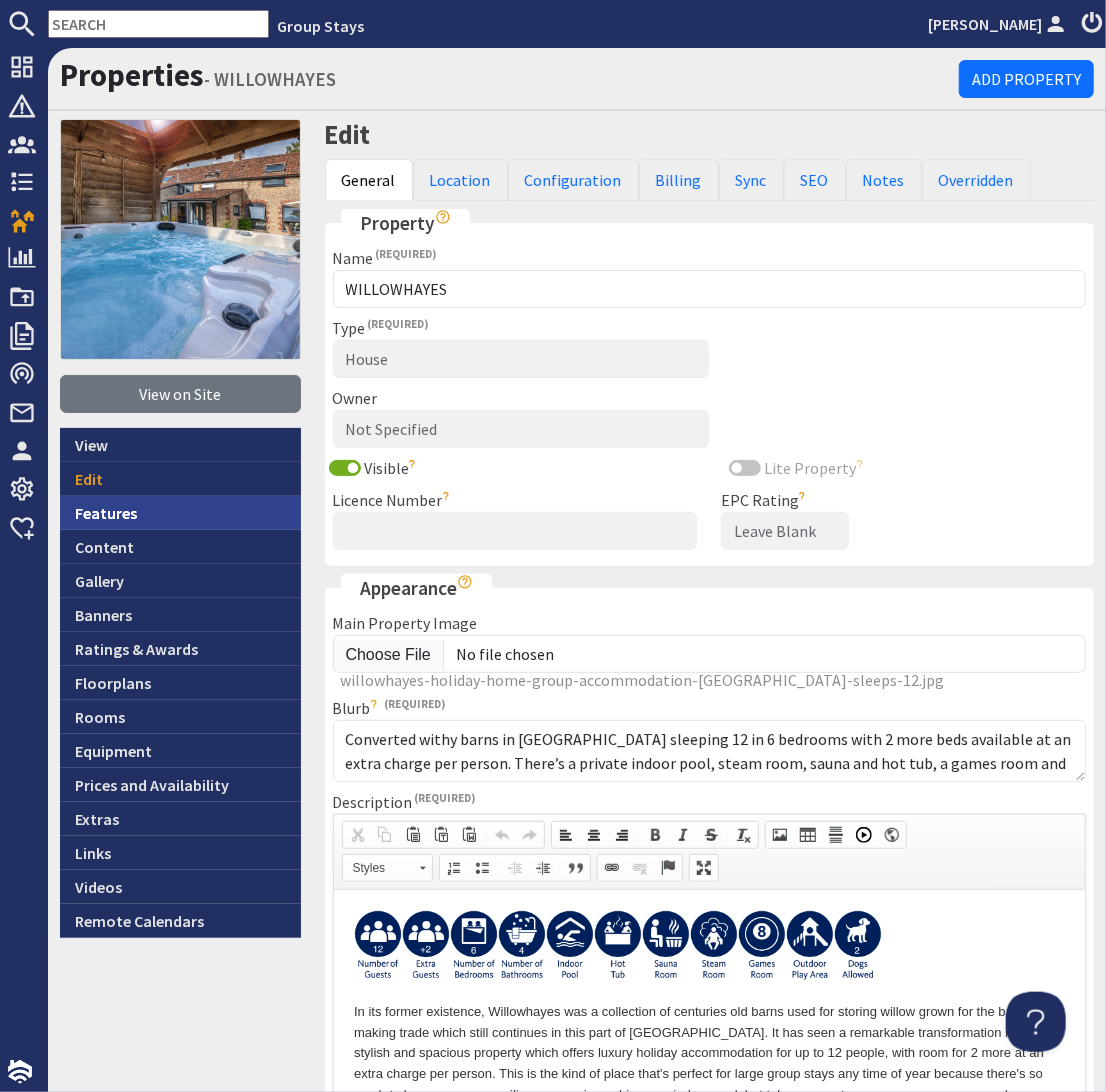click on "Features" at bounding box center (180, 513) 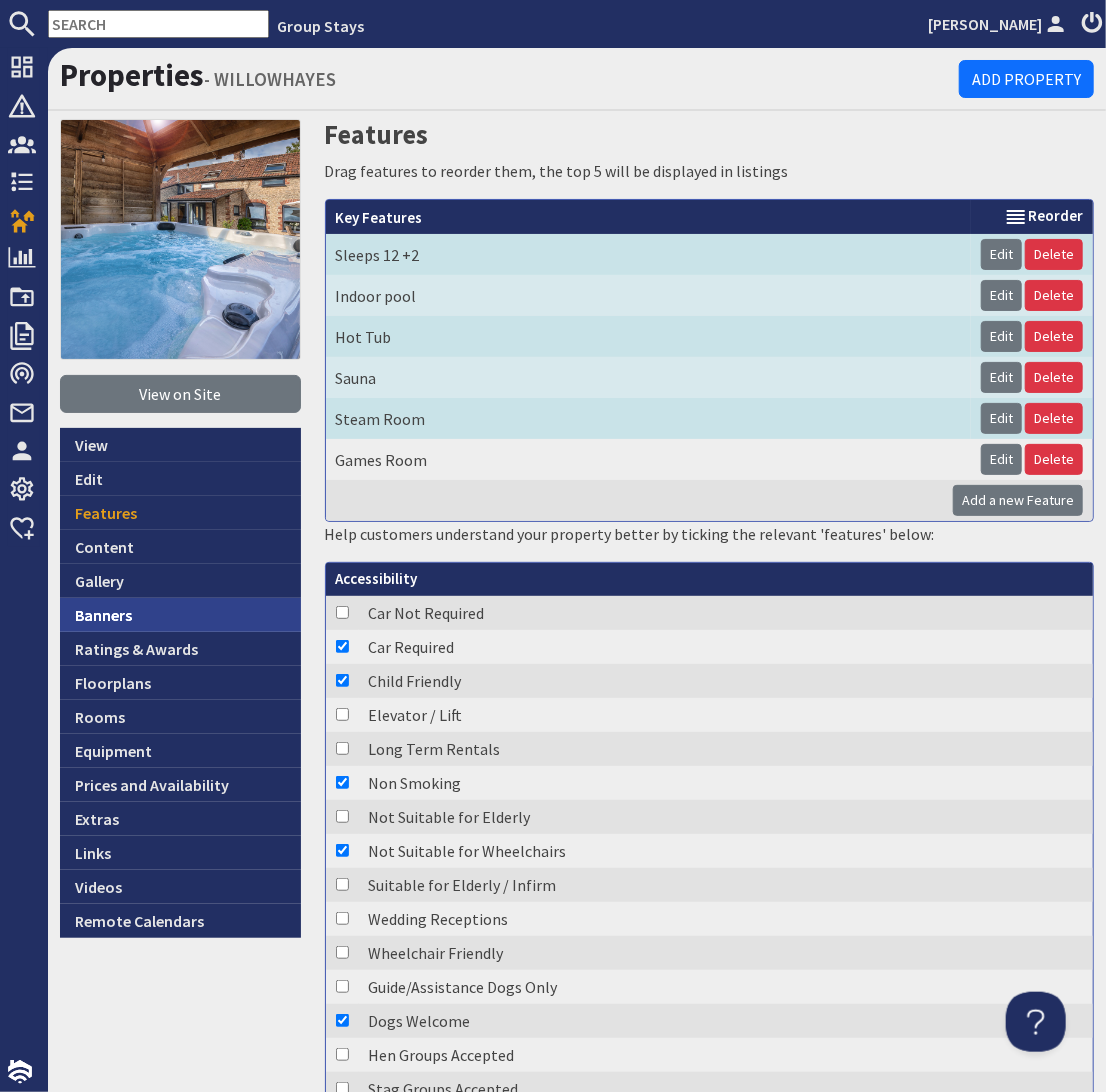 scroll, scrollTop: 0, scrollLeft: 0, axis: both 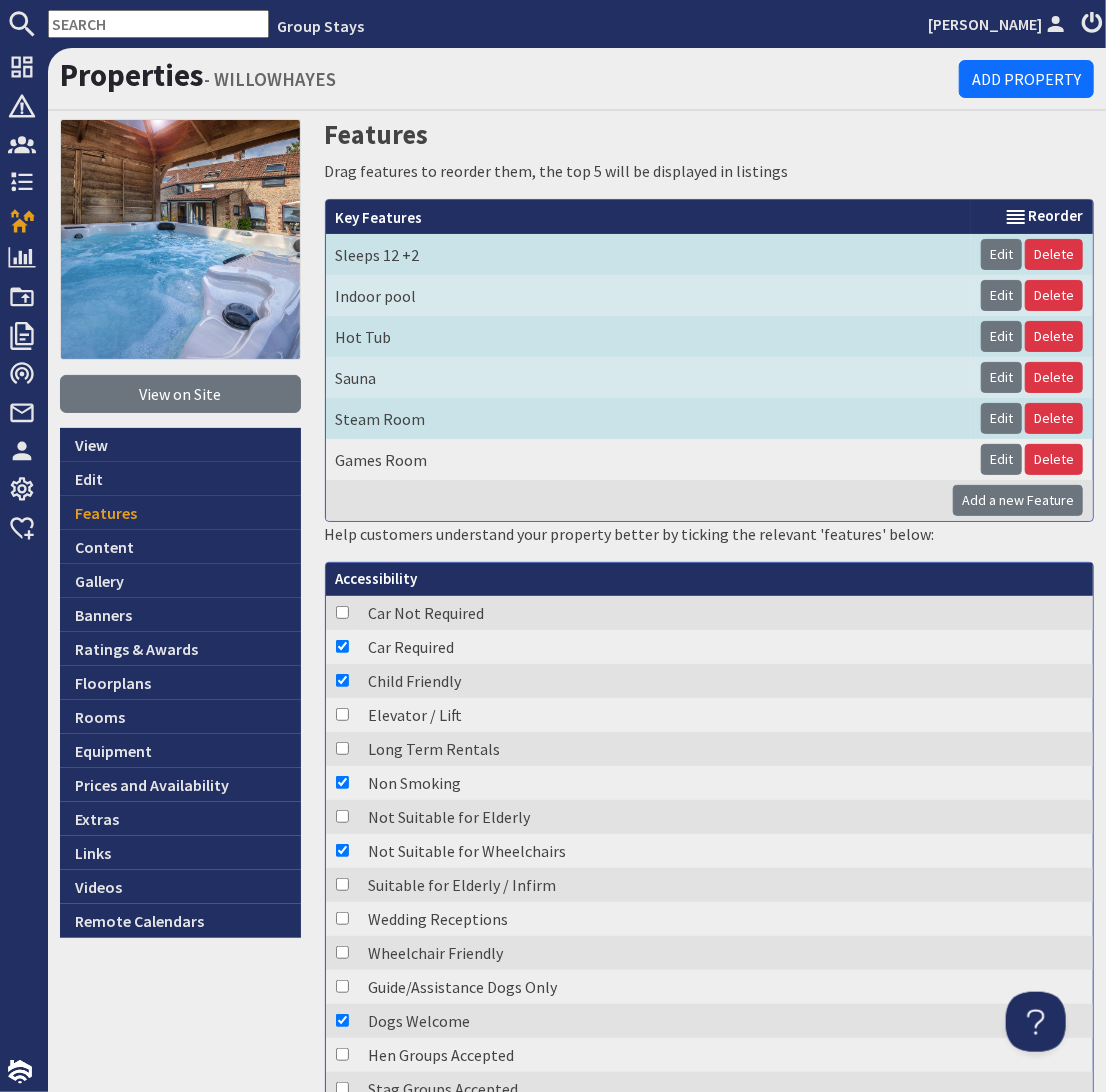 click at bounding box center (158, 24) 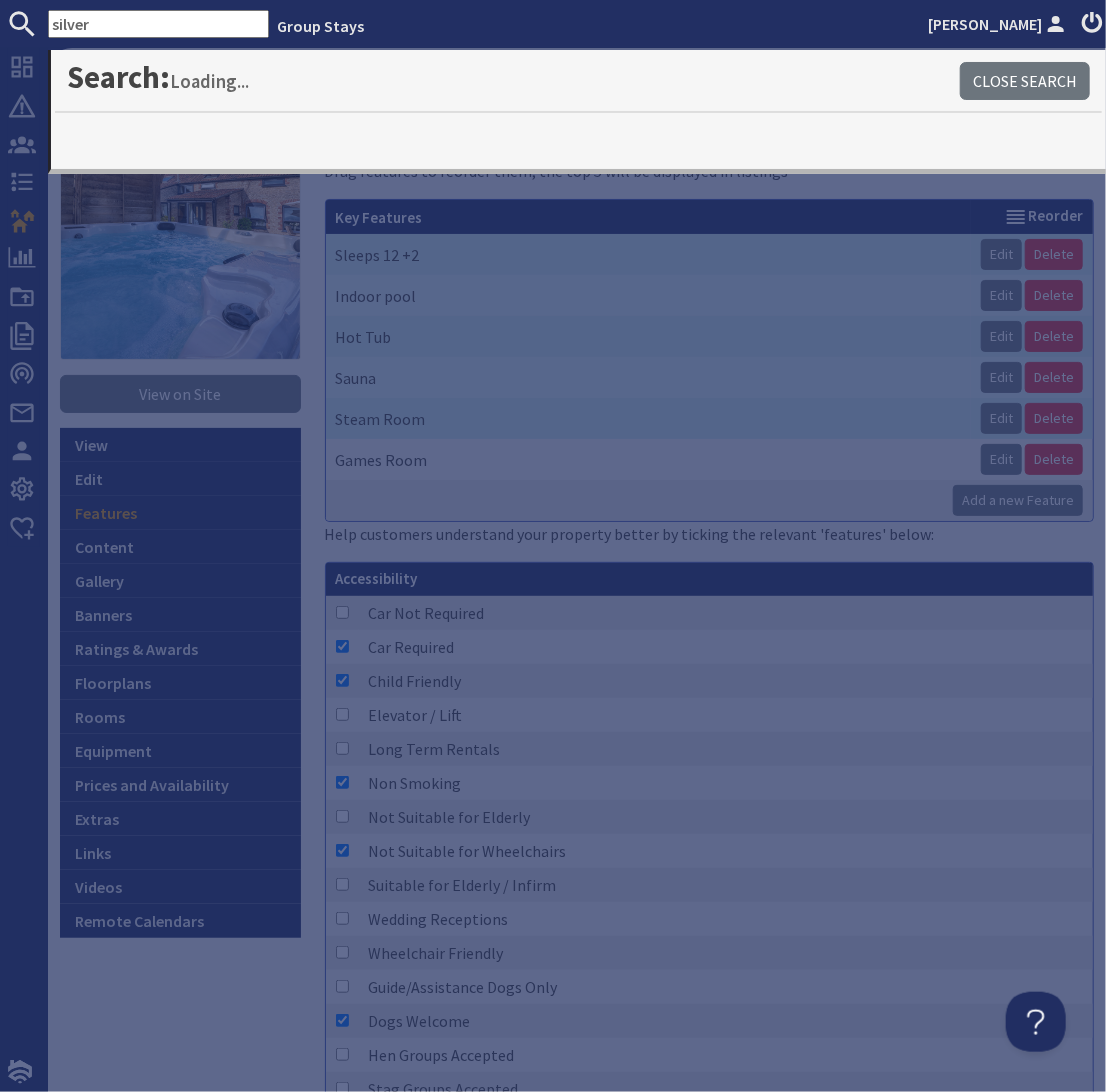 type on "silver" 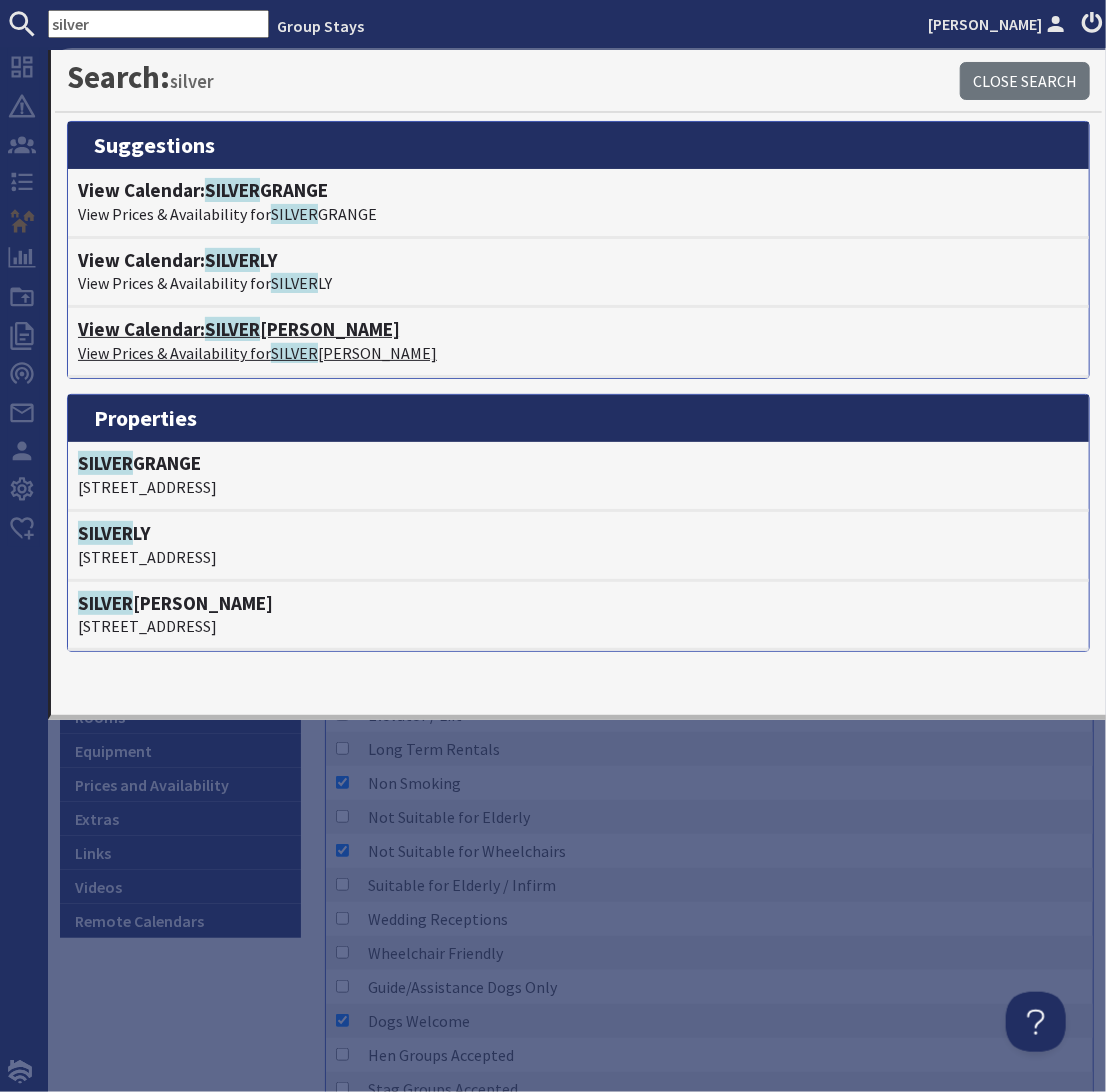 click on "SILVER" 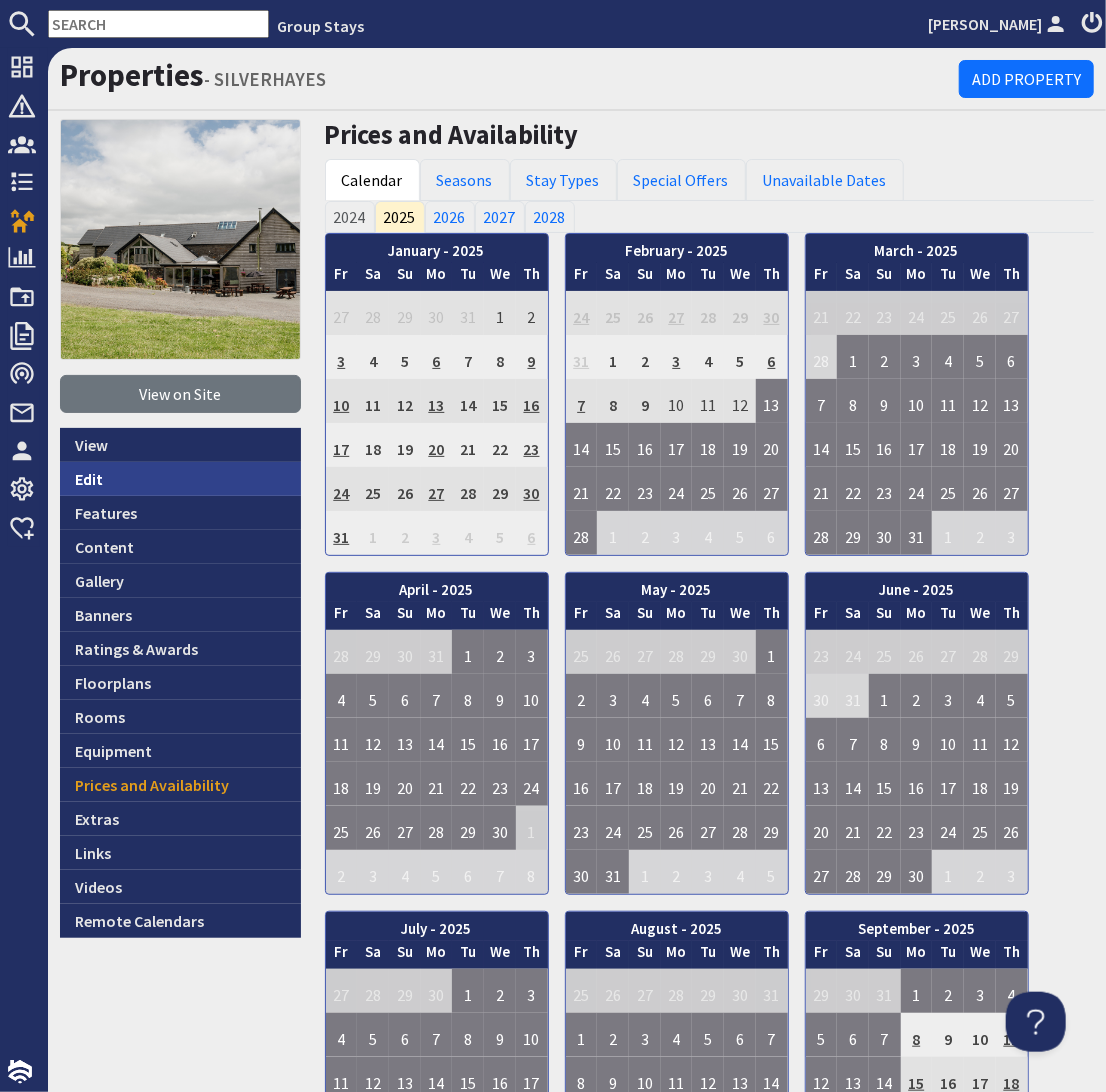 scroll, scrollTop: 0, scrollLeft: 0, axis: both 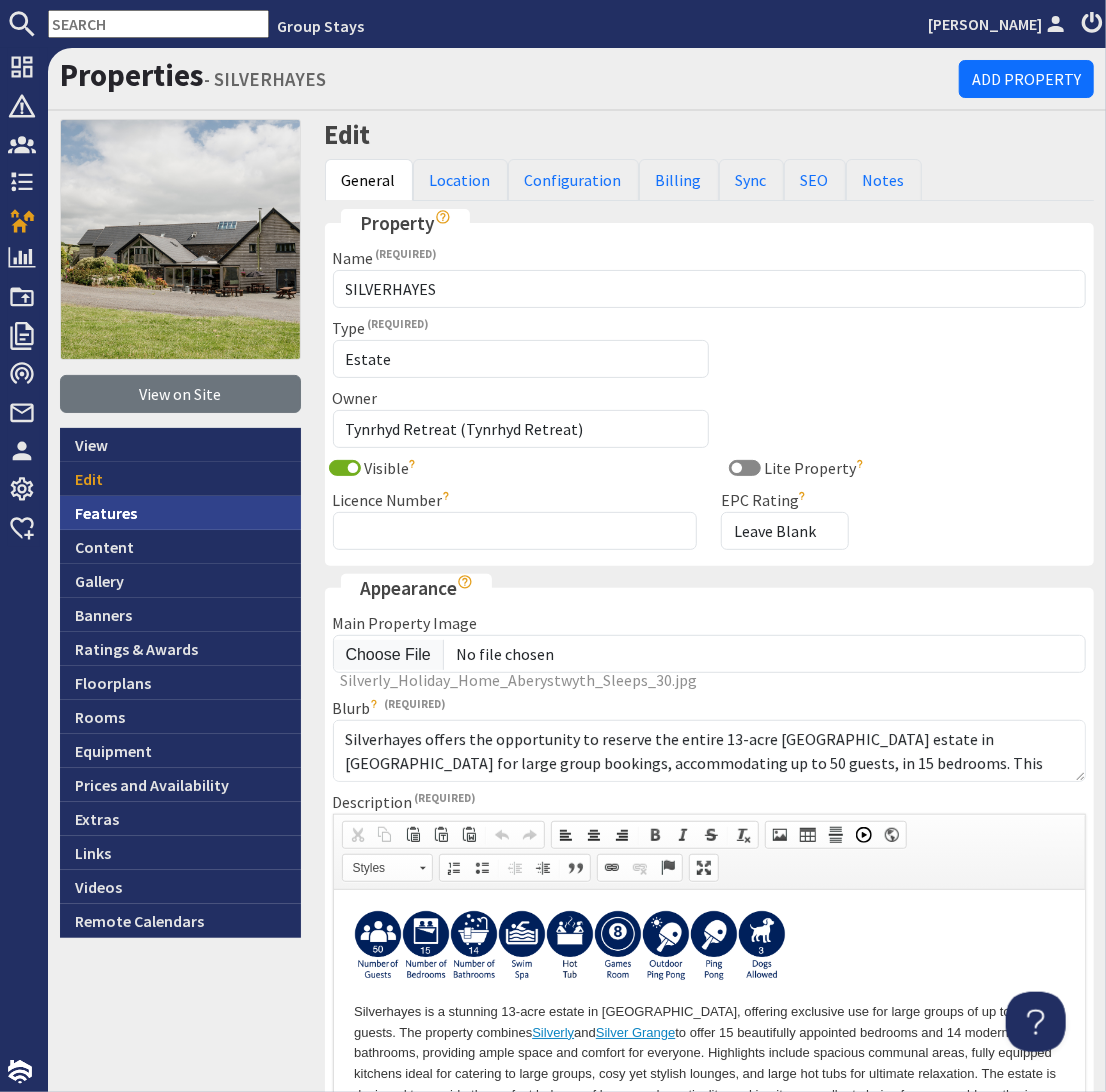 click on "Features" at bounding box center (180, 513) 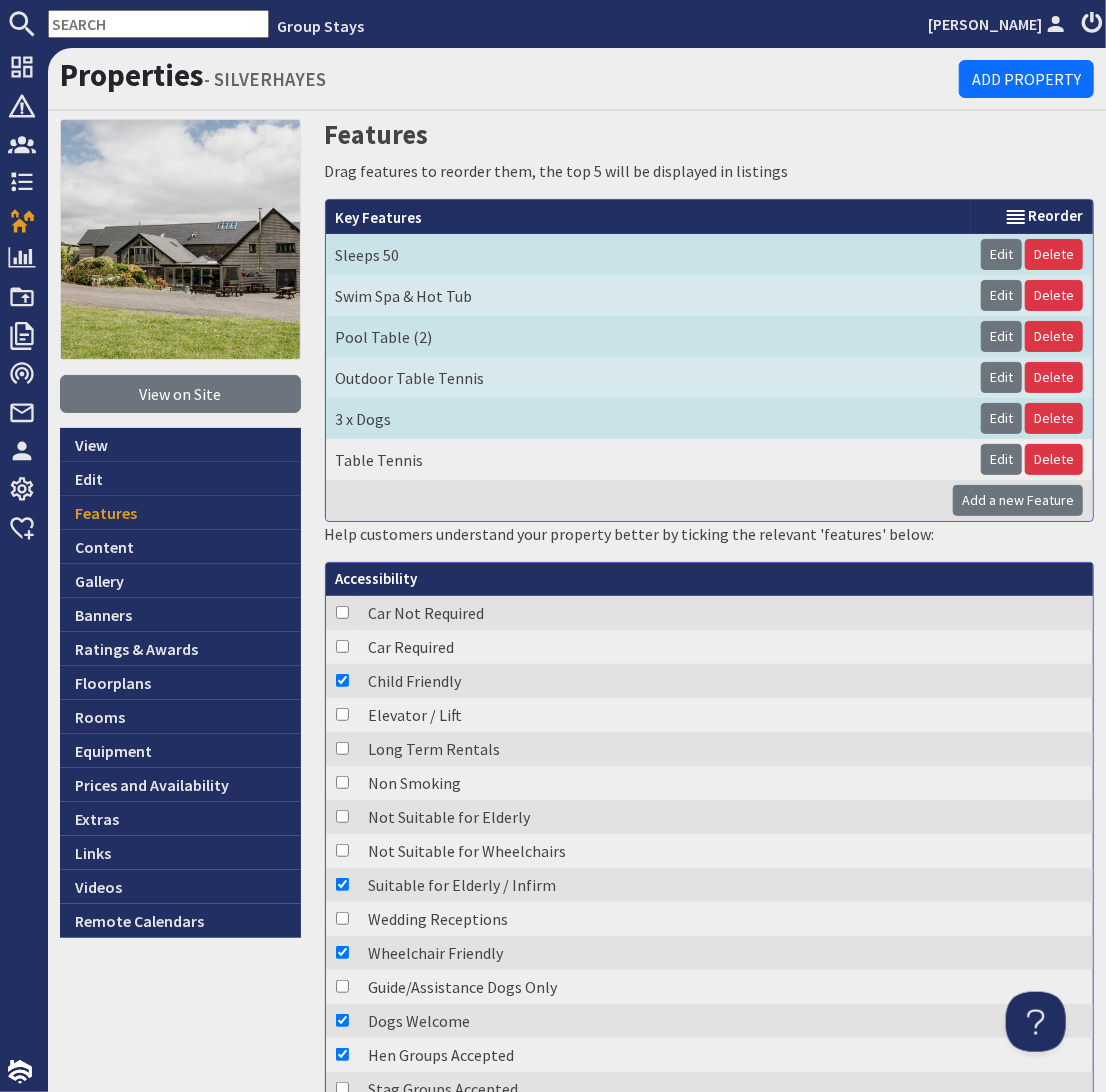 scroll, scrollTop: 0, scrollLeft: 0, axis: both 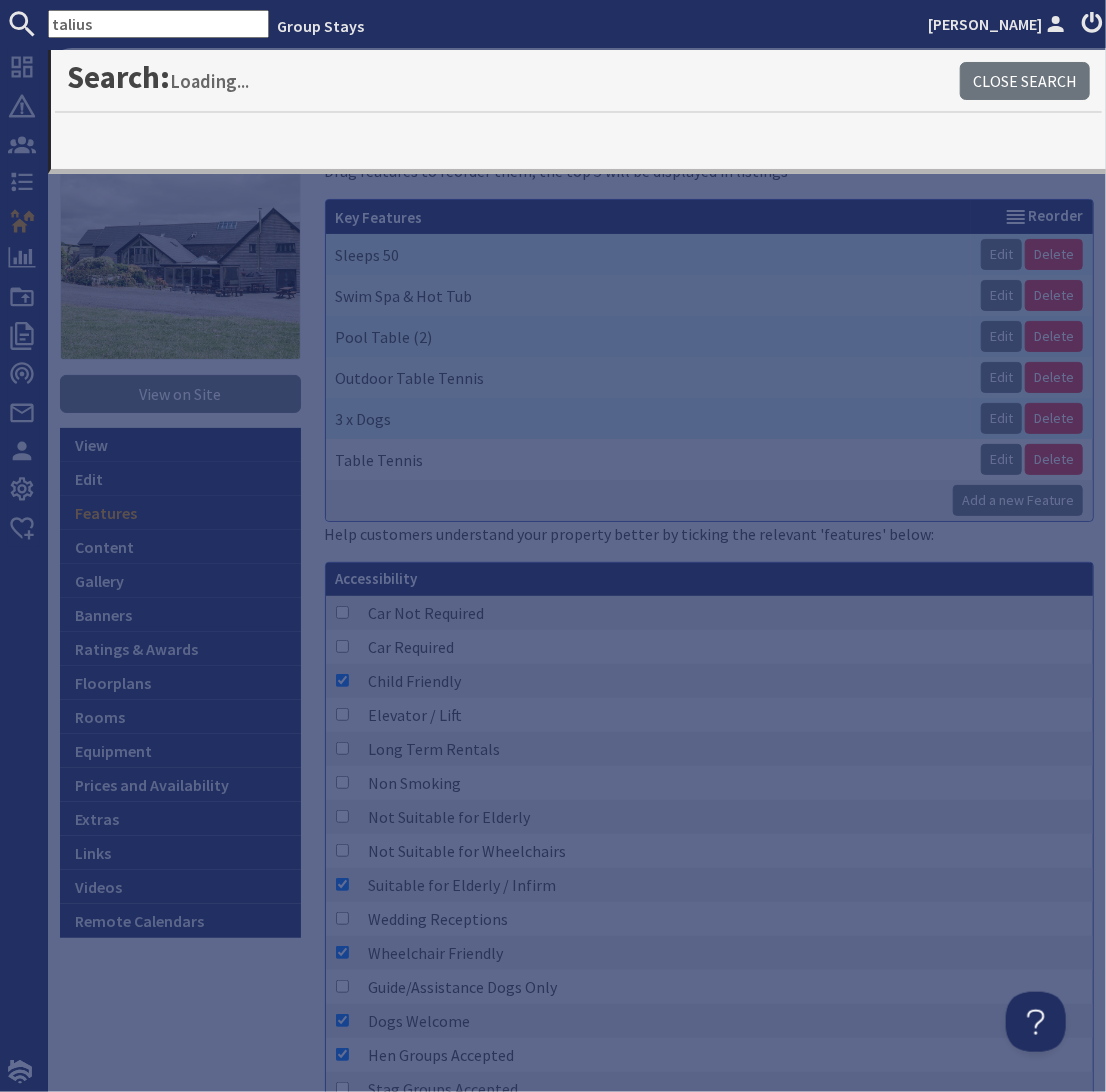 type on "talius" 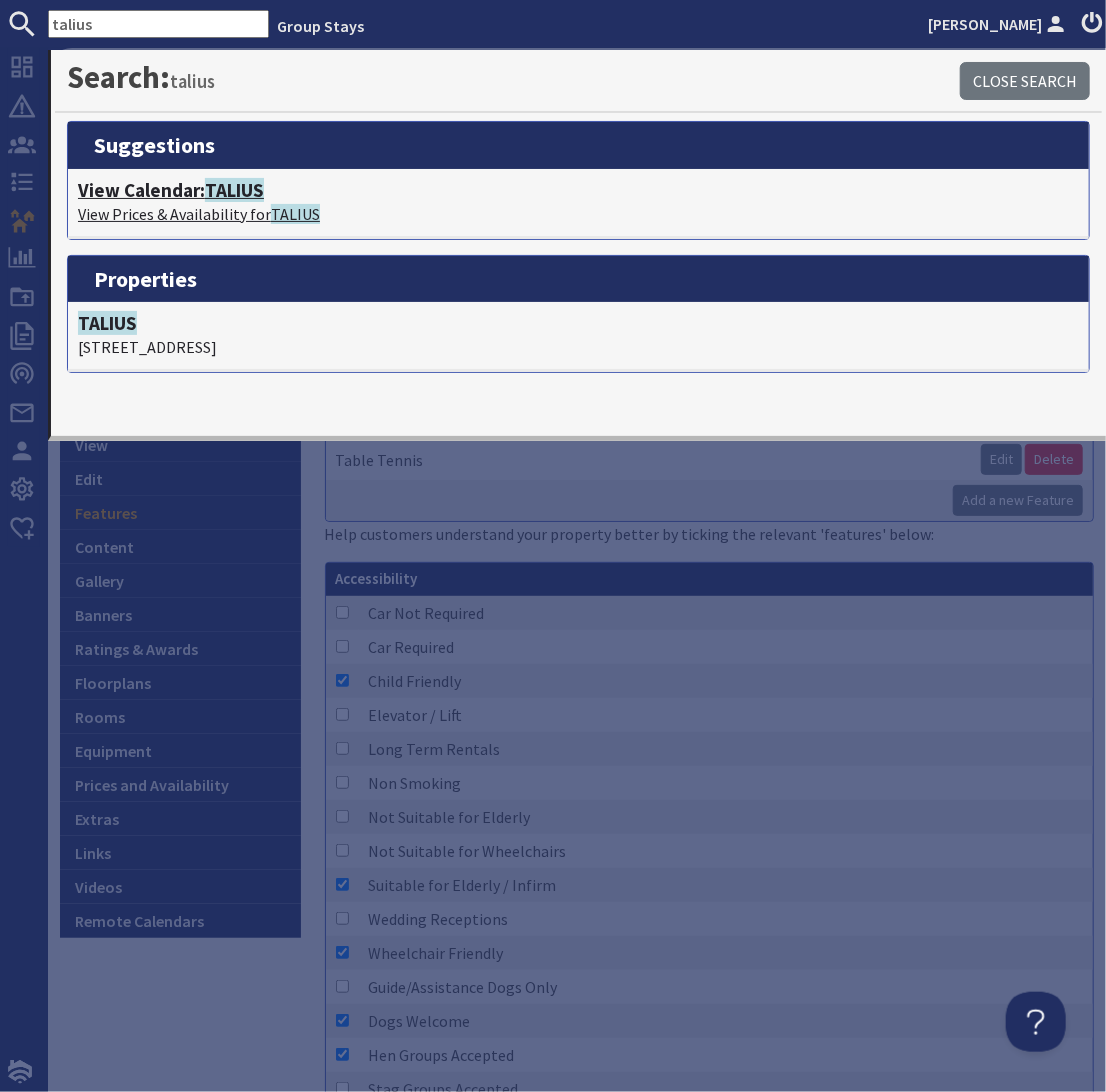 click on "TALIUS" 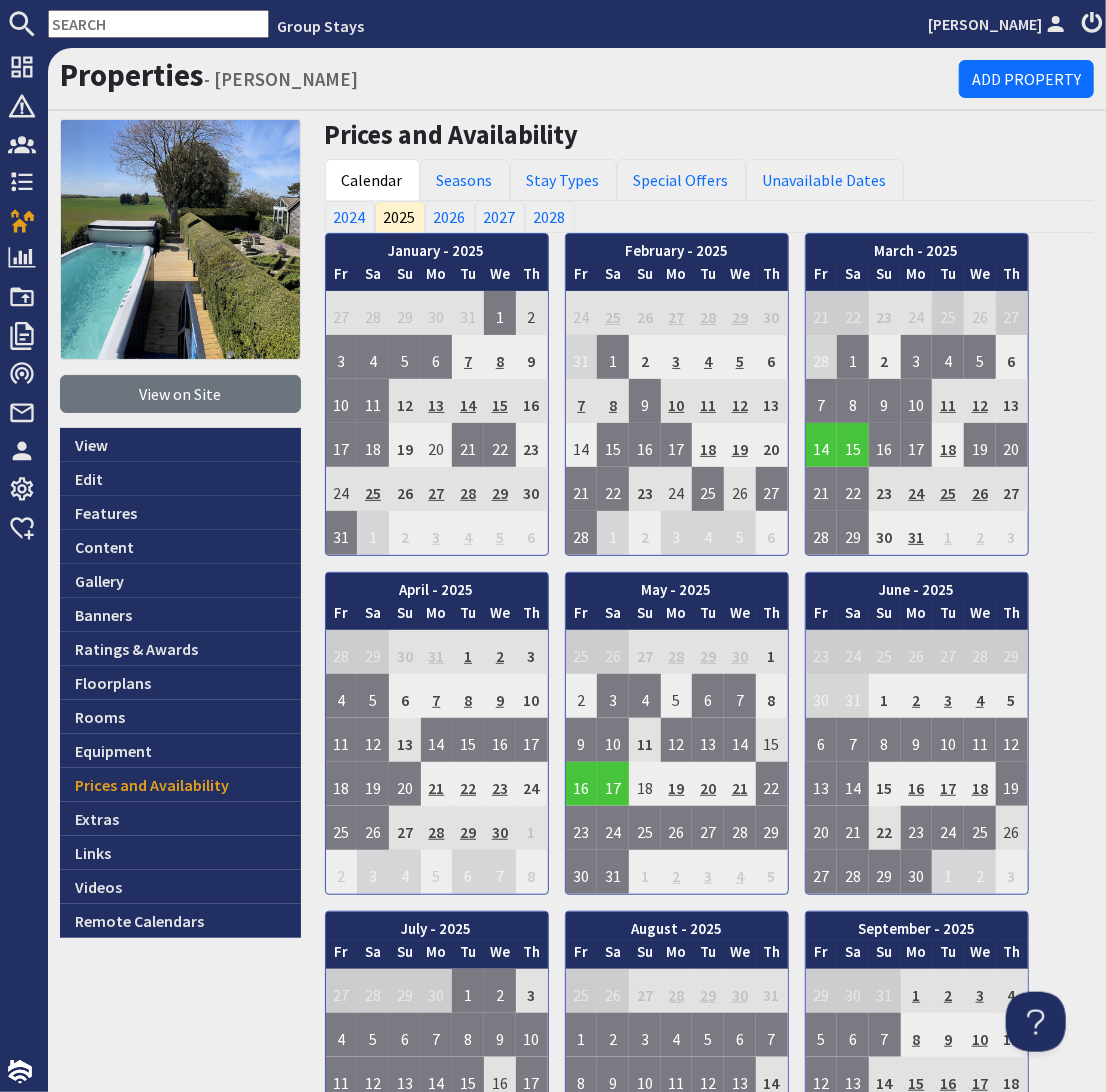 scroll, scrollTop: 0, scrollLeft: 0, axis: both 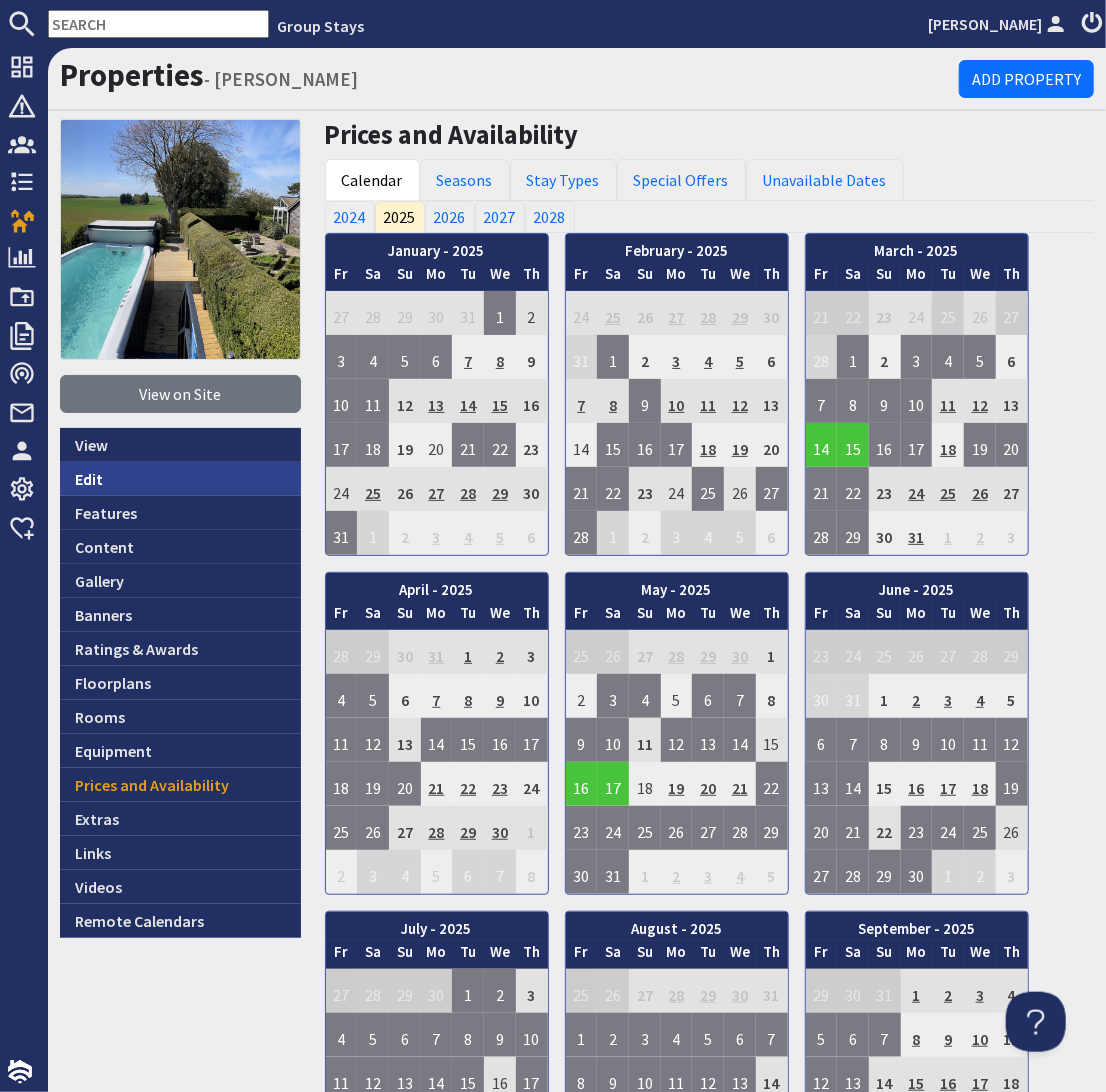 click on "Edit" at bounding box center (180, 479) 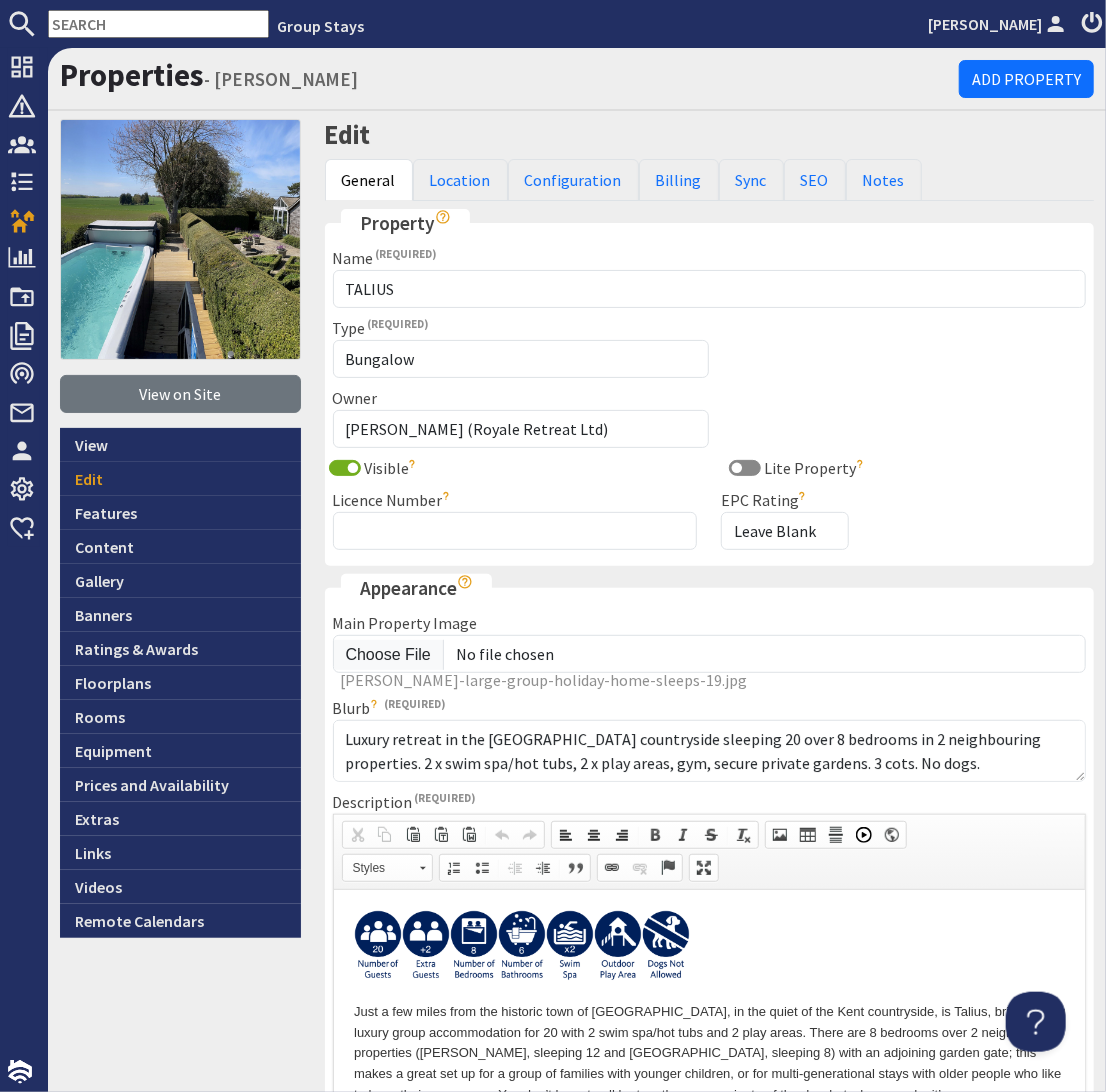 scroll, scrollTop: 0, scrollLeft: 0, axis: both 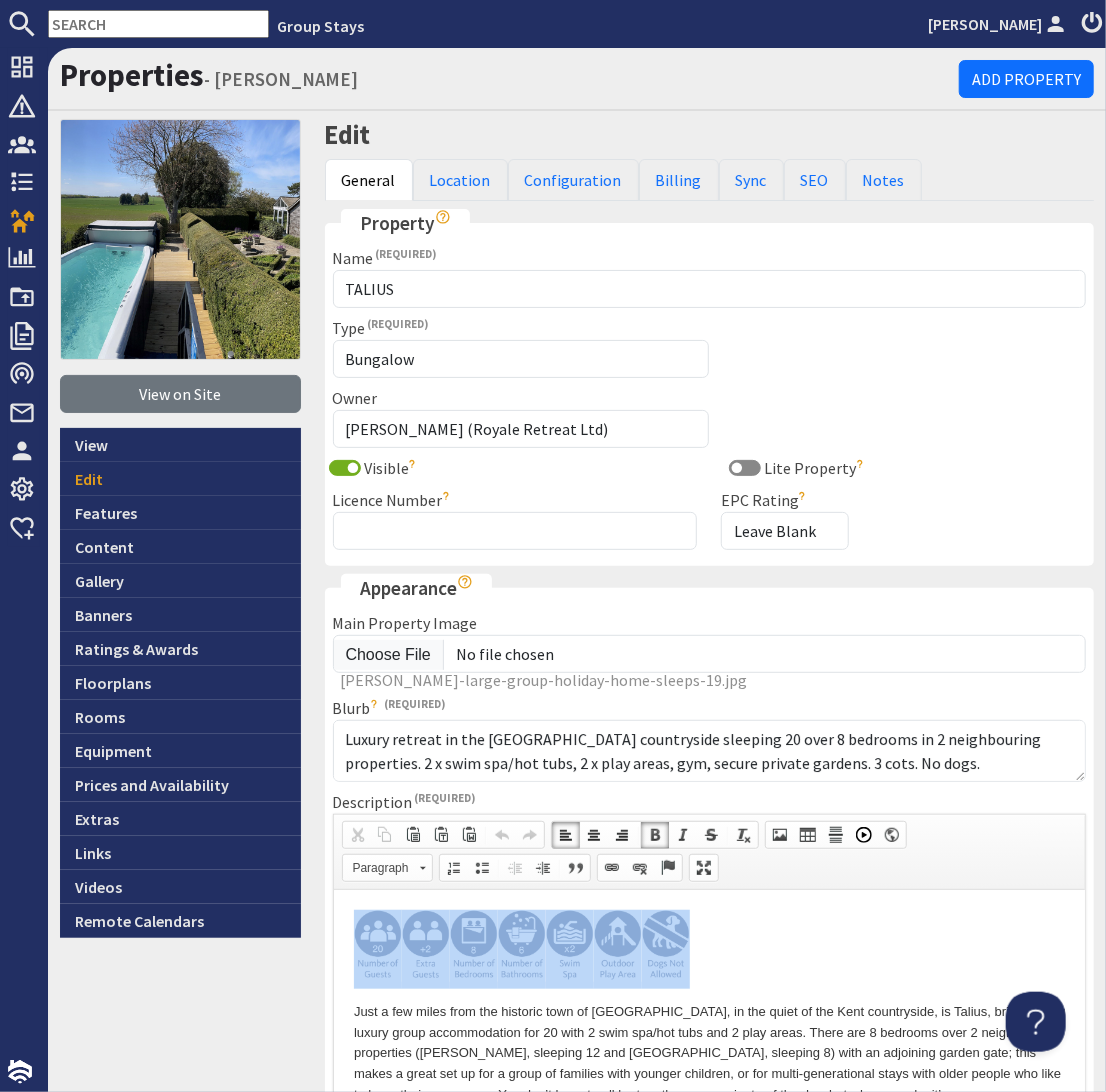 drag, startPoint x: 729, startPoint y: 955, endPoint x: 336, endPoint y: 943, distance: 393.18317 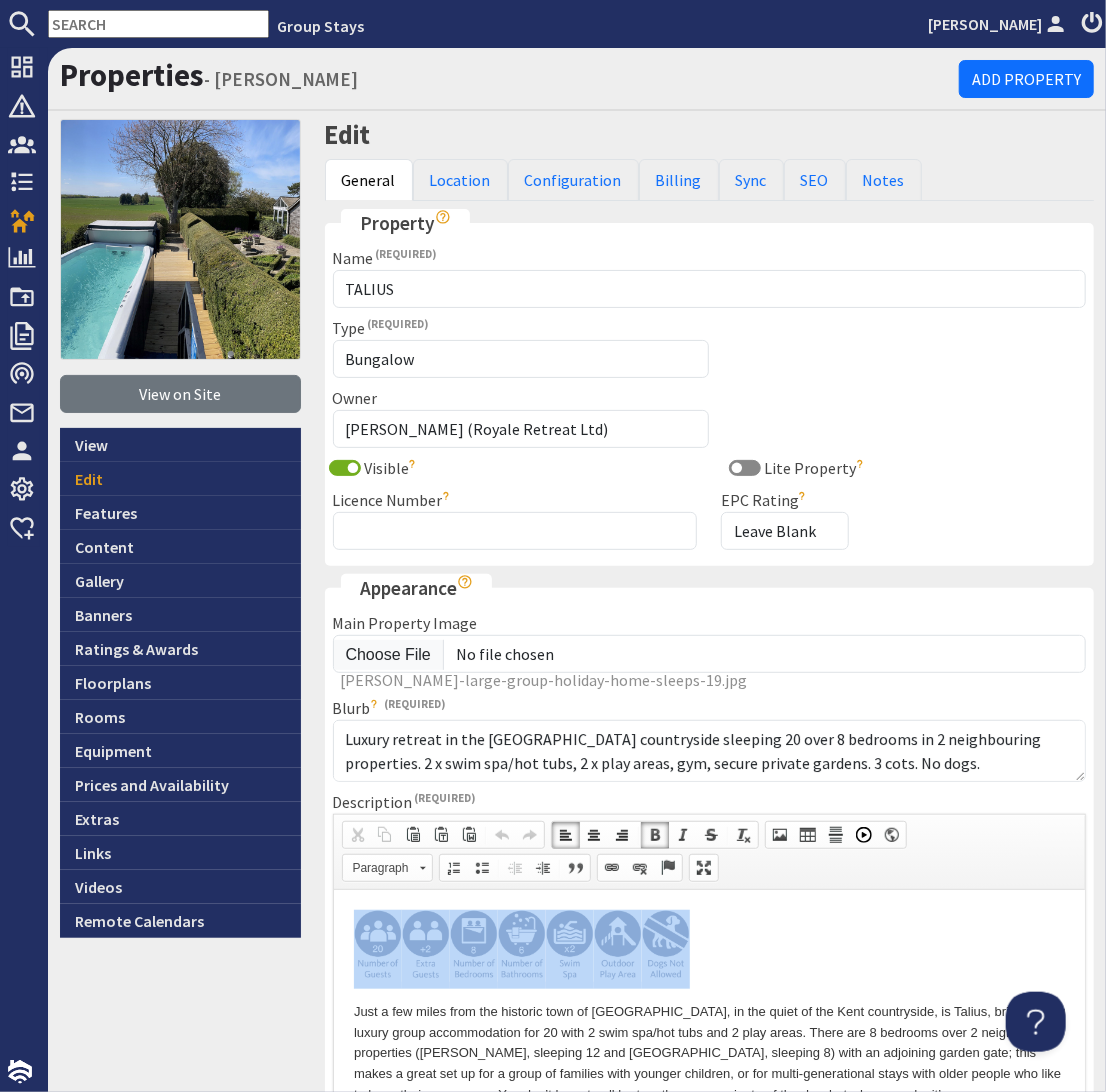 click on "Just a few miles from the historic town of Sandwich, in the quiet of the Kent countryside, is Talius, bringing you luxury group accommodation for 20 with 2 swim spa/hot tubs and 2 play areas. There are 8 bedrooms over 2 neighbouring properties (Bellus, sleeping 12 and Formosa, sleeping 8) with an adjoining garden gate; this makes a great set up for a group of families with younger children, or for multi-generational stays with older people who like to have their own space. You don’t have to all be together every minute of the day, but when you do, it’s easy. Outside there are large enclosed gardens so you can all relax, play and dine in the sunshine. Children will be shrieking with delight in the play areas and you can all enjoy the swim spas with built-in hot tubs throughout your stay. Whether you venture out or stay put at Talius, you’ll have the luxury of togetherness, having fun, making the most amazing memories. The kind of thing that you just can’t put a price on. Book Now! Where To Eat" at bounding box center (709, 1329) 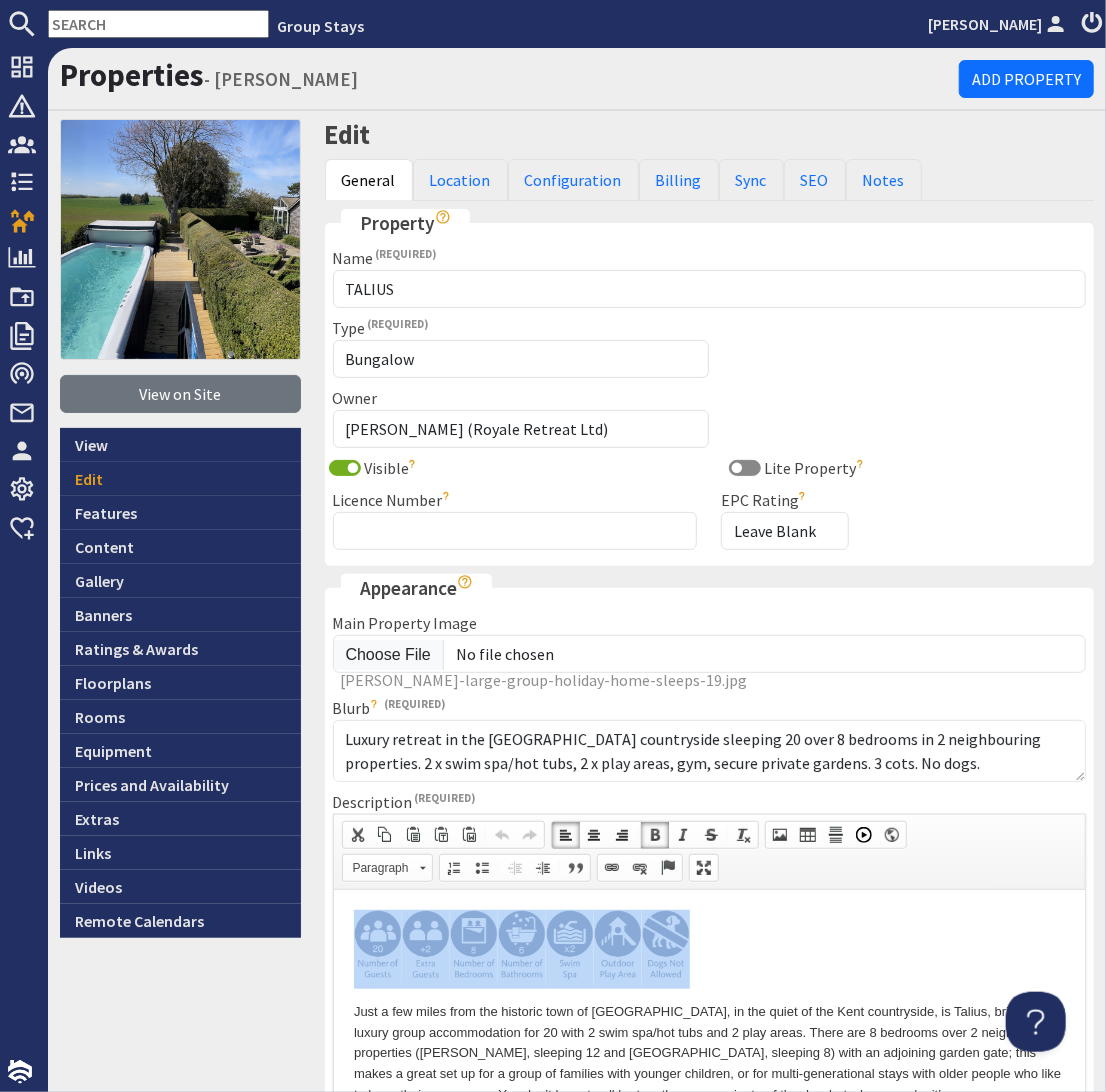 scroll, scrollTop: 0, scrollLeft: 0, axis: both 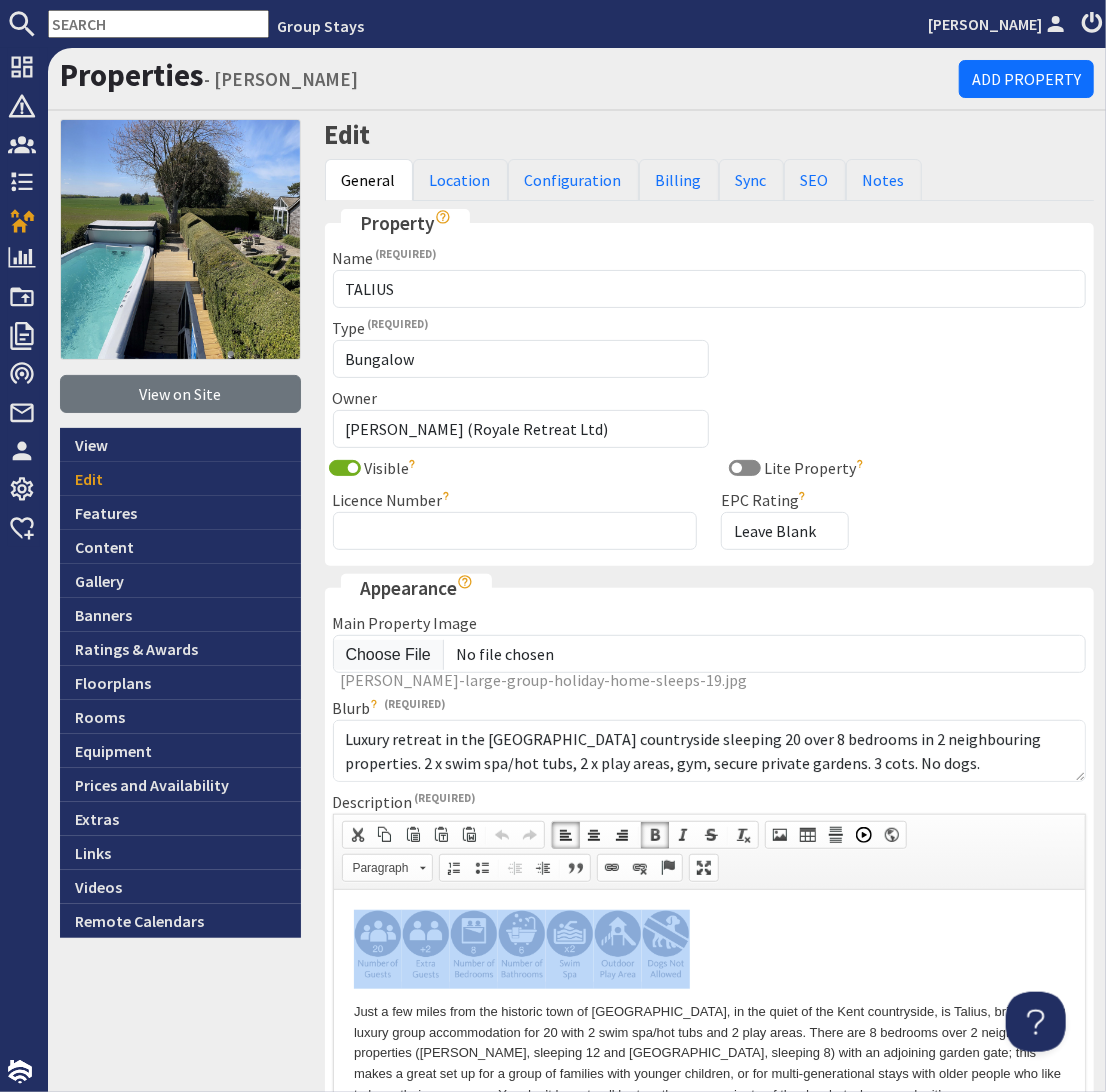 copy 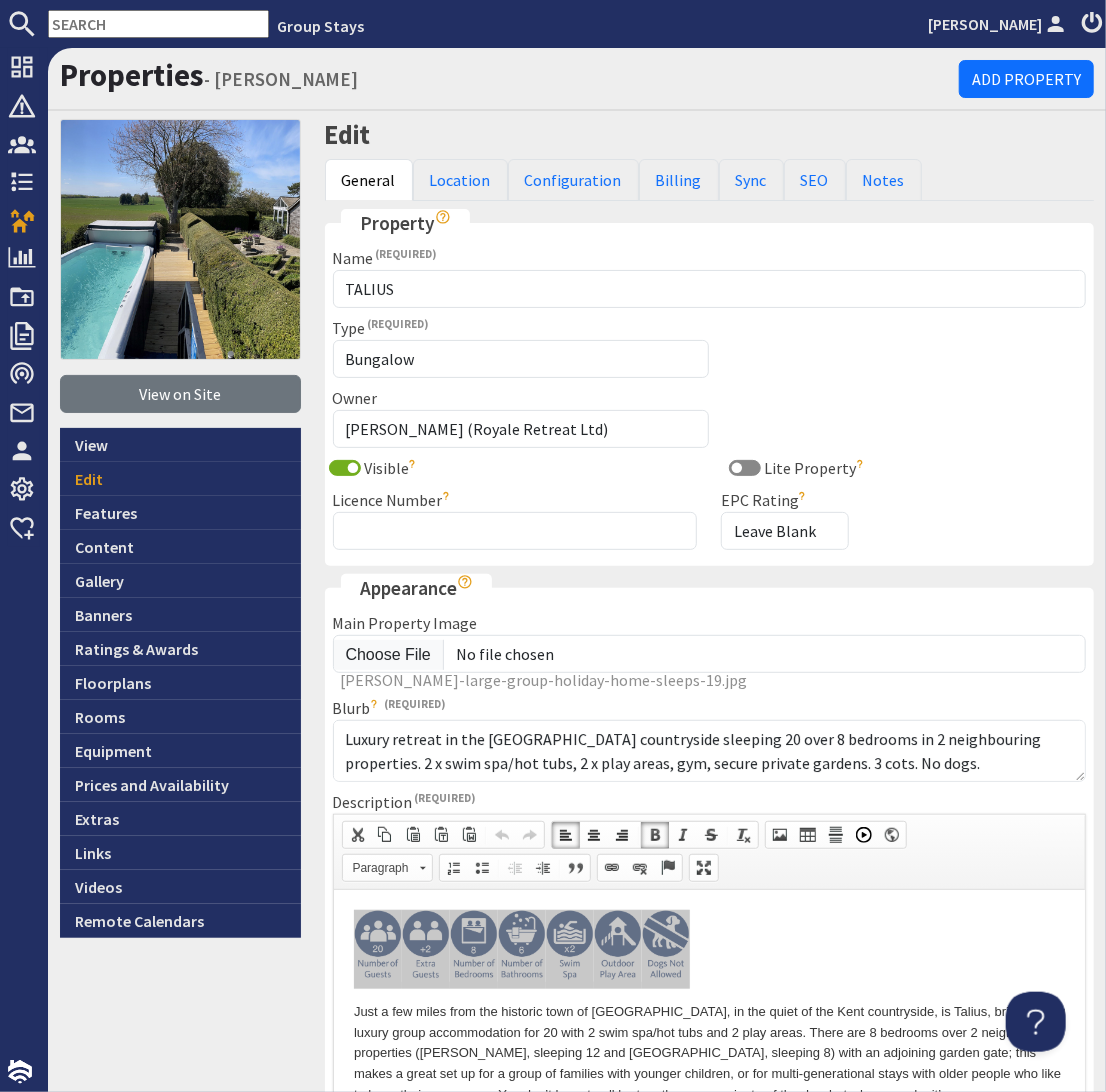 click at bounding box center [158, 24] 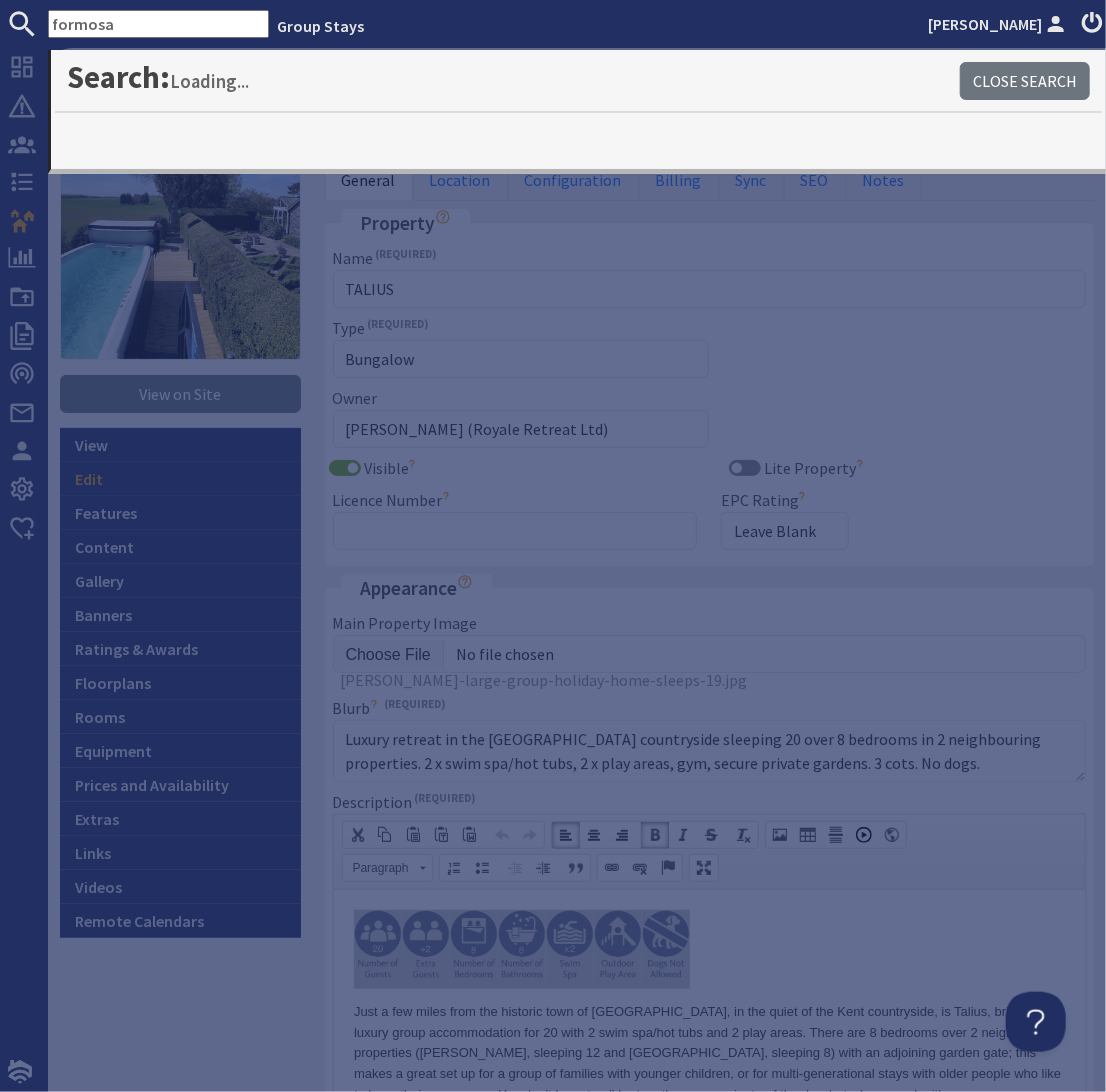 type on "formosa" 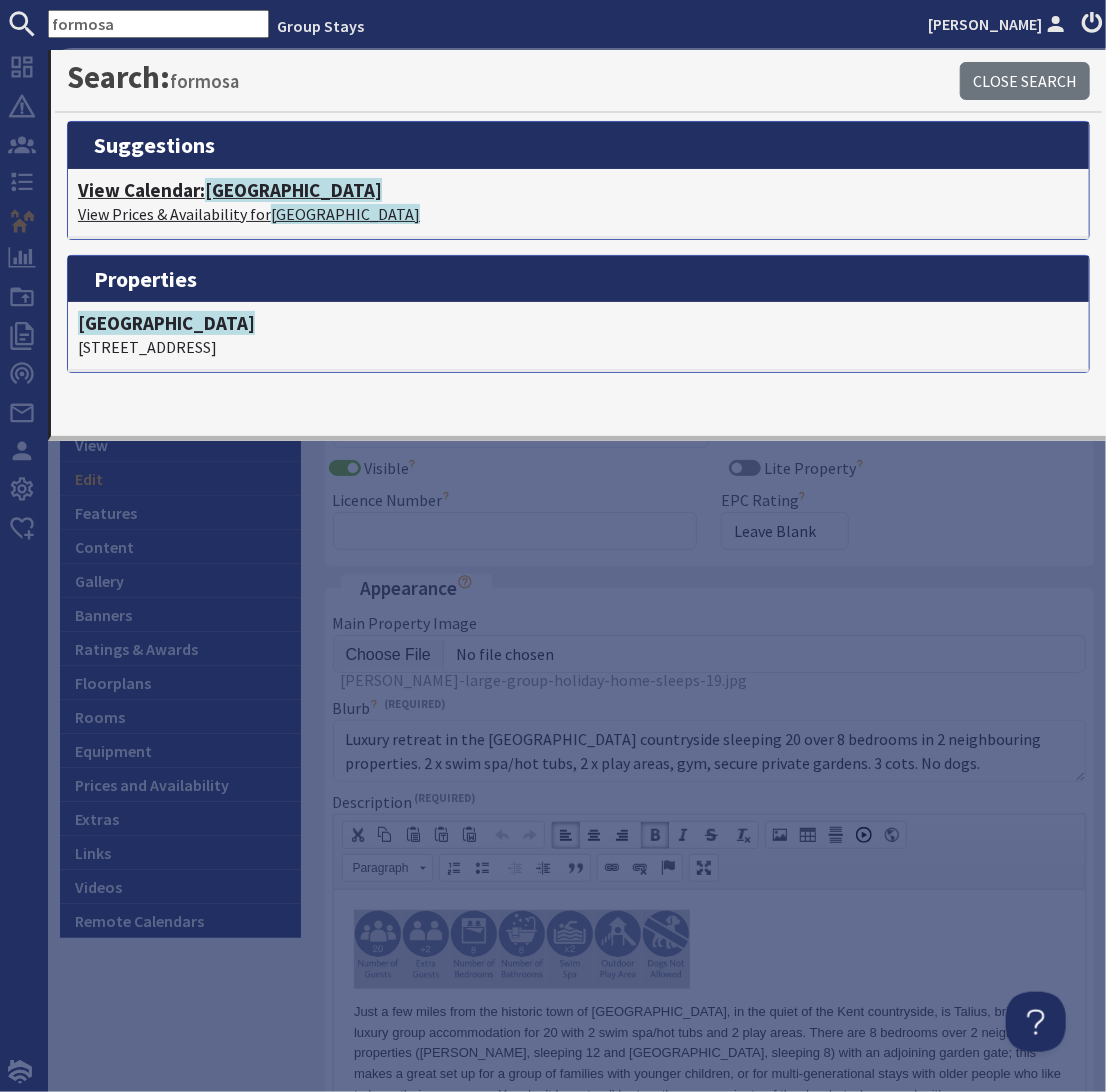 click on "View Calendar:  FORMOSA" at bounding box center [578, 190] 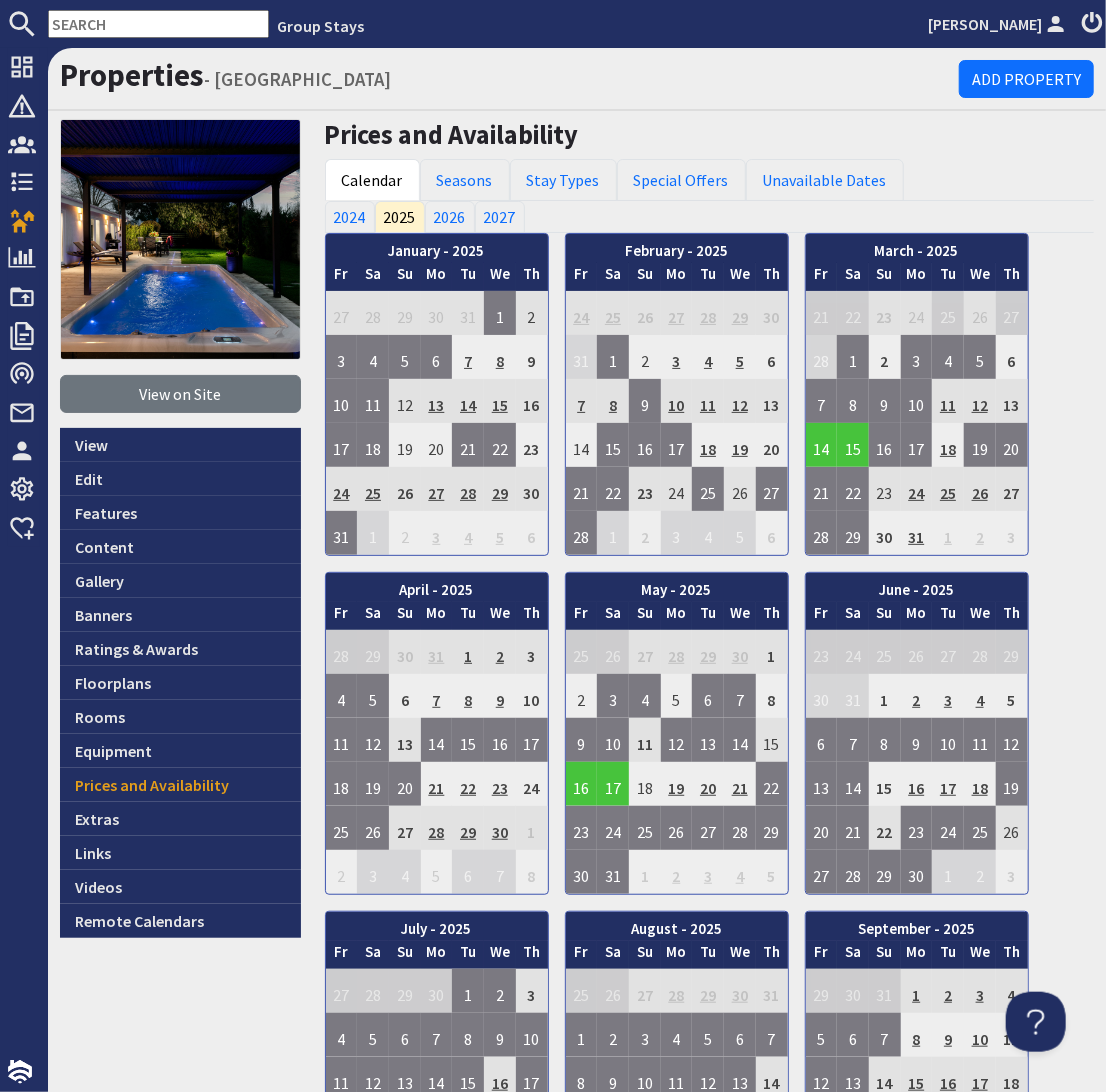 scroll, scrollTop: 0, scrollLeft: 0, axis: both 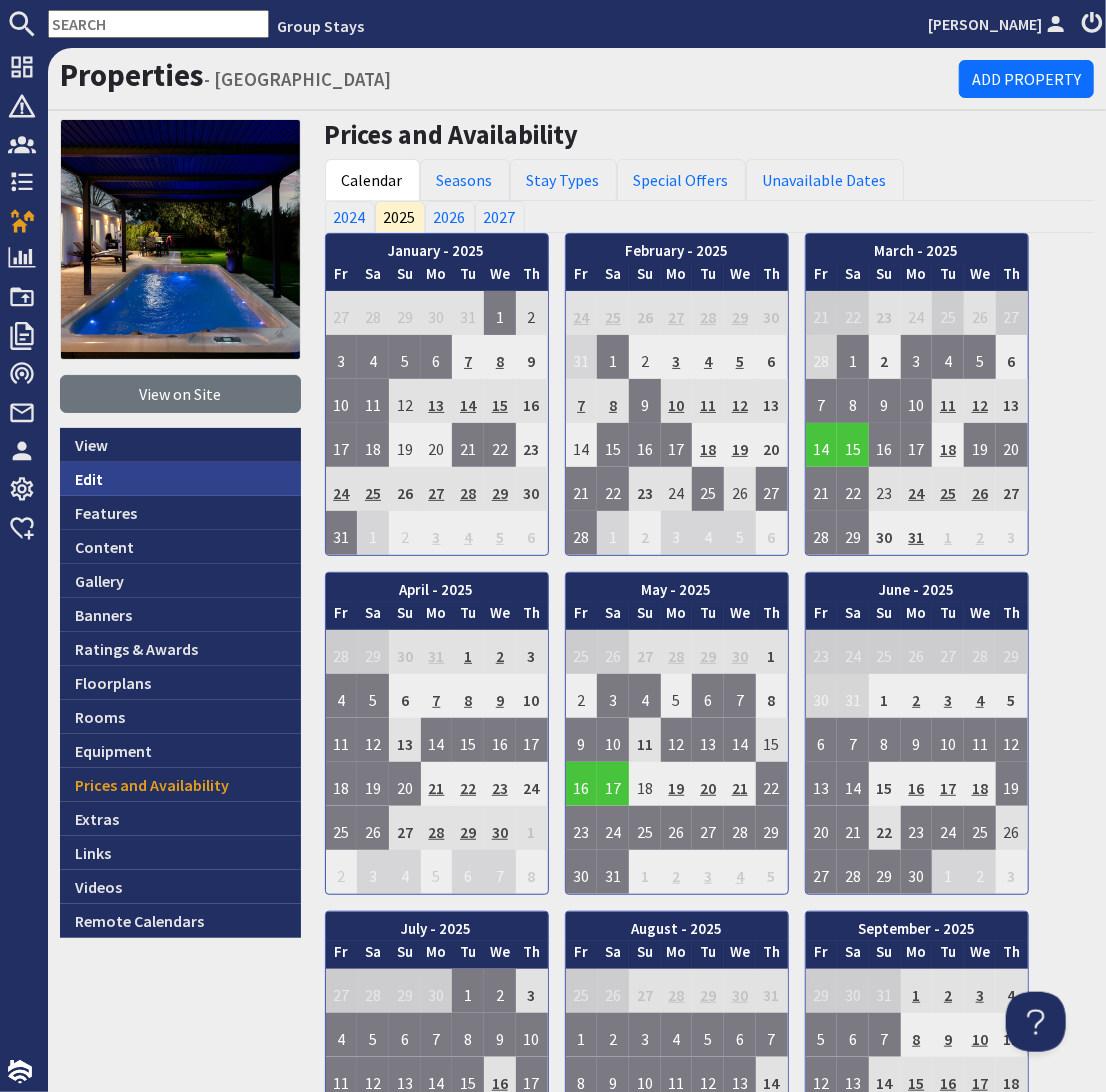 click on "Edit" at bounding box center [180, 479] 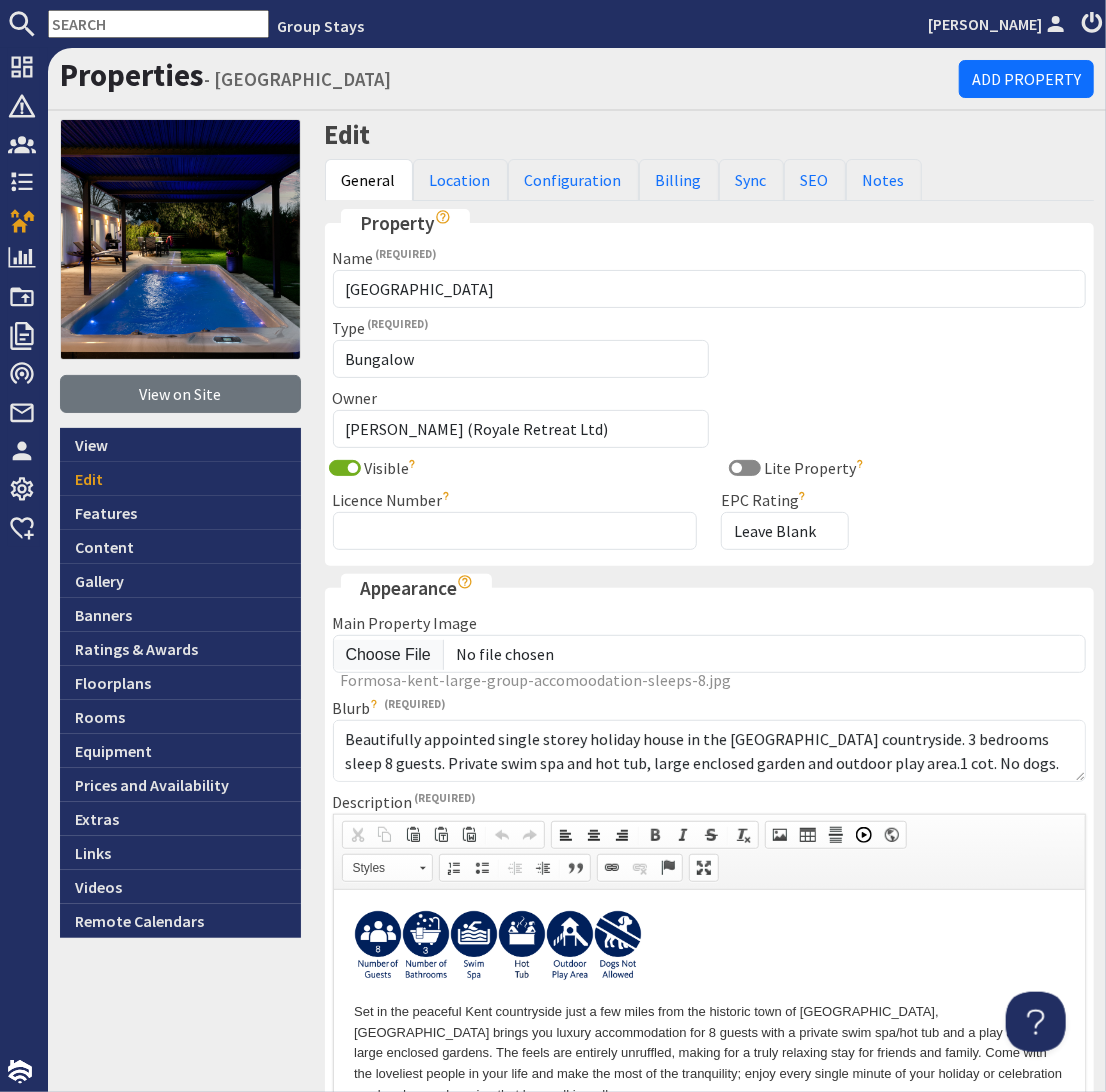 scroll, scrollTop: 0, scrollLeft: 0, axis: both 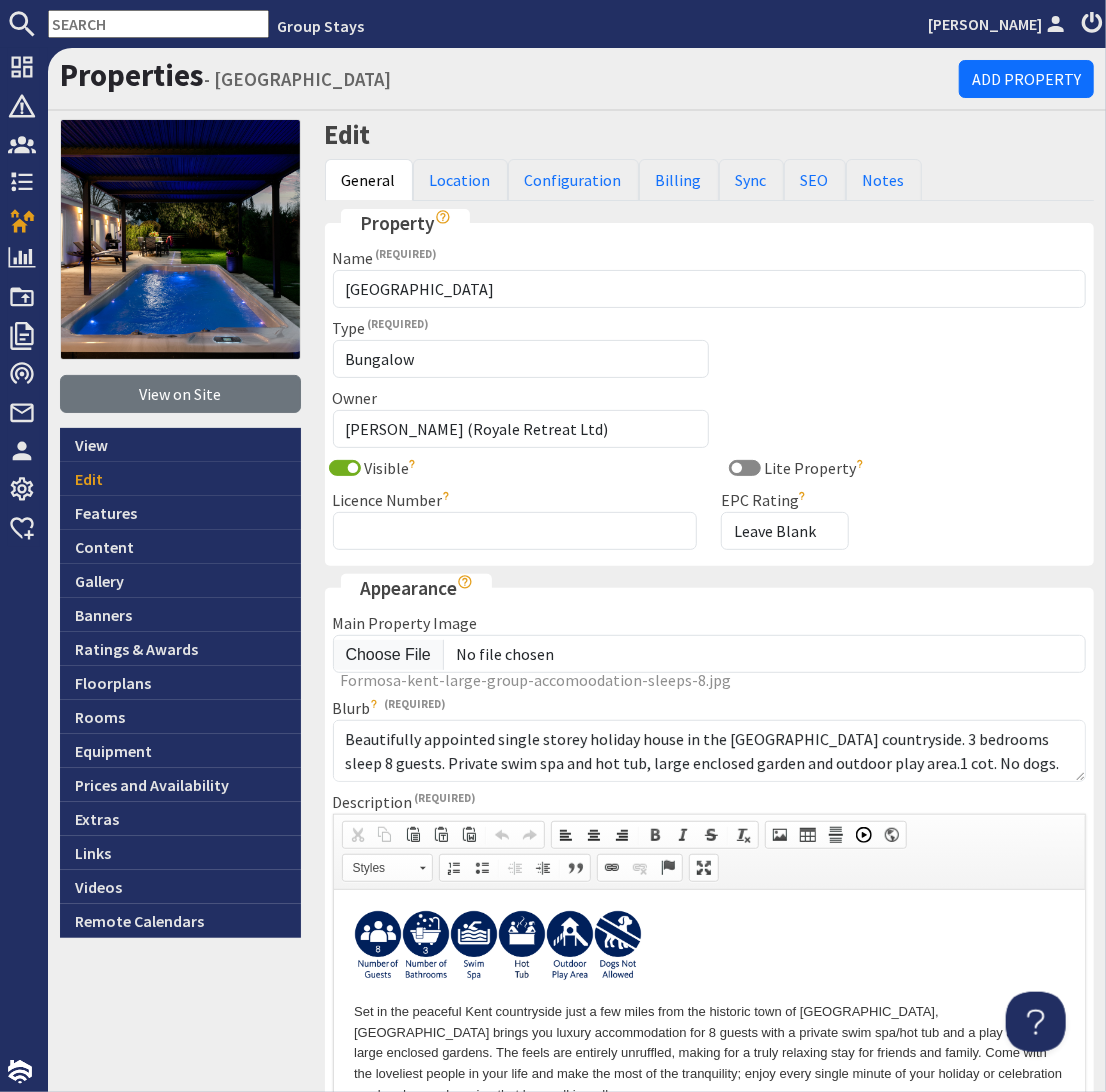 click at bounding box center (158, 24) 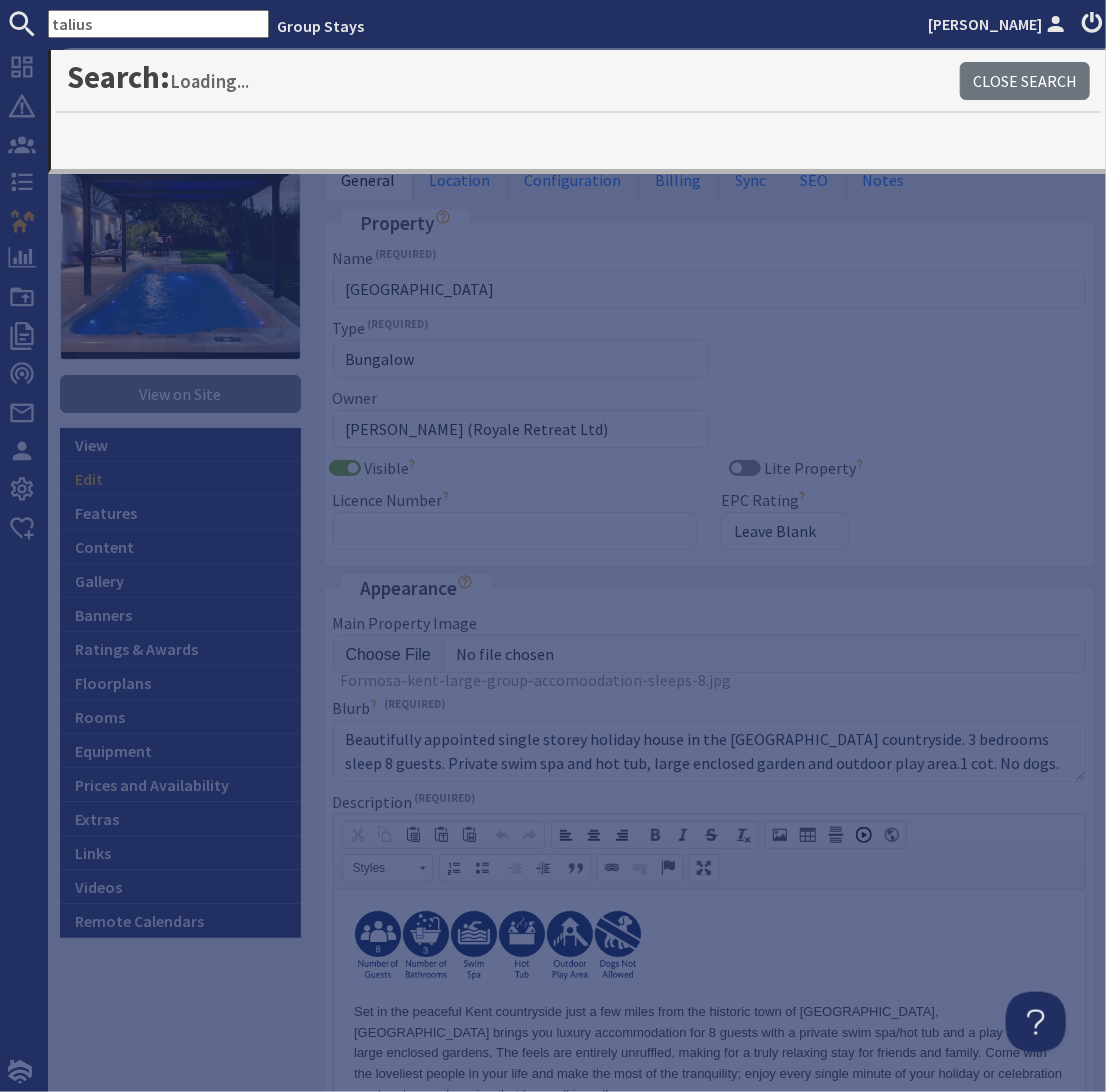 type on "talius" 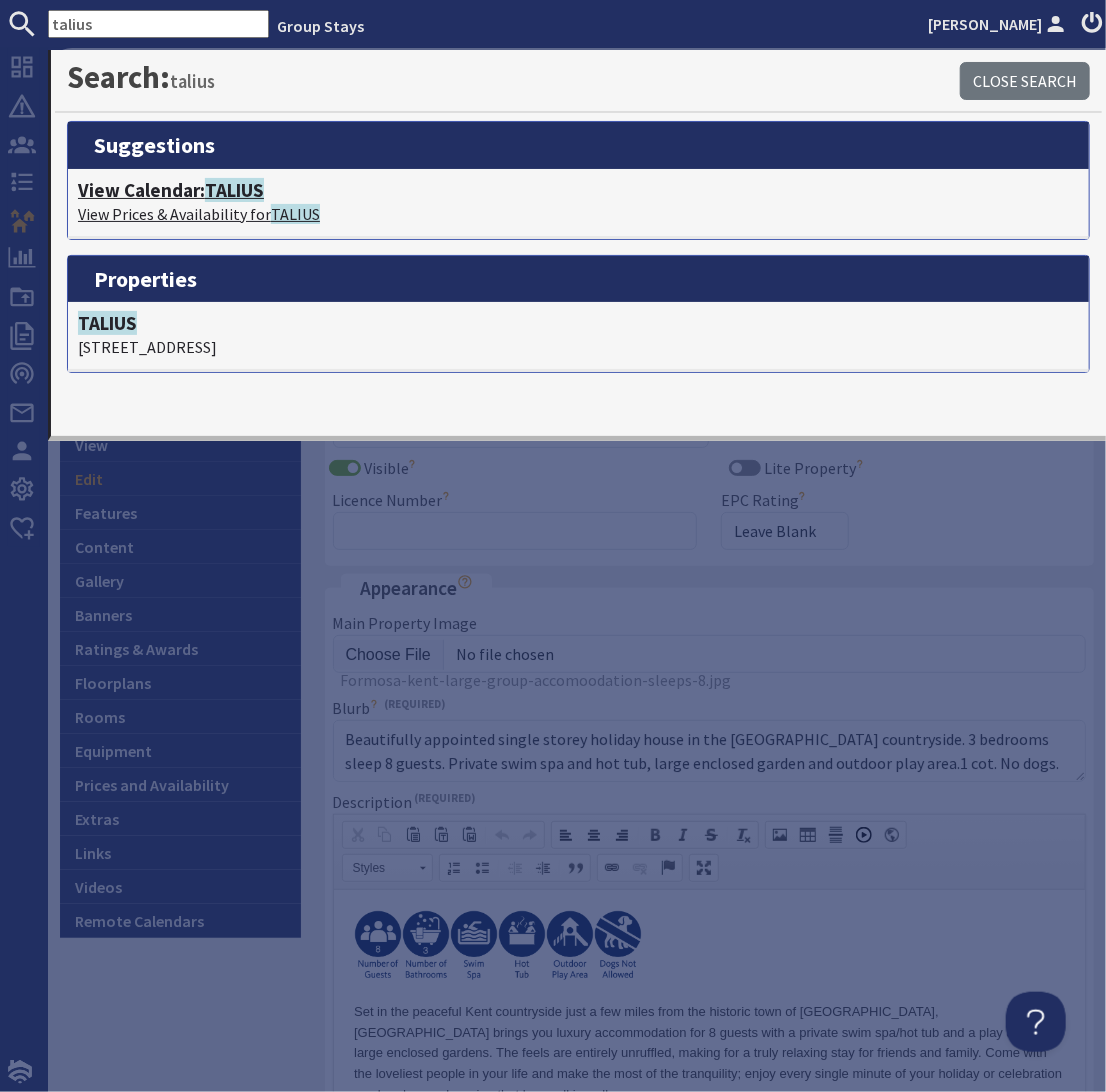 click on "TALIUS" 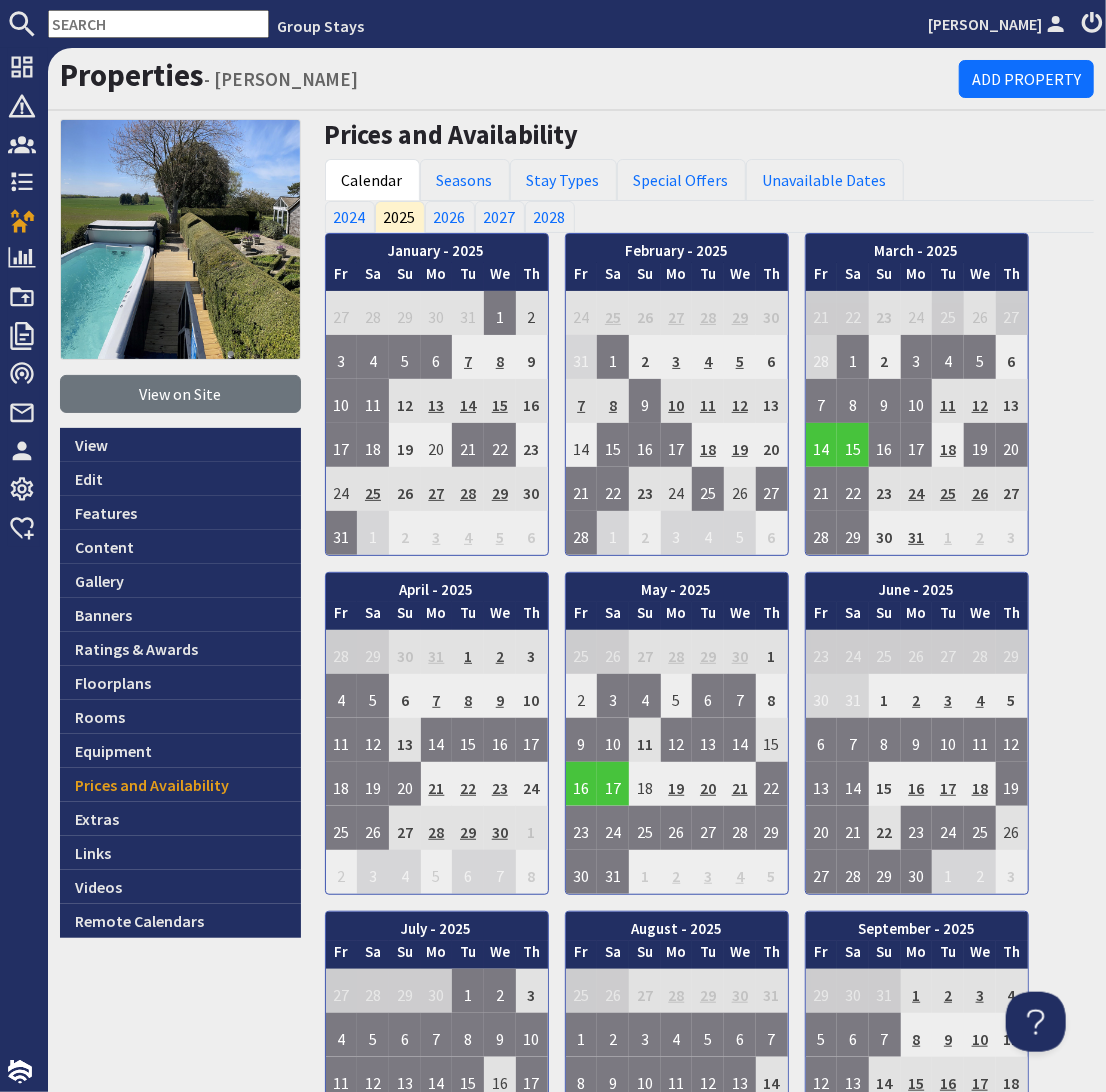 scroll, scrollTop: 0, scrollLeft: 0, axis: both 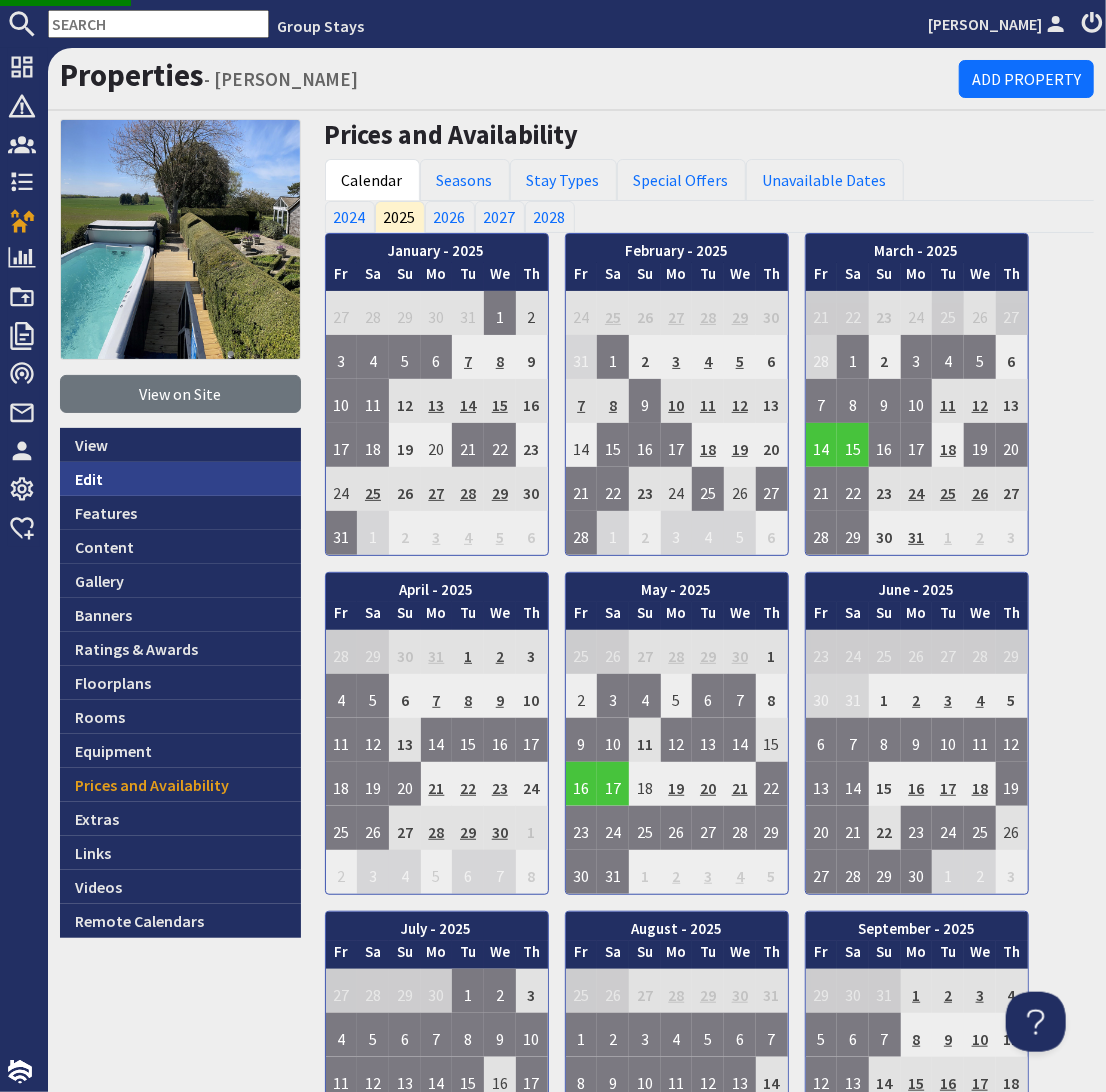 click on "Edit" at bounding box center [180, 479] 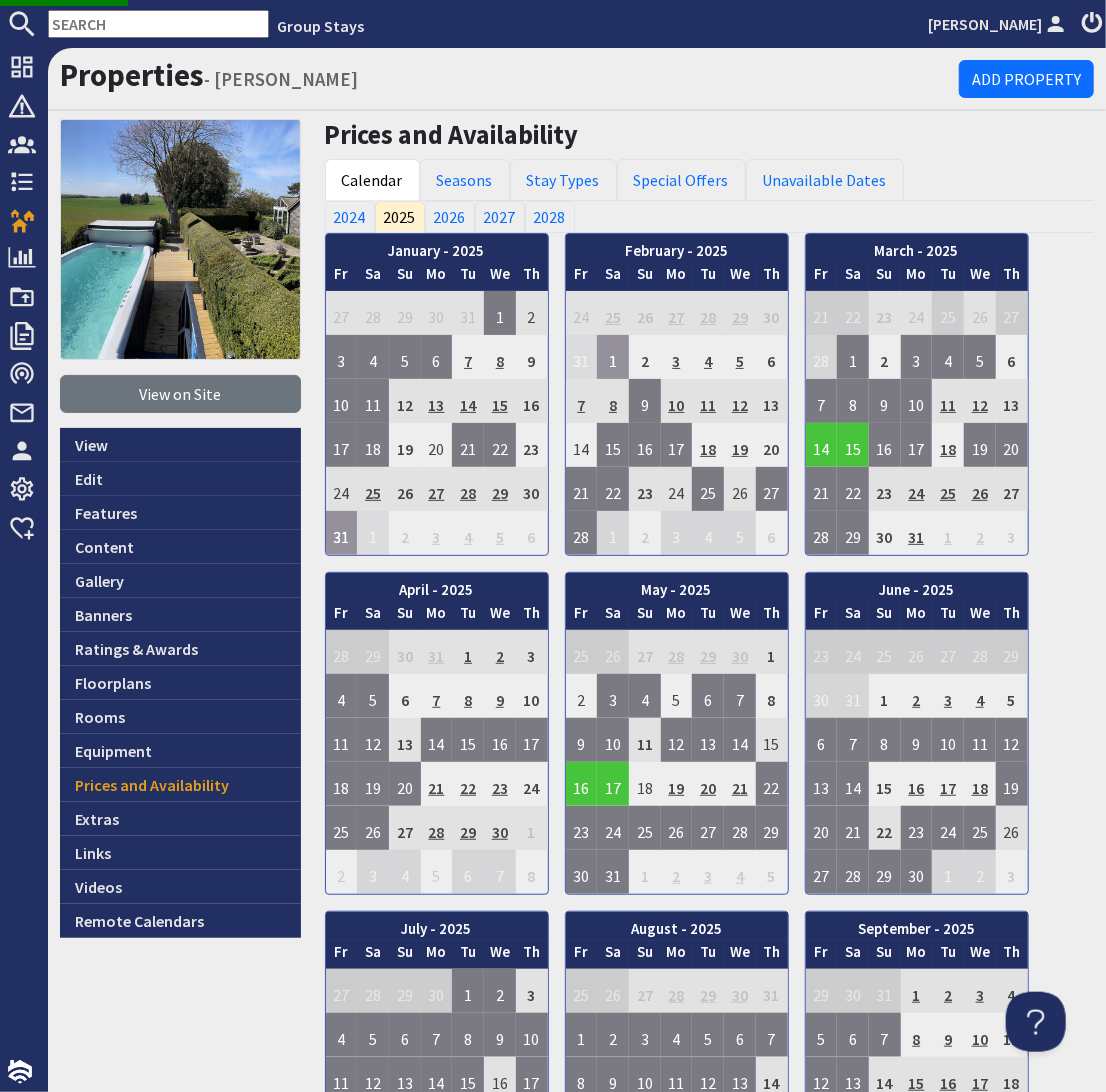 scroll, scrollTop: 0, scrollLeft: 0, axis: both 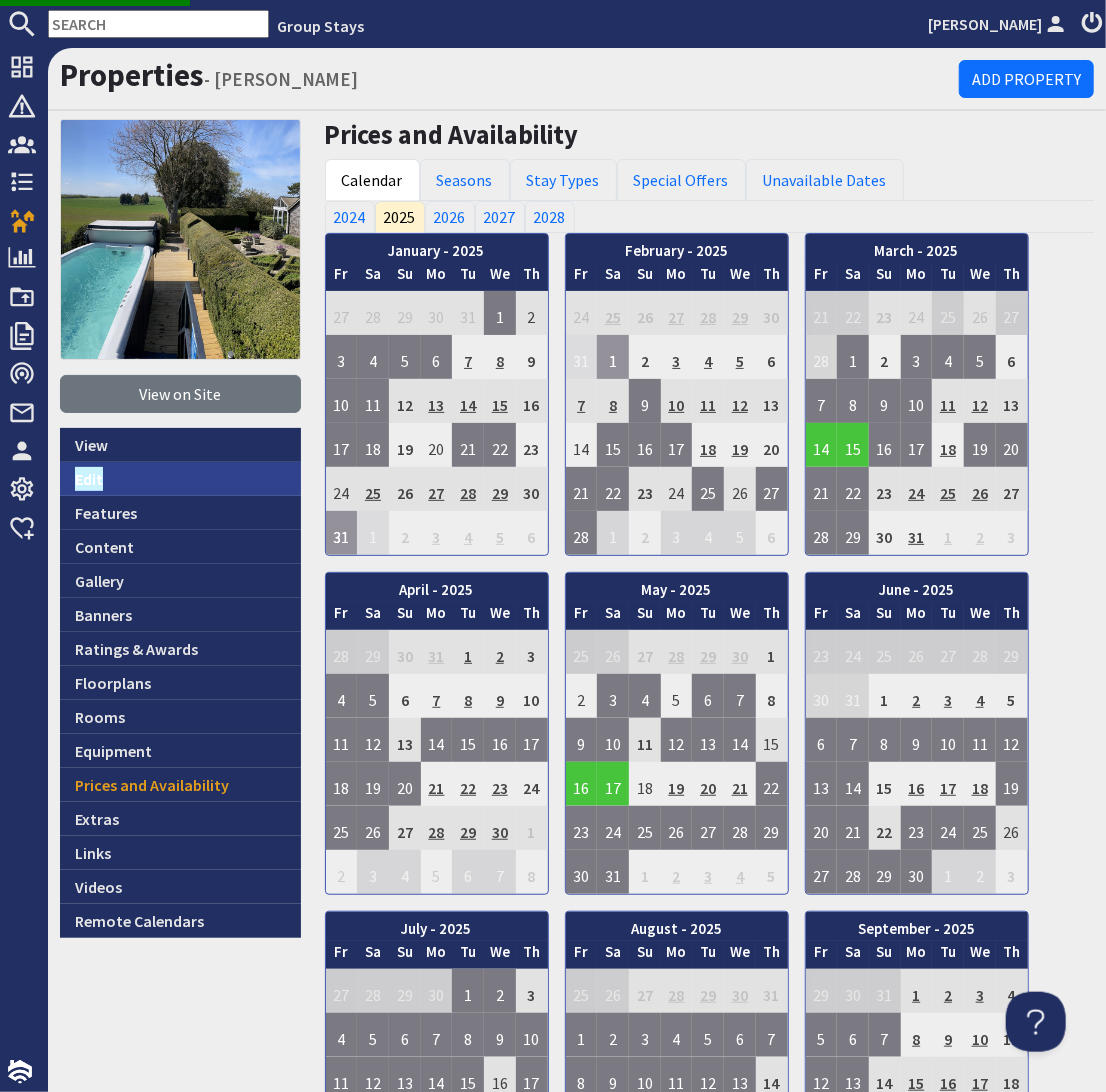 click on "Edit" at bounding box center [180, 479] 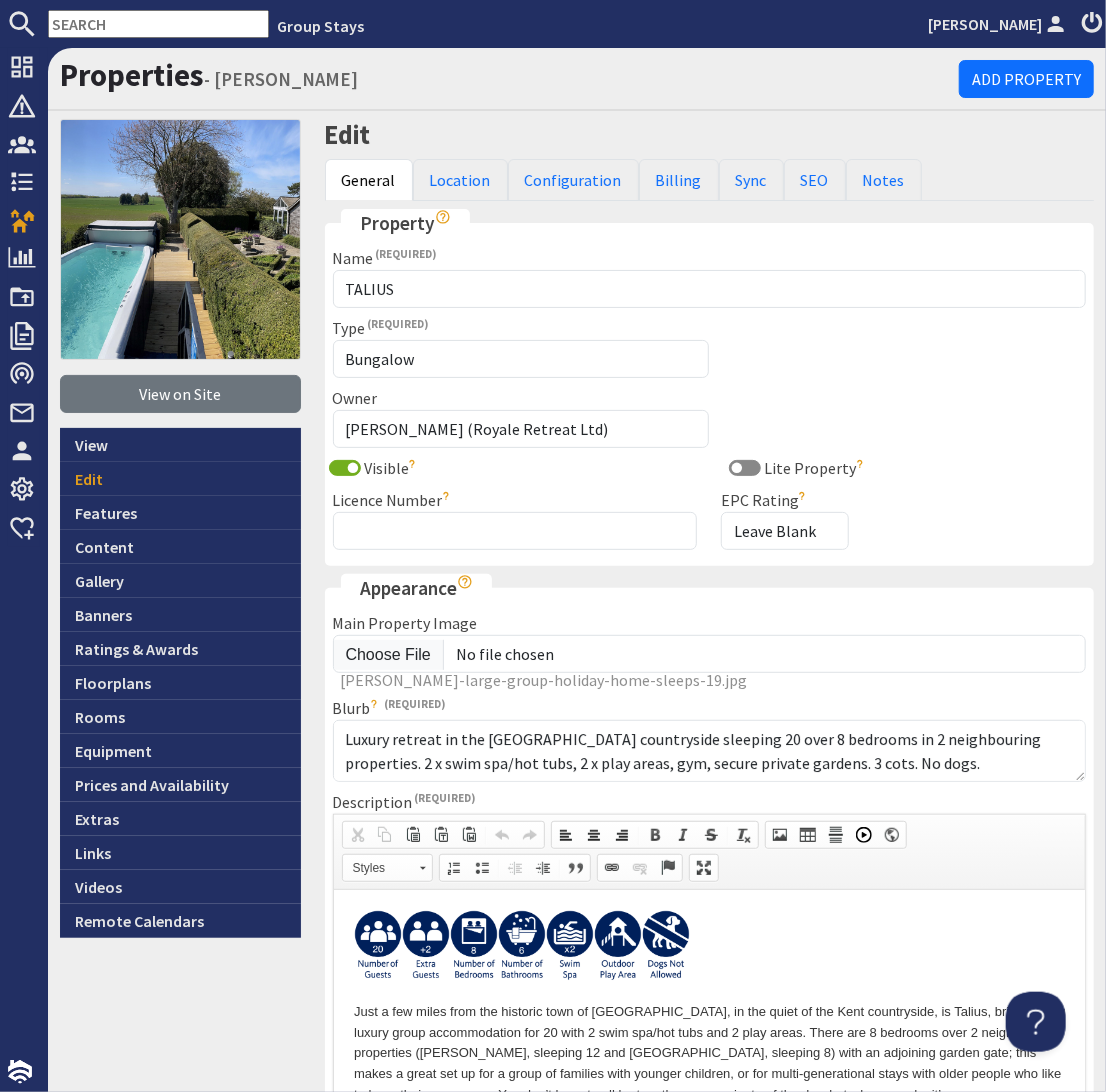 scroll, scrollTop: 0, scrollLeft: 0, axis: both 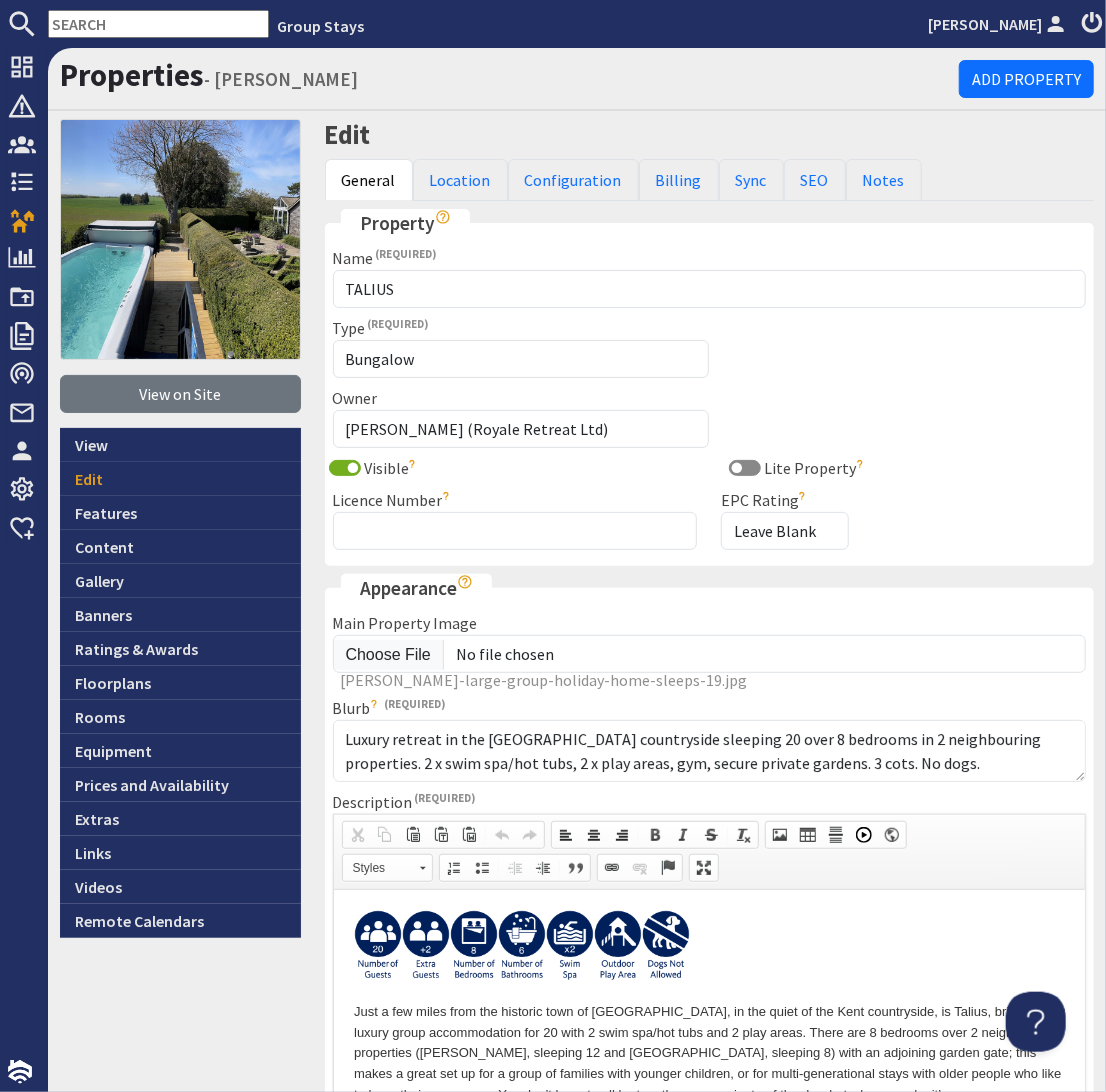 click at bounding box center (158, 24) 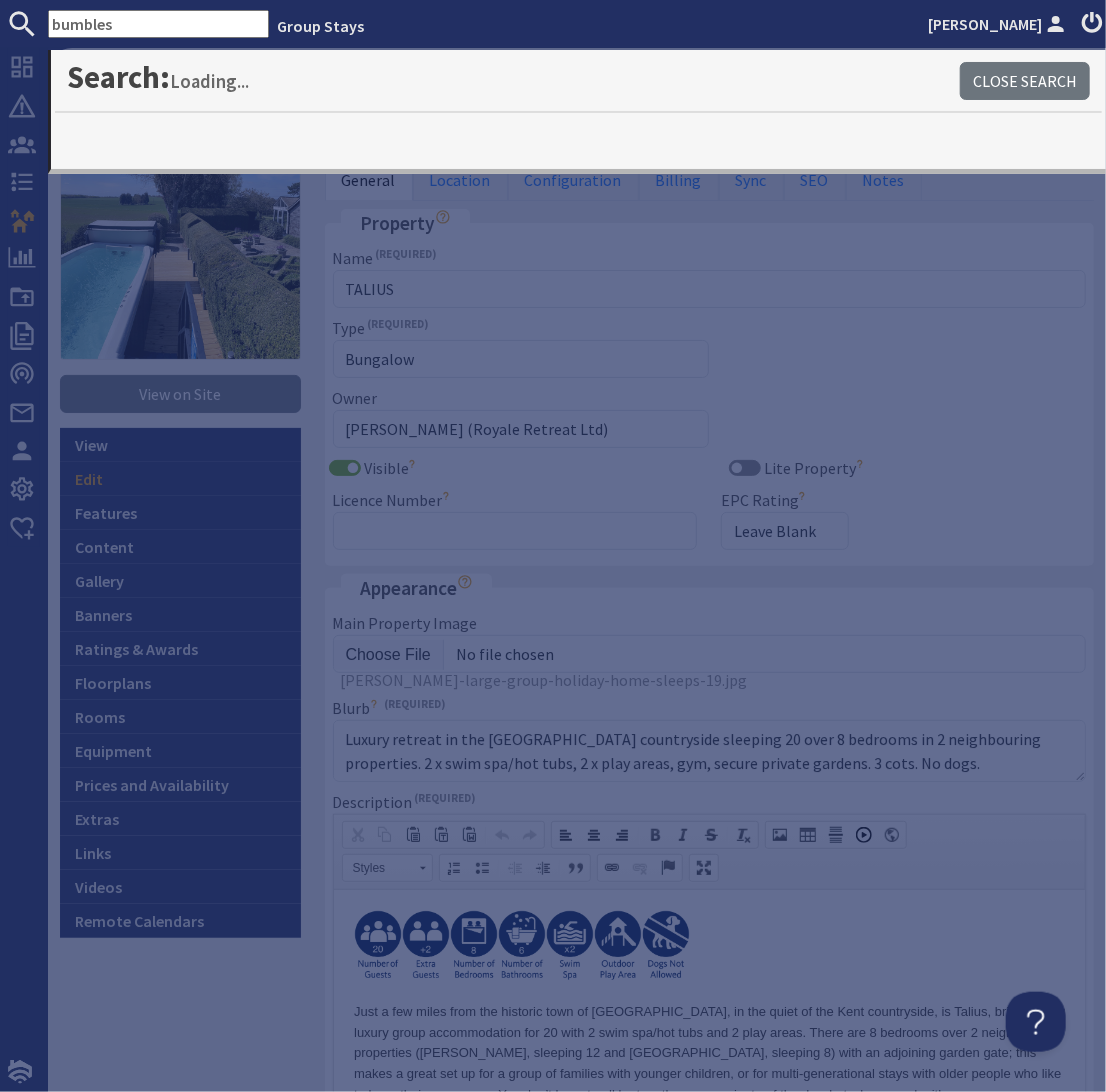 type on "bumbles" 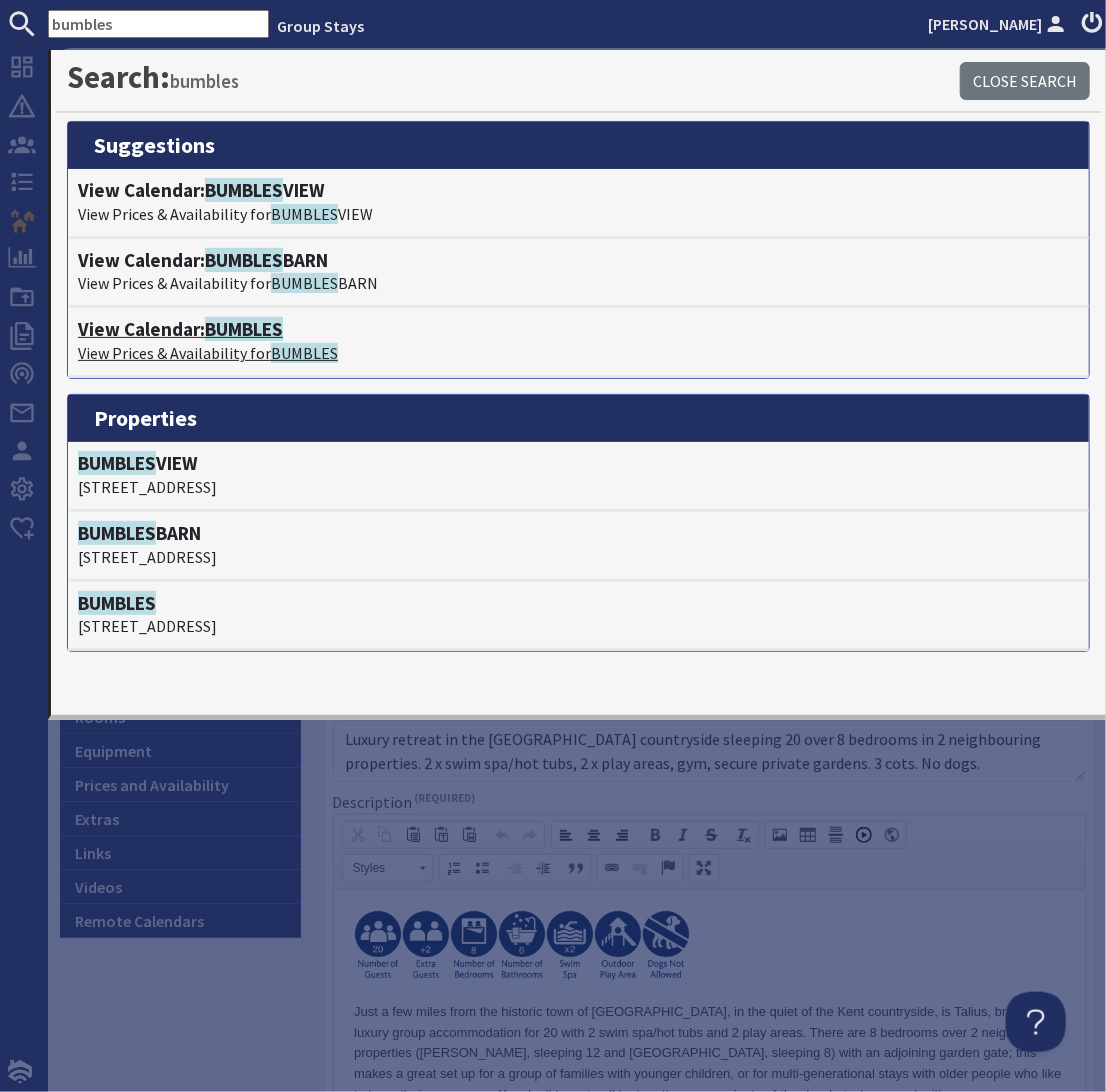 click on "BUMBLES" 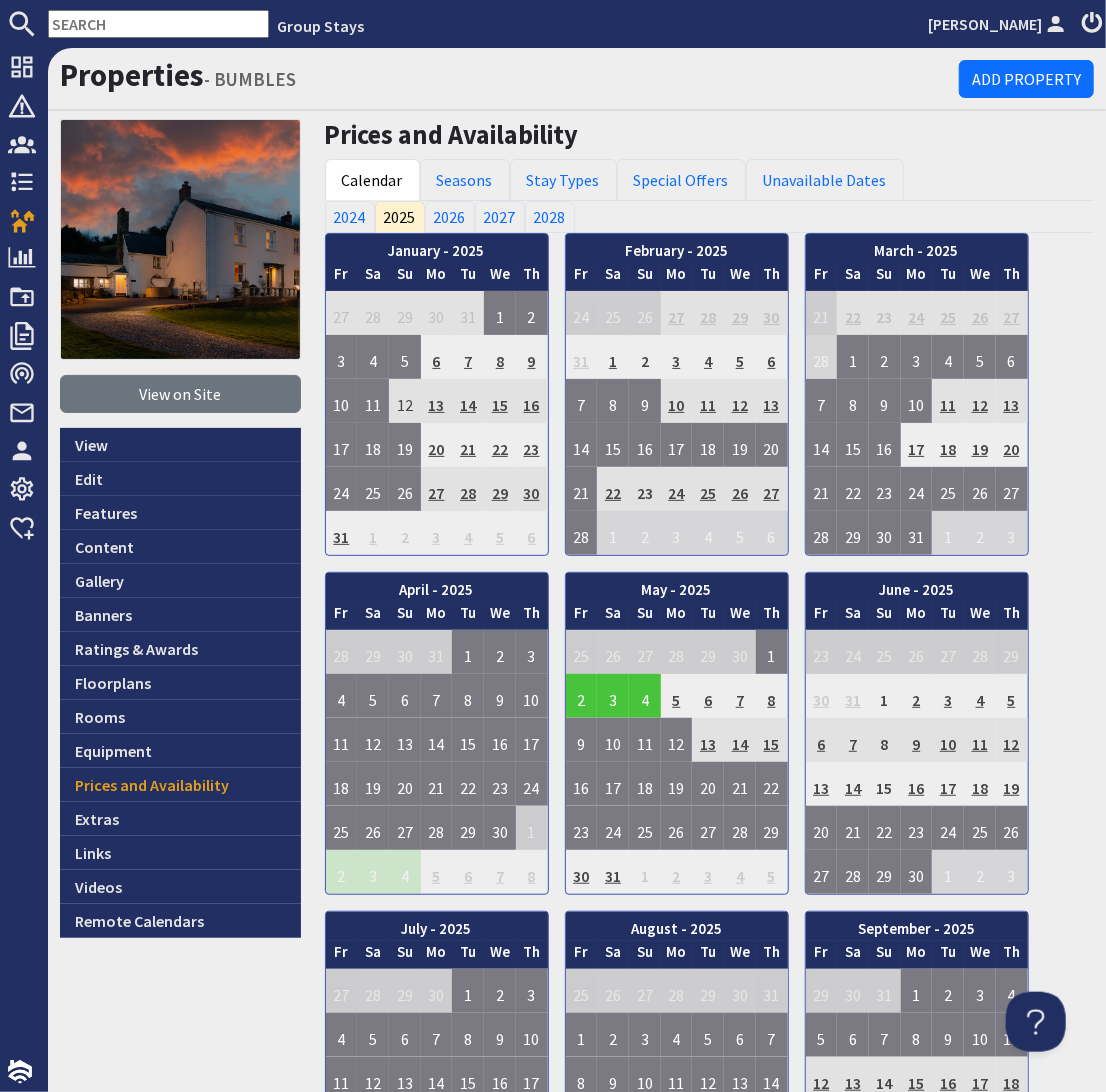 scroll, scrollTop: 0, scrollLeft: 0, axis: both 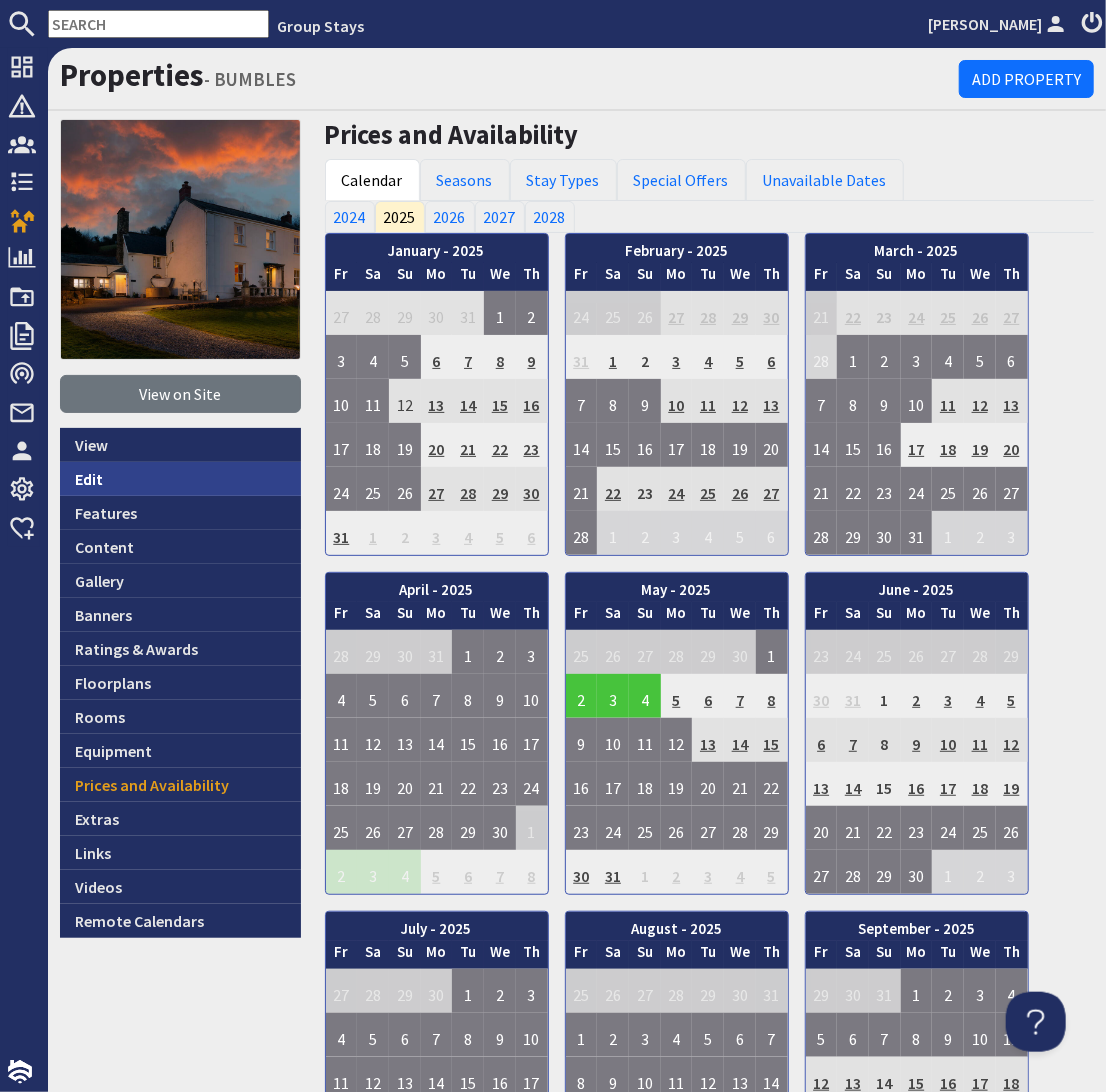 click on "Edit" at bounding box center [180, 479] 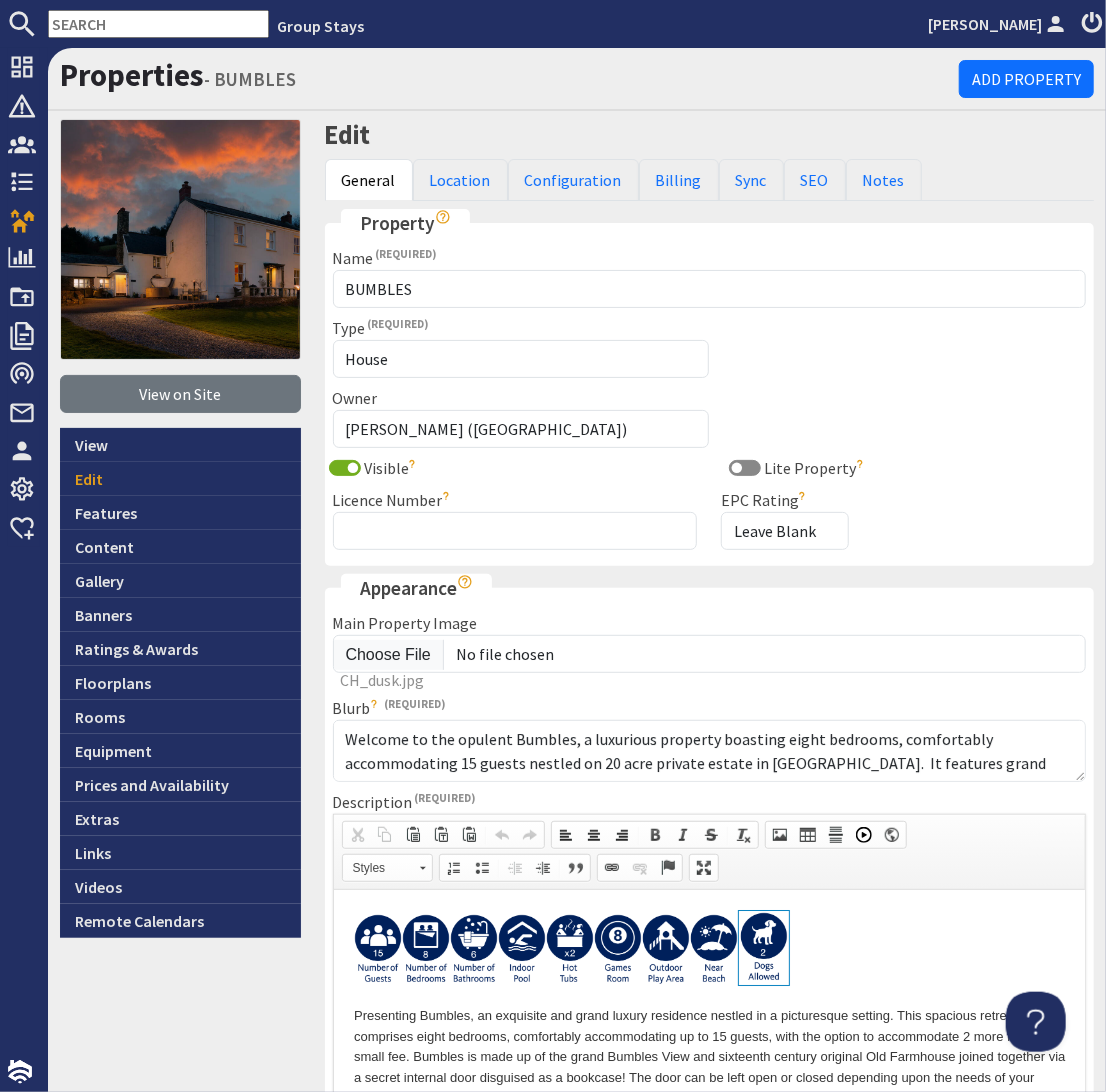 scroll, scrollTop: 0, scrollLeft: 0, axis: both 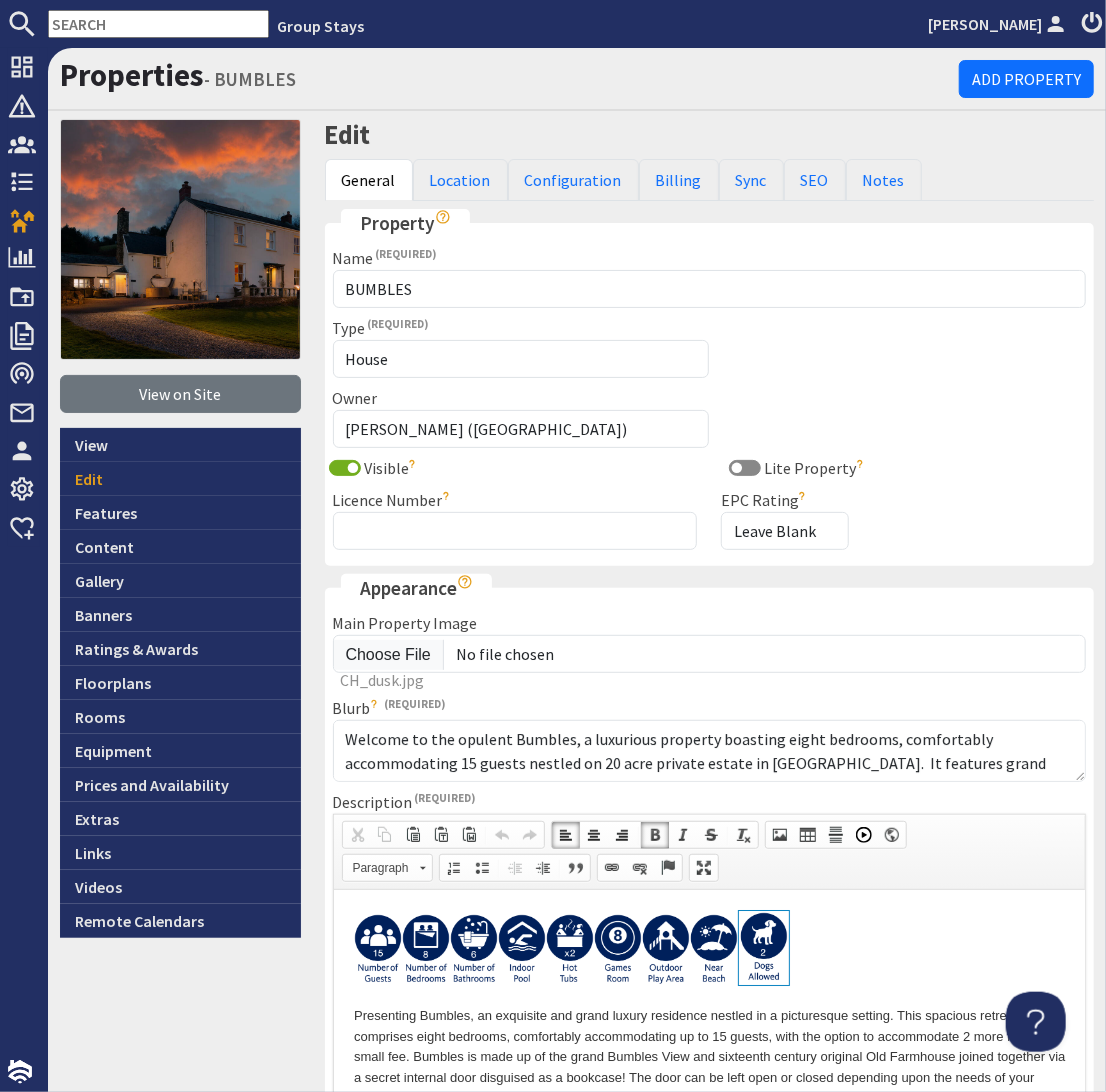 click at bounding box center [709, 950] 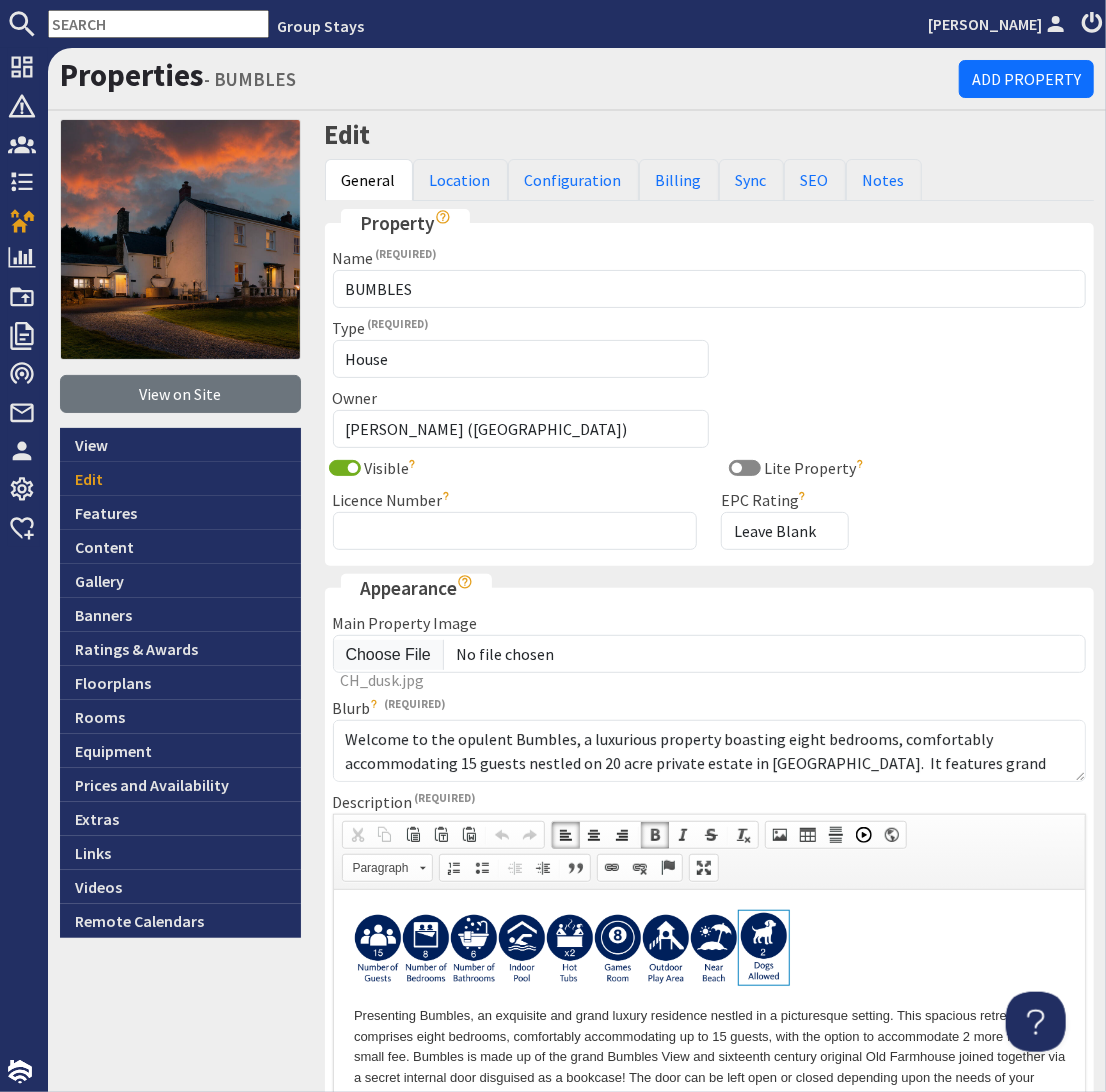 click at bounding box center (425, 949) 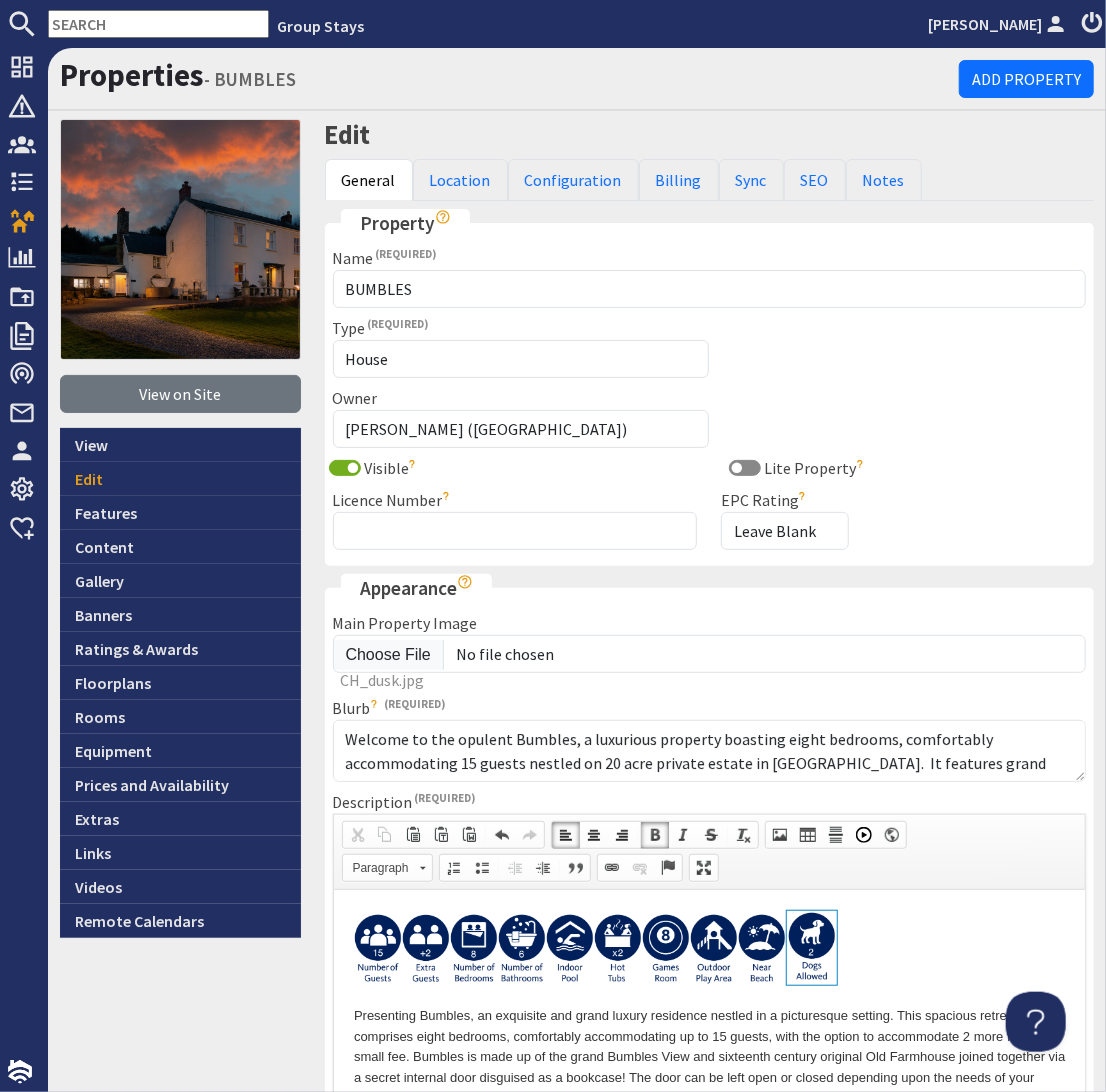 click at bounding box center (709, 950) 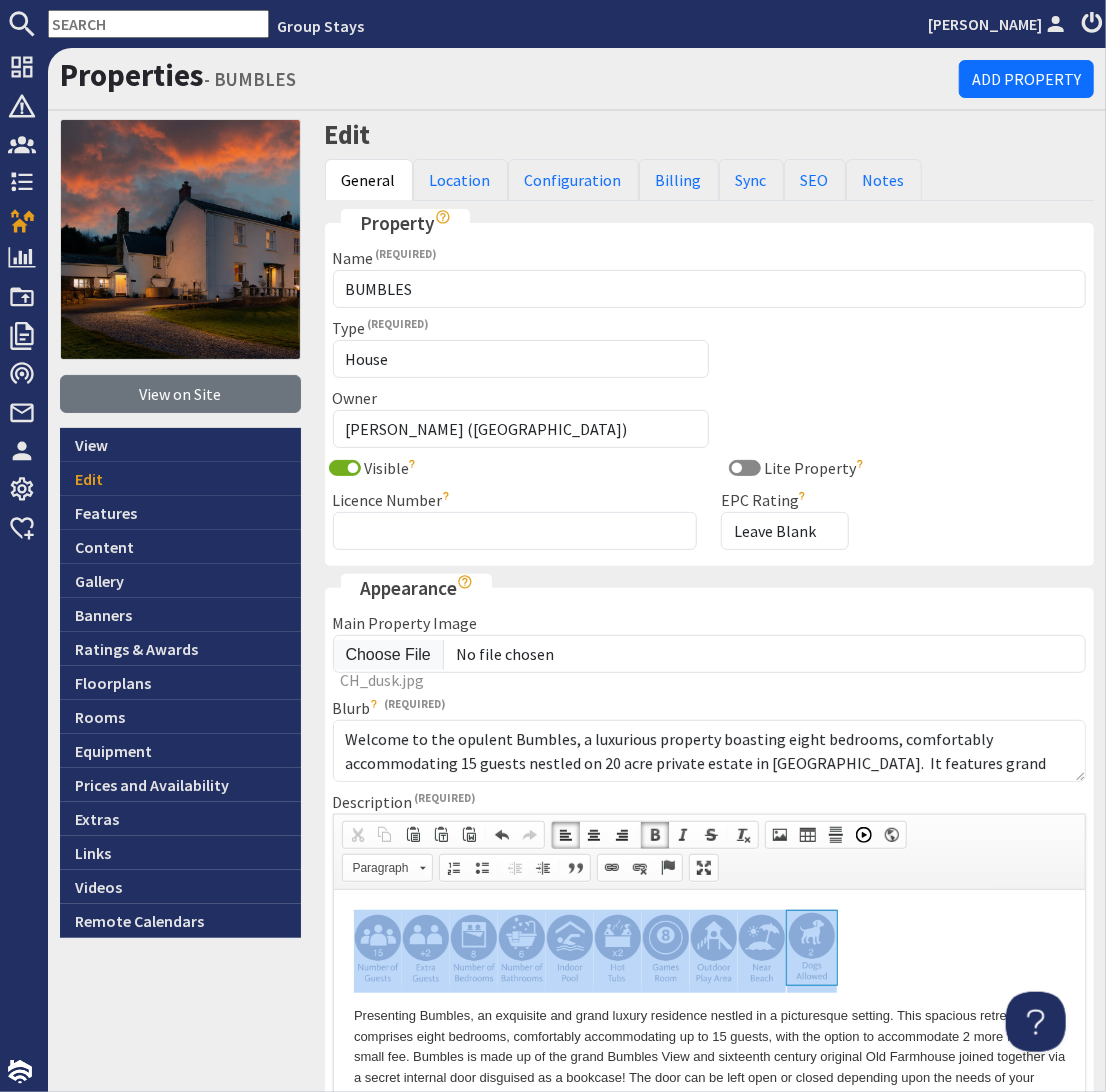 drag, startPoint x: 896, startPoint y: 939, endPoint x: 369, endPoint y: 948, distance: 527.07684 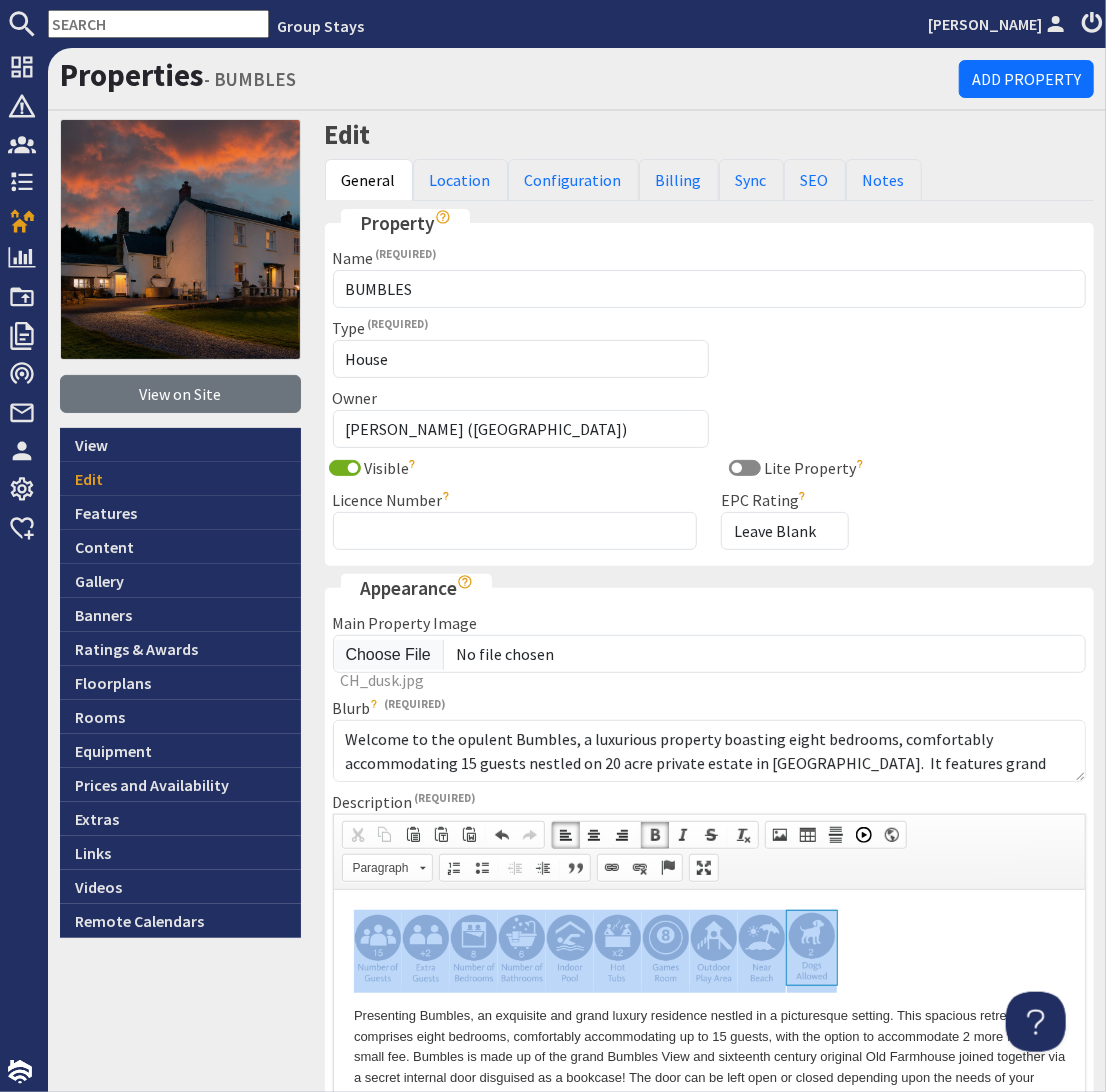 click at bounding box center (709, 950) 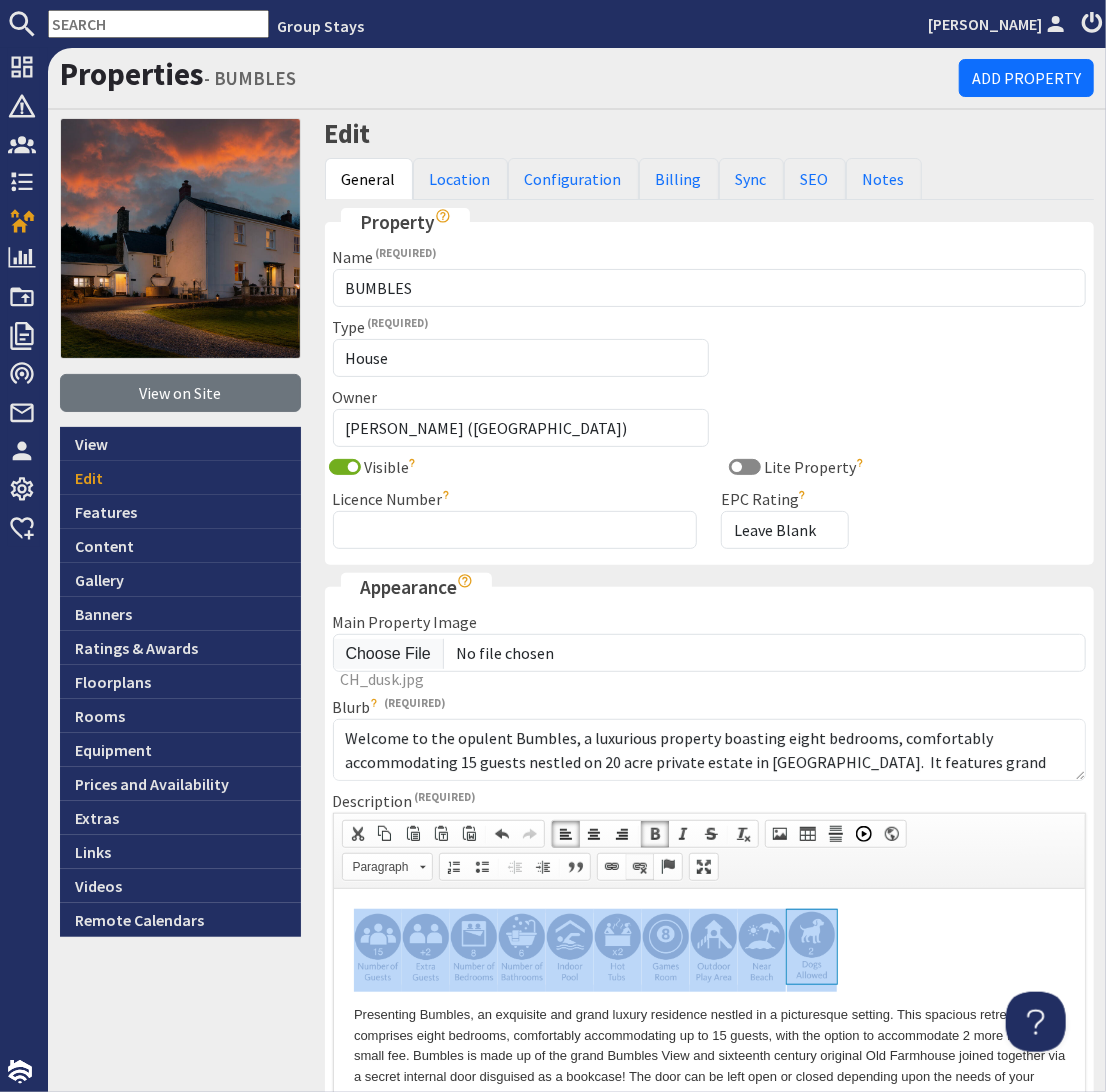 click at bounding box center [640, 867] 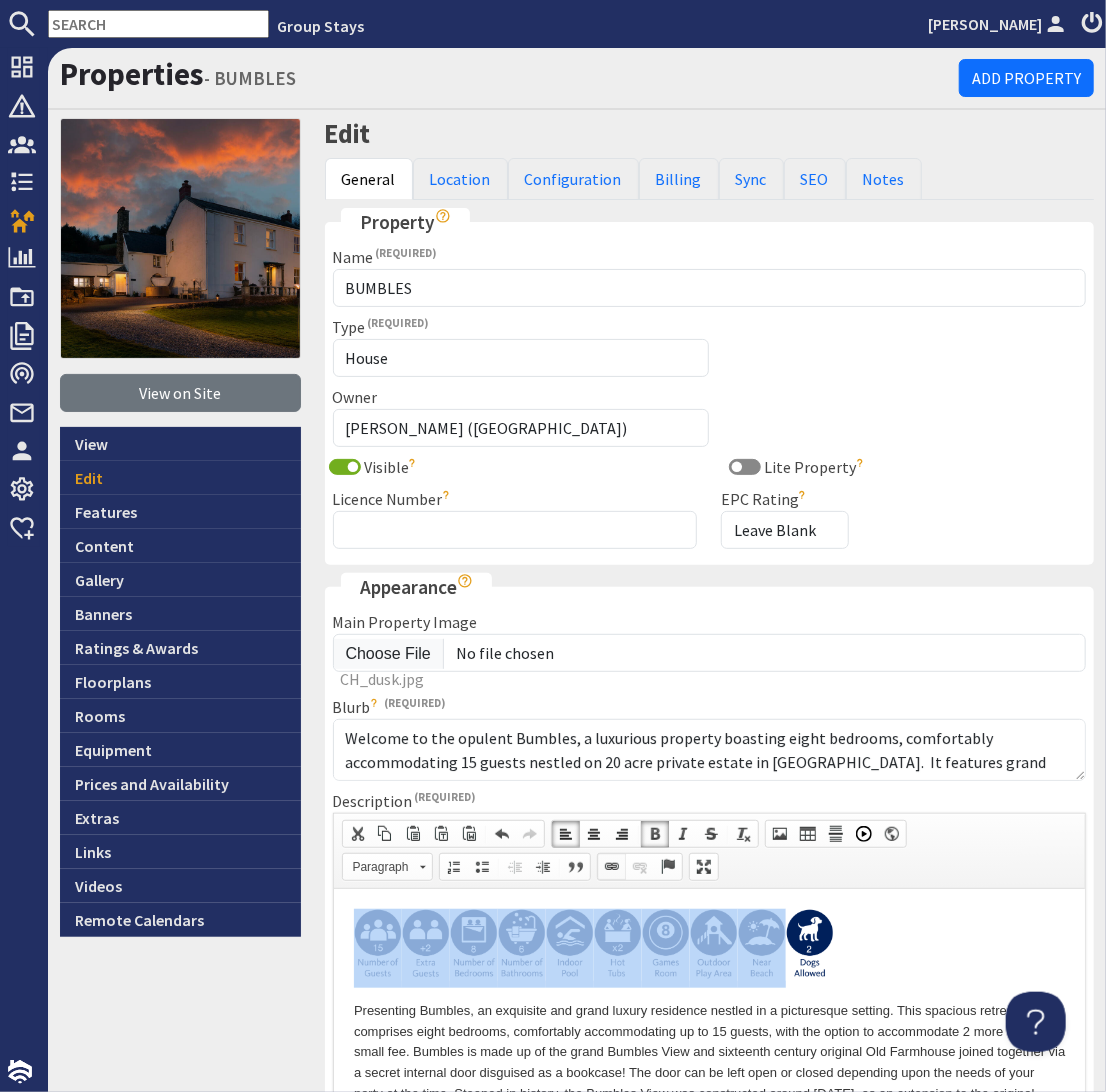 click at bounding box center [612, 867] 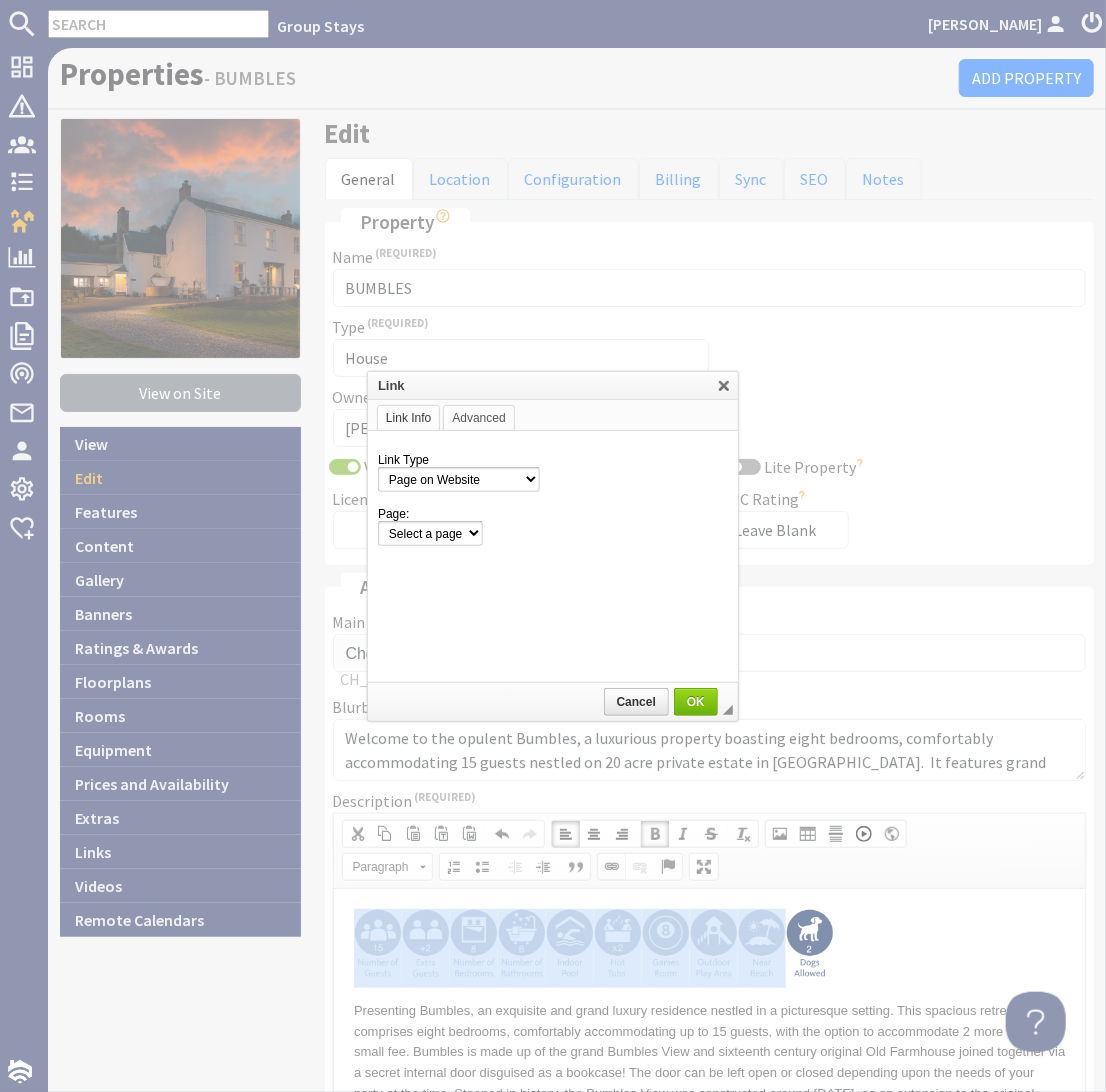 scroll, scrollTop: 0, scrollLeft: 0, axis: both 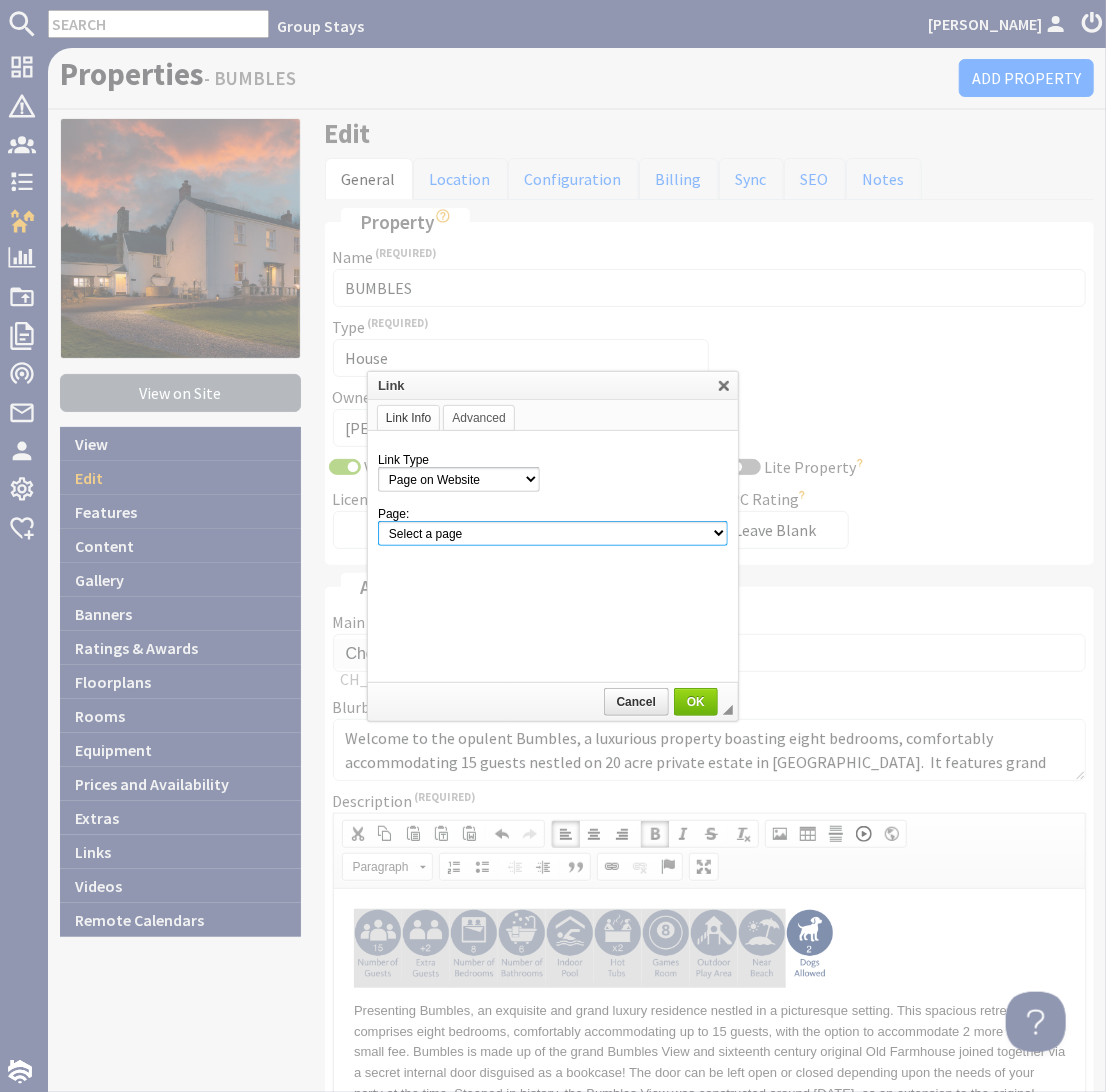 click on "Select a page  Homepage  Content Page ·  About Us ·  [GEOGRAPHIC_DATA] 20 - Access Statement ·  [PERSON_NAME][GEOGRAPHIC_DATA] - Access Statement ·  Beyond The [PERSON_NAME] Access Statement ·  Big Holiday Homes and Cottages with Hot Tubs ·  Blushings Barn - Access Statement ·  Cancellations and Charges ·  [PERSON_NAME] 20 - Access Statement ·  Coat Barn - Access Statement ·  Cockercombe - Access Statement ·  Complaints Procedure ·  Cottages for Large Groups in [GEOGRAPHIC_DATA], [GEOGRAPHIC_DATA], [GEOGRAPHIC_DATA], [GEOGRAPHIC_DATA], [GEOGRAPHIC_DATA] ·  Croftview - Access Statement ·  [GEOGRAPHIC_DATA] - Access Statement ·  [GEOGRAPHIC_DATA] - Access Statement ·  Discount Code 'EarlyBird150' Terms & Conditions ·  Discount Code 'Midweek Sparkle' Terms & Conditions ·  Discount Code 'Summer200' Terms & Conditions ·  Dog Friendly Holidays for Large Groups ·  Dreamdays - Access Statement ·  Electric Vehicle Charging at Holiday Homes ·  [GEOGRAPHIC_DATA] - Access Statement ·  [GEOGRAPHIC_DATA] - Access Statement ·  Frog Street - Access Statement  Contact Page" at bounding box center [553, 533] 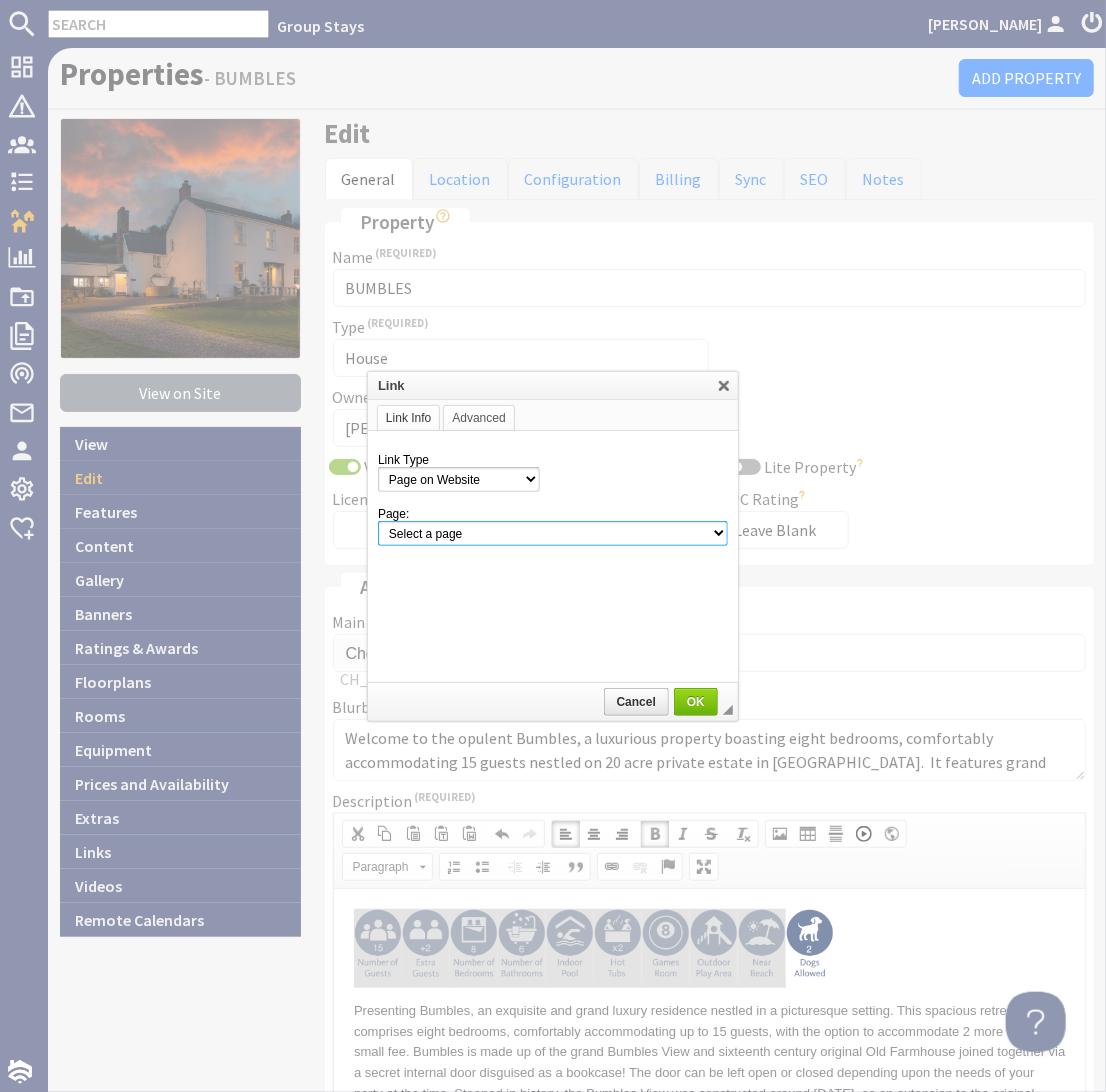 select on "property!bumbles" 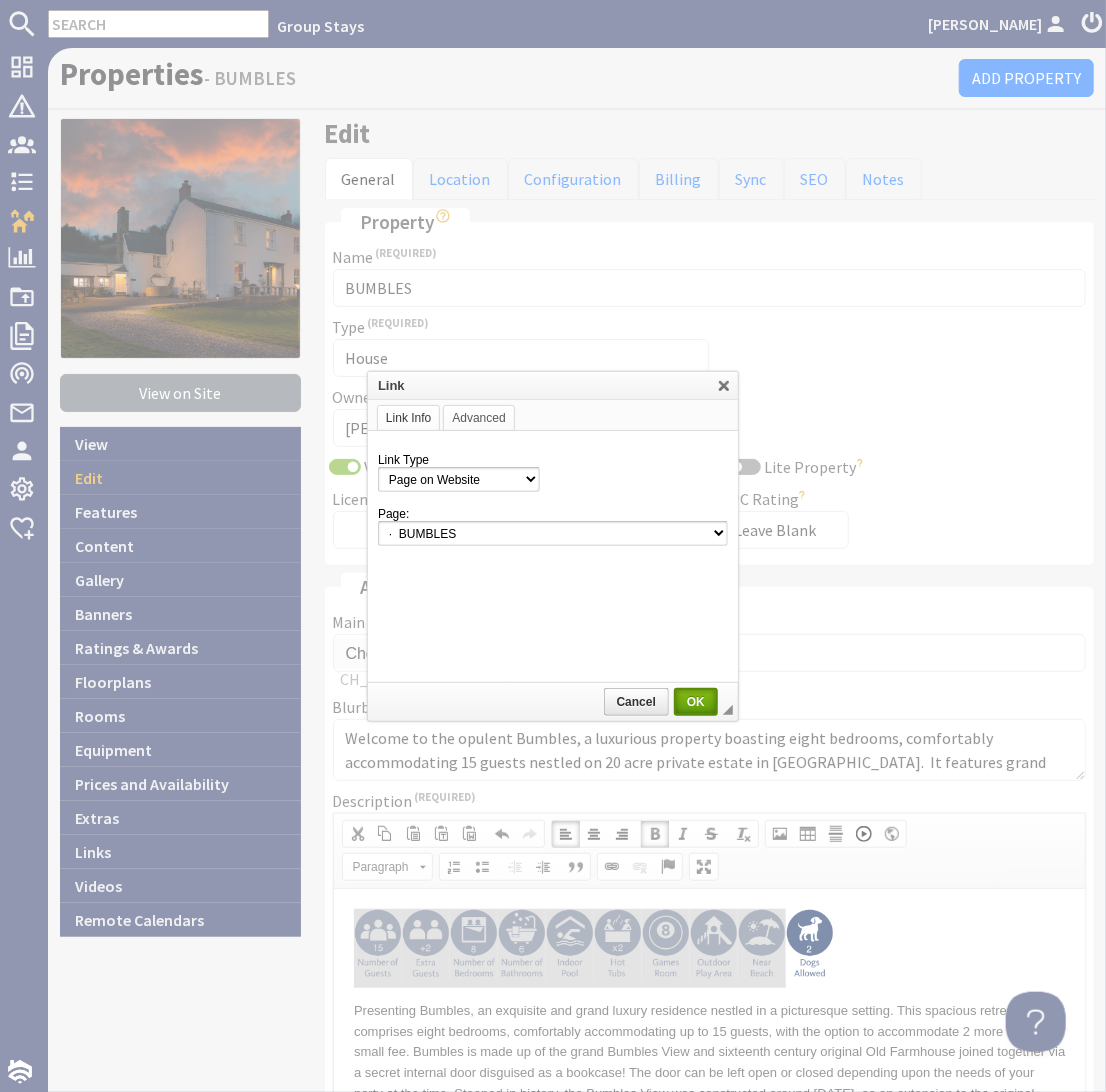 click on "OK" at bounding box center [696, 702] 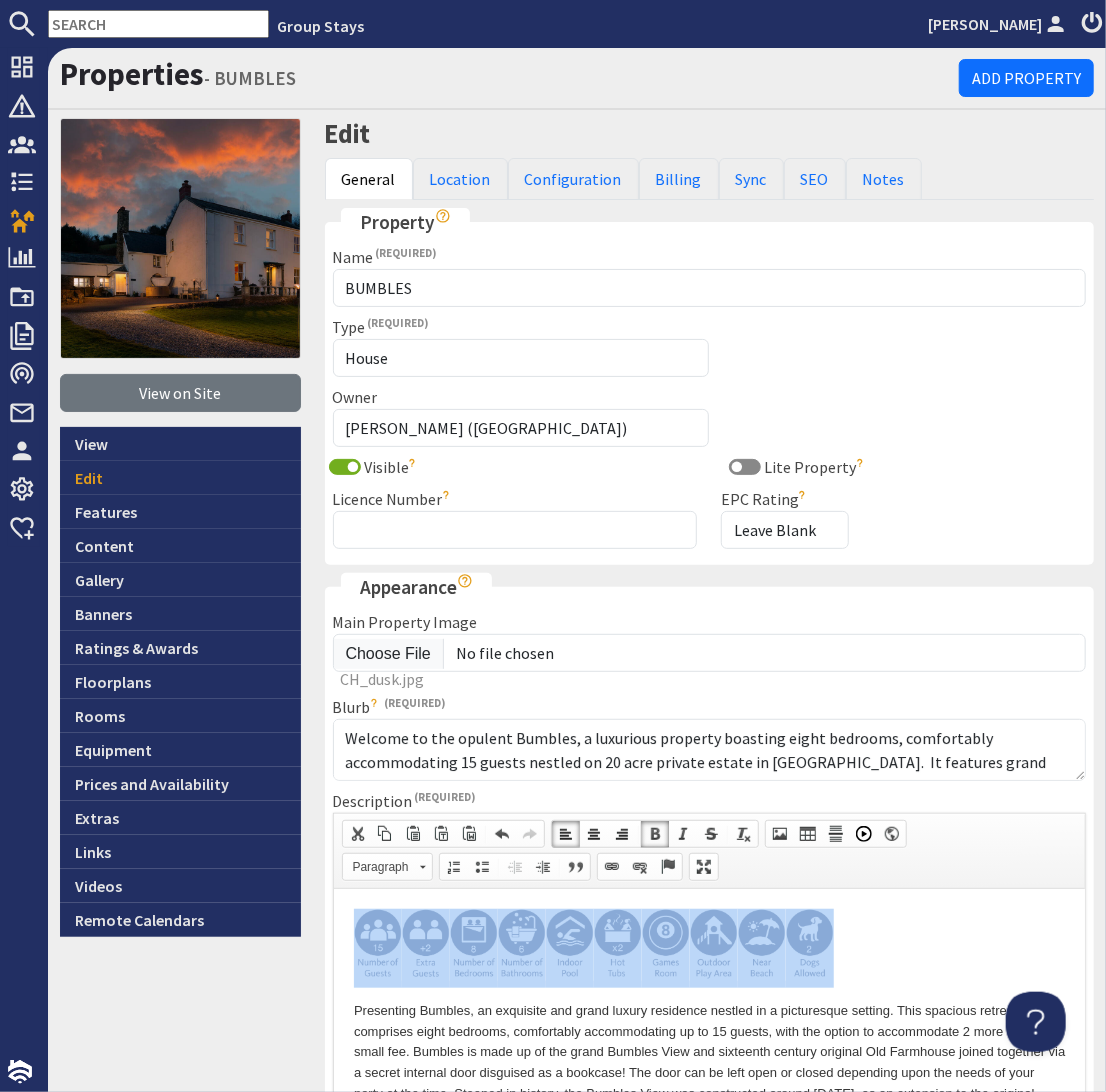click at bounding box center [709, 947] 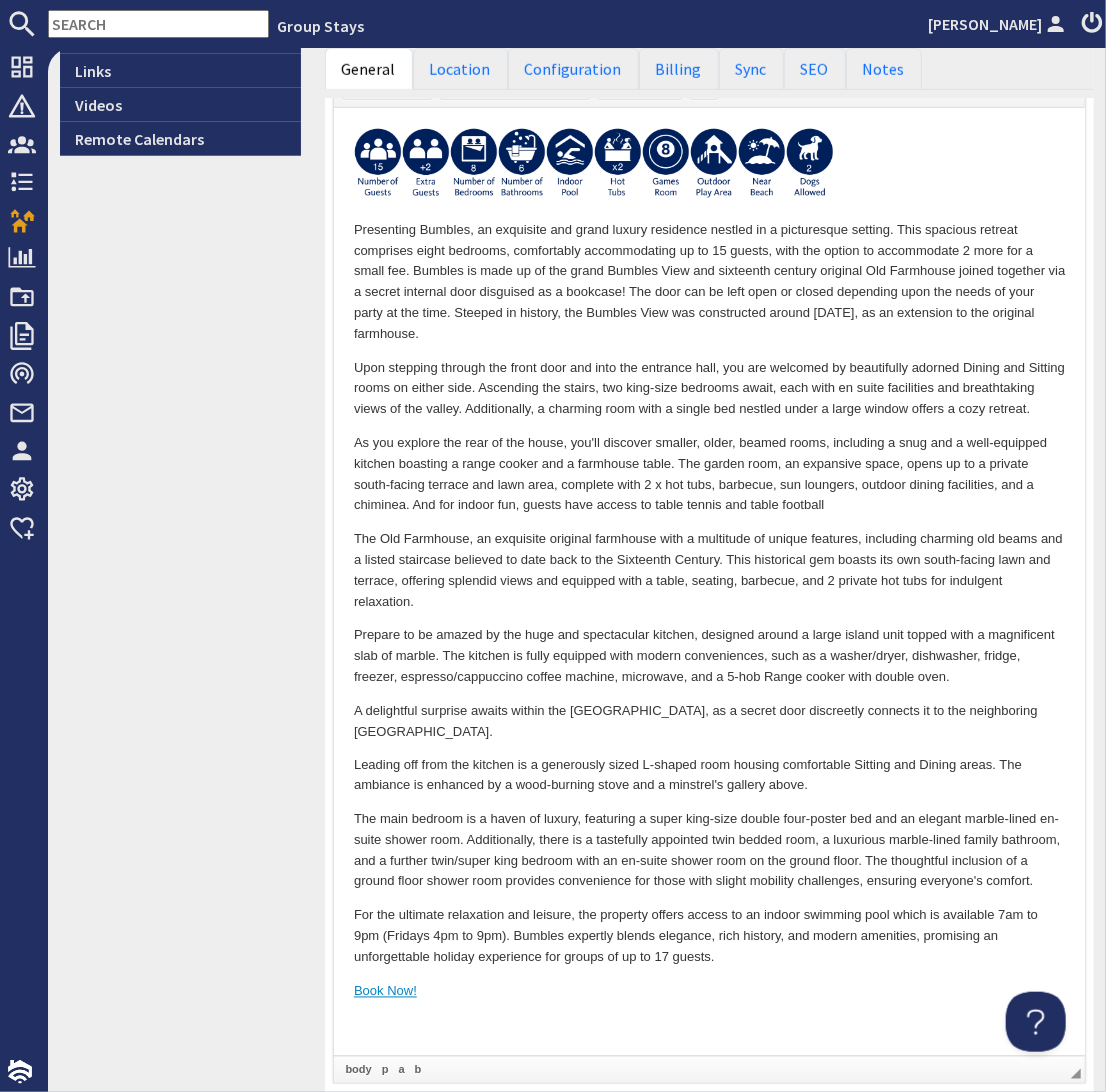 scroll, scrollTop: 1021, scrollLeft: 0, axis: vertical 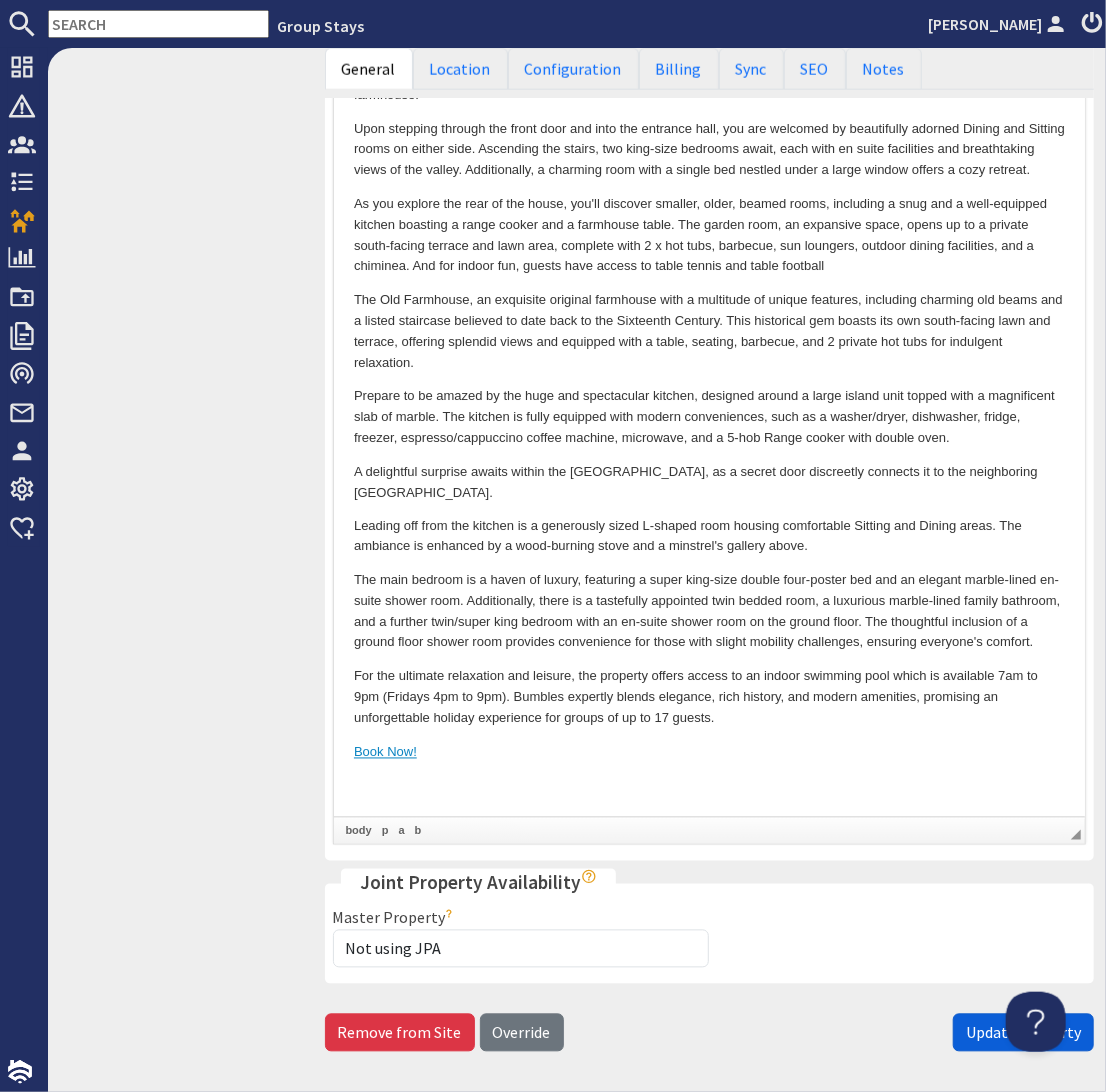 click on "Update Property" at bounding box center (1023, 1033) 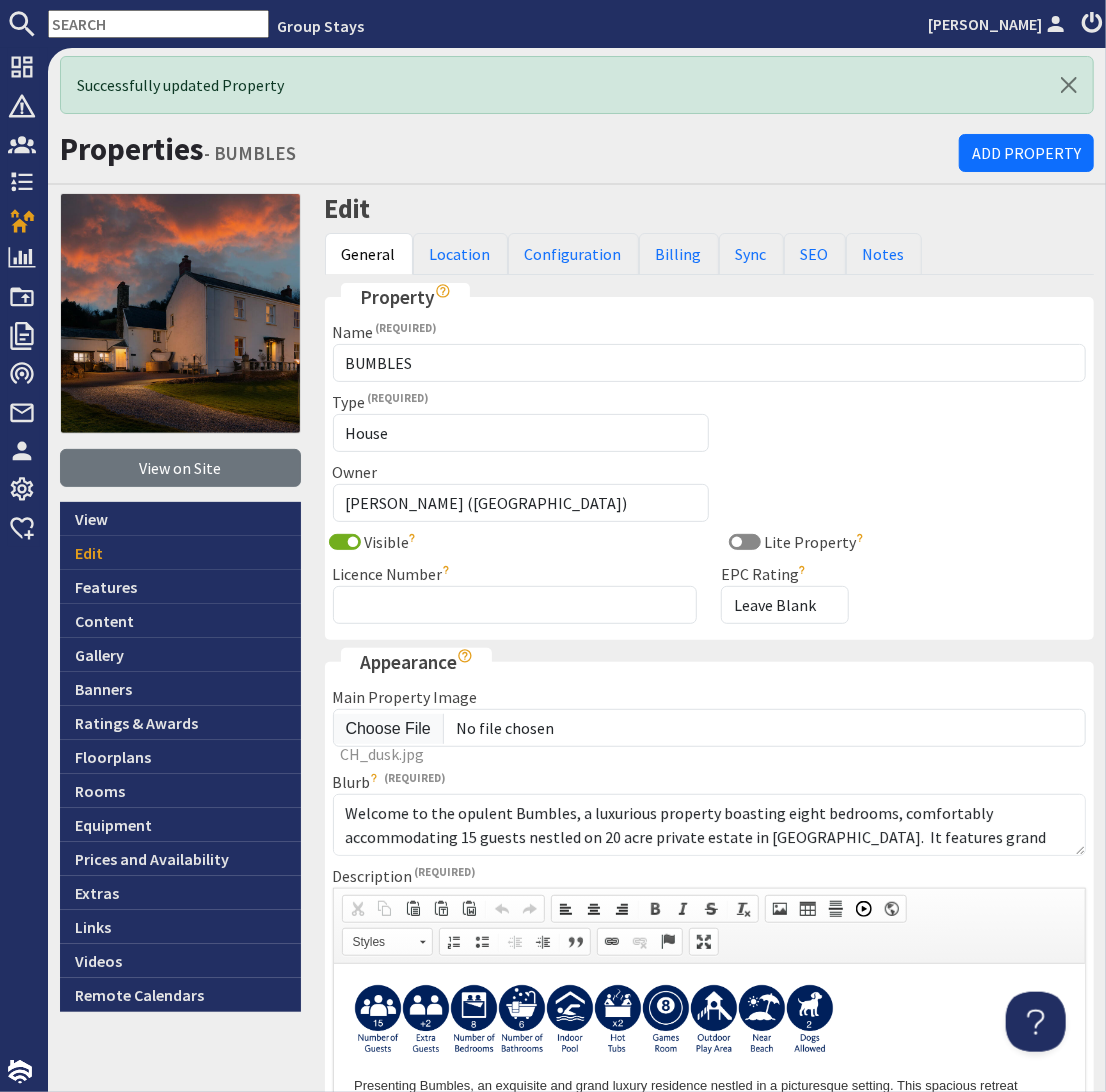 scroll, scrollTop: 0, scrollLeft: 0, axis: both 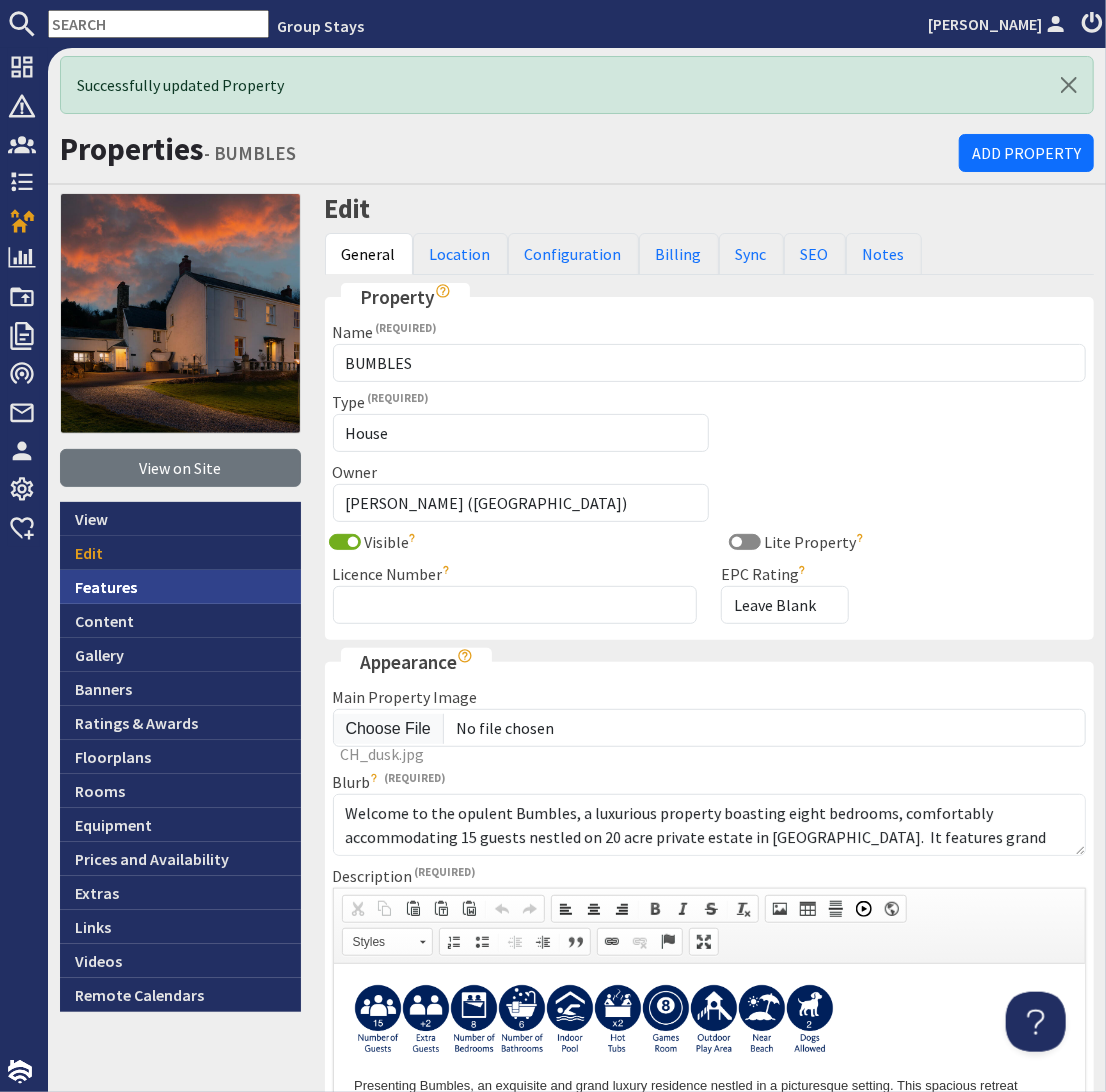 click on "Features" at bounding box center (180, 587) 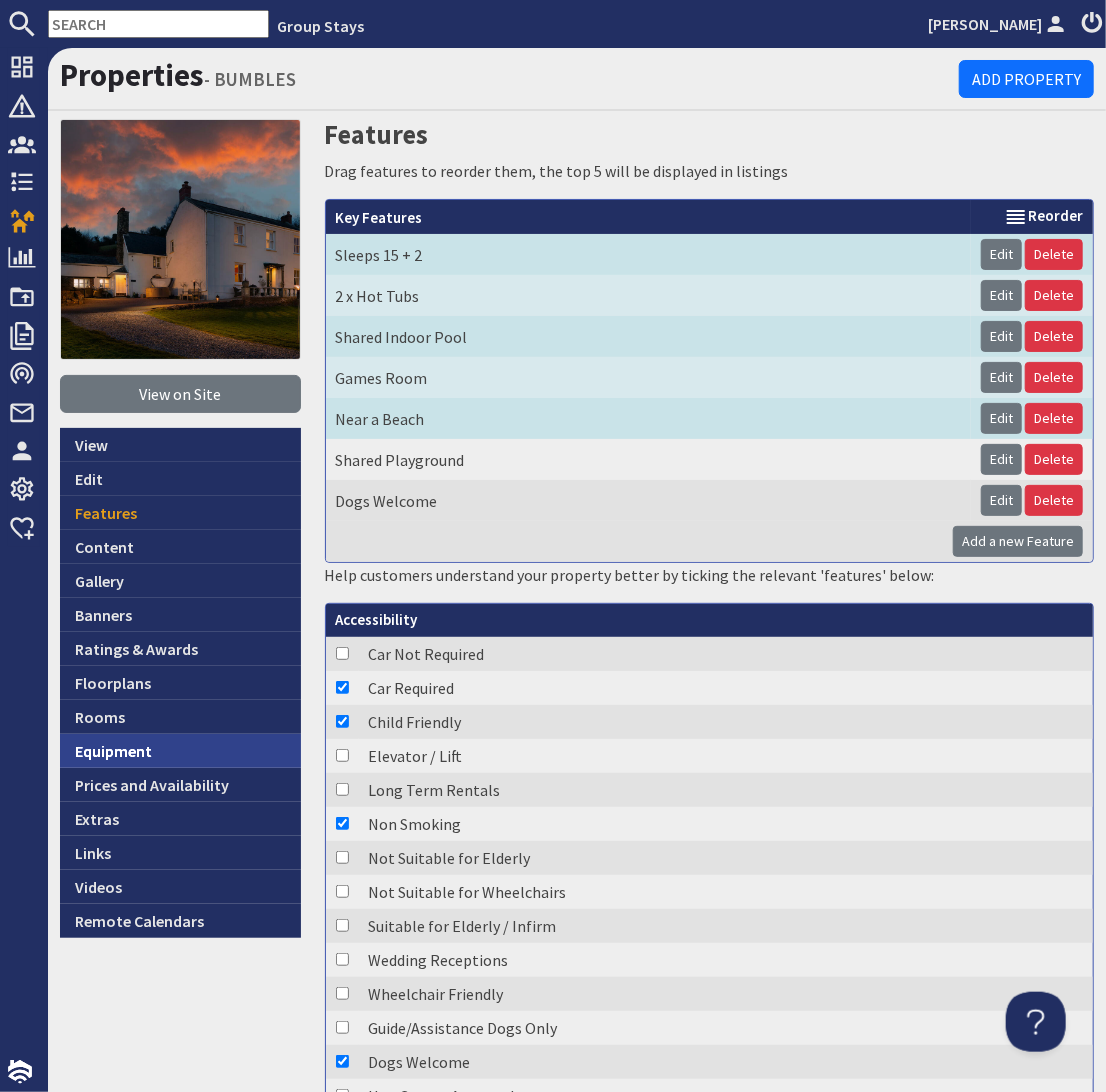 scroll, scrollTop: 0, scrollLeft: 0, axis: both 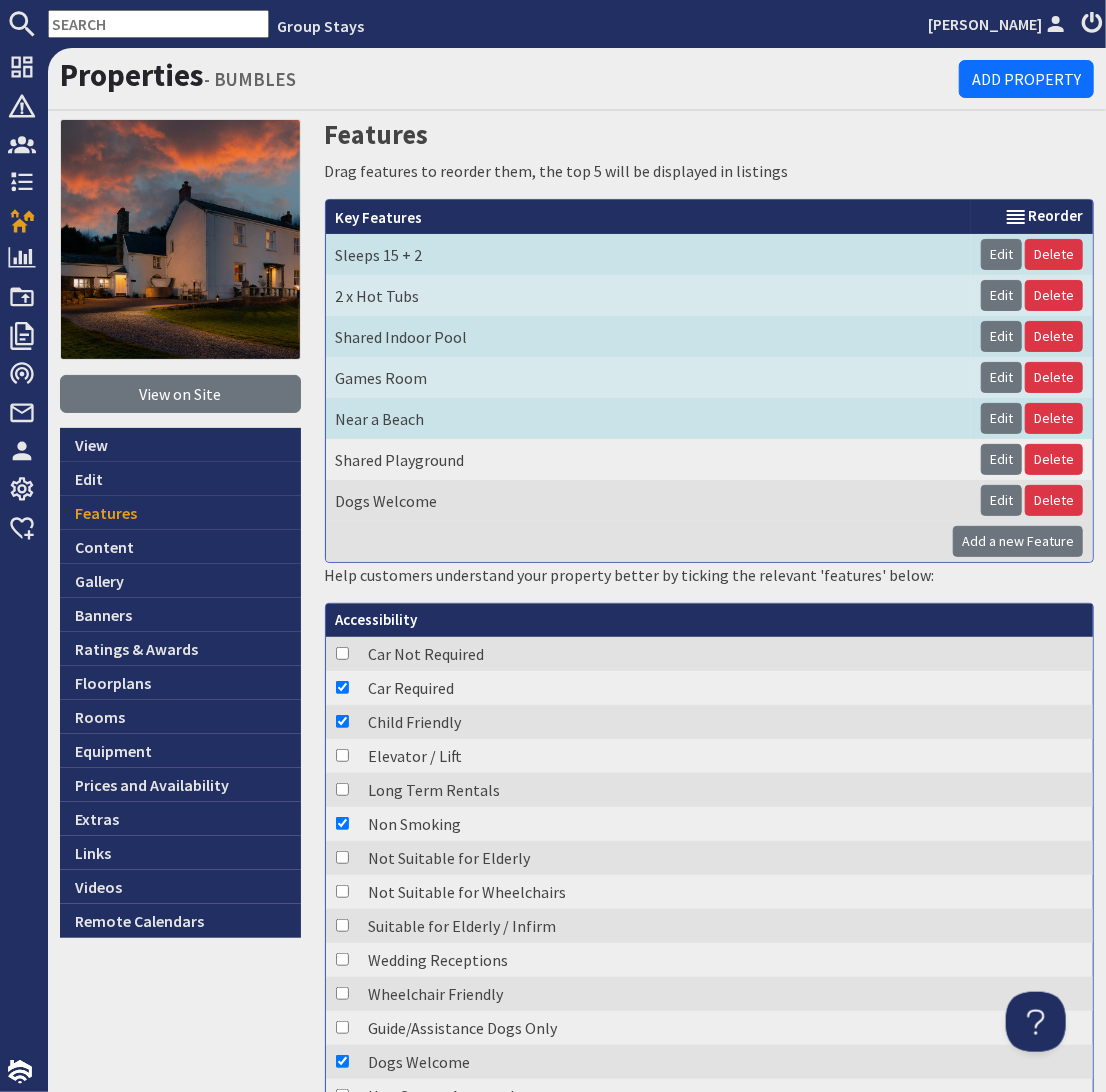 drag, startPoint x: 163, startPoint y: 22, endPoint x: 151, endPoint y: 21, distance: 12.0415945 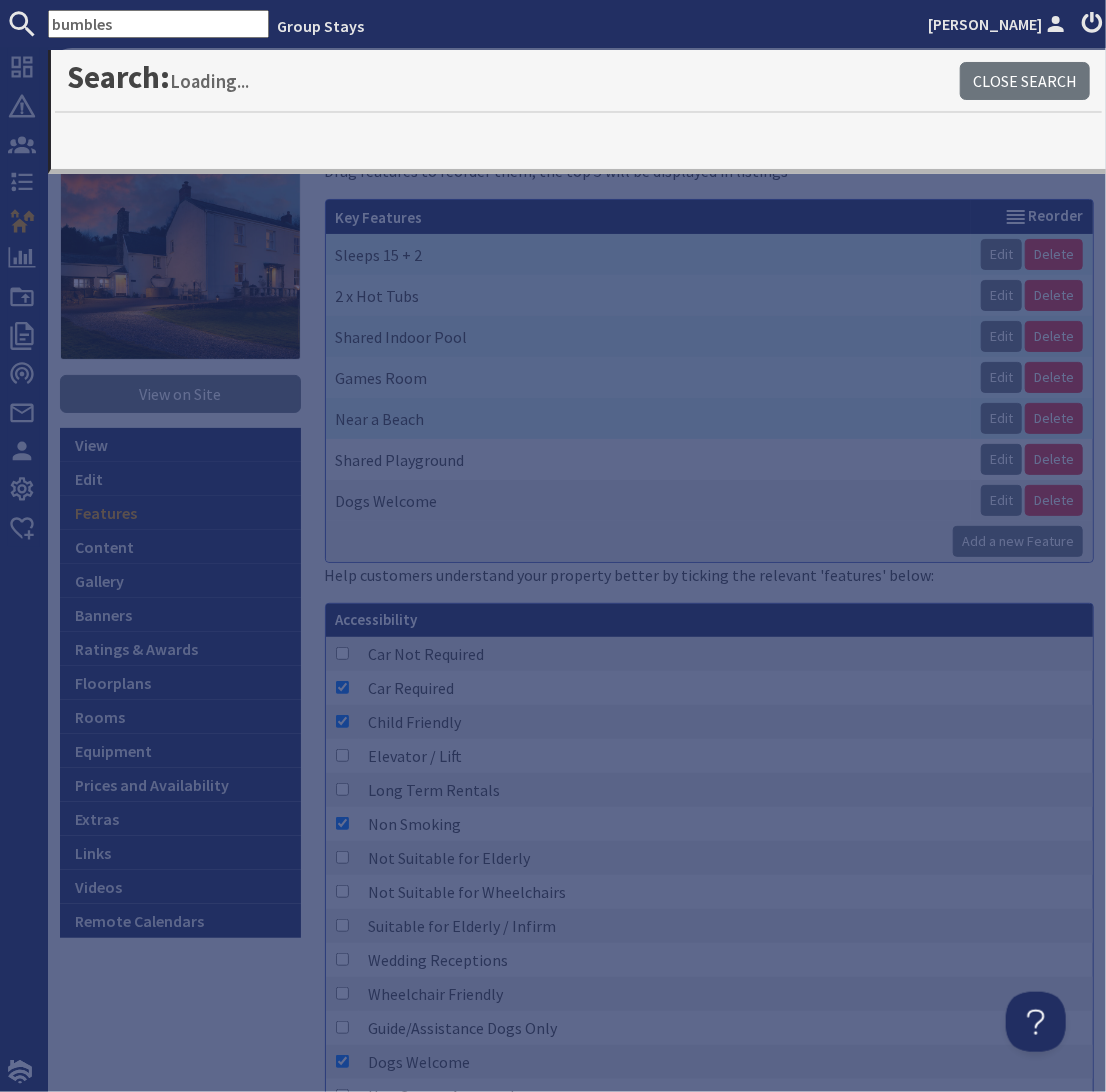 type on "bumbles" 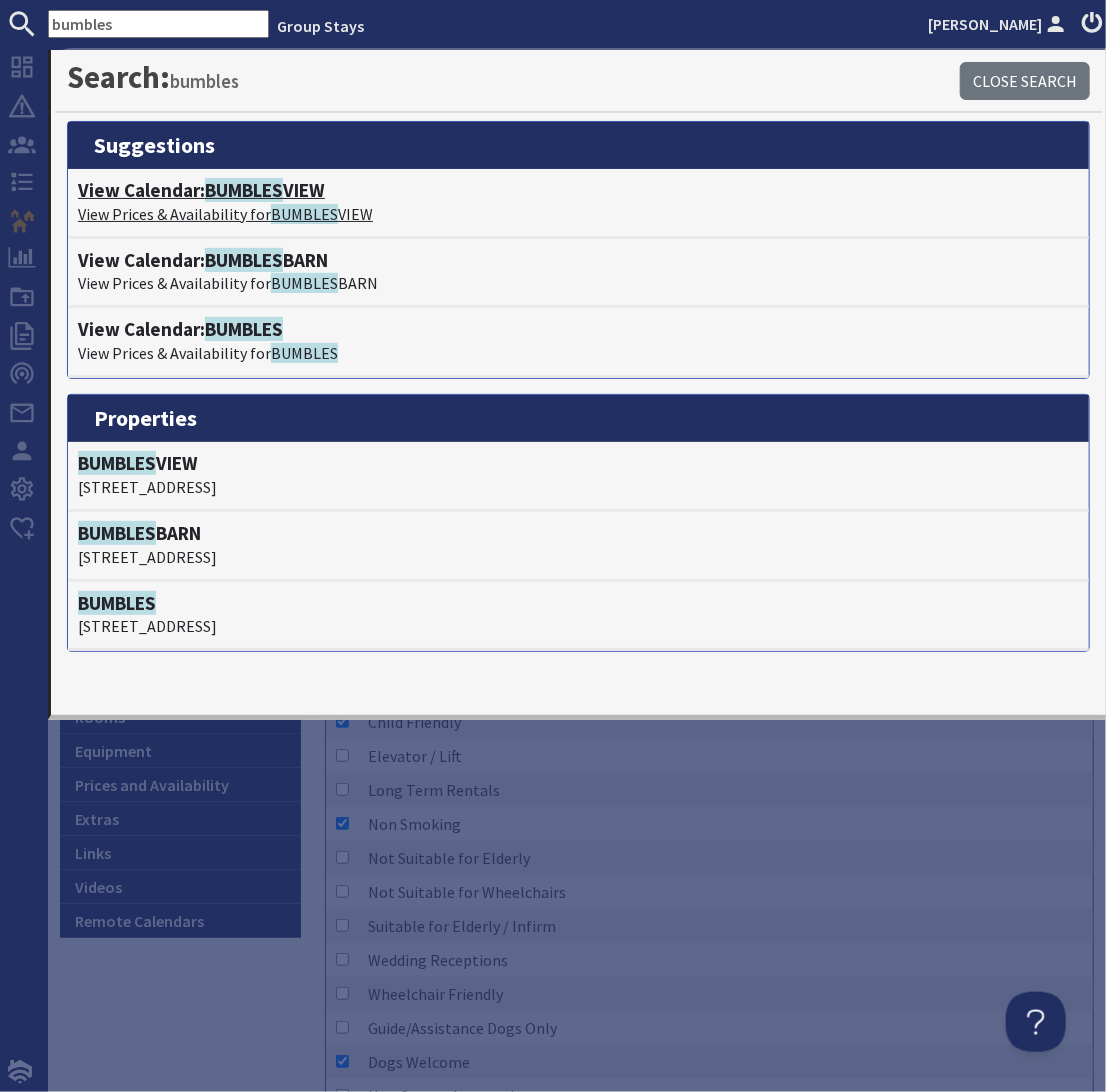 click on "BUMBLES" 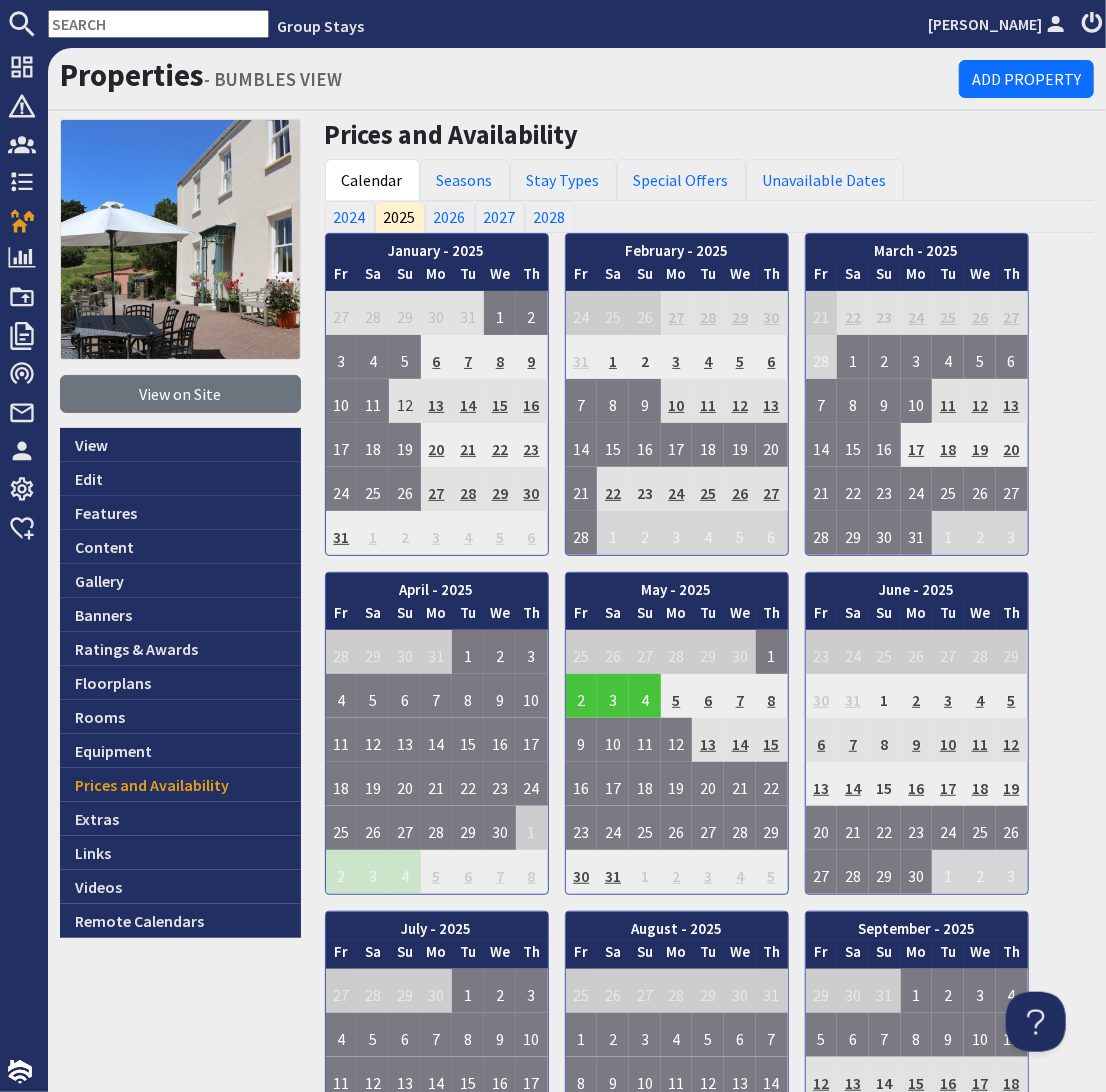scroll, scrollTop: 0, scrollLeft: 0, axis: both 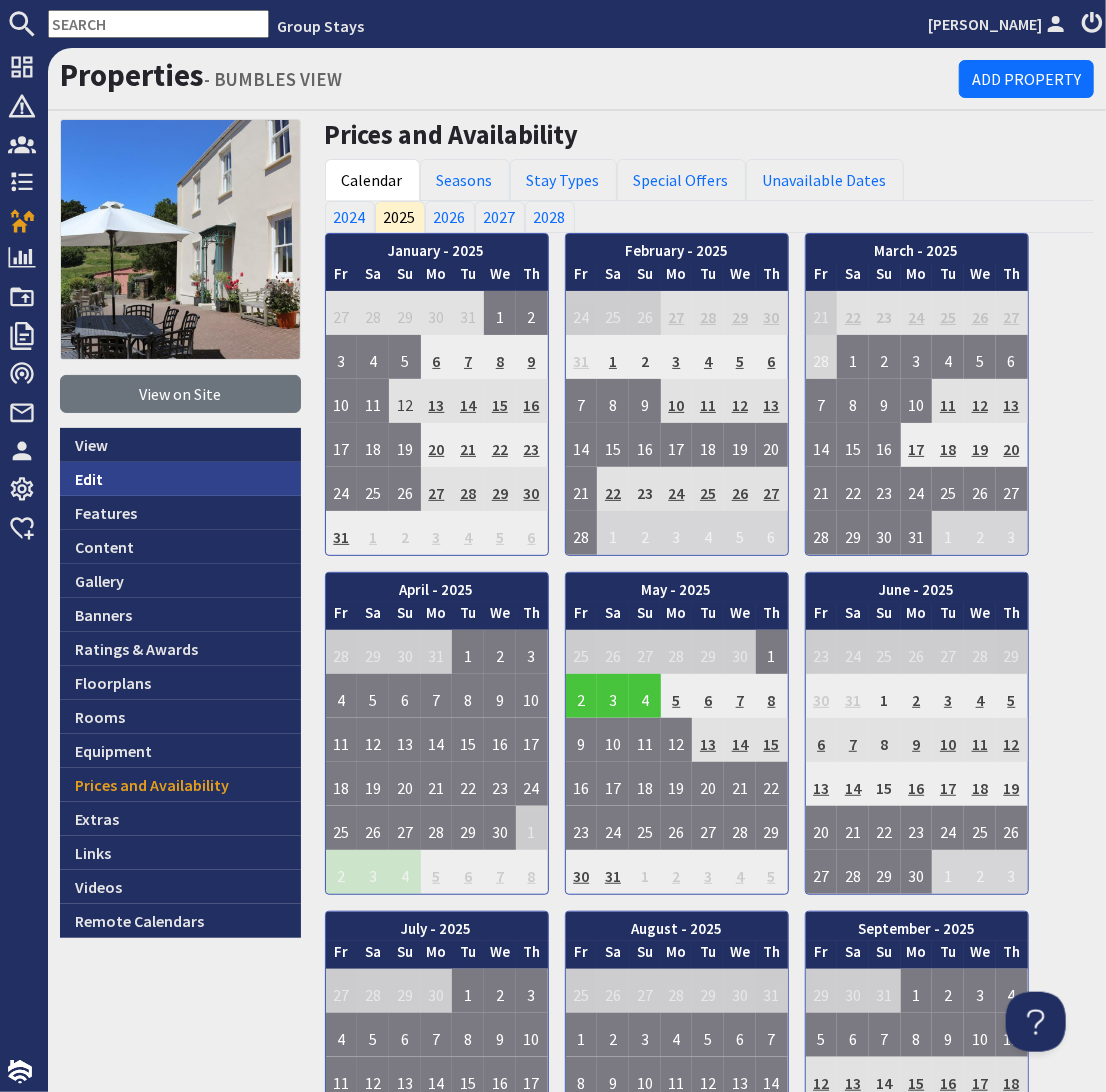 click on "Edit" at bounding box center [180, 479] 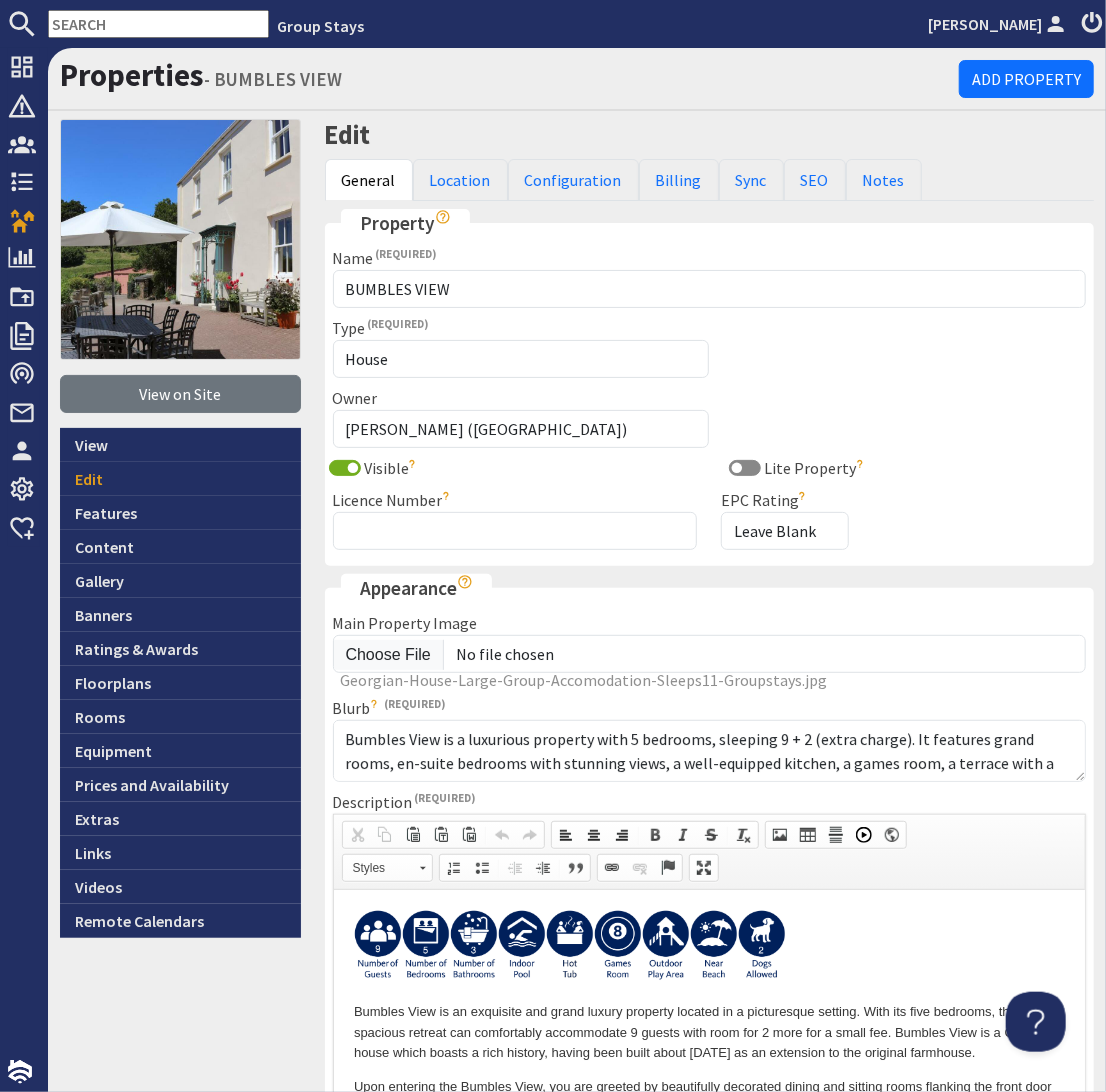 scroll, scrollTop: 0, scrollLeft: 0, axis: both 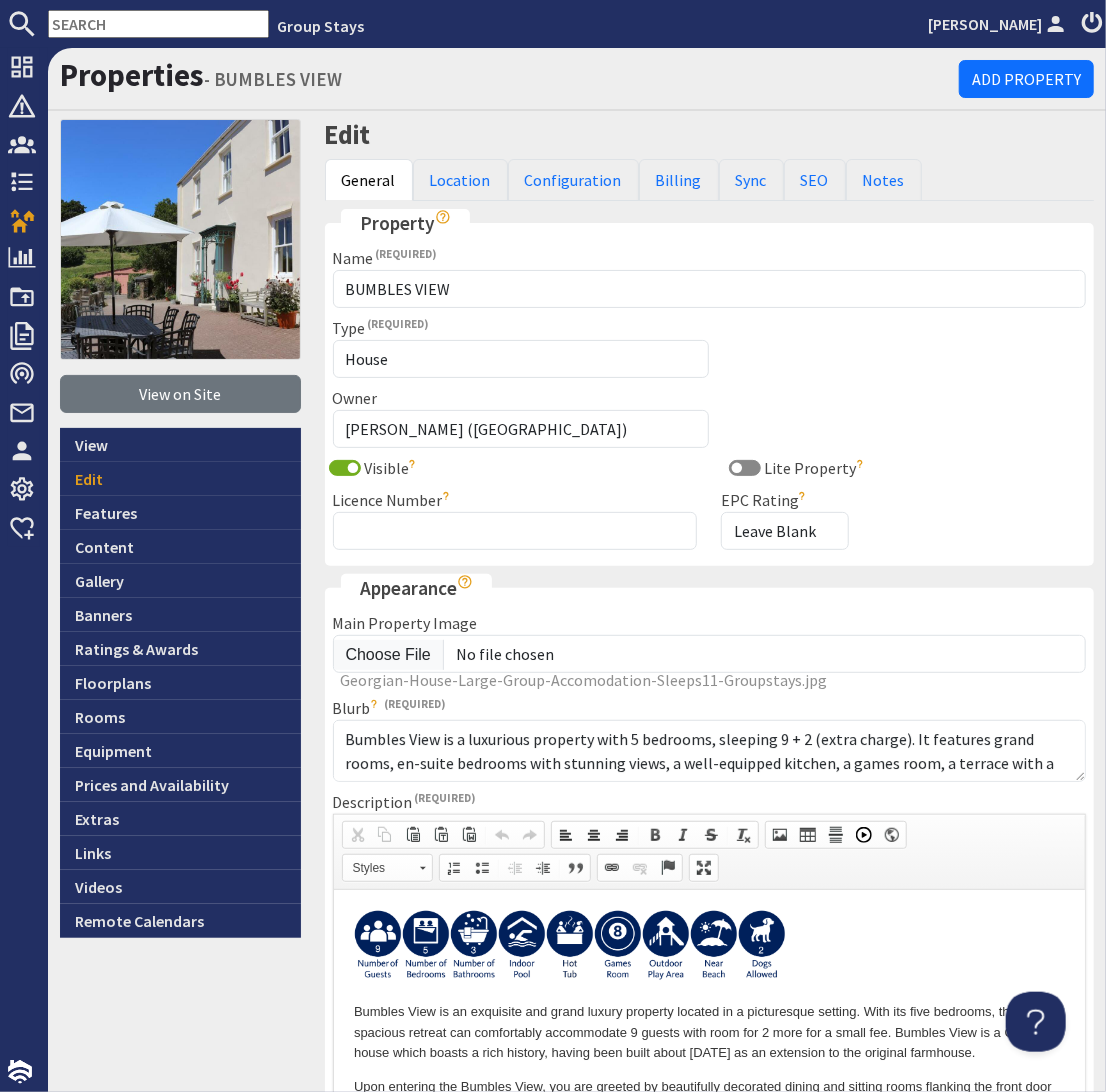 click at bounding box center [425, 945] 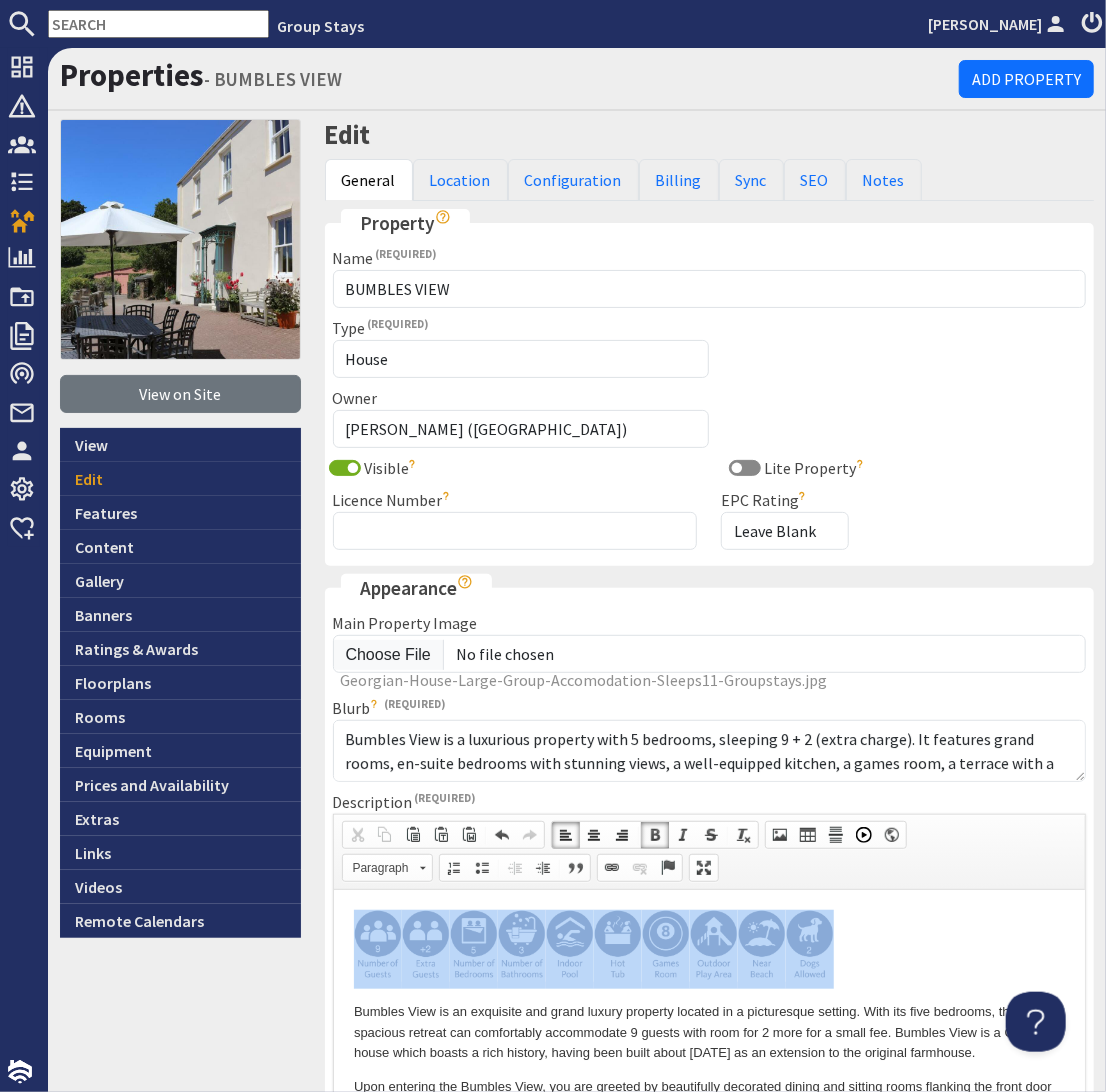 drag, startPoint x: 788, startPoint y: 949, endPoint x: 354, endPoint y: 948, distance: 434.00116 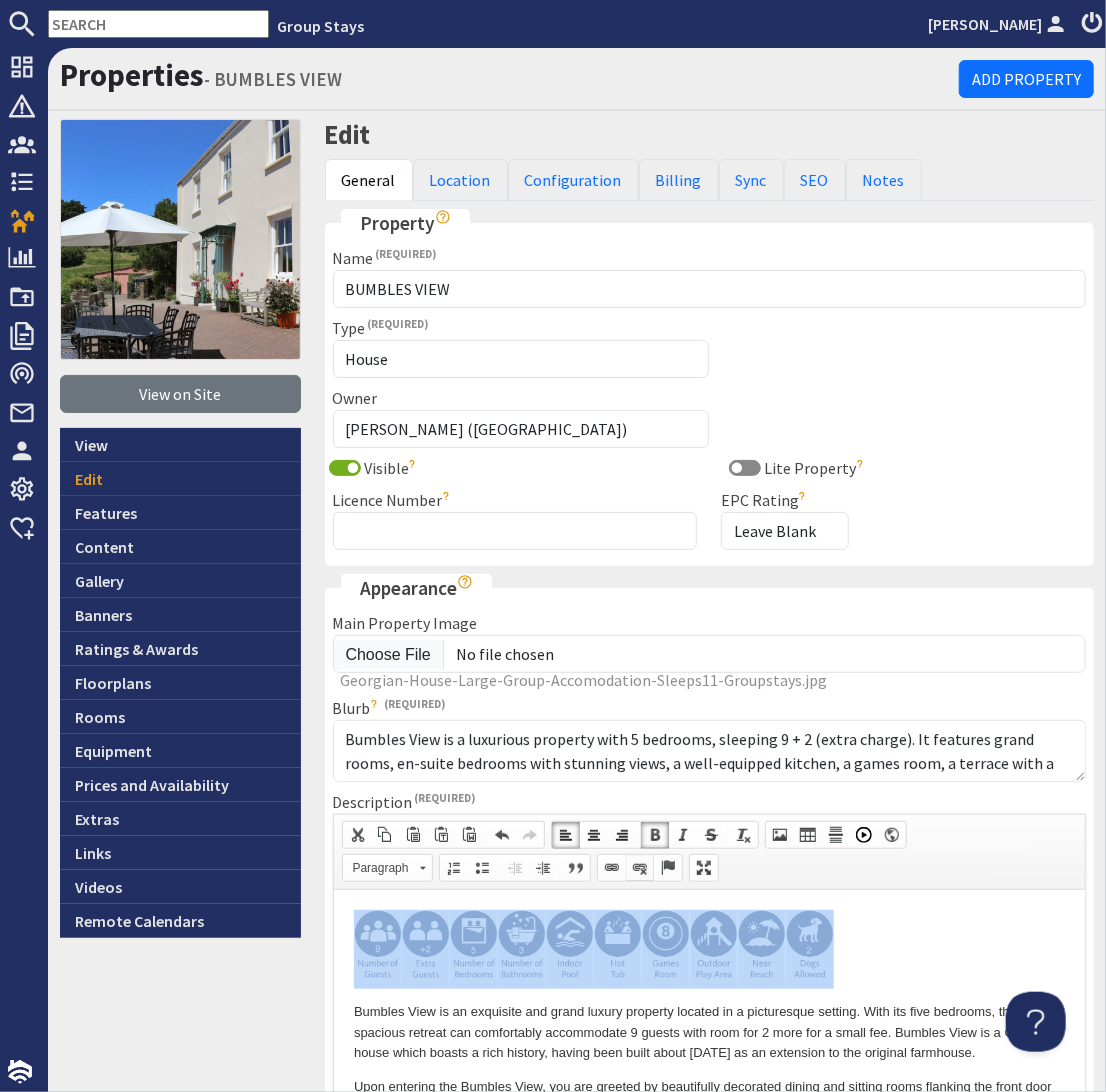drag, startPoint x: 644, startPoint y: 865, endPoint x: 632, endPoint y: 866, distance: 12.0415945 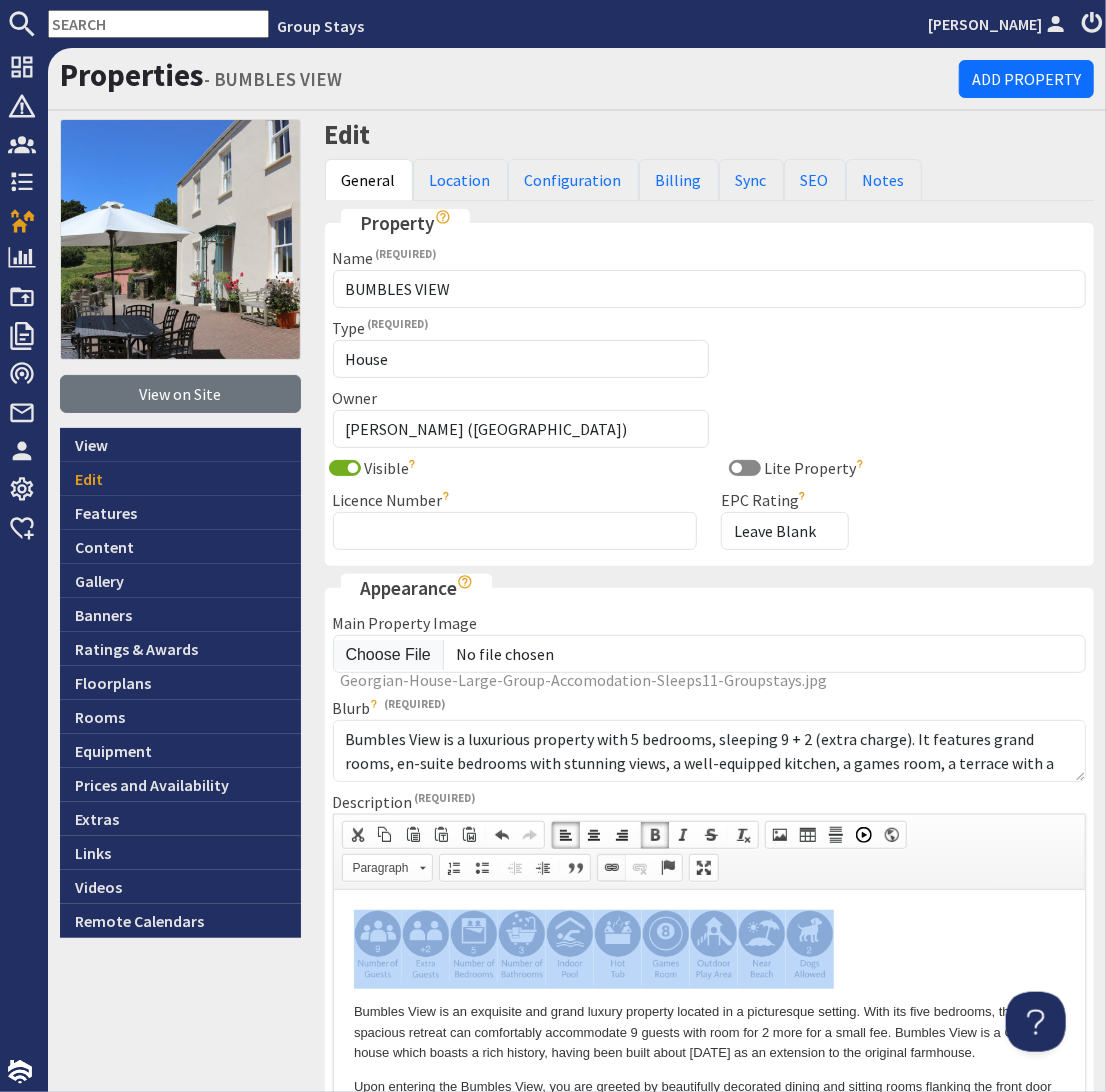 click at bounding box center [612, 868] 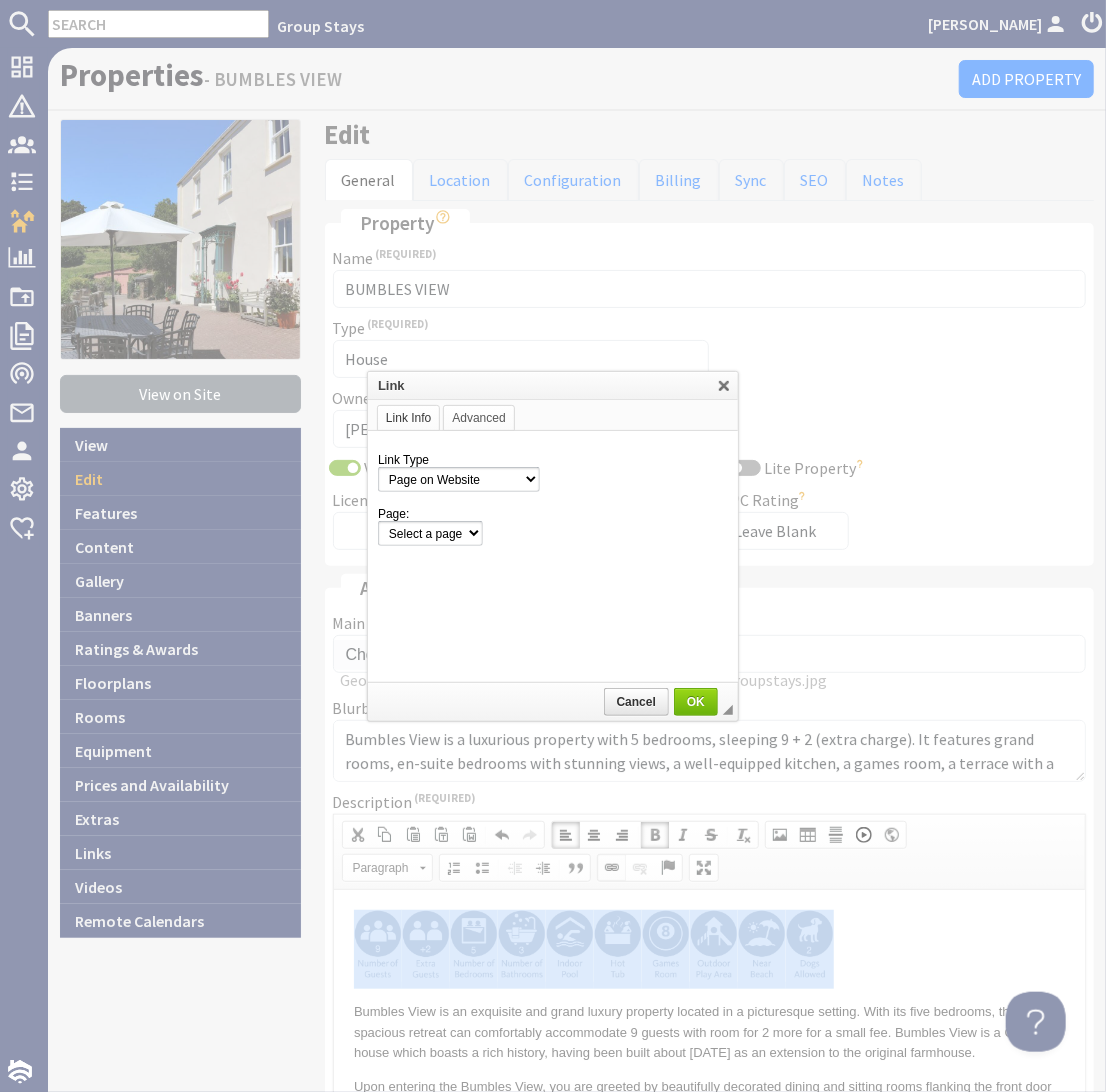 scroll, scrollTop: 0, scrollLeft: 0, axis: both 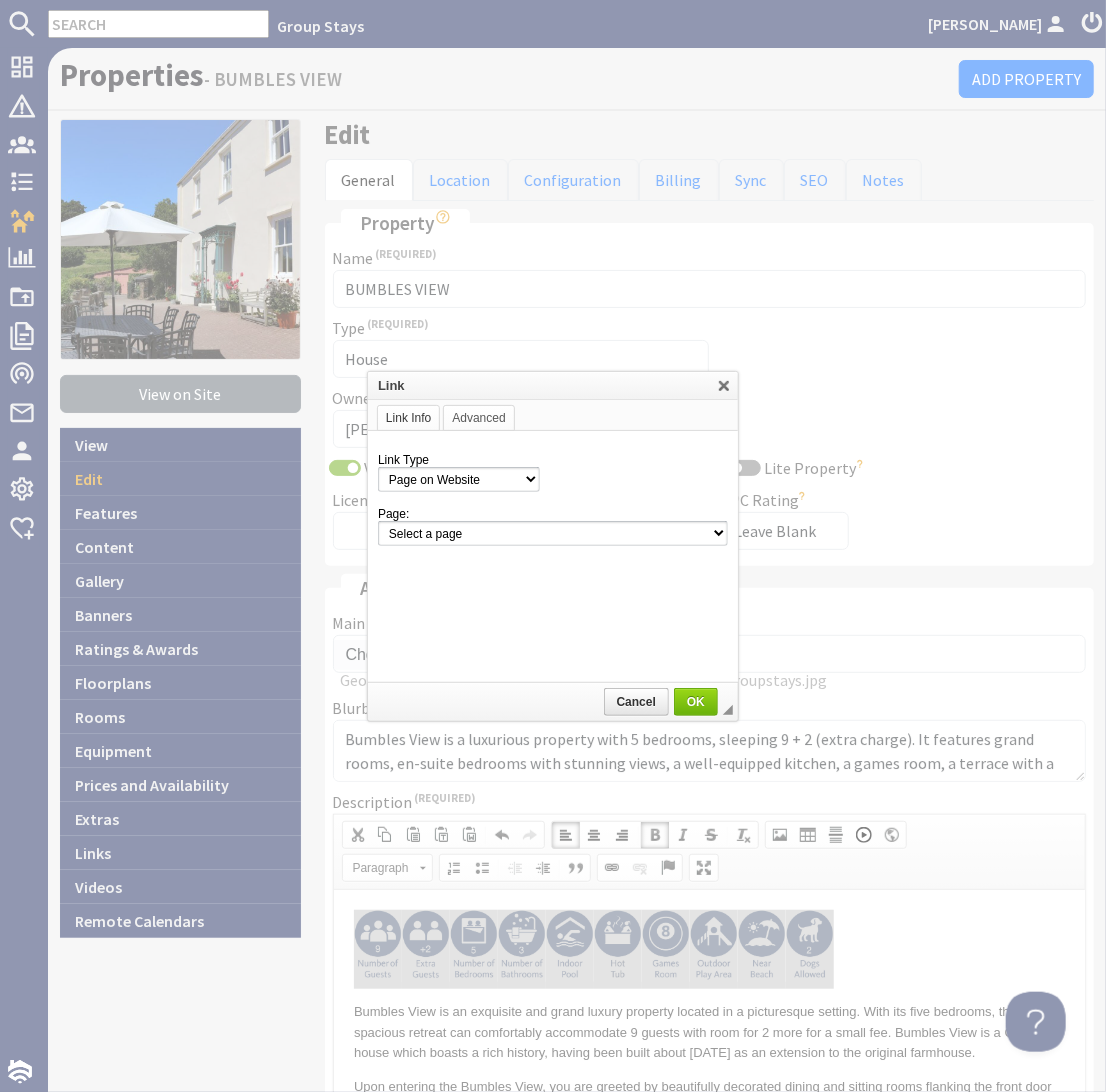 click on "Select a page  Homepage  Content Page ·  About Us ·  [GEOGRAPHIC_DATA] 20 - Access Statement ·  [PERSON_NAME][GEOGRAPHIC_DATA] - Access Statement ·  Beyond The [PERSON_NAME] Access Statement ·  Big Holiday Homes and Cottages with Hot Tubs ·  Blushings Barn - Access Statement ·  Cancellations and Charges ·  [PERSON_NAME] 20 - Access Statement ·  Coat Barn - Access Statement ·  Cockercombe - Access Statement ·  Complaints Procedure ·  Cottages for Large Groups in [GEOGRAPHIC_DATA], [GEOGRAPHIC_DATA], [GEOGRAPHIC_DATA], [GEOGRAPHIC_DATA], [GEOGRAPHIC_DATA] ·  Croftview - Access Statement ·  [GEOGRAPHIC_DATA] - Access Statement ·  [GEOGRAPHIC_DATA] - Access Statement ·  Discount Code 'EarlyBird150' Terms & Conditions ·  Discount Code 'Midweek Sparkle' Terms & Conditions ·  Discount Code 'Summer200' Terms & Conditions ·  Dog Friendly Holidays for Large Groups ·  Dreamdays - Access Statement ·  Electric Vehicle Charging at Holiday Homes ·  [GEOGRAPHIC_DATA] - Access Statement ·  [GEOGRAPHIC_DATA] - Access Statement ·  Frog Street - Access Statement  Contact Page" at bounding box center (553, 533) 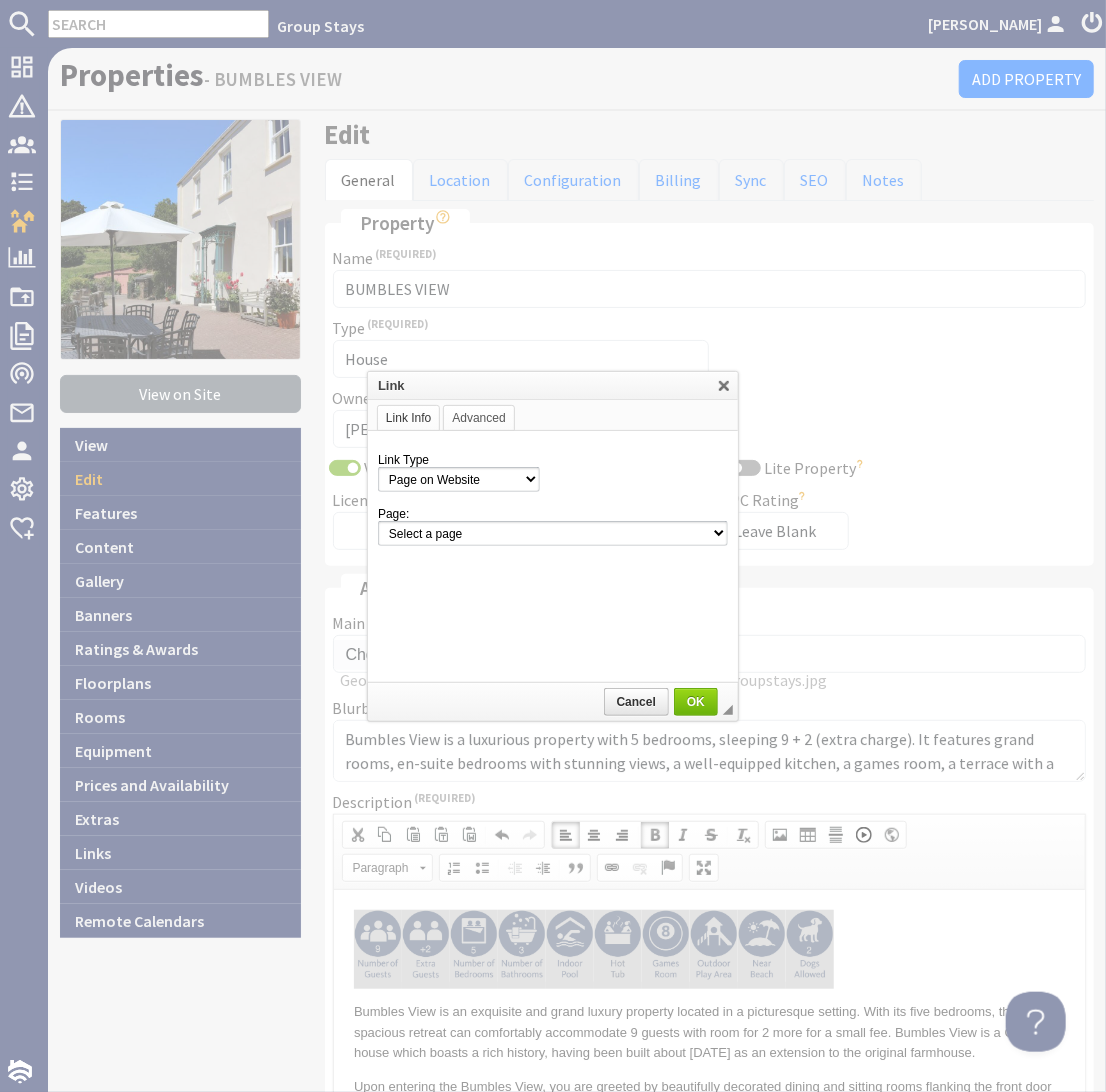 select on "property!bumbles-view" 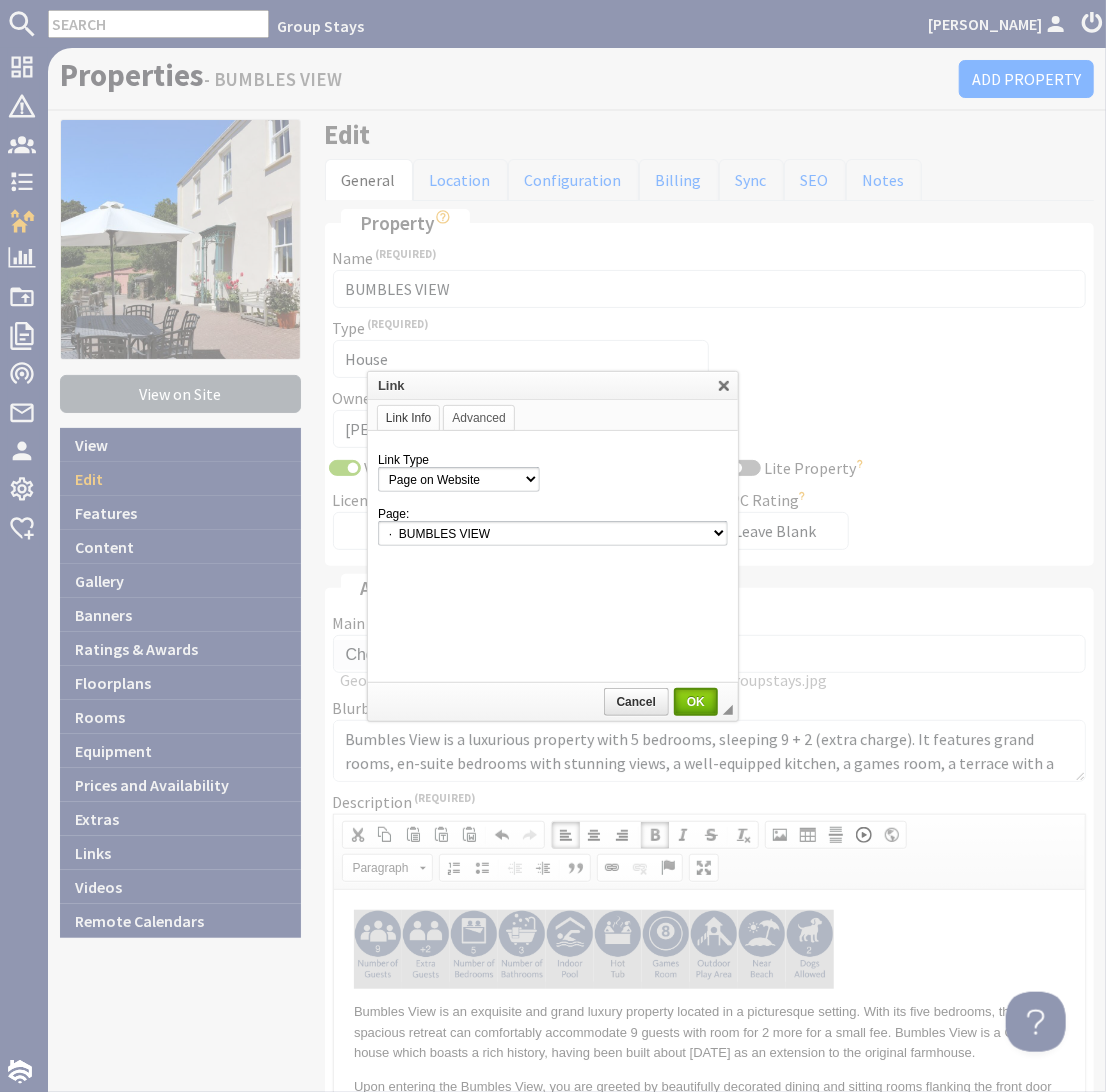 click on "OK" at bounding box center (696, 702) 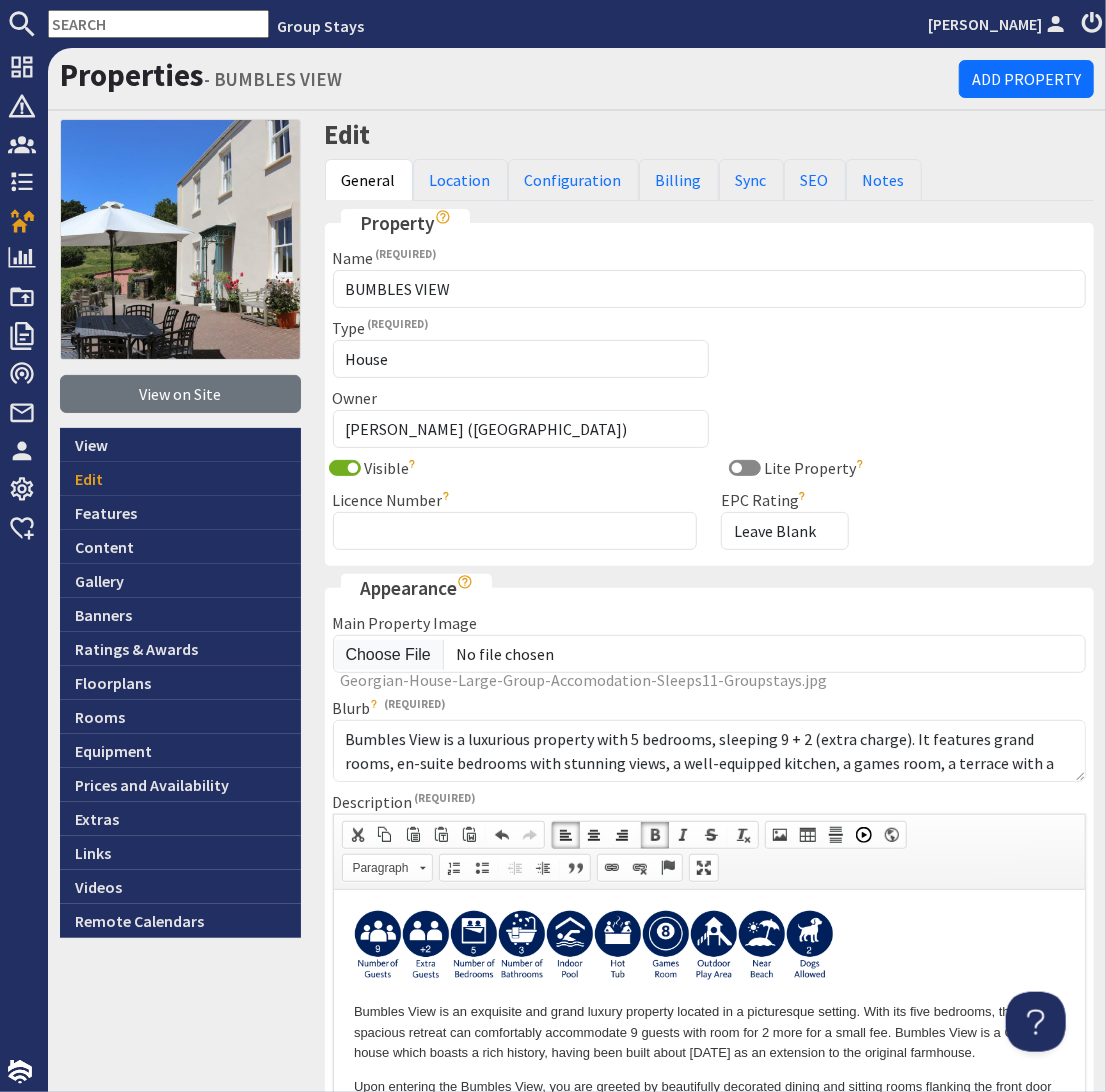 click at bounding box center [709, 948] 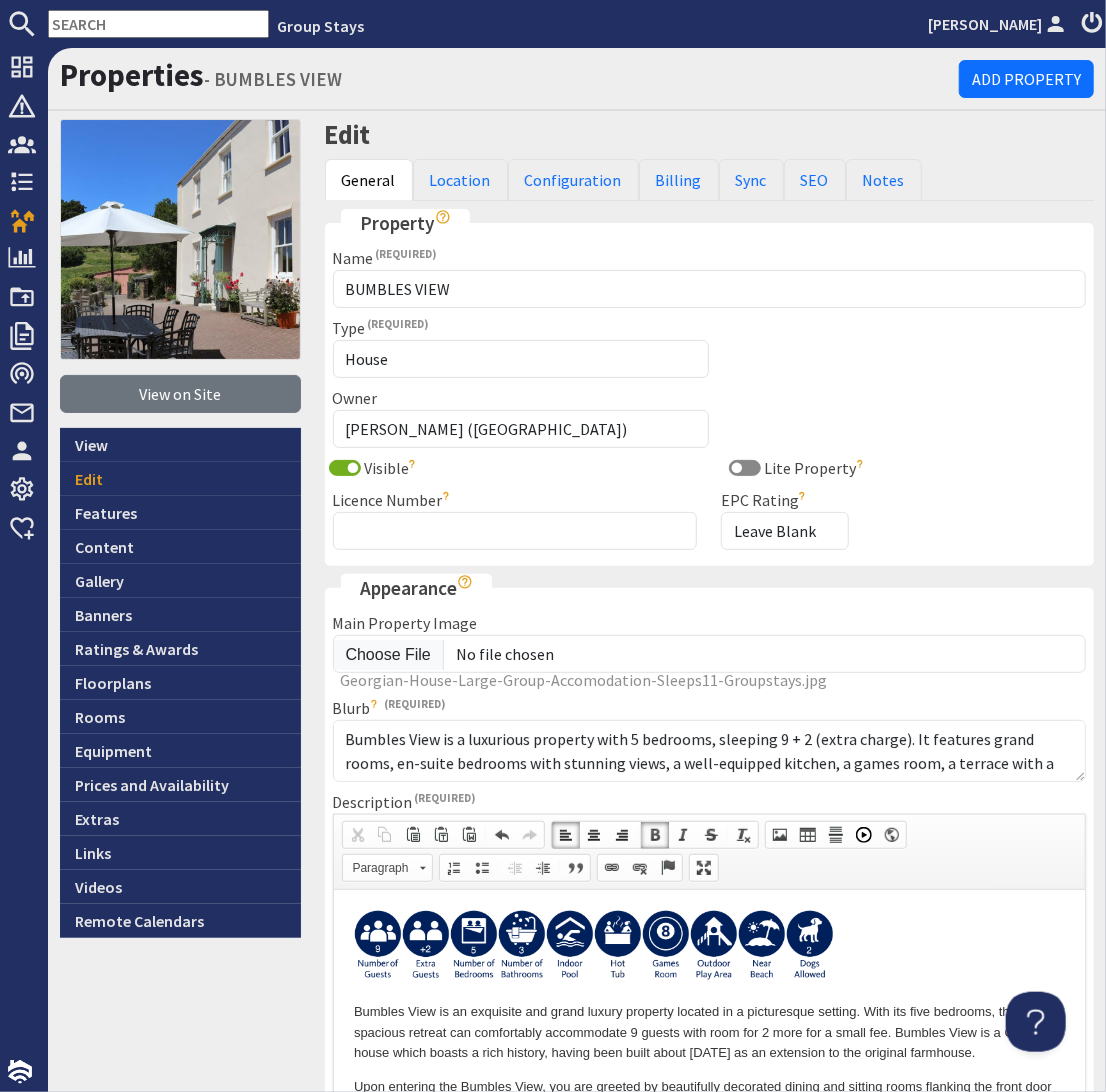 scroll, scrollTop: 594, scrollLeft: 0, axis: vertical 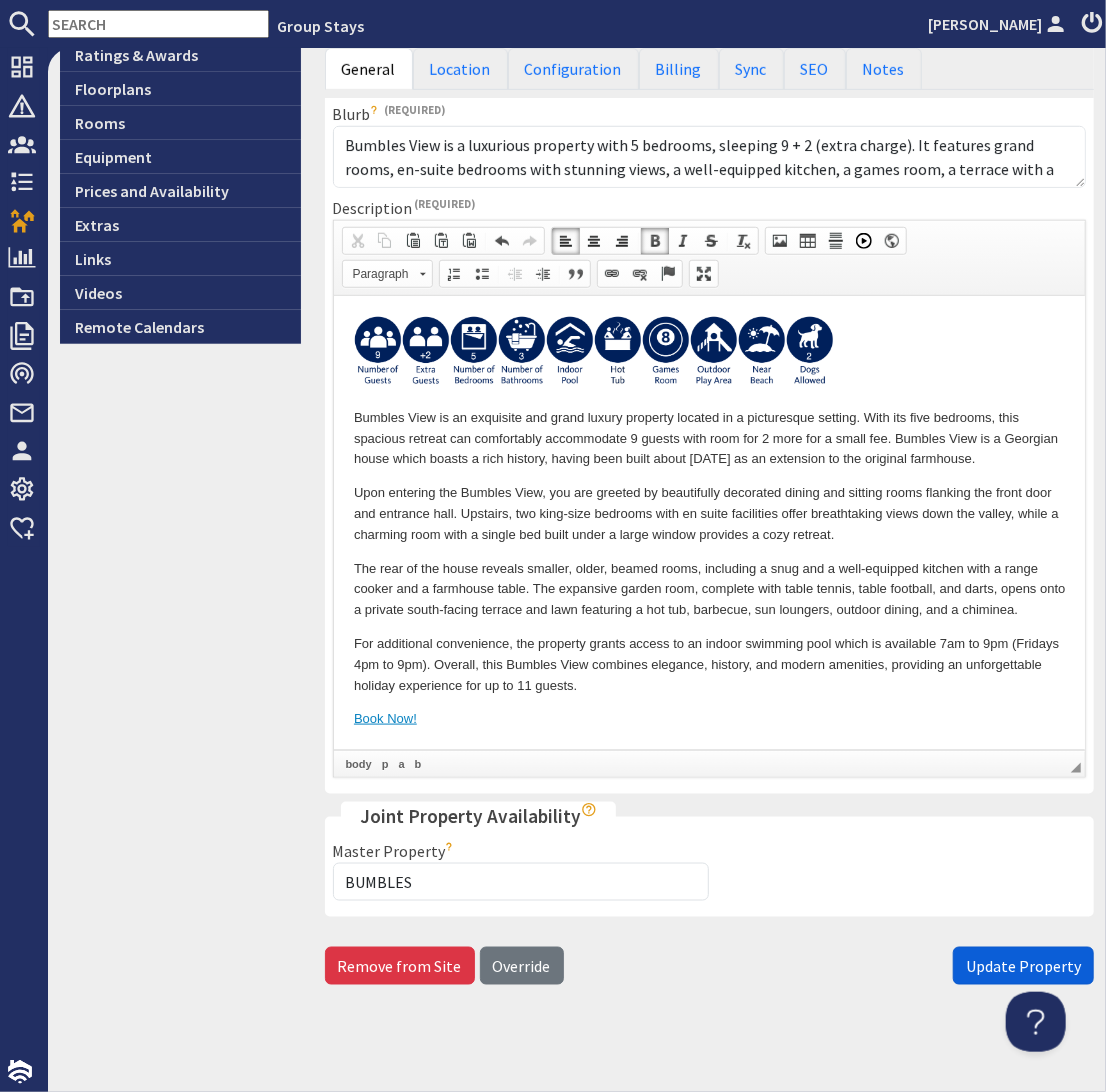 click on "Update Property" at bounding box center [1023, 966] 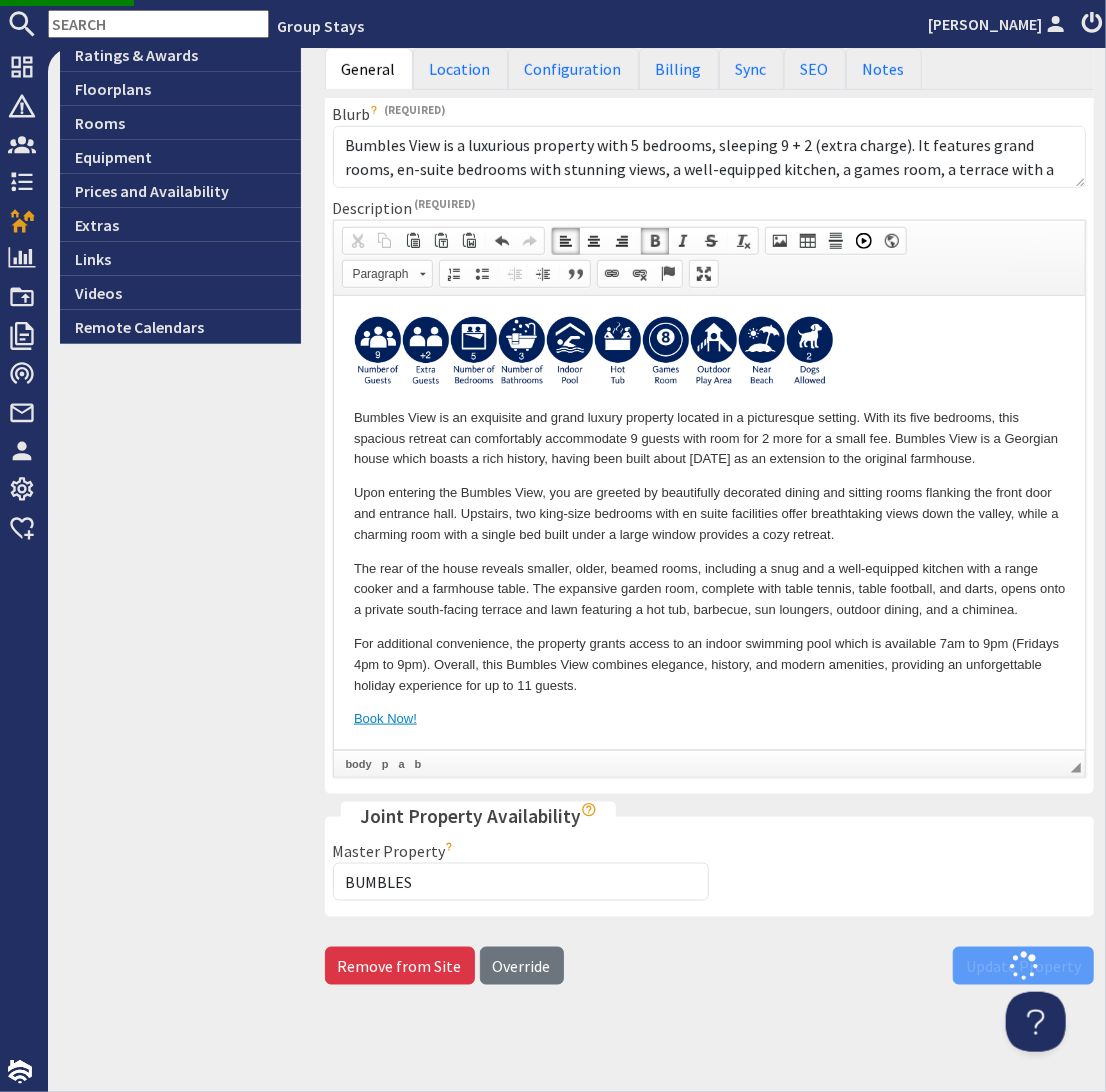 scroll, scrollTop: 0, scrollLeft: 0, axis: both 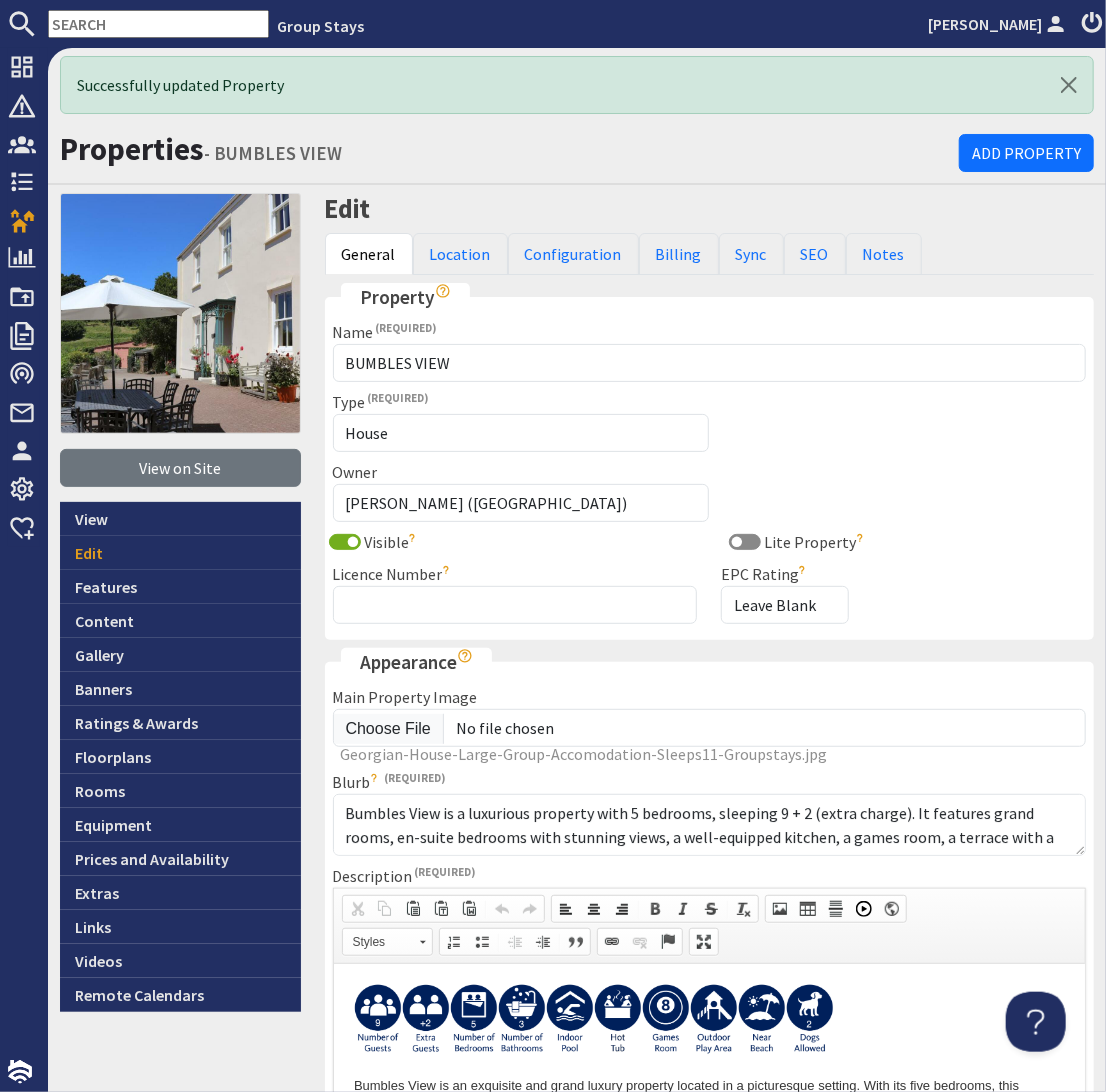 click at bounding box center [158, 24] 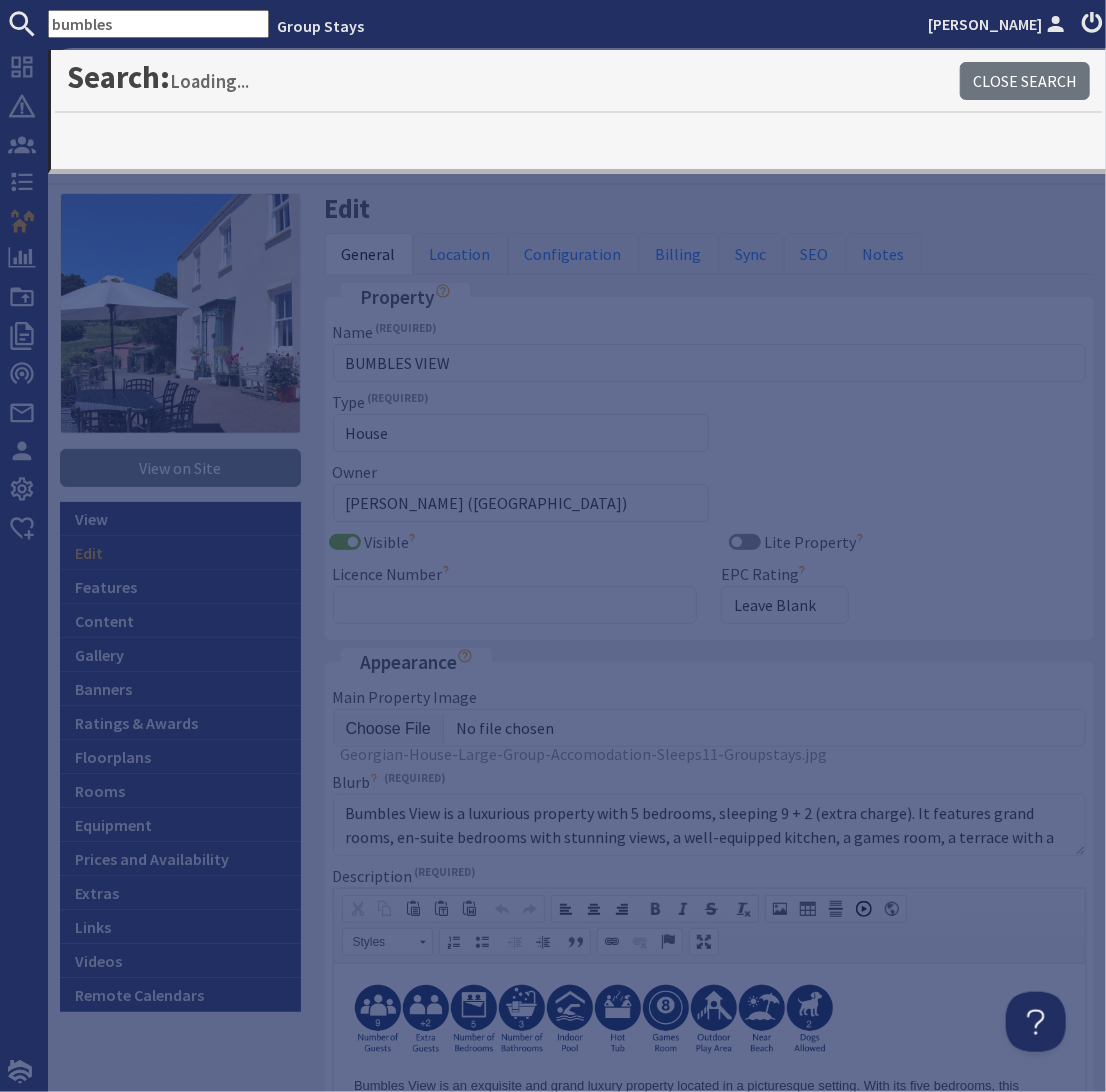 type on "bumbles" 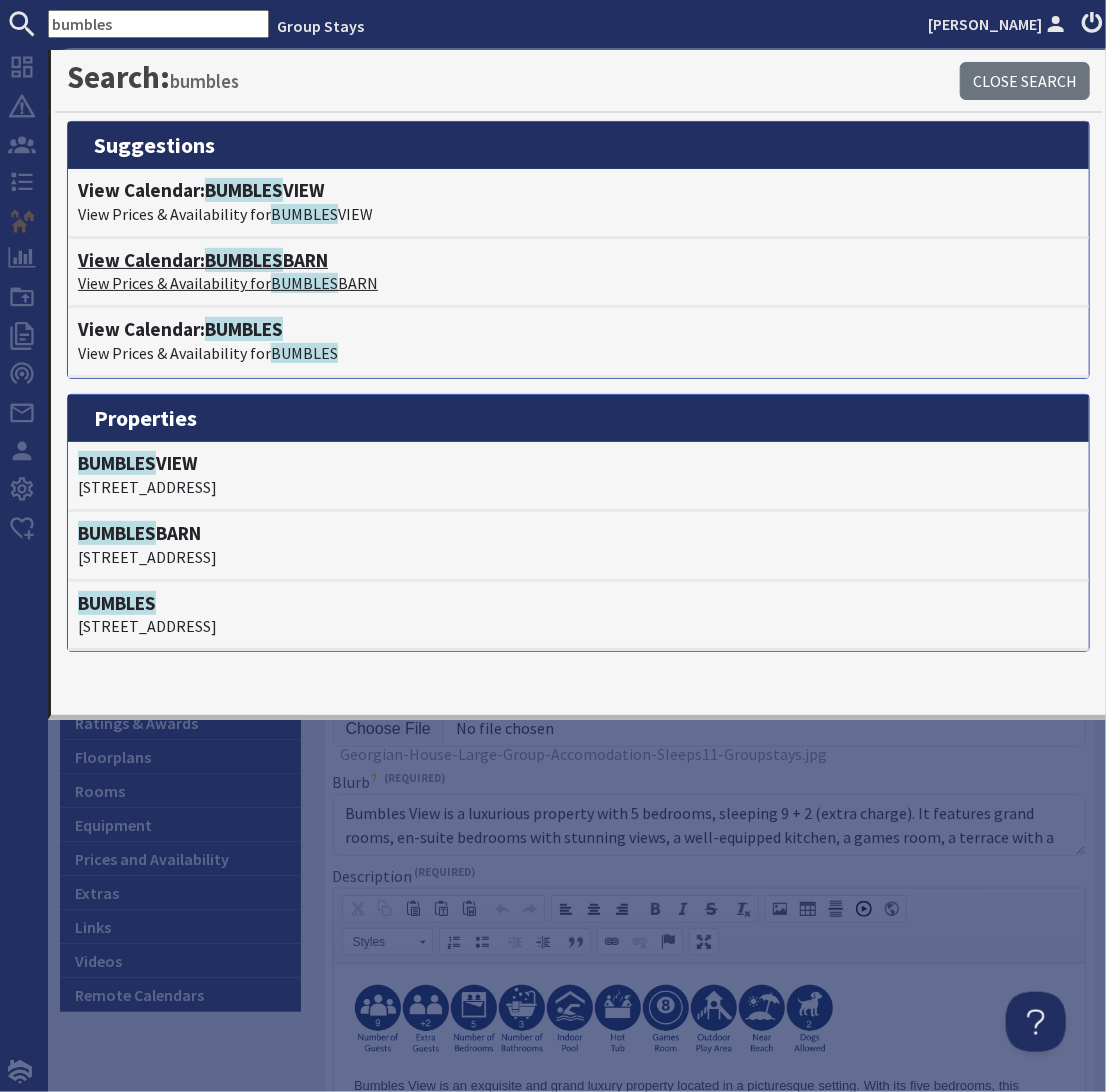 click on "BUMBLES" 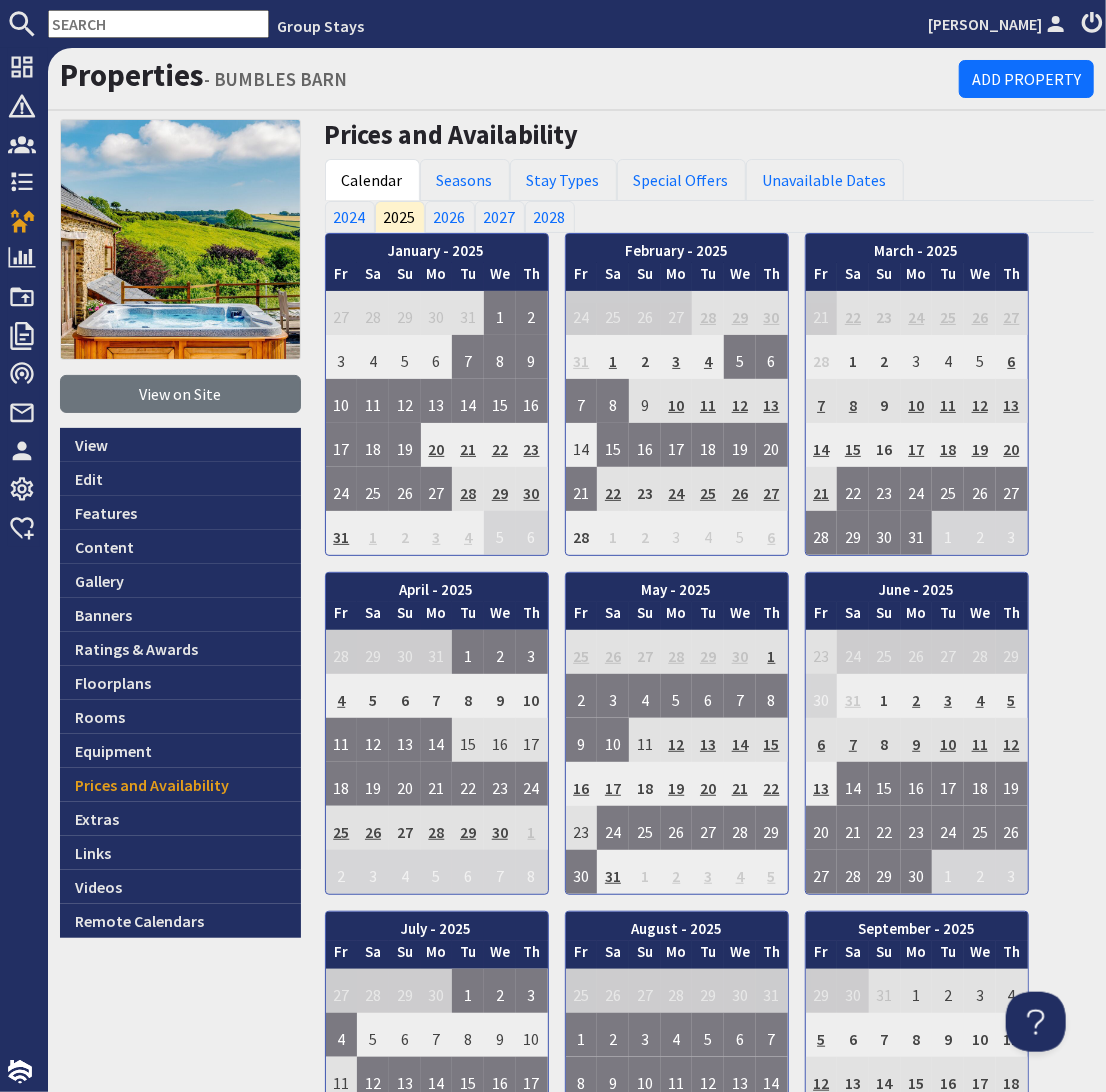 scroll, scrollTop: 0, scrollLeft: 0, axis: both 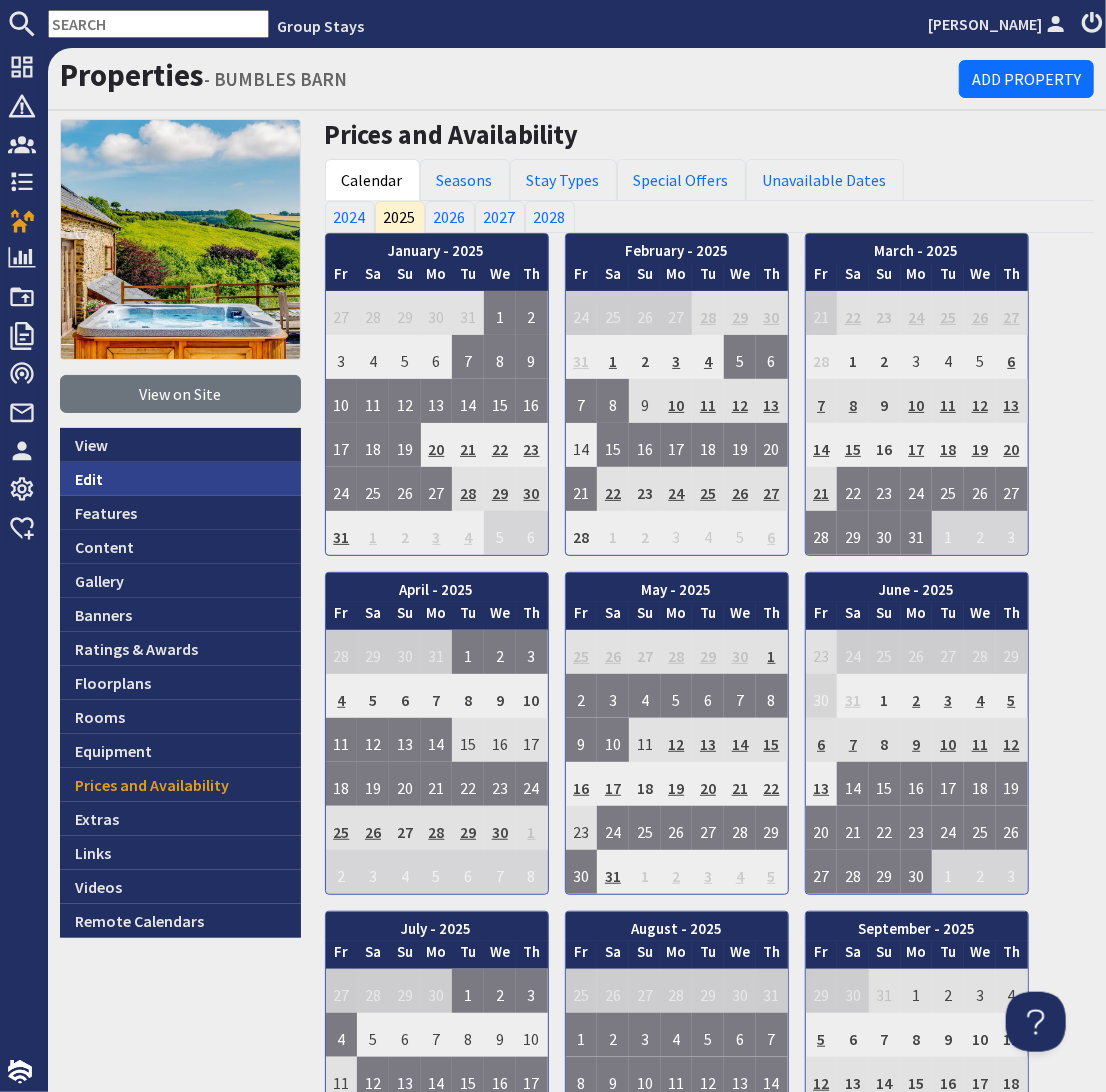 click on "Edit" at bounding box center (180, 479) 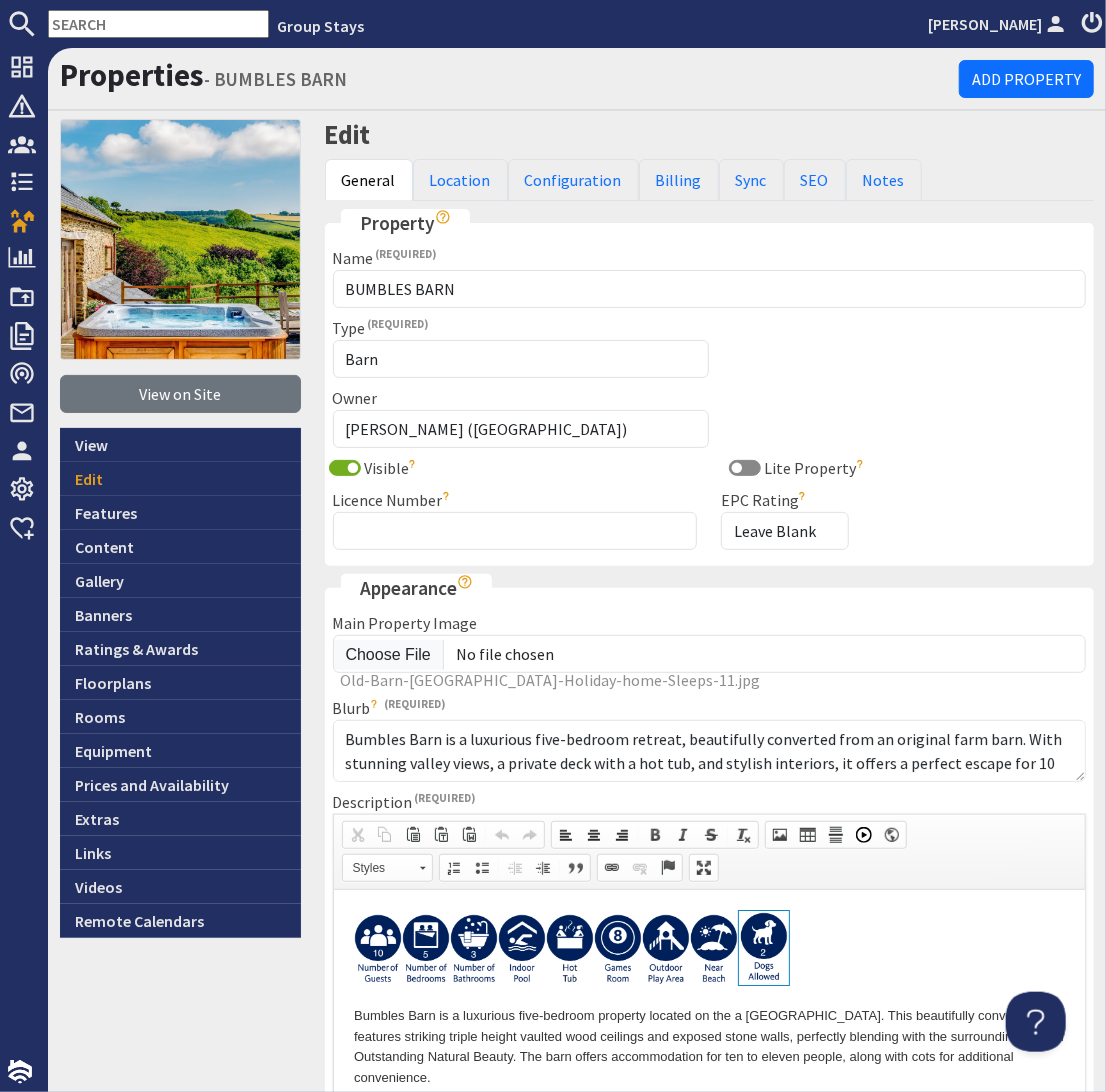 scroll, scrollTop: 0, scrollLeft: 0, axis: both 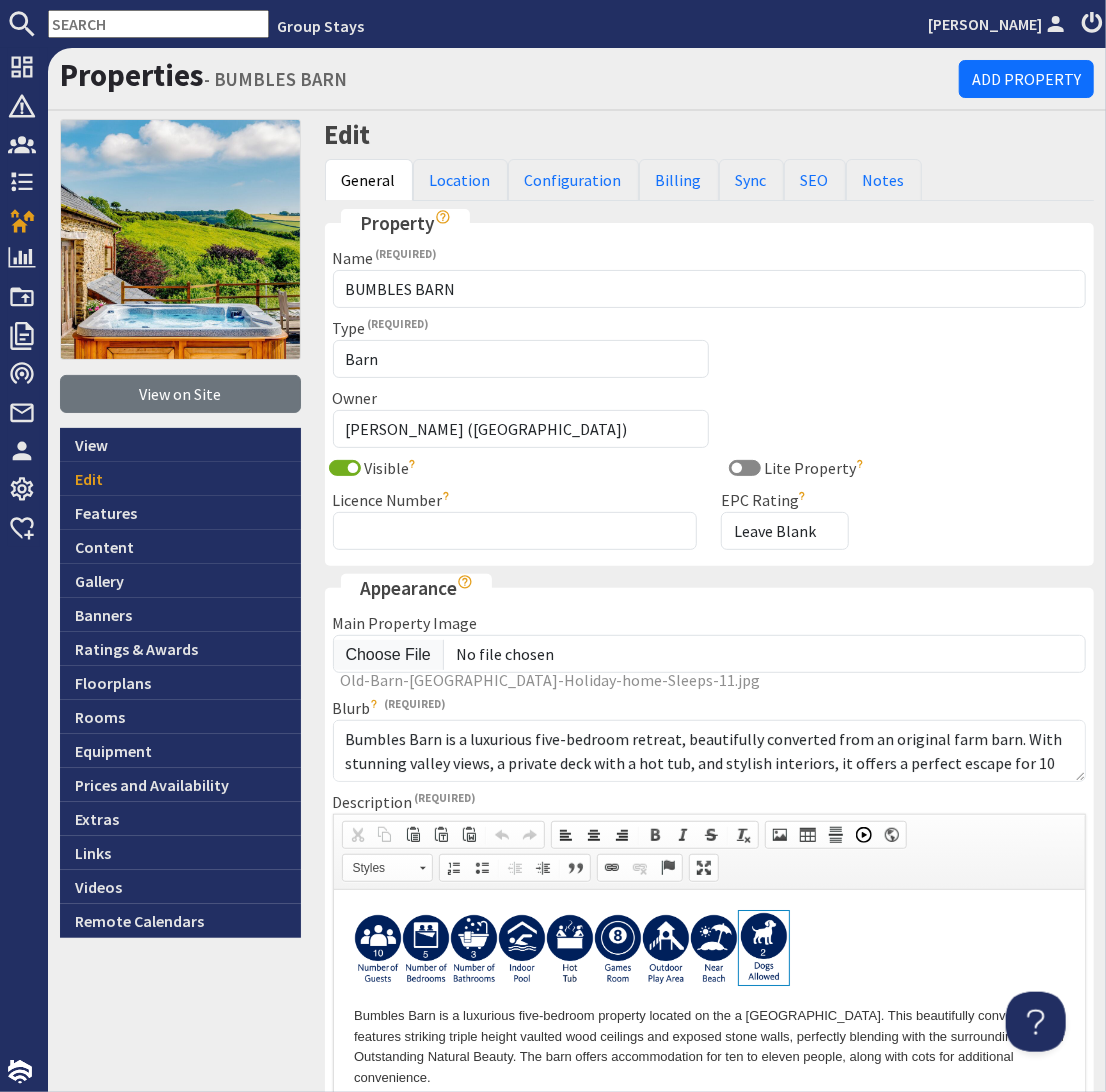click at bounding box center (425, 949) 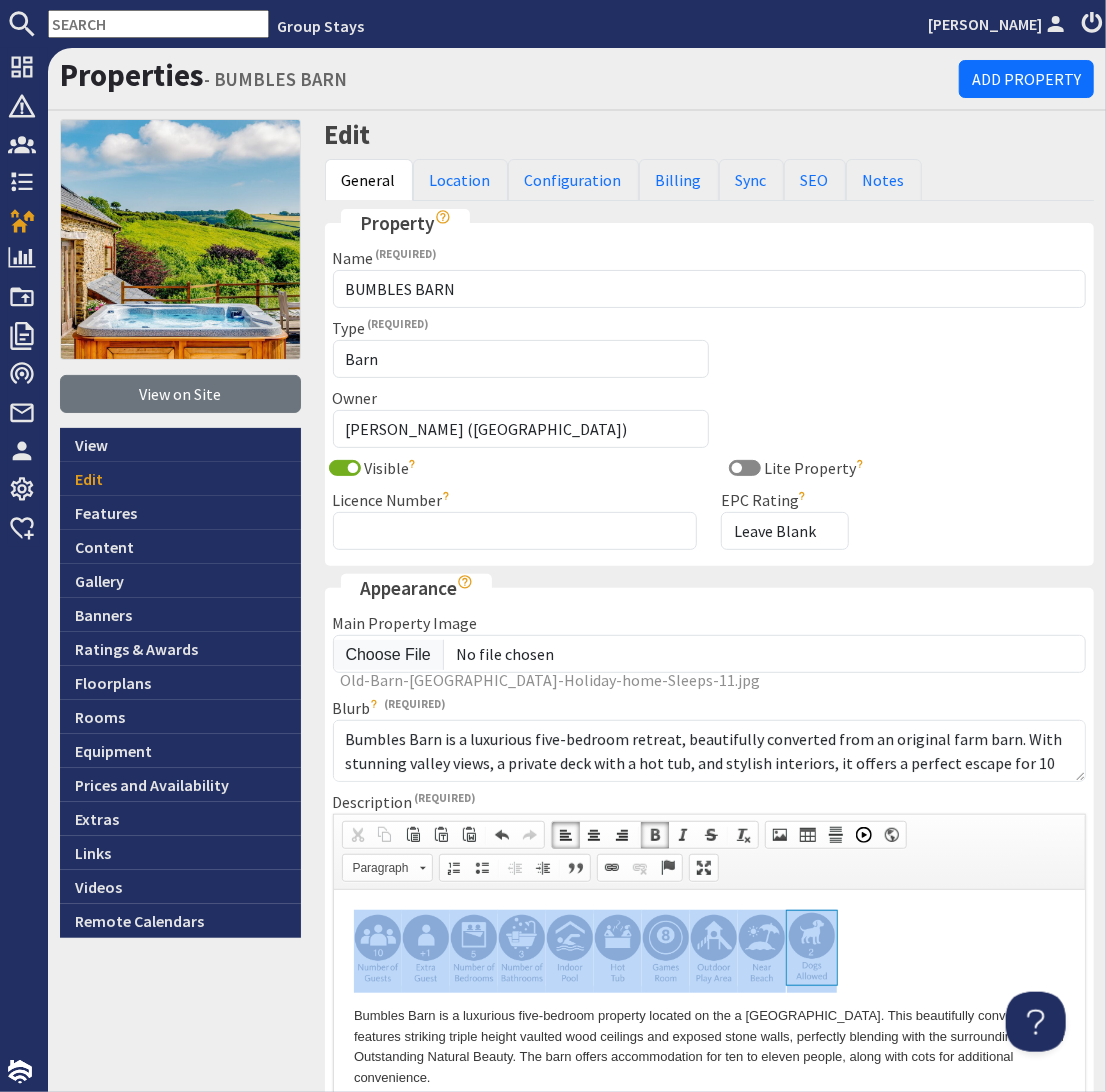 drag, startPoint x: 755, startPoint y: 936, endPoint x: 319, endPoint y: 946, distance: 436.11465 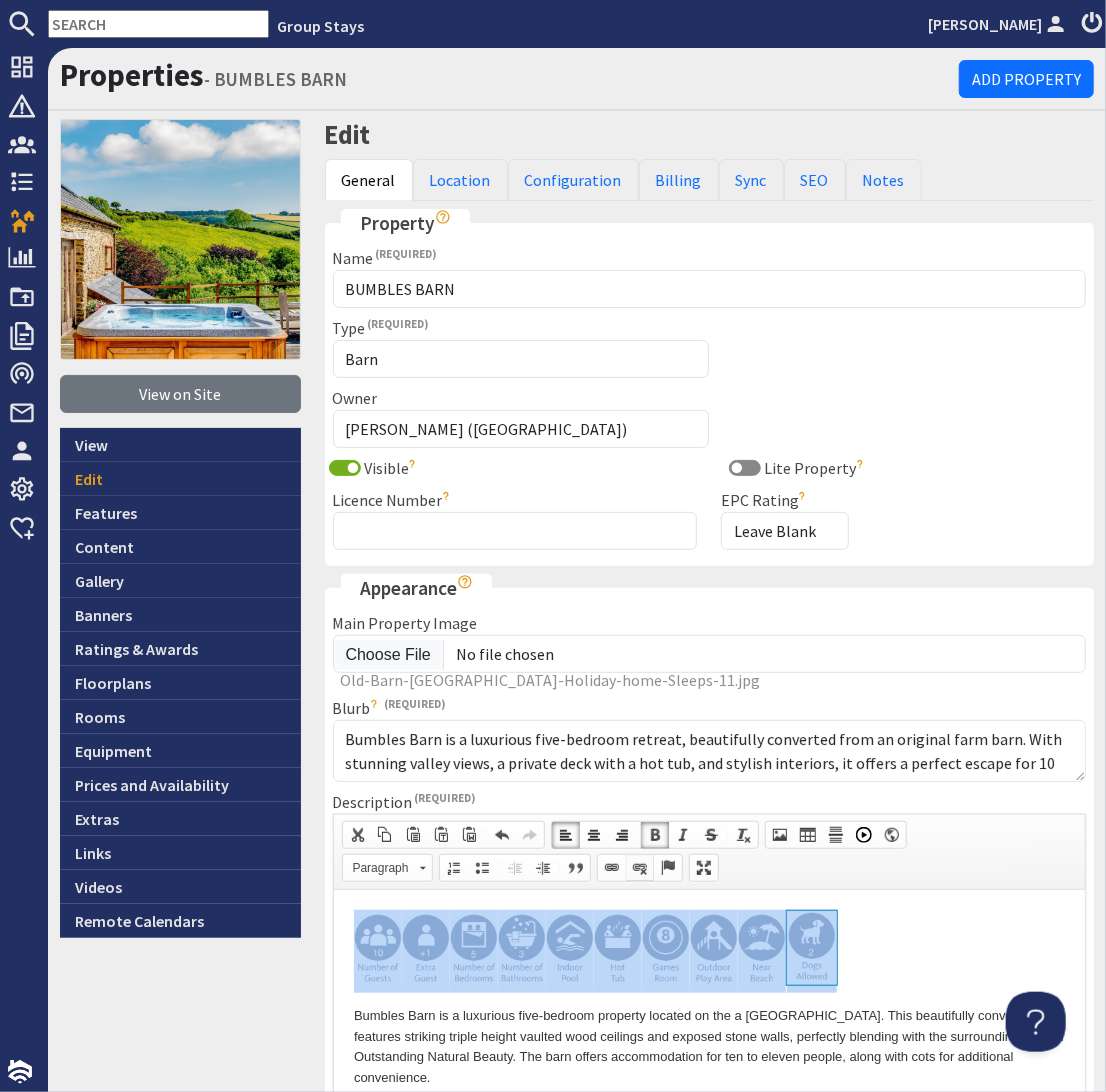 click at bounding box center (640, 868) 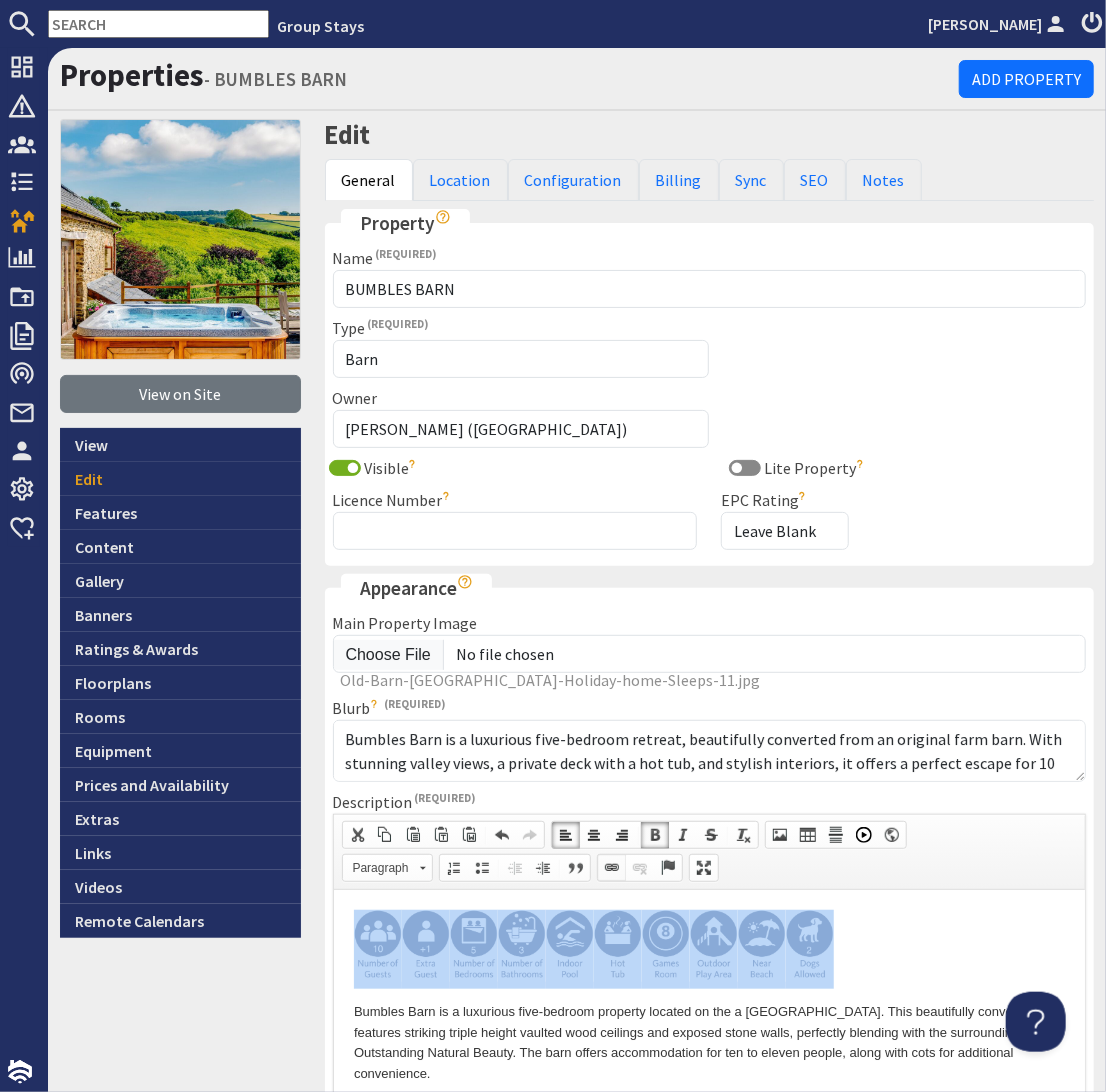 click at bounding box center (612, 868) 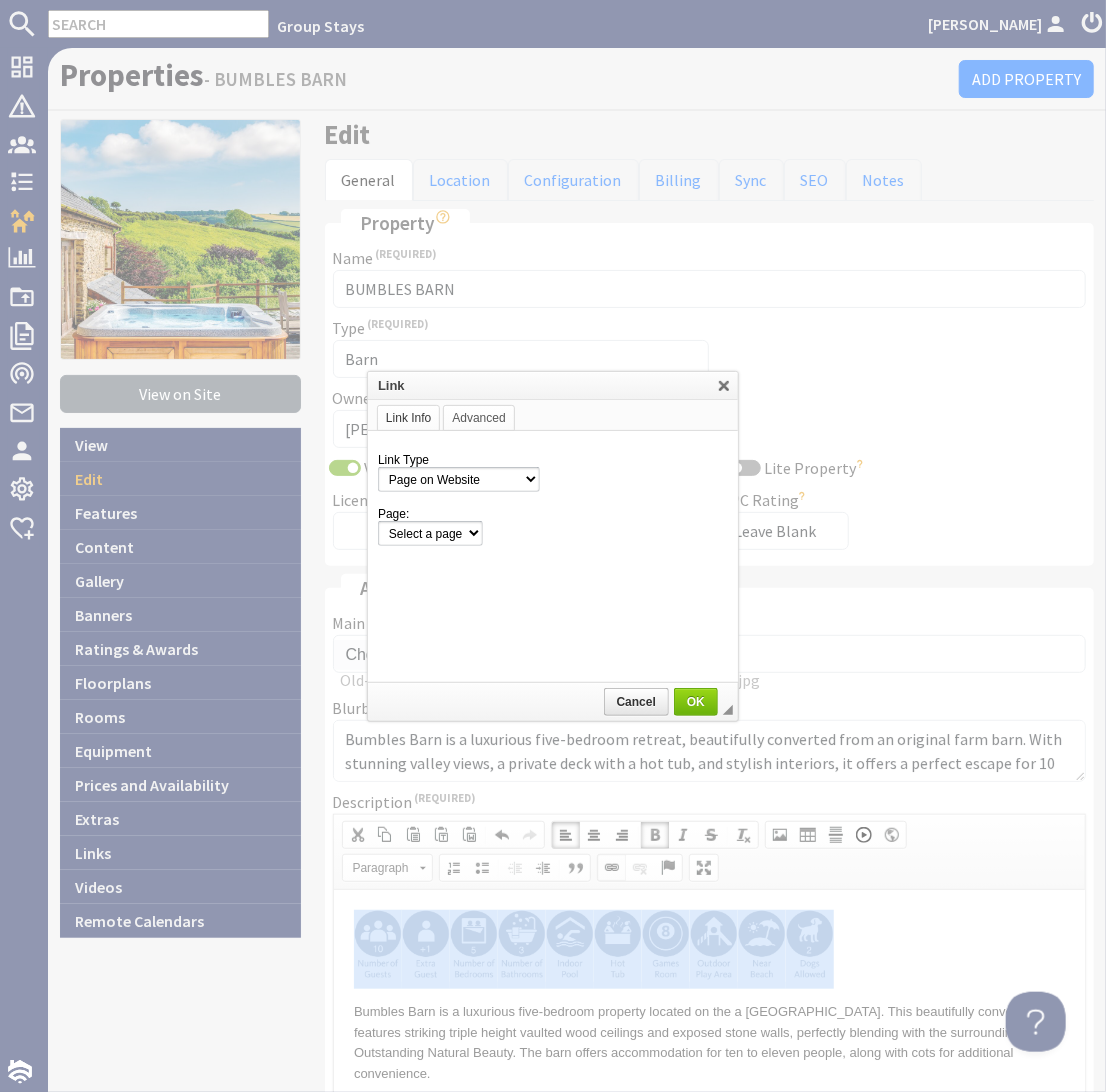 scroll, scrollTop: 0, scrollLeft: 0, axis: both 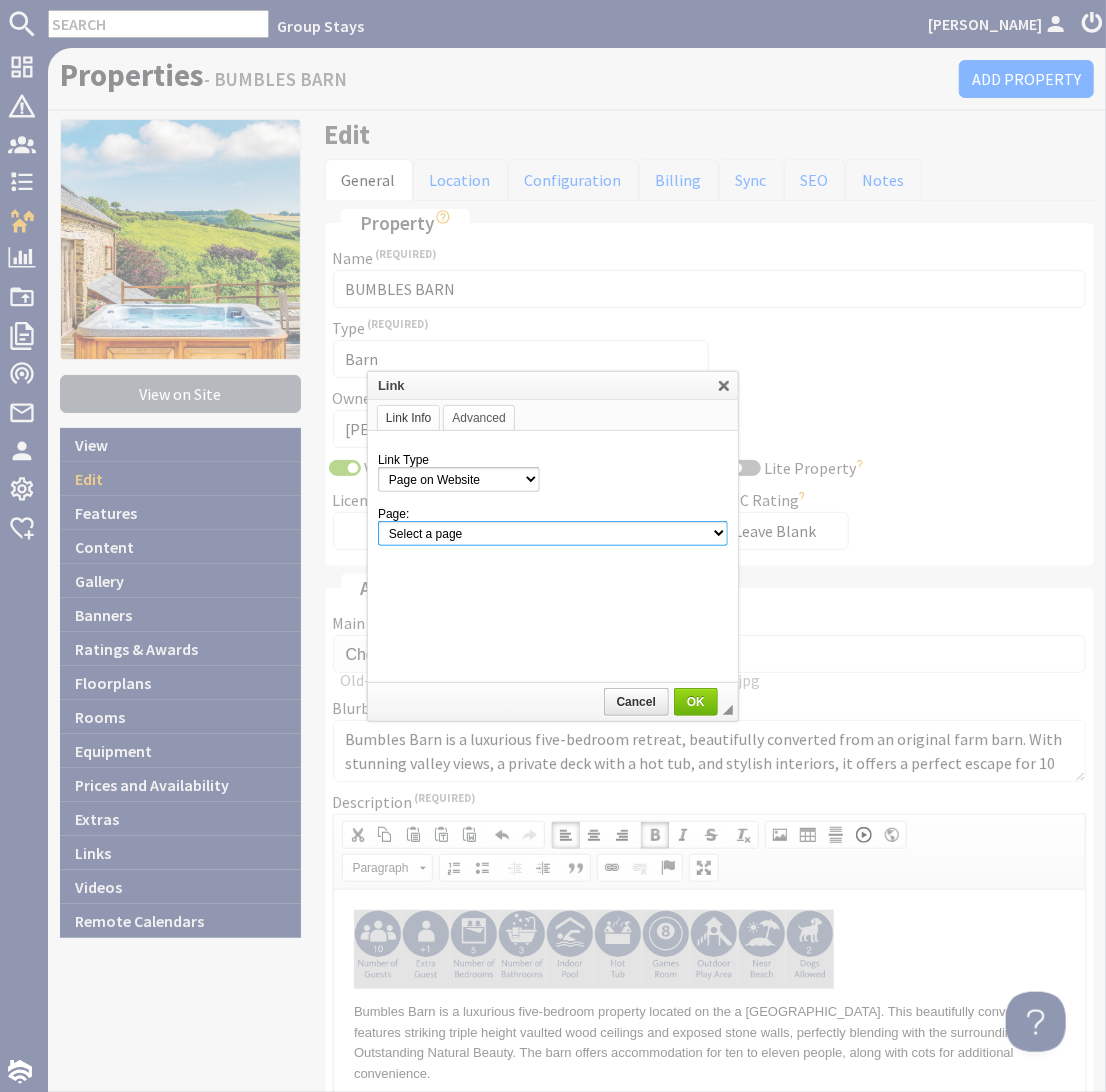 click on "Select a page  Homepage  Content Page ·  About Us ·  [GEOGRAPHIC_DATA] 20 - Access Statement ·  [PERSON_NAME][GEOGRAPHIC_DATA] - Access Statement ·  Beyond The [PERSON_NAME] Access Statement ·  Big Holiday Homes and Cottages with Hot Tubs ·  Blushings Barn - Access Statement ·  Cancellations and Charges ·  [PERSON_NAME] 20 - Access Statement ·  Coat Barn - Access Statement ·  Cockercombe - Access Statement ·  Complaints Procedure ·  Cottages for Large Groups in [GEOGRAPHIC_DATA], [GEOGRAPHIC_DATA], [GEOGRAPHIC_DATA], [GEOGRAPHIC_DATA], [GEOGRAPHIC_DATA] ·  Croftview - Access Statement ·  [GEOGRAPHIC_DATA] - Access Statement ·  [GEOGRAPHIC_DATA] - Access Statement ·  Discount Code 'EarlyBird150' Terms & Conditions ·  Discount Code 'Midweek Sparkle' Terms & Conditions ·  Discount Code 'Summer200' Terms & Conditions ·  Dog Friendly Holidays for Large Groups ·  Dreamdays - Access Statement ·  Electric Vehicle Charging at Holiday Homes ·  [GEOGRAPHIC_DATA] - Access Statement ·  [GEOGRAPHIC_DATA] - Access Statement ·  Frog Street - Access Statement  Contact Page" at bounding box center (553, 533) 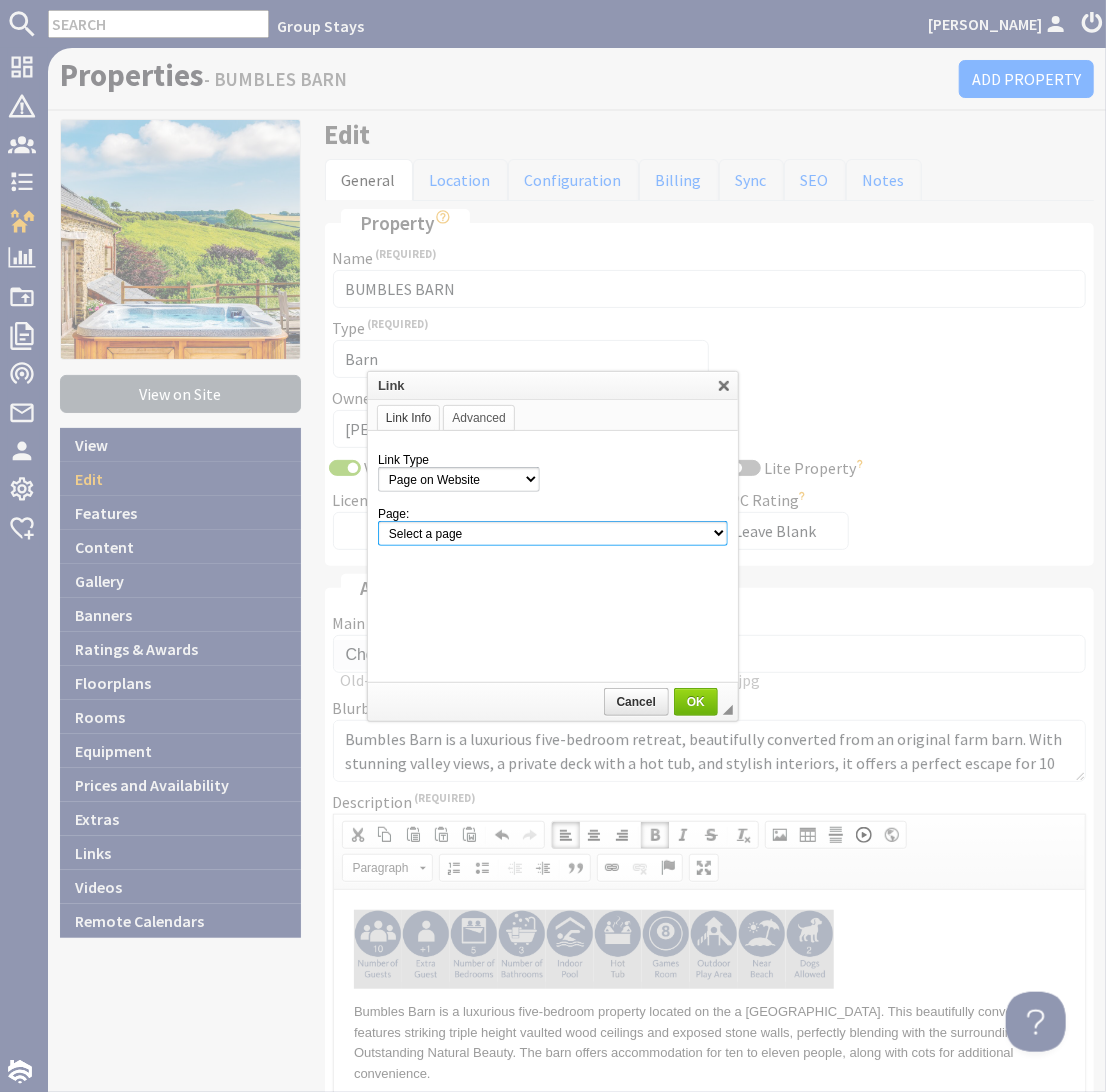 select on "property!bumbles-barn" 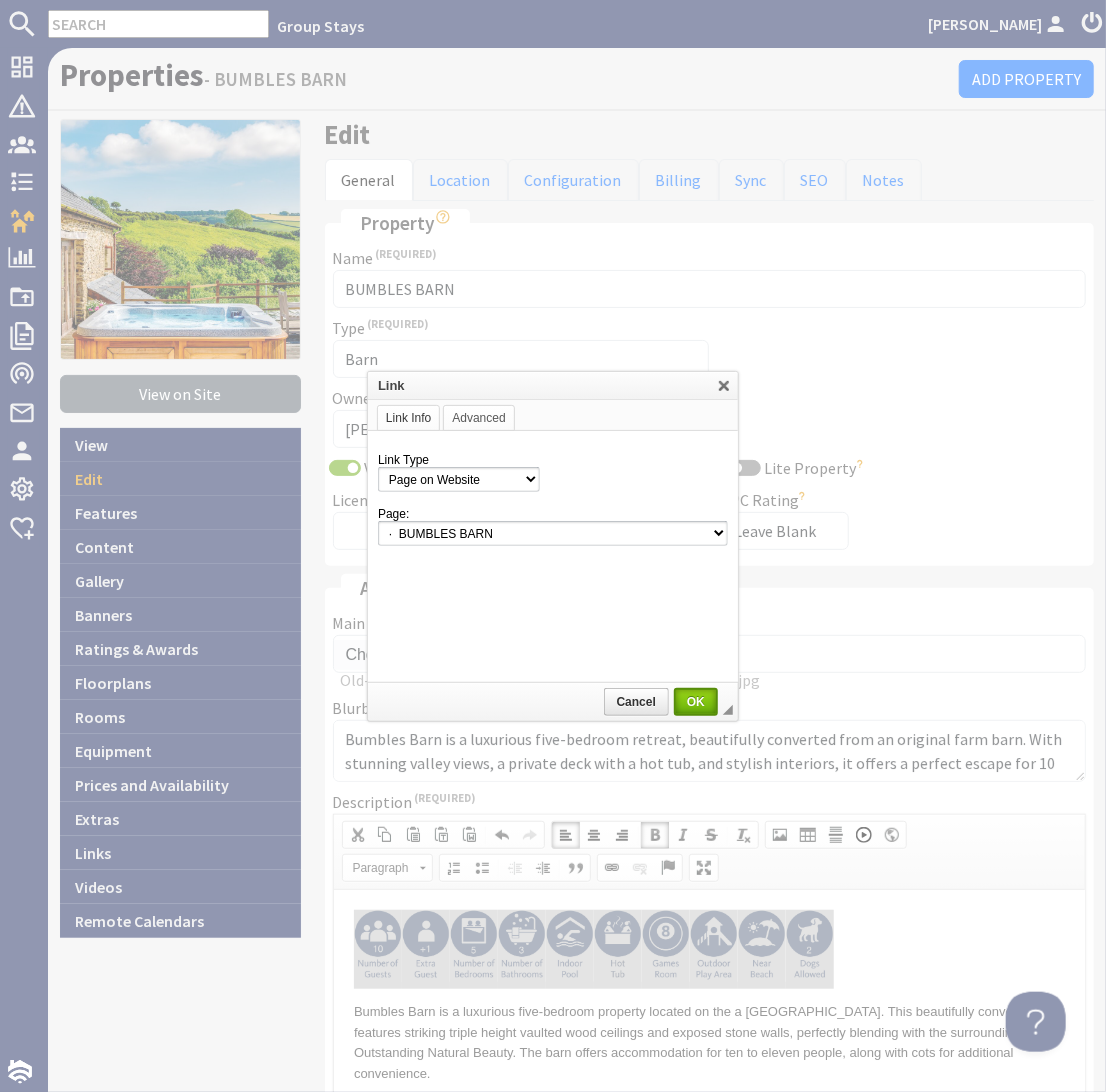 click on "OK" at bounding box center [696, 702] 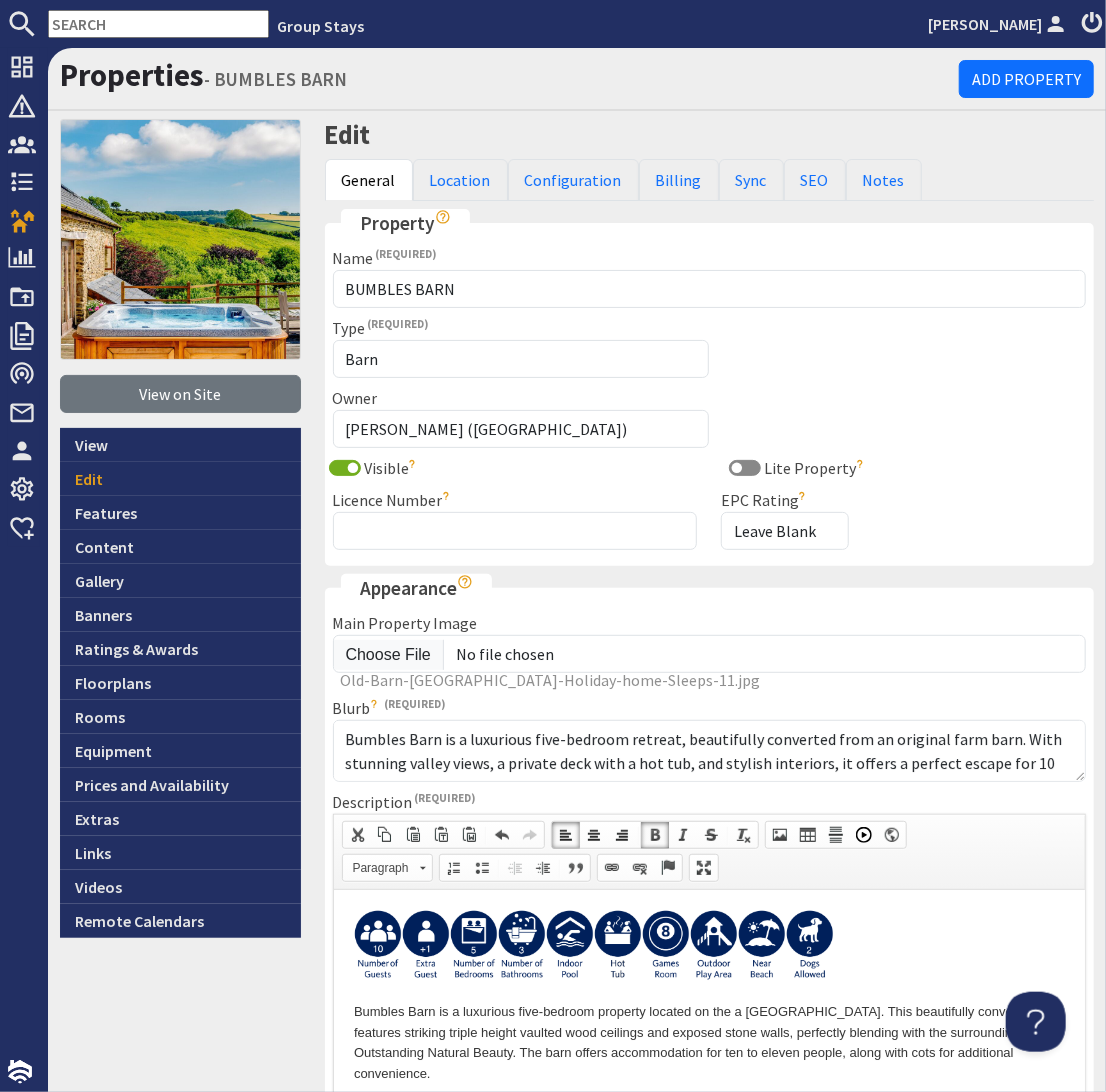 click at bounding box center [709, 948] 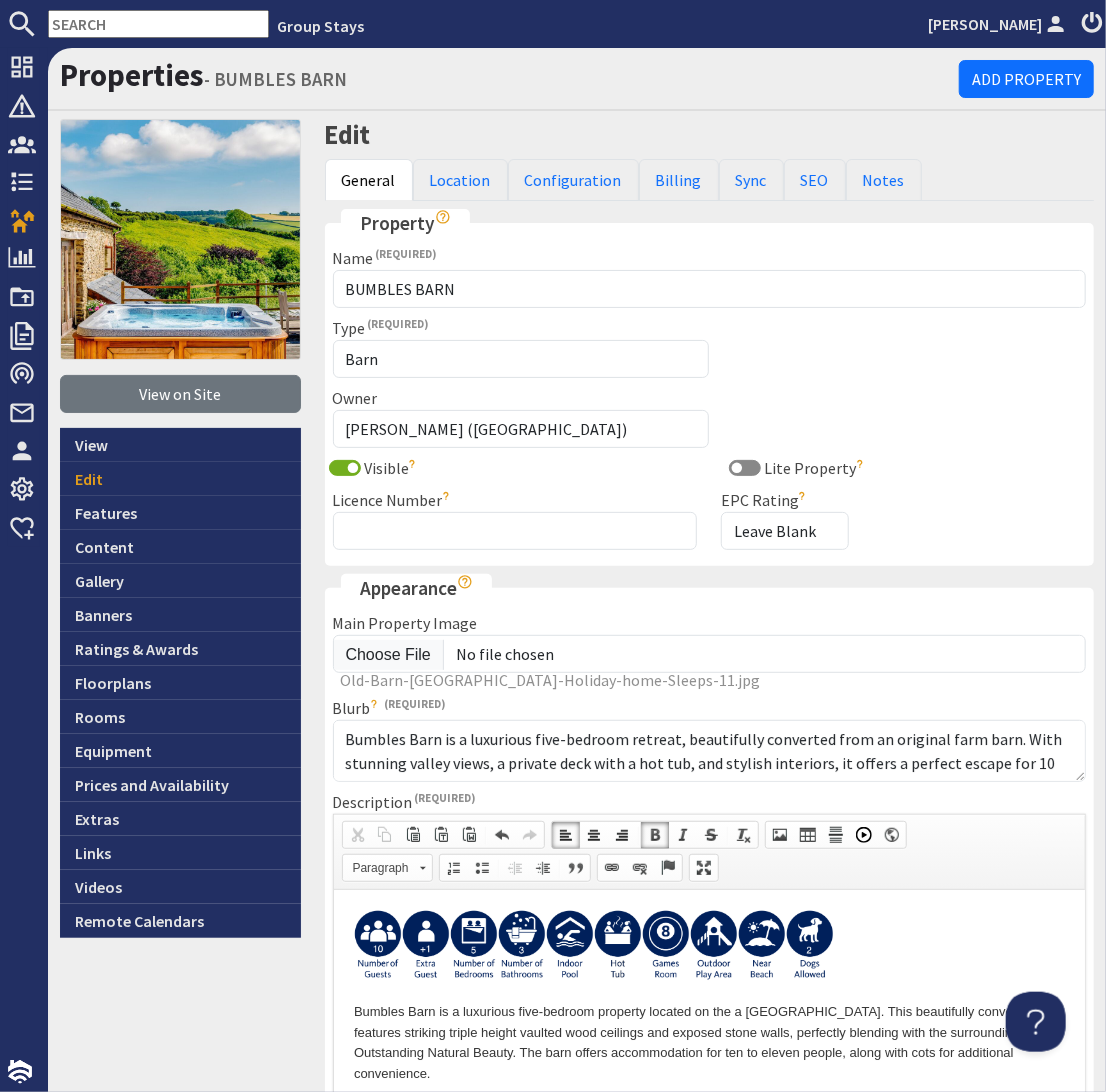 scroll, scrollTop: 903, scrollLeft: 0, axis: vertical 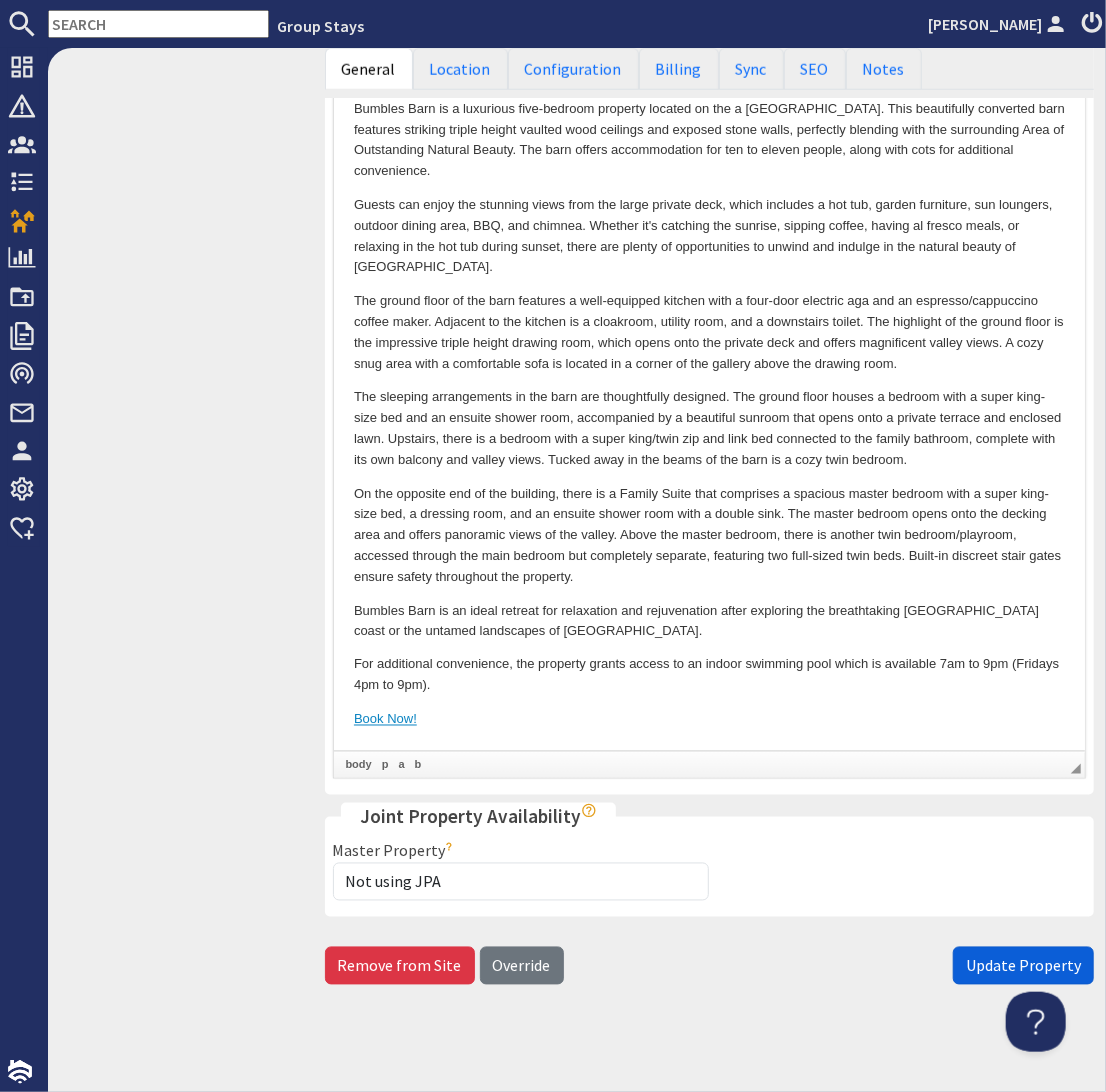 click on "Update Property" at bounding box center [1023, 966] 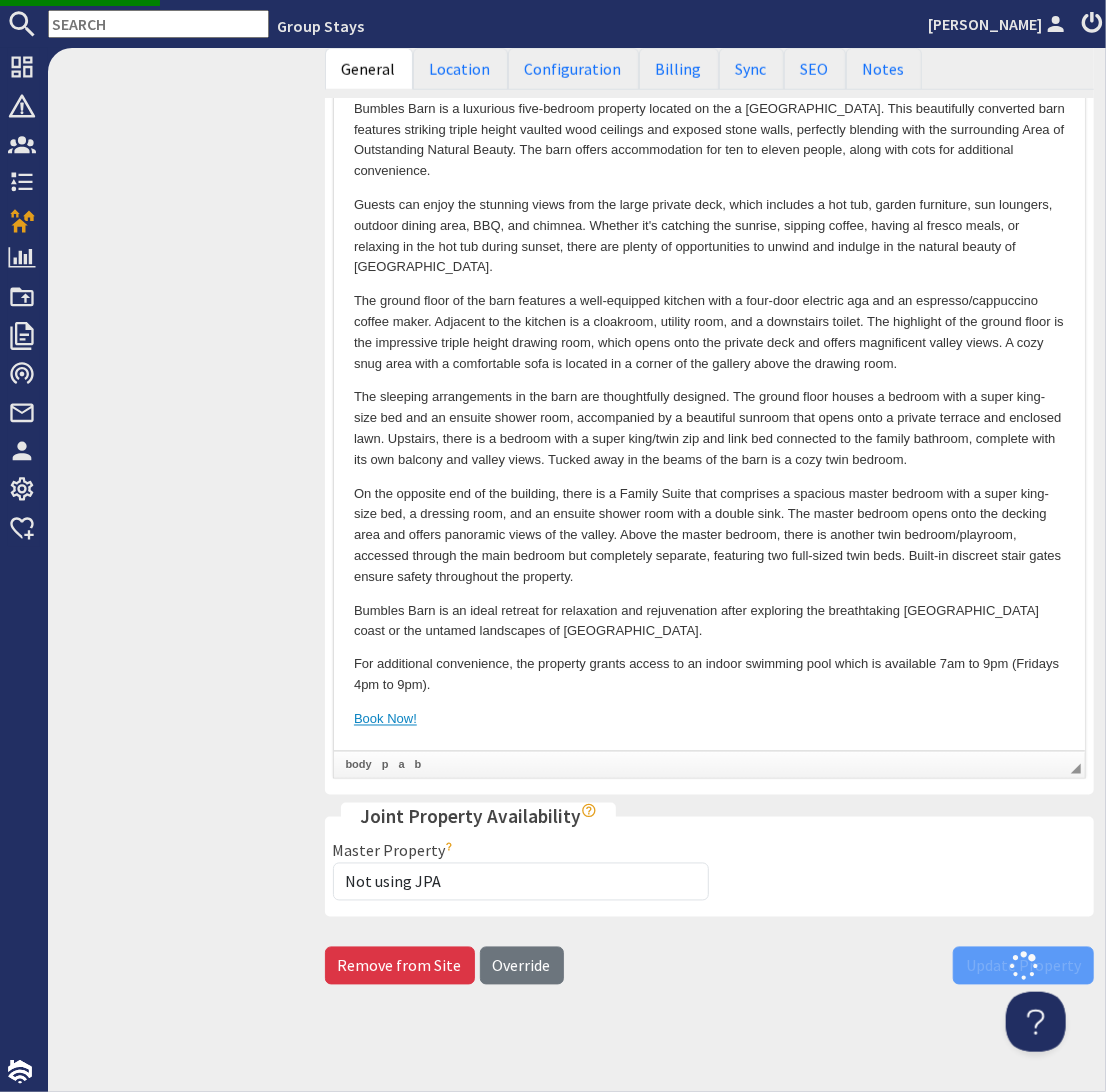 scroll, scrollTop: 0, scrollLeft: 0, axis: both 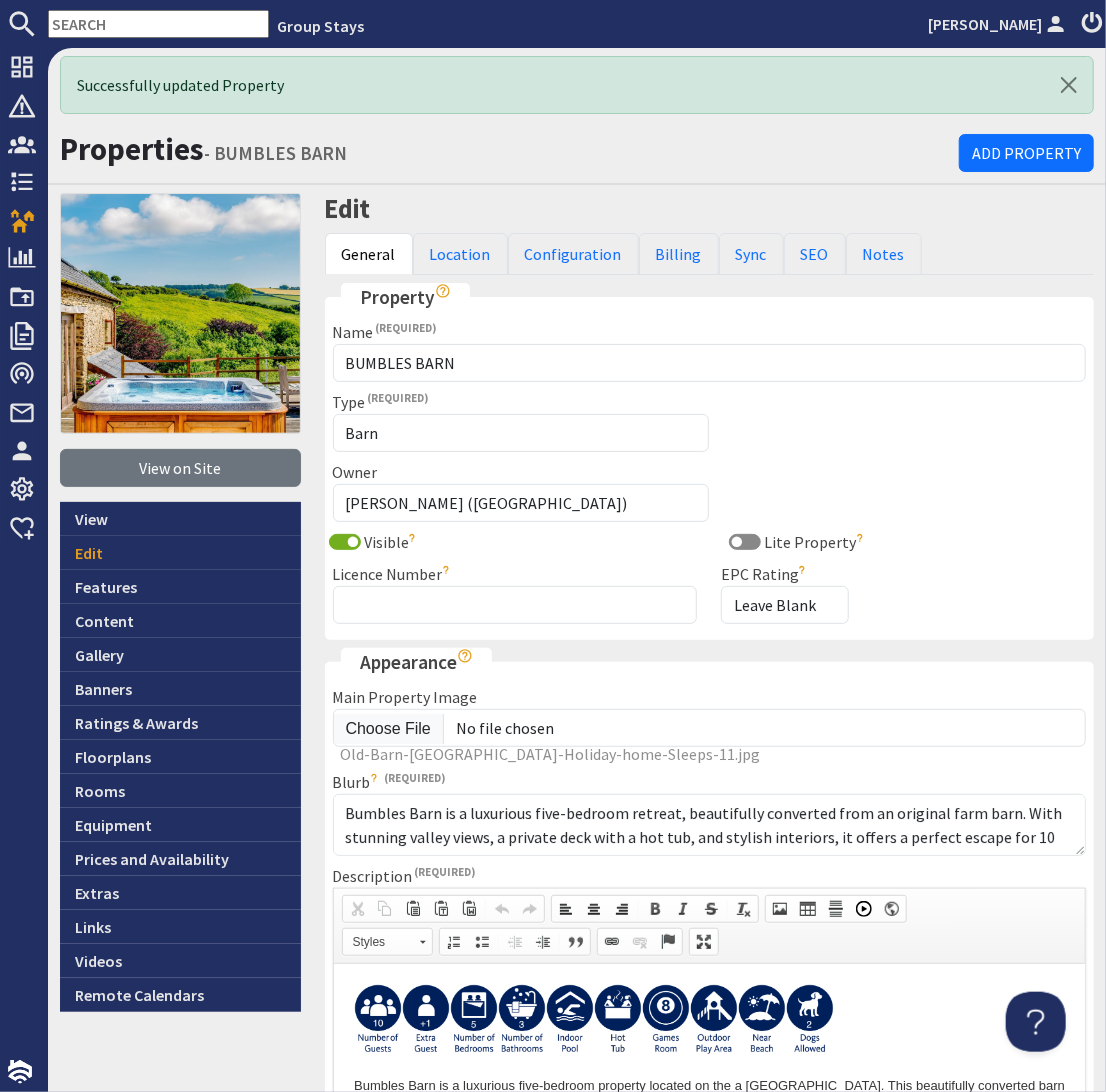 click at bounding box center (158, 24) 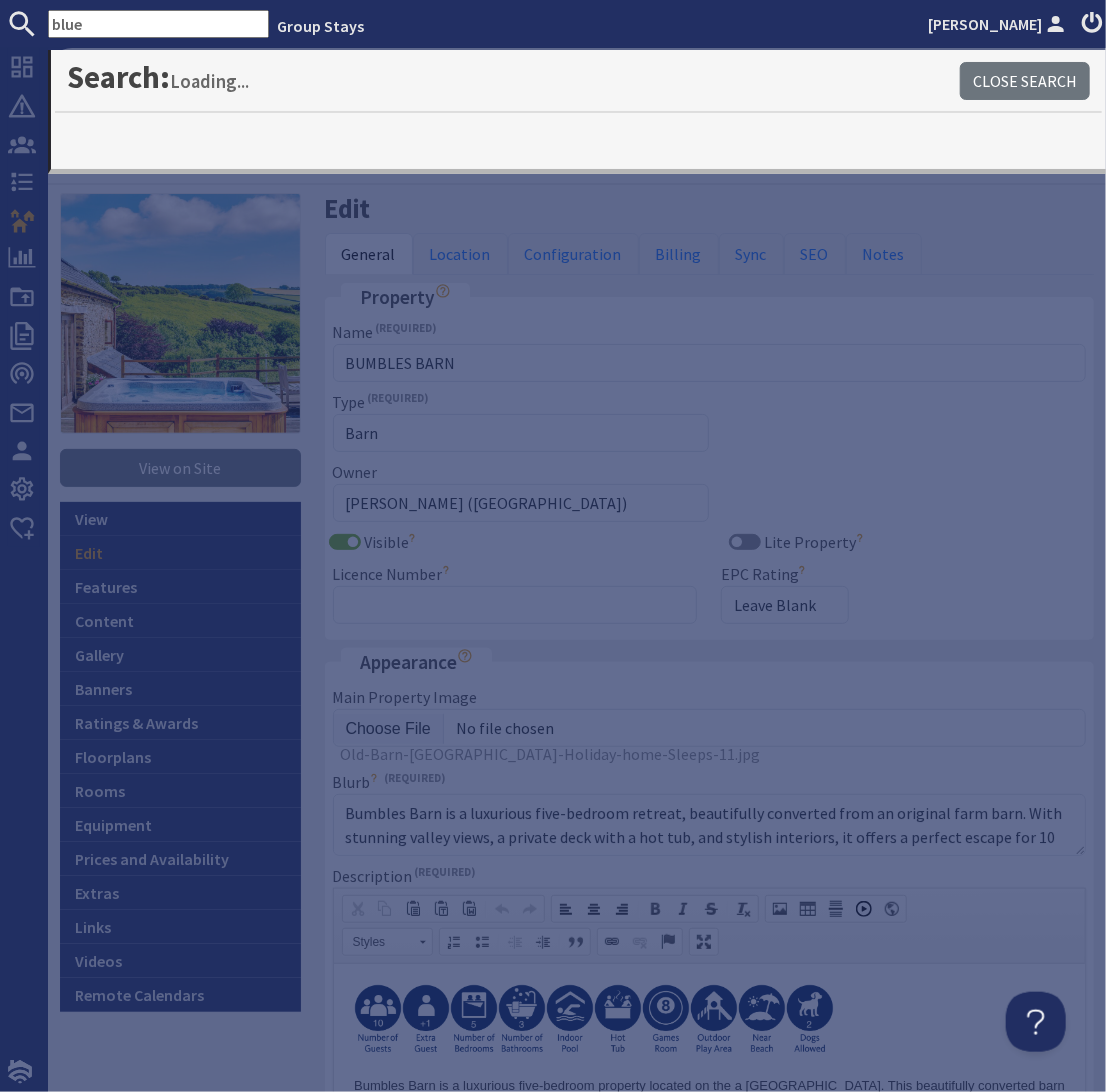 type on "blue" 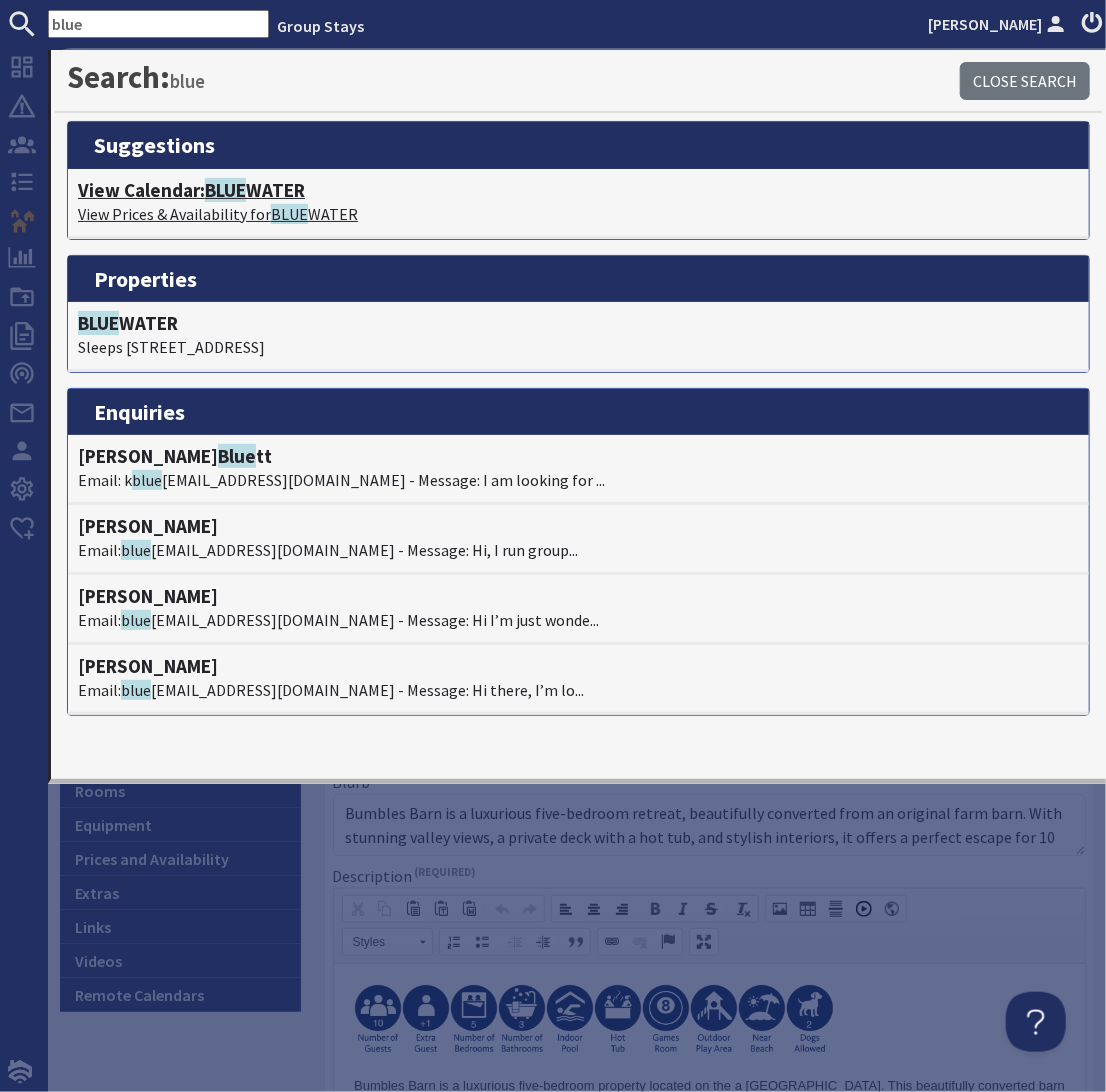 click on "BLUE" 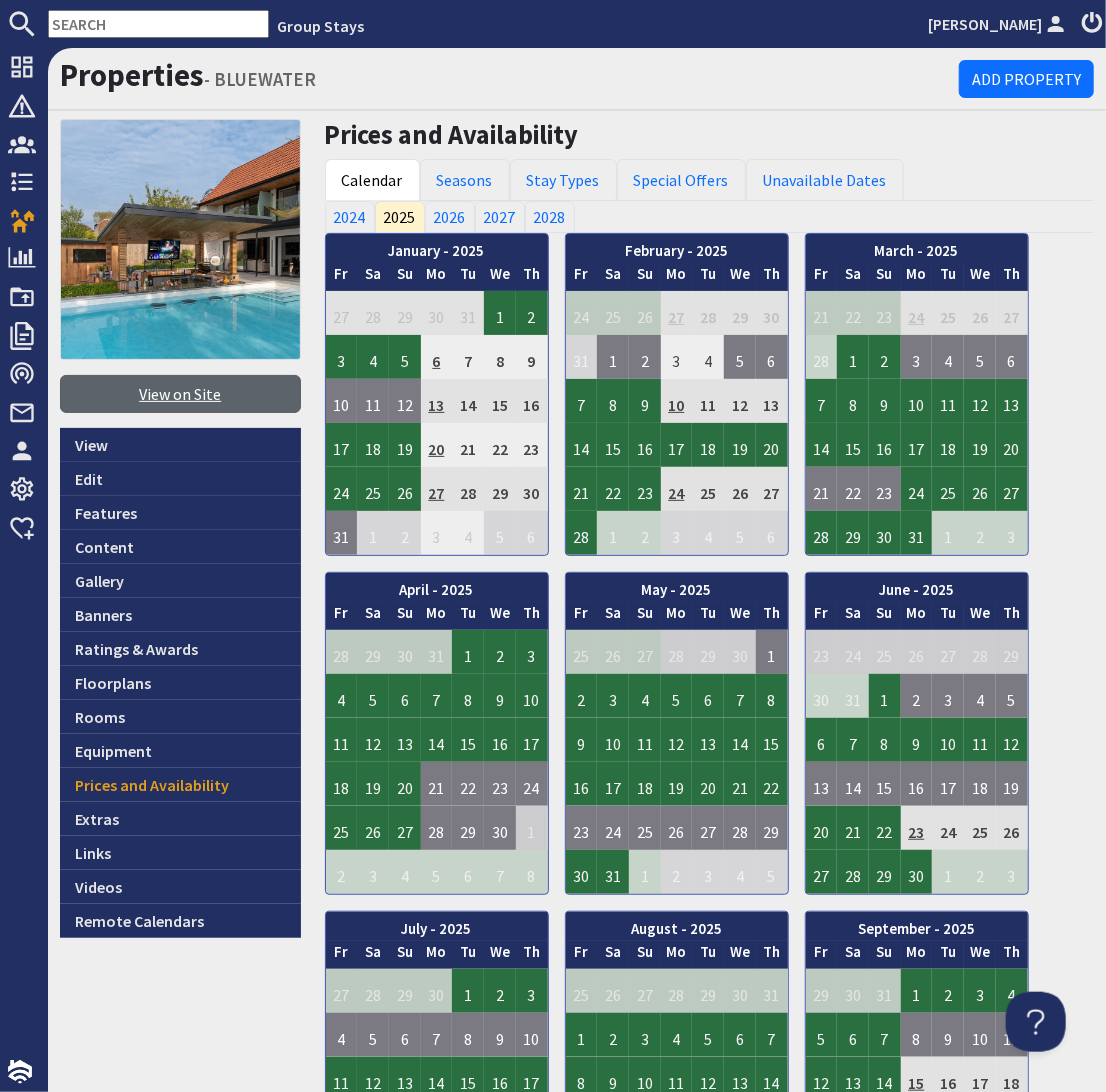 scroll, scrollTop: 0, scrollLeft: 0, axis: both 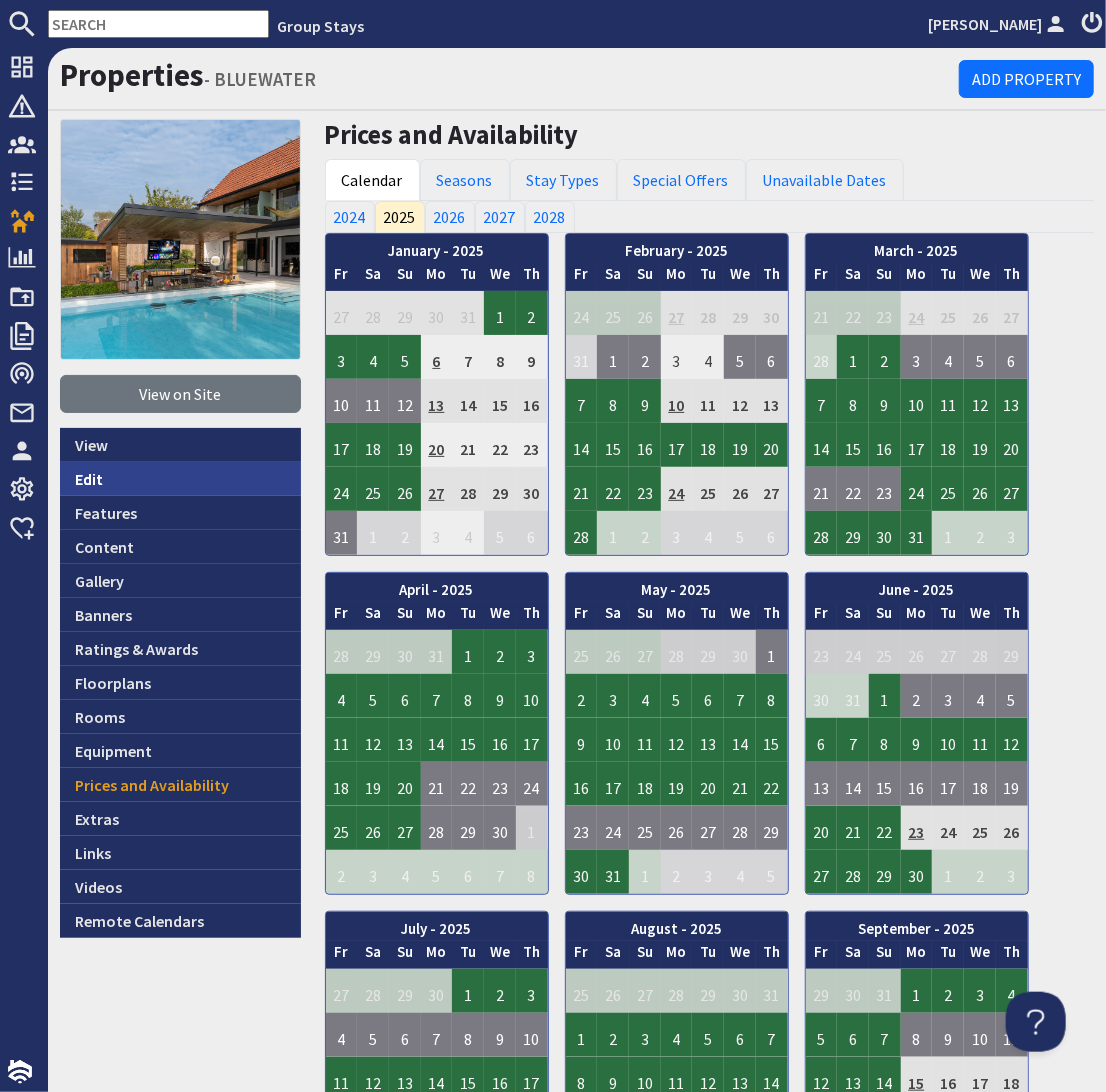 click on "Edit" at bounding box center (180, 479) 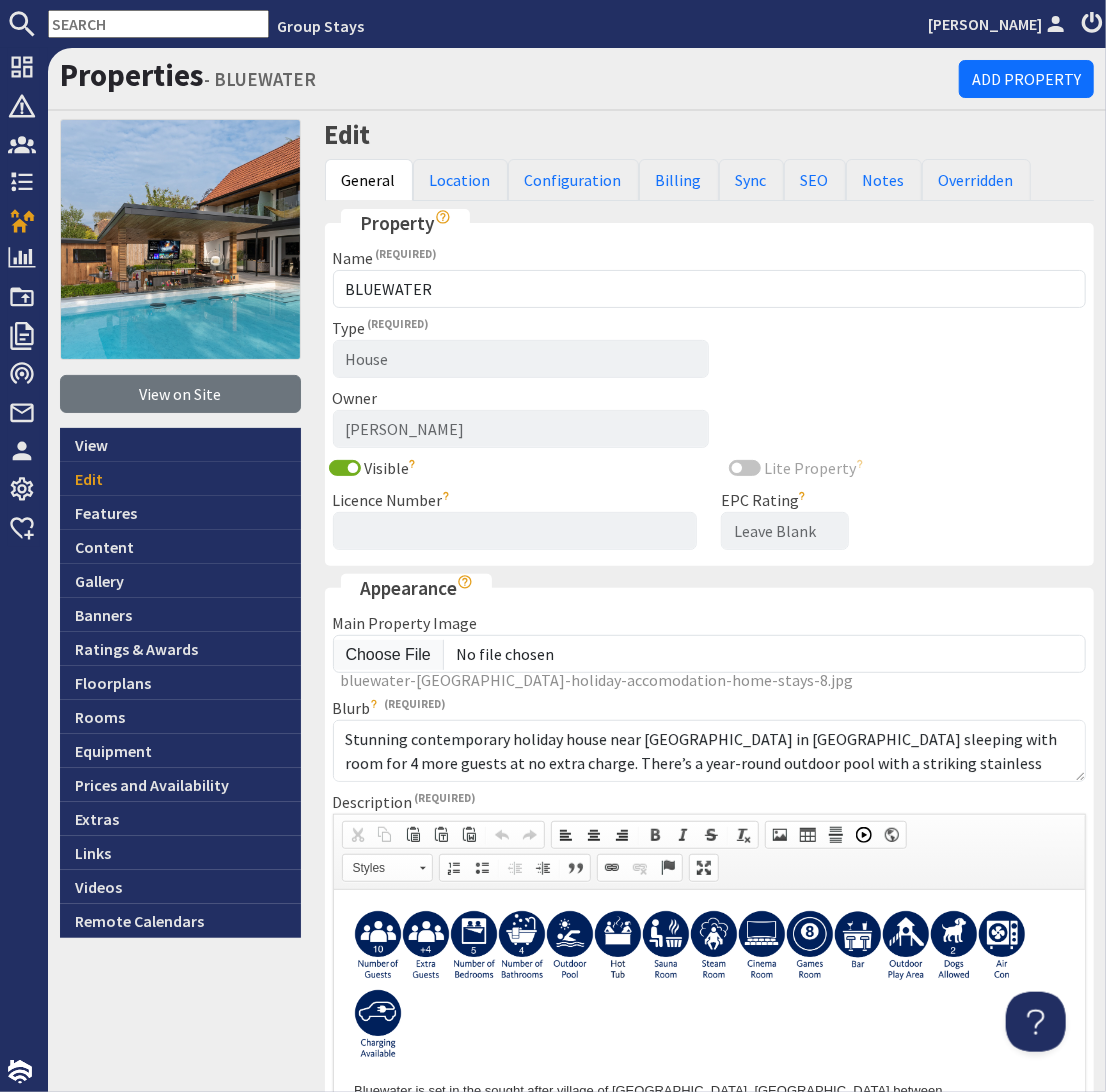 scroll, scrollTop: 0, scrollLeft: 0, axis: both 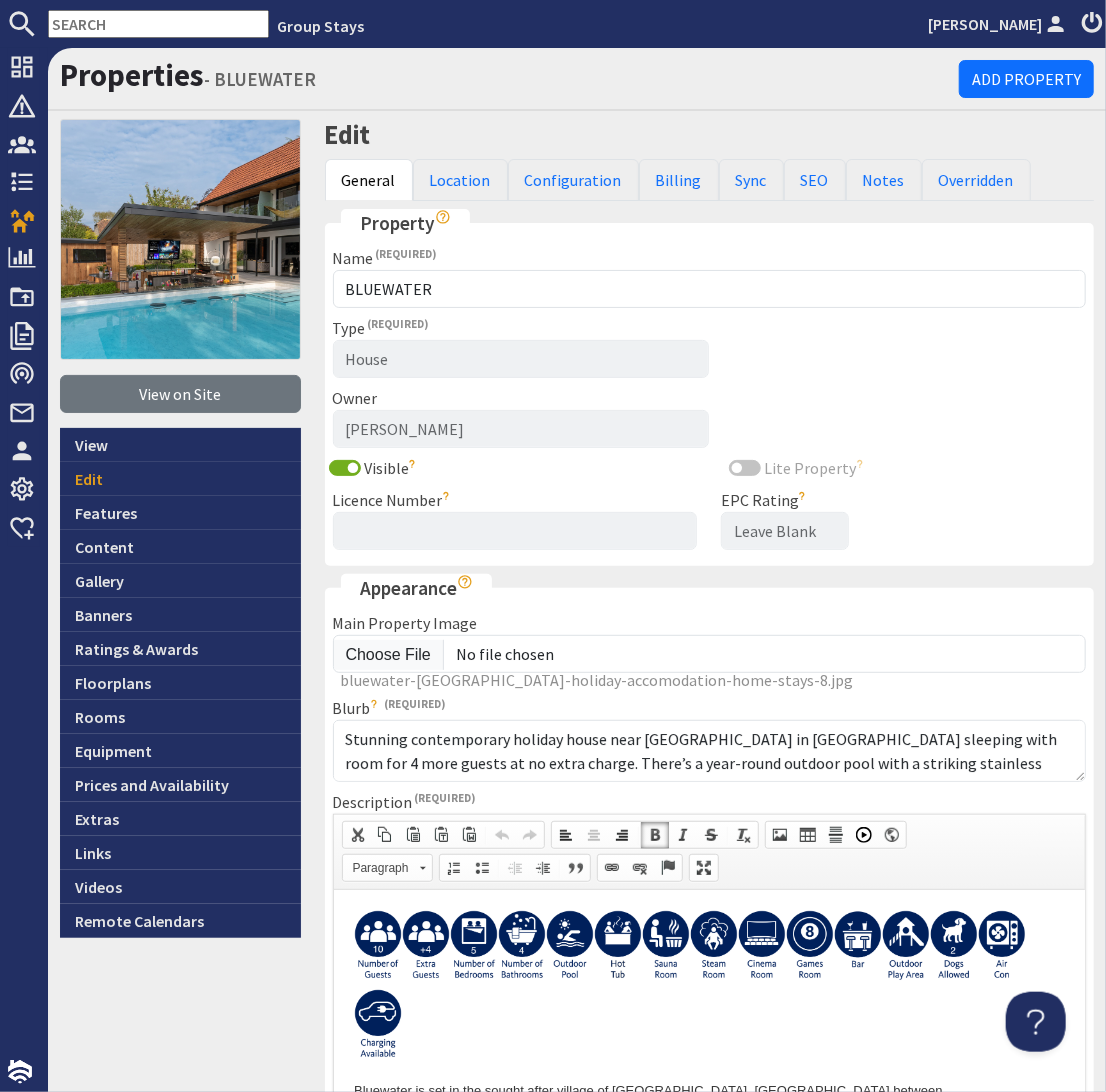 click at bounding box center (905, 945) 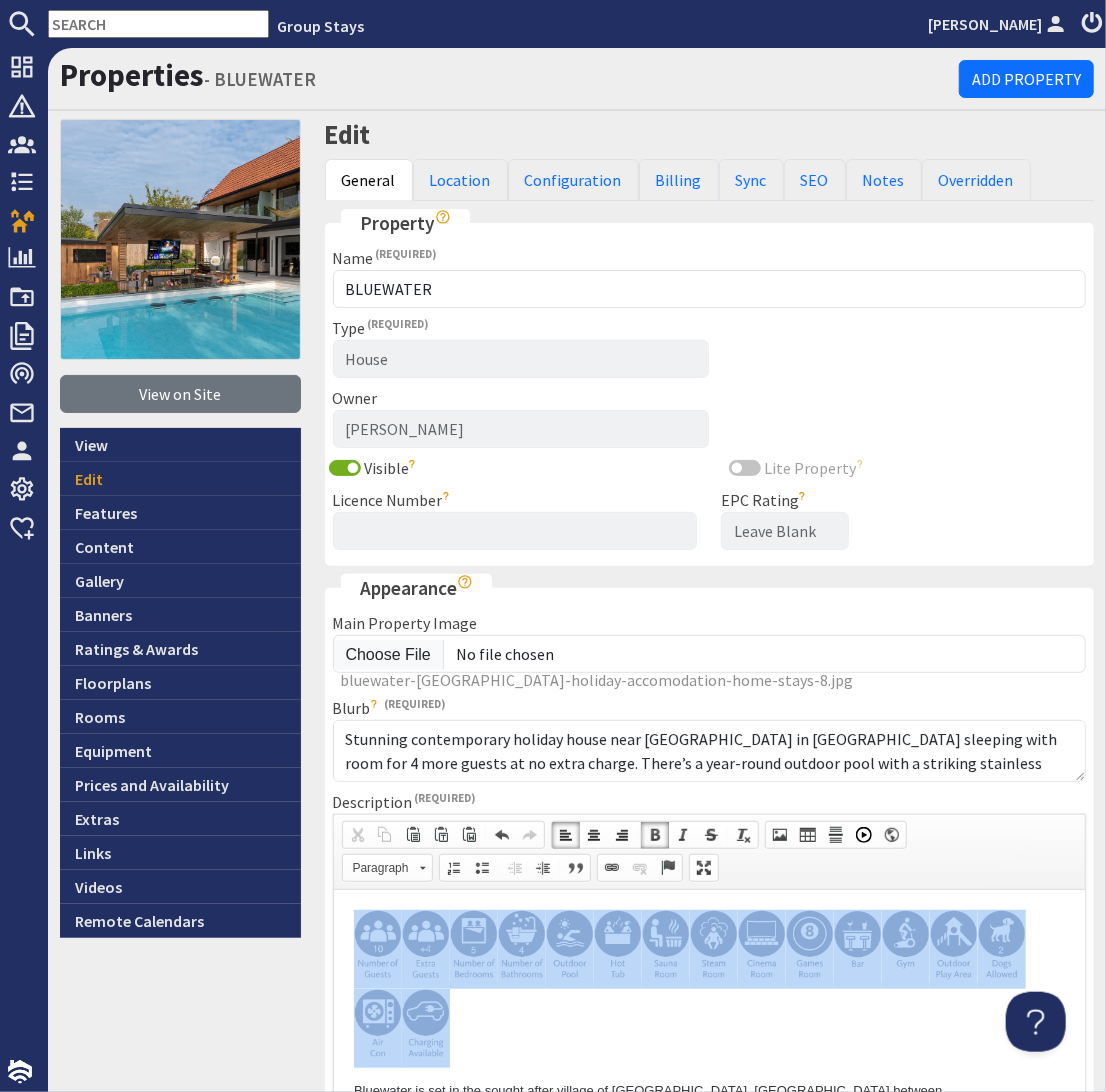 drag, startPoint x: 495, startPoint y: 1039, endPoint x: 360, endPoint y: 933, distance: 171.64207 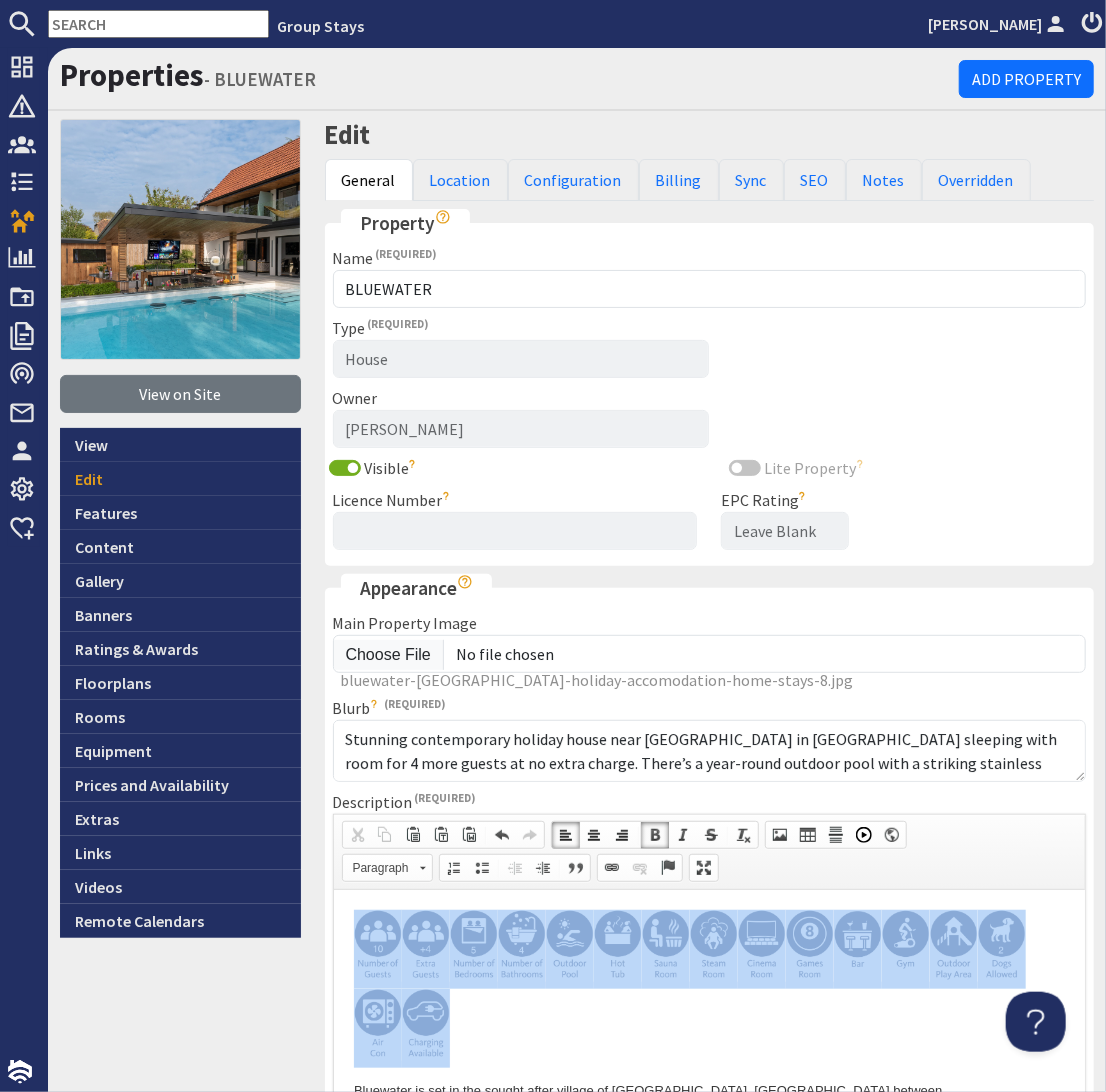 click on "​​​​​​​" at bounding box center [709, 988] 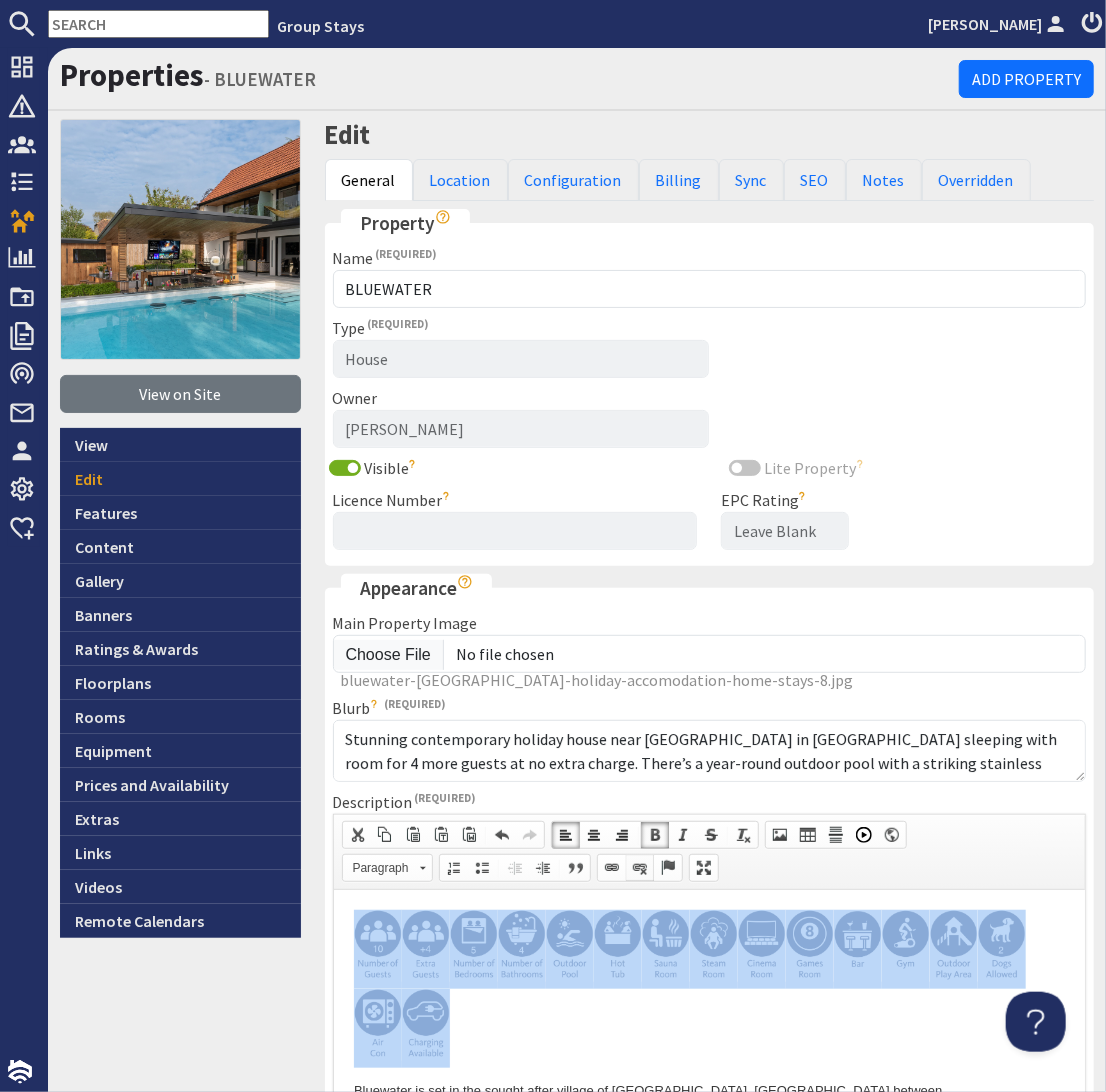 click at bounding box center (640, 868) 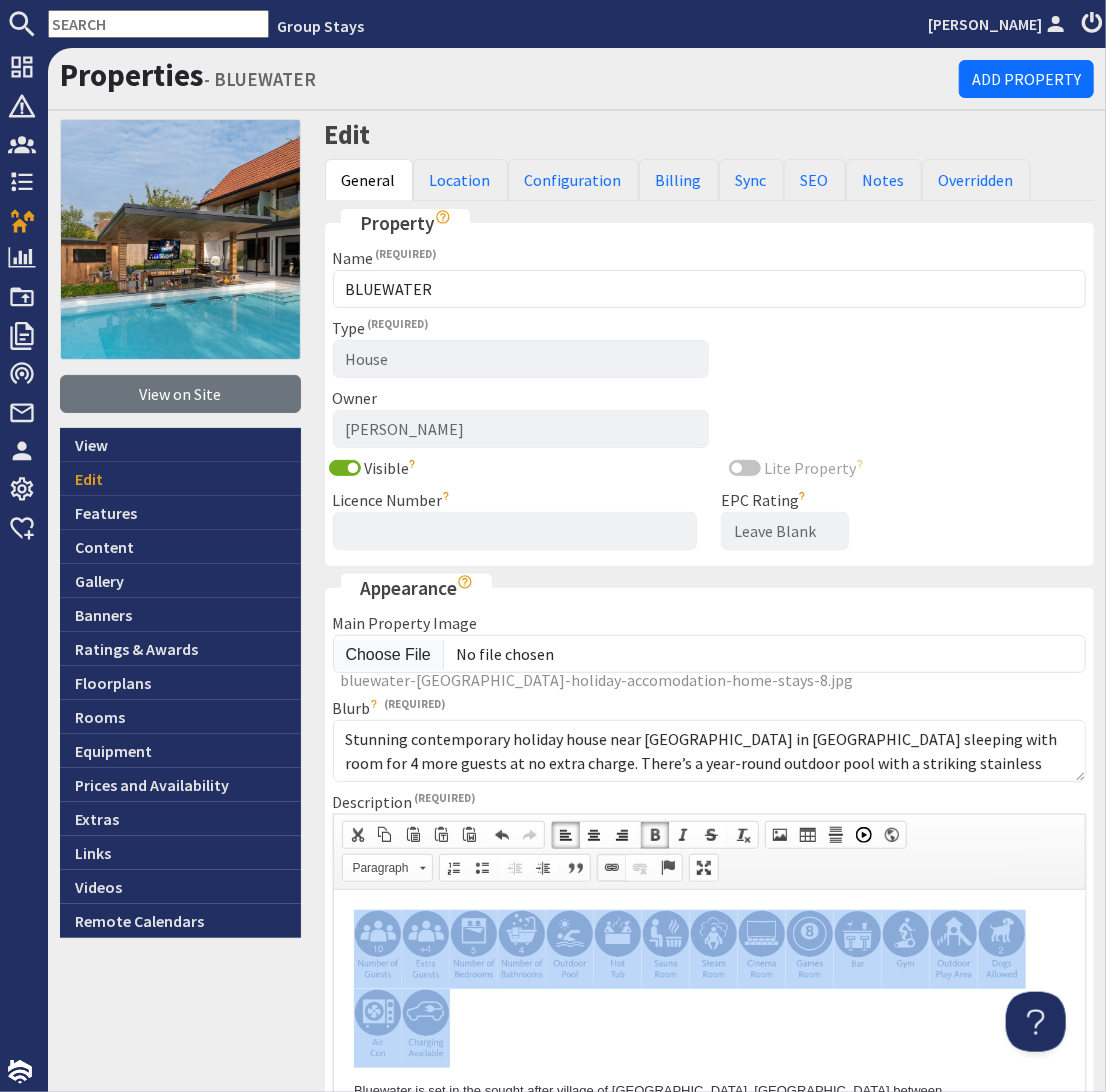click at bounding box center (612, 868) 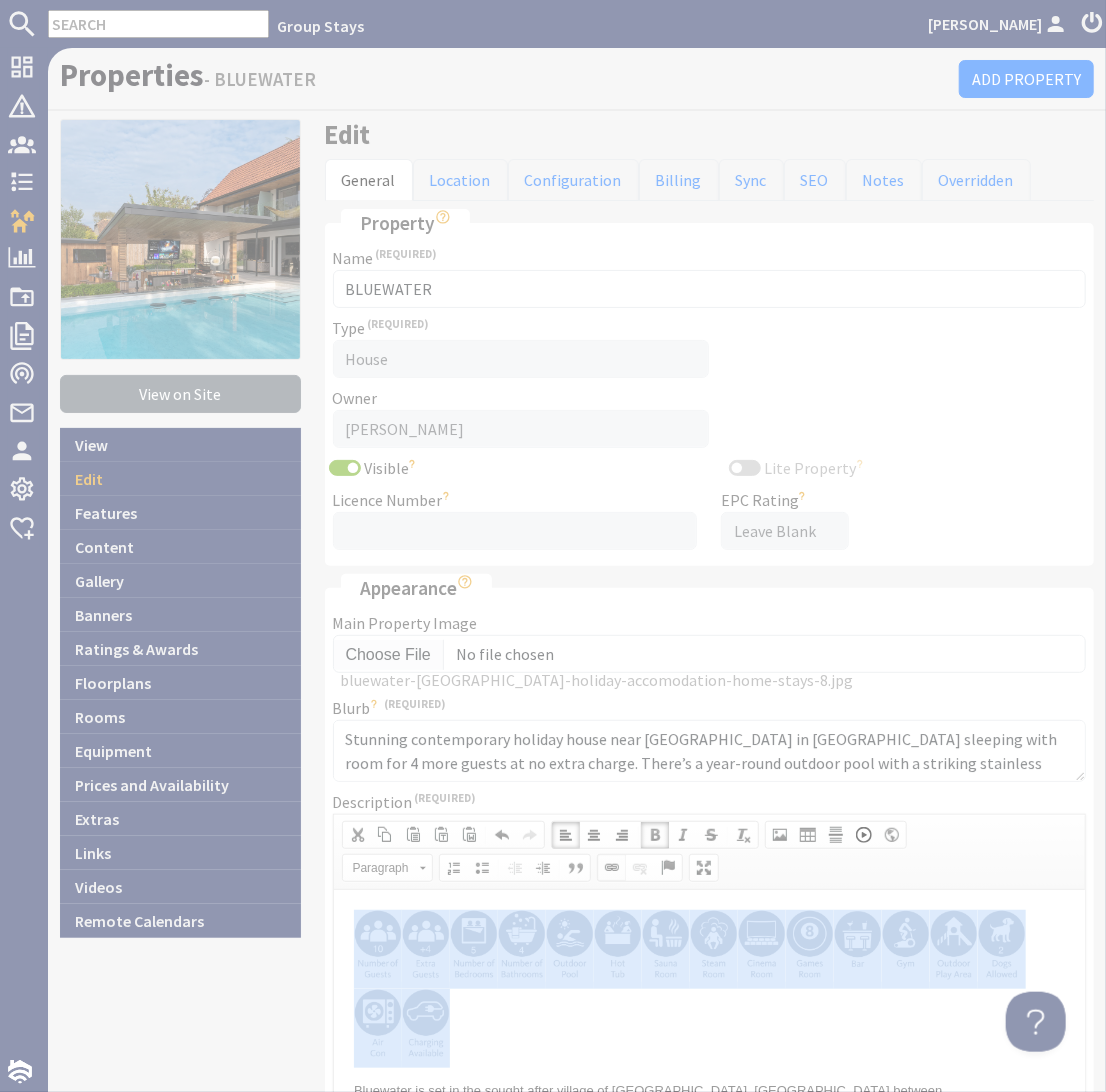 select on "zioncontentpage" 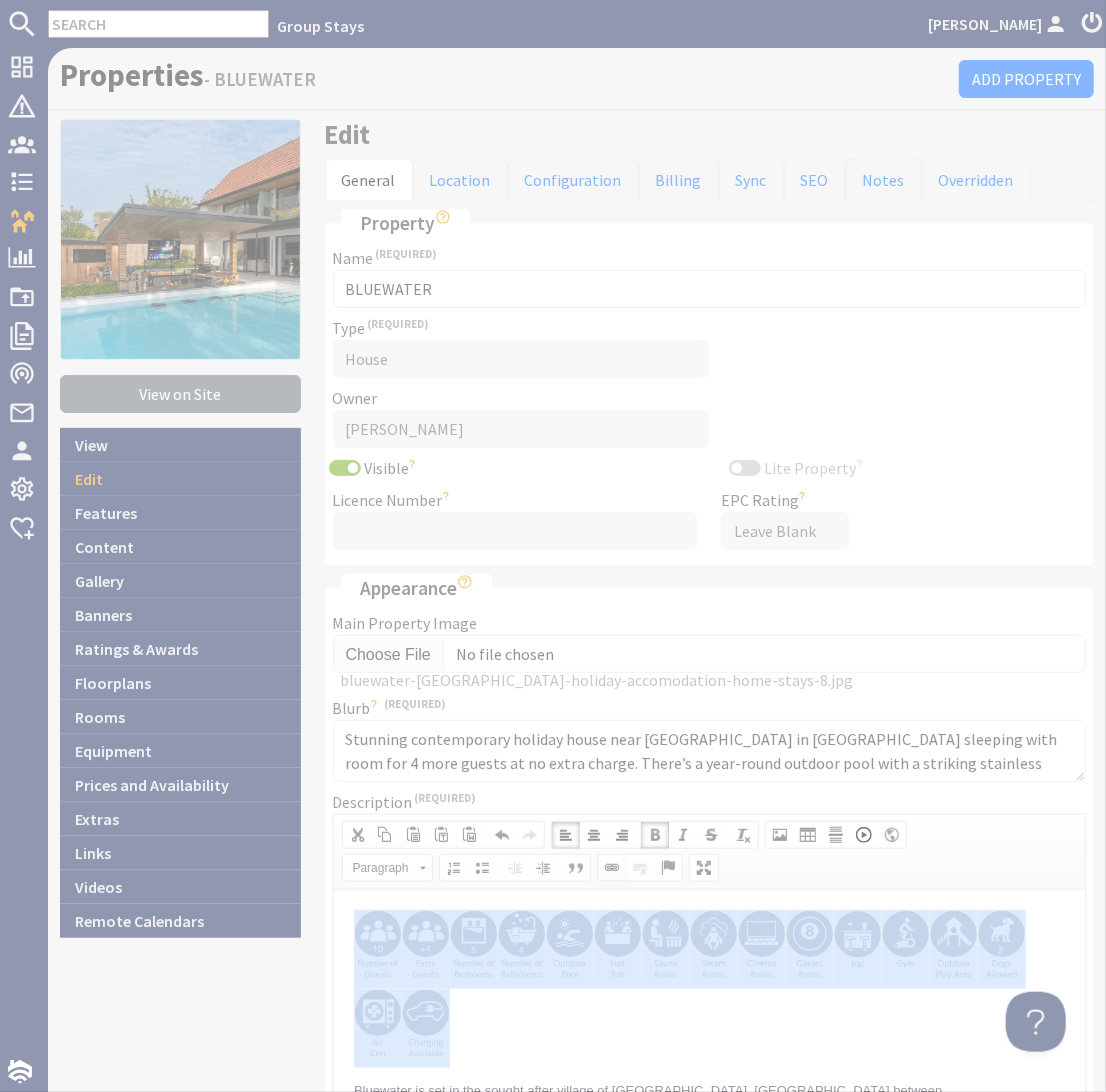 scroll, scrollTop: 0, scrollLeft: 0, axis: both 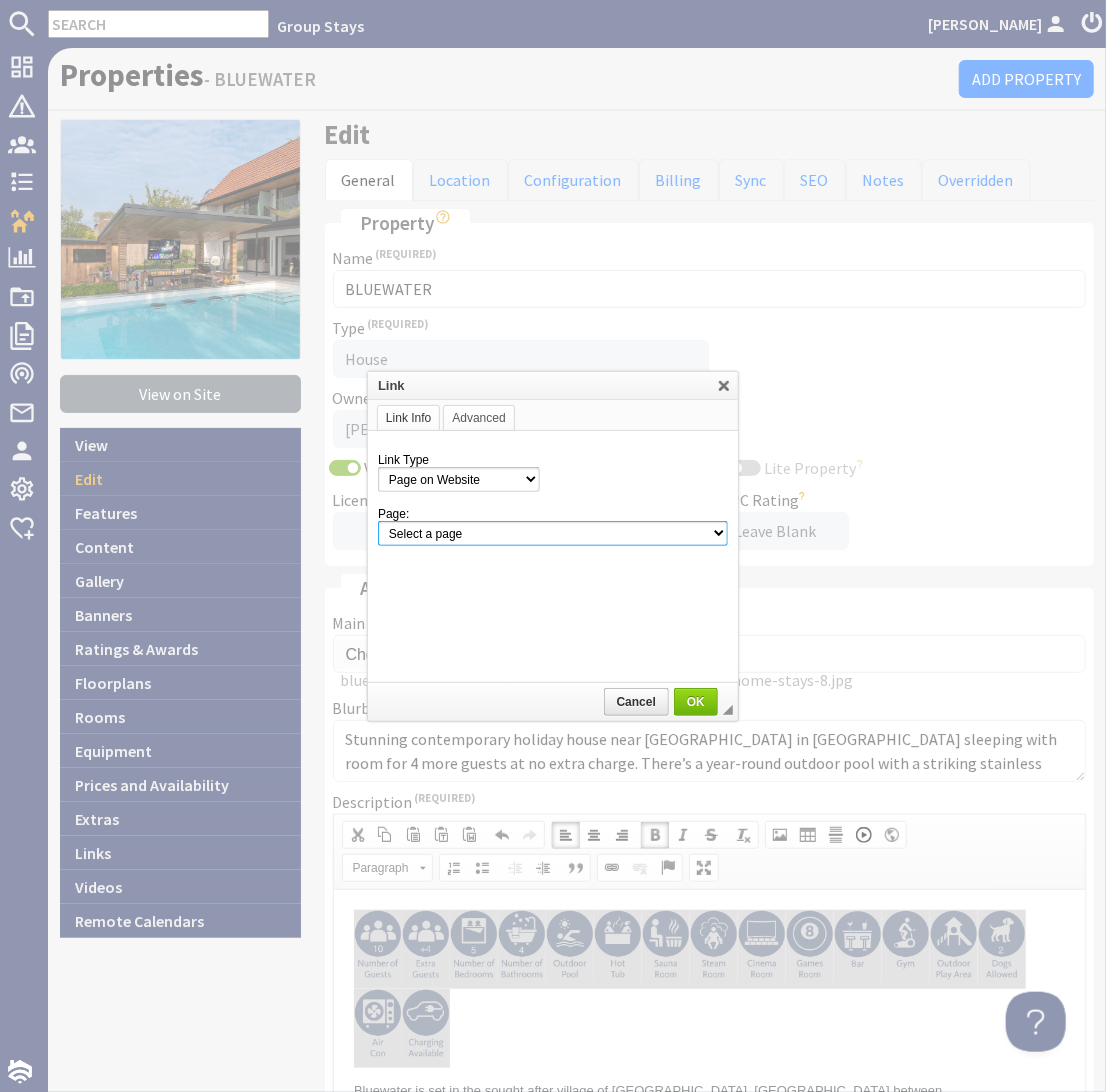 click on "Select a page  Homepage  Content Page ·  About Us ·  [GEOGRAPHIC_DATA] 20 - Access Statement ·  [PERSON_NAME][GEOGRAPHIC_DATA] - Access Statement ·  Beyond The [PERSON_NAME] Access Statement ·  Big Holiday Homes and Cottages with Hot Tubs ·  Blushings Barn - Access Statement ·  Cancellations and Charges ·  [PERSON_NAME] 20 - Access Statement ·  Coat Barn - Access Statement ·  Cockercombe - Access Statement ·  Complaints Procedure ·  Cottages for Large Groups in [GEOGRAPHIC_DATA], [GEOGRAPHIC_DATA], [GEOGRAPHIC_DATA], [GEOGRAPHIC_DATA], [GEOGRAPHIC_DATA] ·  Croftview - Access Statement ·  [GEOGRAPHIC_DATA] - Access Statement ·  [GEOGRAPHIC_DATA] - Access Statement ·  Discount Code 'EarlyBird150' Terms & Conditions ·  Discount Code 'Midweek Sparkle' Terms & Conditions ·  Discount Code 'Summer200' Terms & Conditions ·  Dog Friendly Holidays for Large Groups ·  Dreamdays - Access Statement ·  Electric Vehicle Charging at Holiday Homes ·  [GEOGRAPHIC_DATA] - Access Statement ·  [GEOGRAPHIC_DATA] - Access Statement ·  Frog Street - Access Statement  Contact Page" at bounding box center [553, 533] 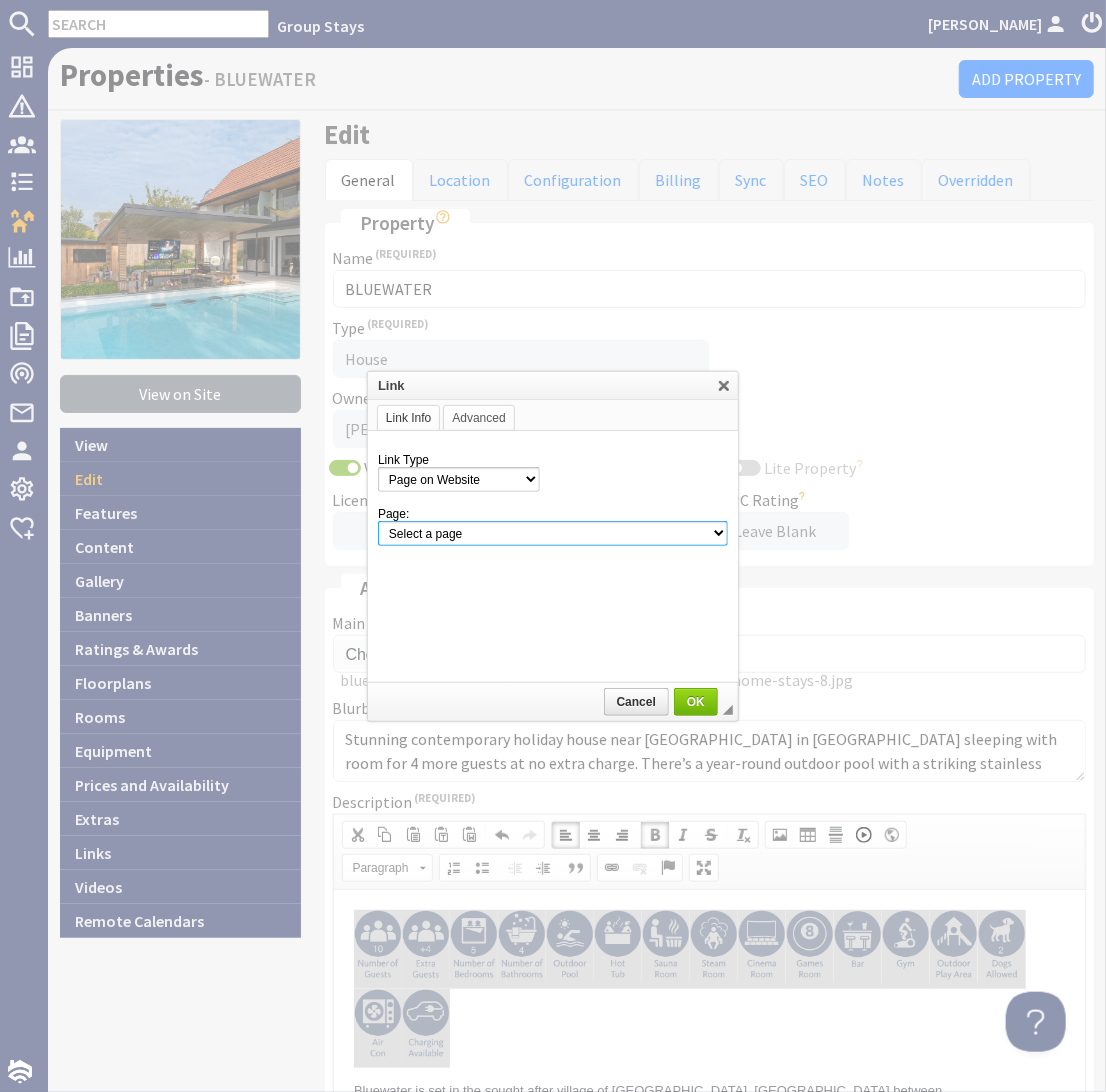 select on "property!bluewater-9" 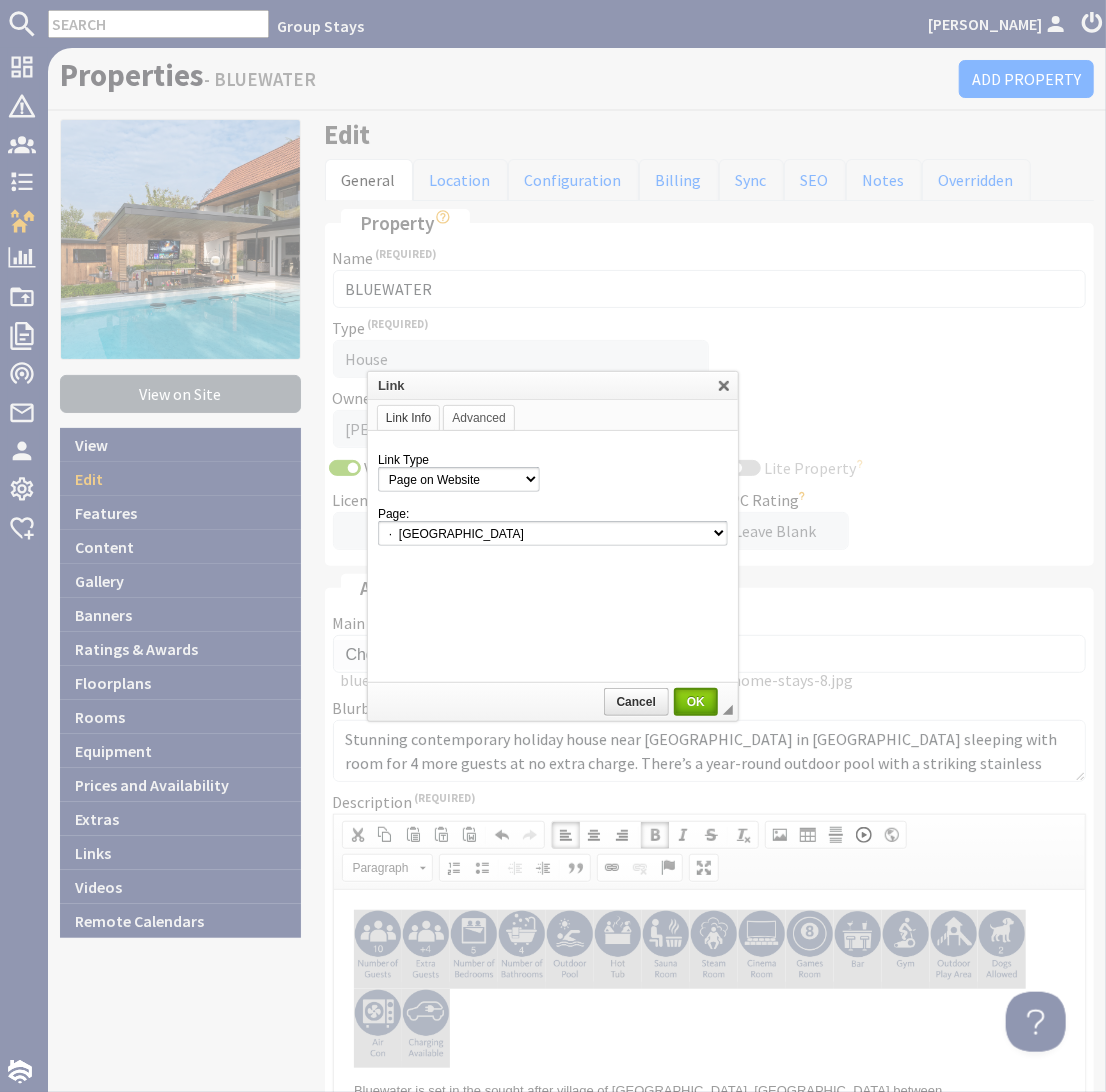 drag, startPoint x: 696, startPoint y: 701, endPoint x: 693, endPoint y: 719, distance: 18.248287 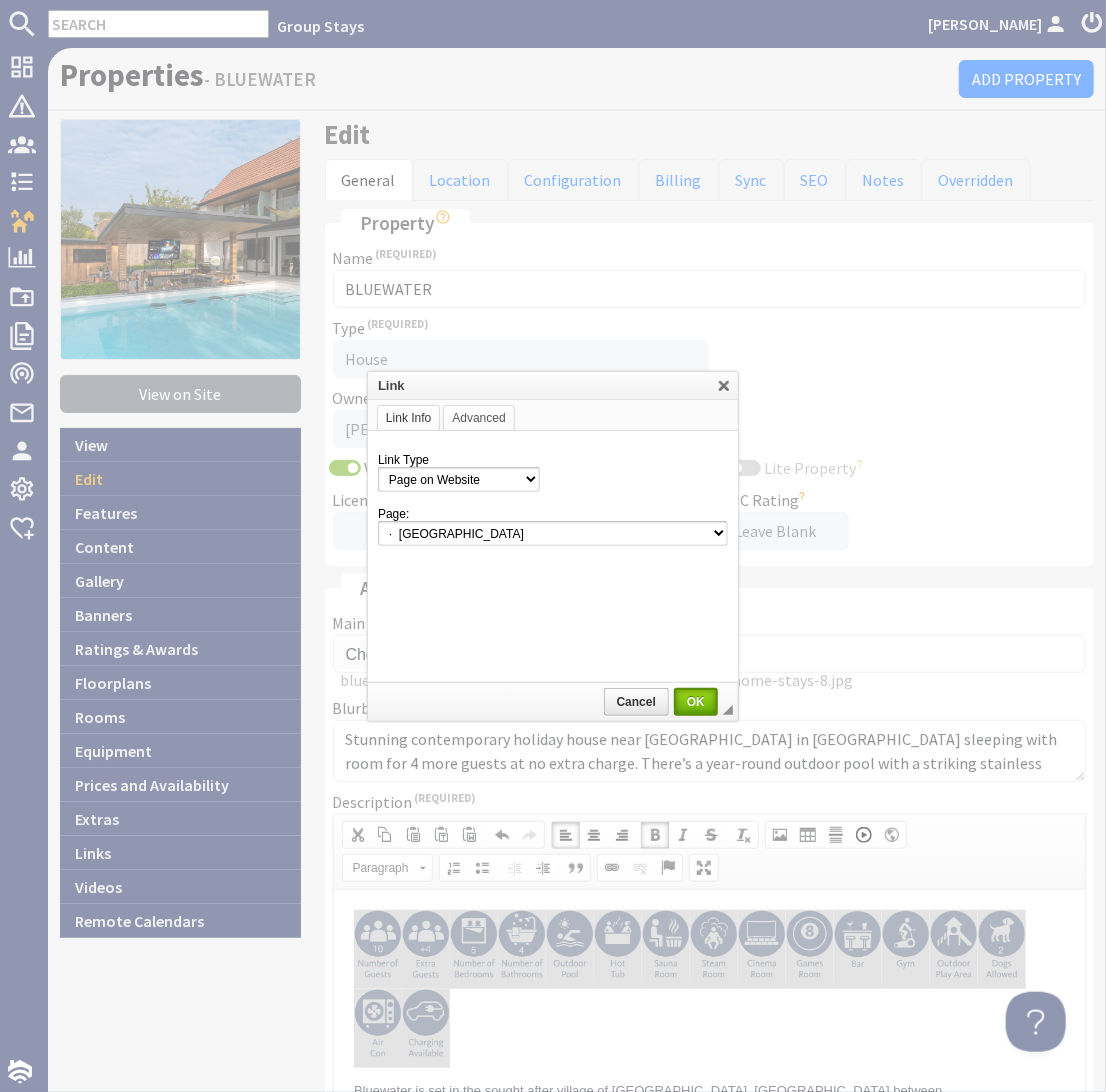 click on "OK" at bounding box center [696, 702] 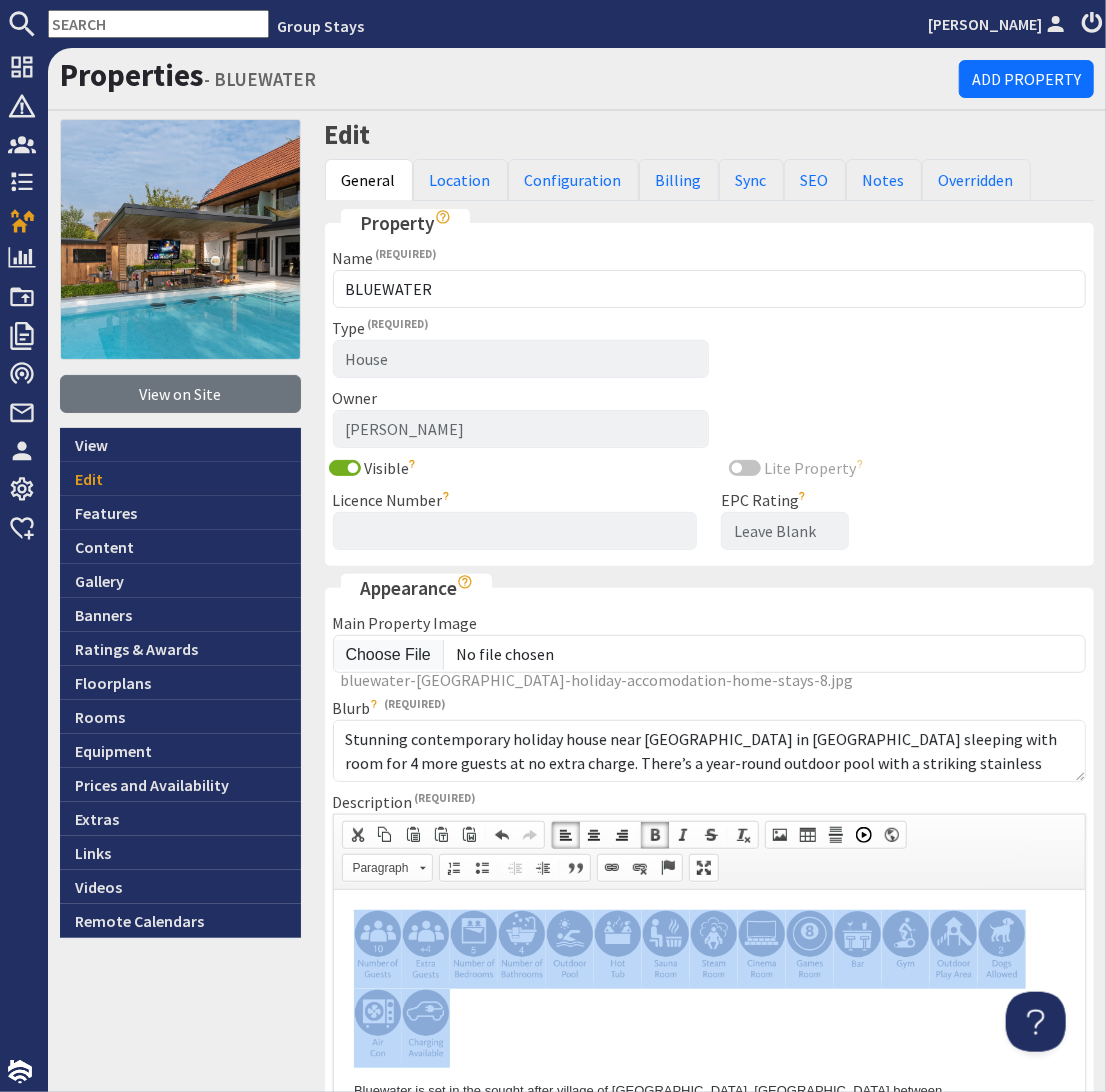click at bounding box center (709, 988) 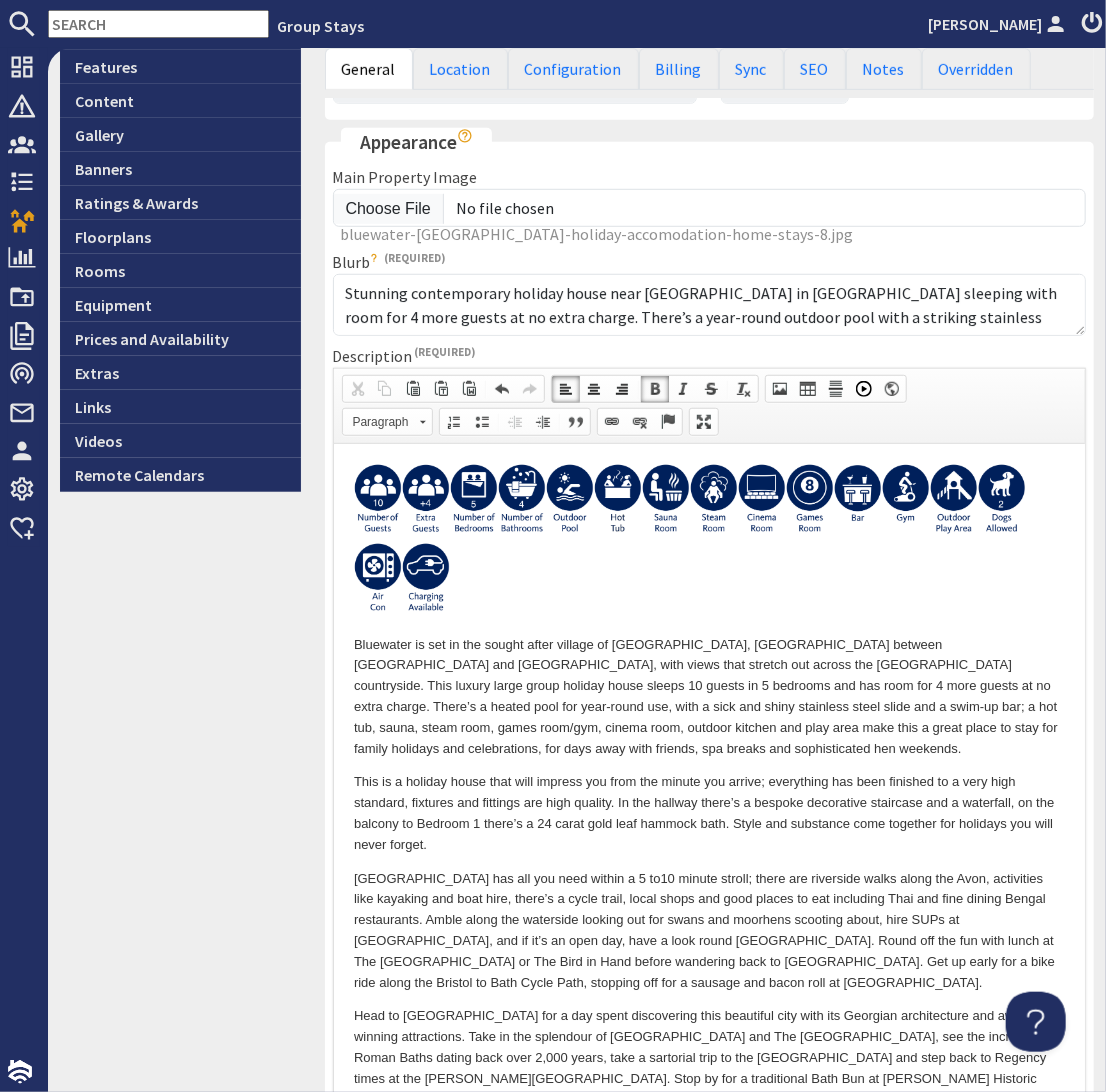 scroll, scrollTop: 1085, scrollLeft: 0, axis: vertical 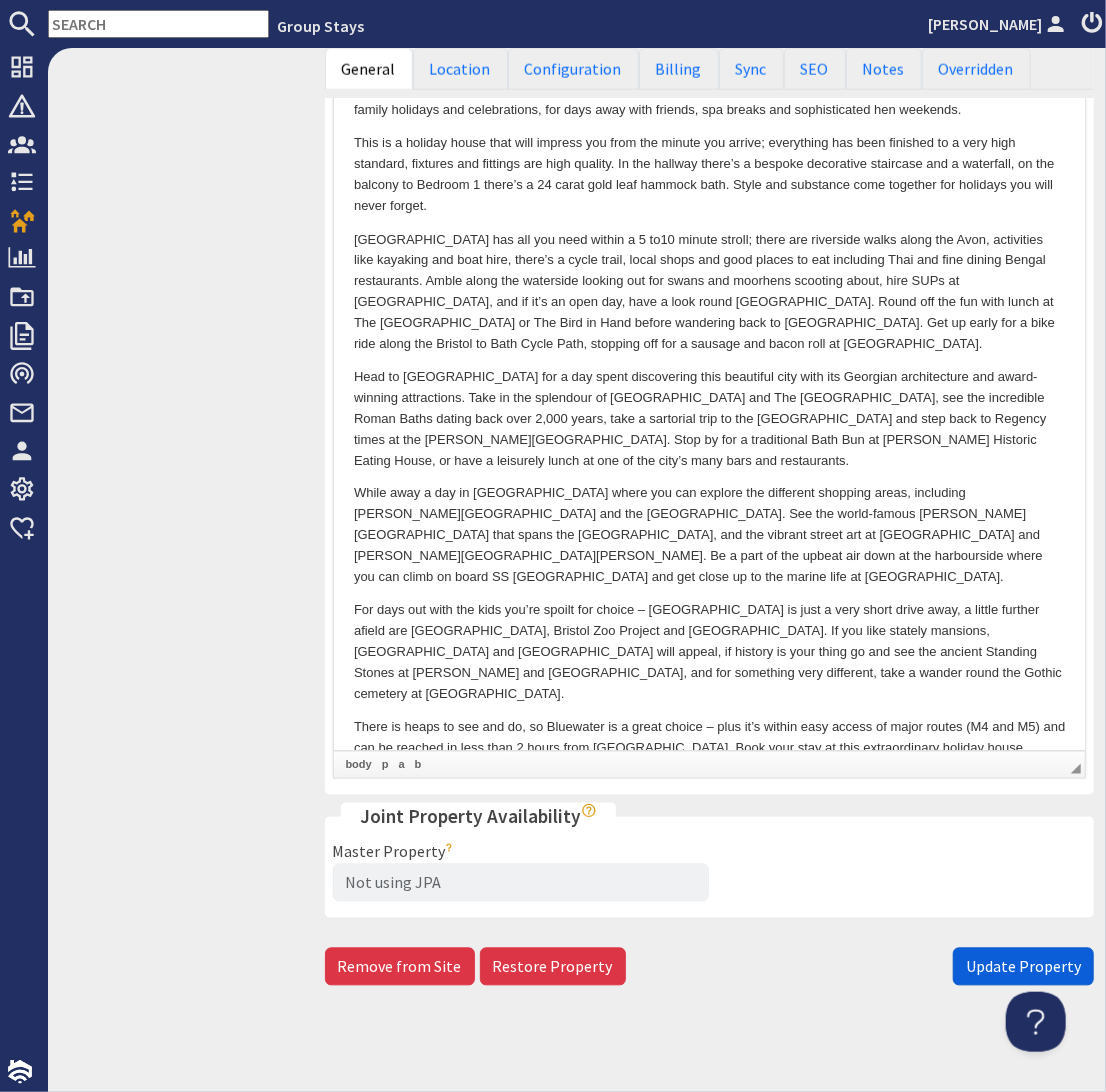 click on "Update Property" at bounding box center [1023, 967] 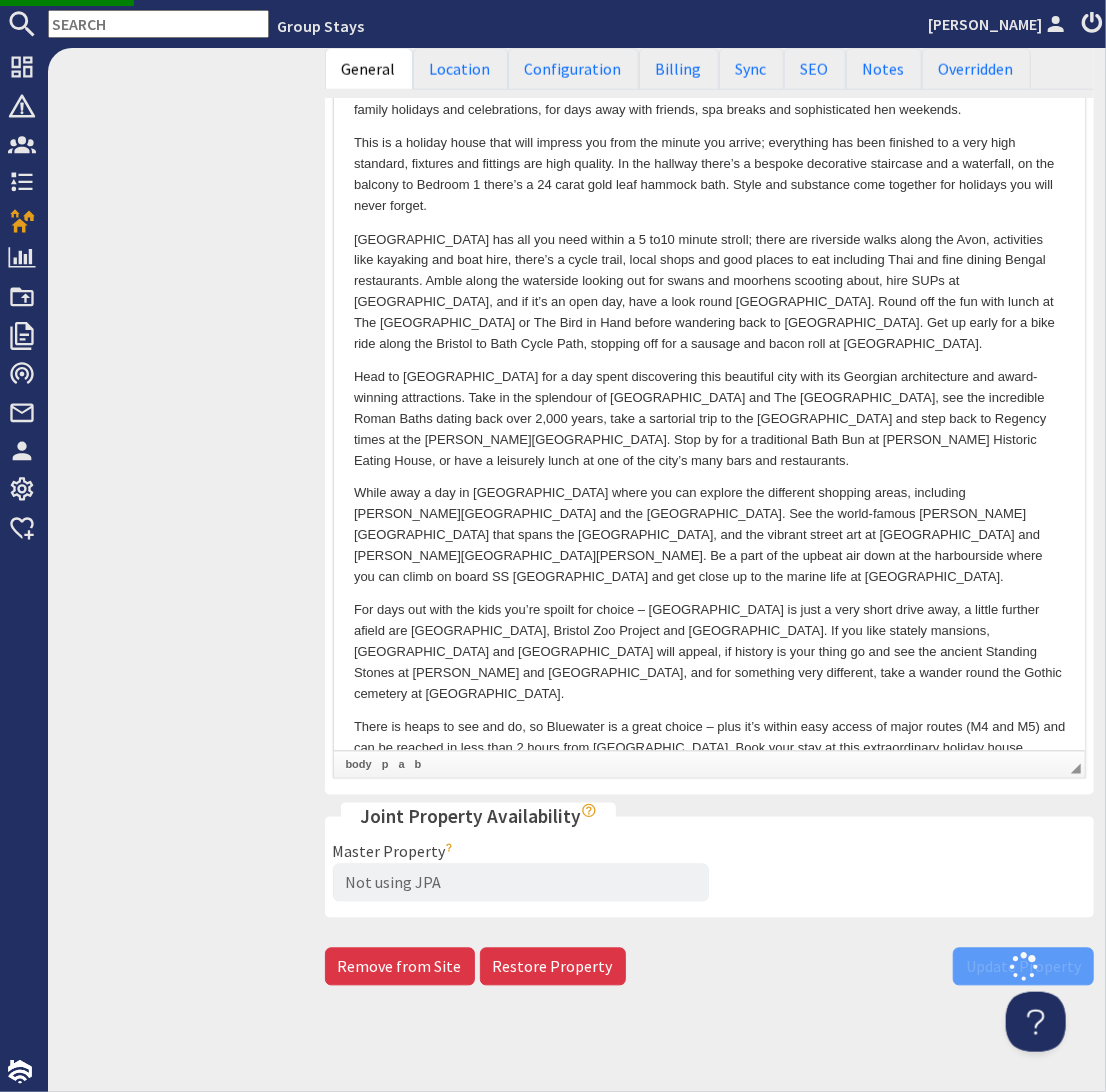 scroll, scrollTop: 0, scrollLeft: 0, axis: both 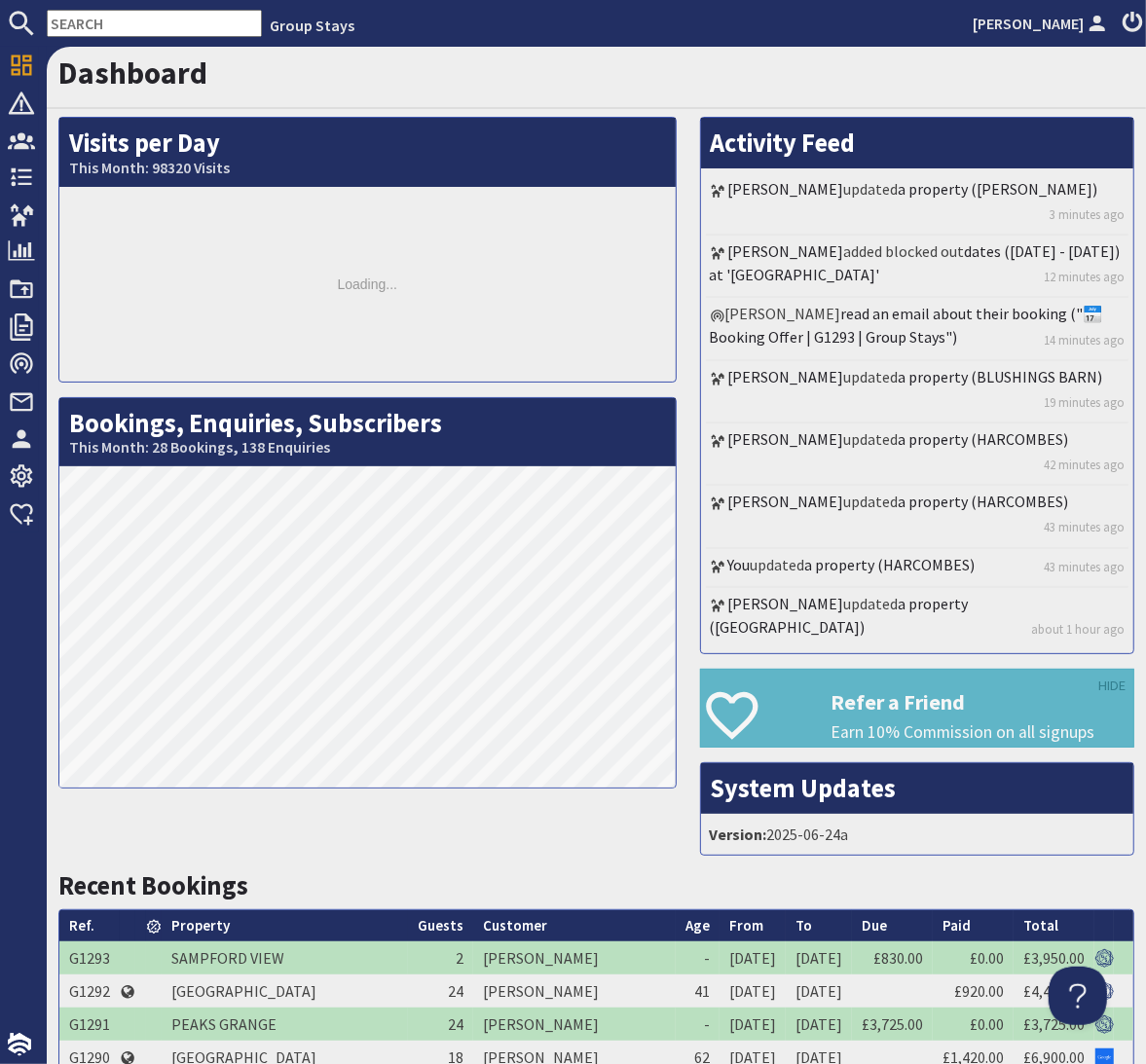 click at bounding box center [154, 23] 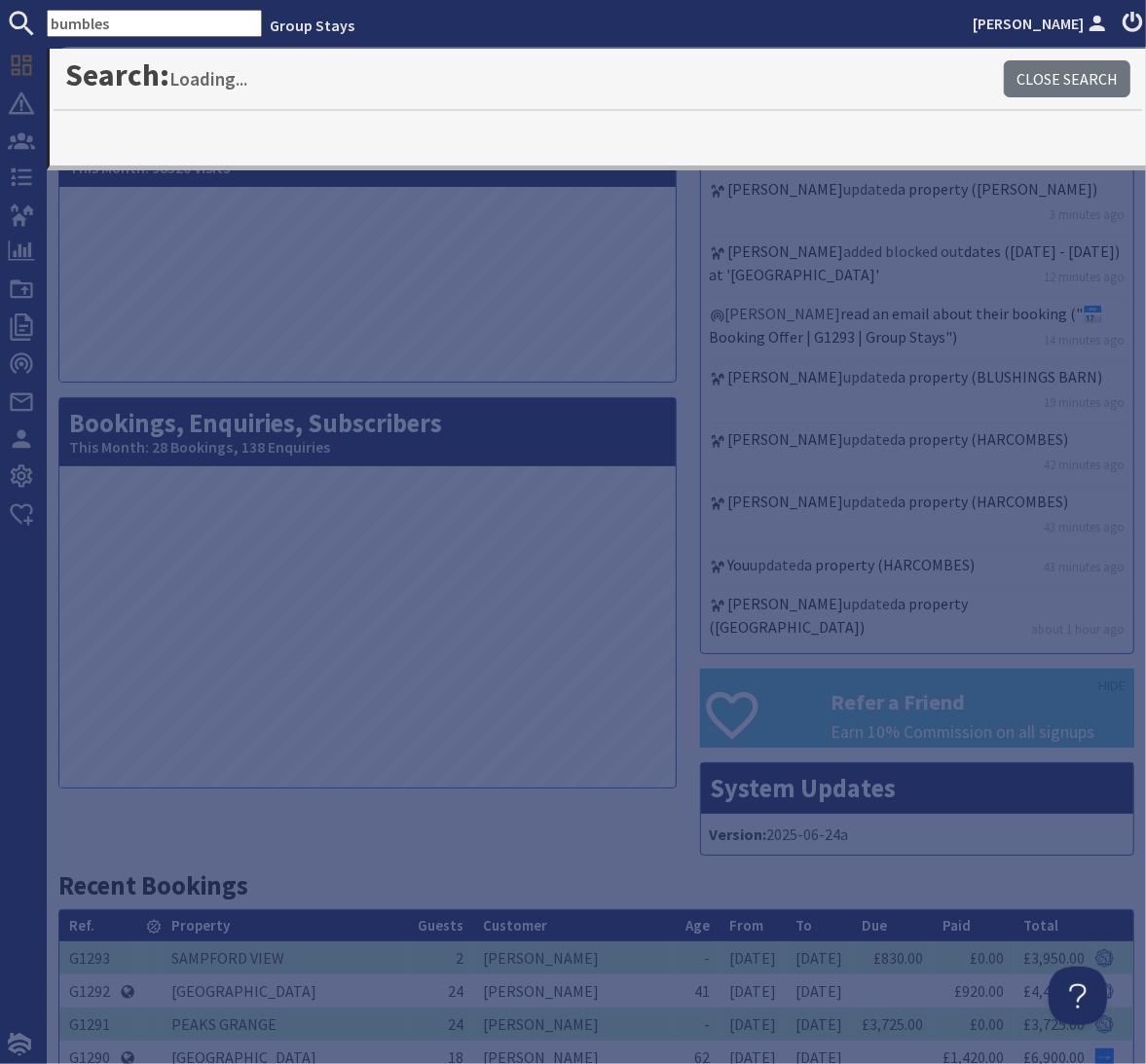 type on "bumbles" 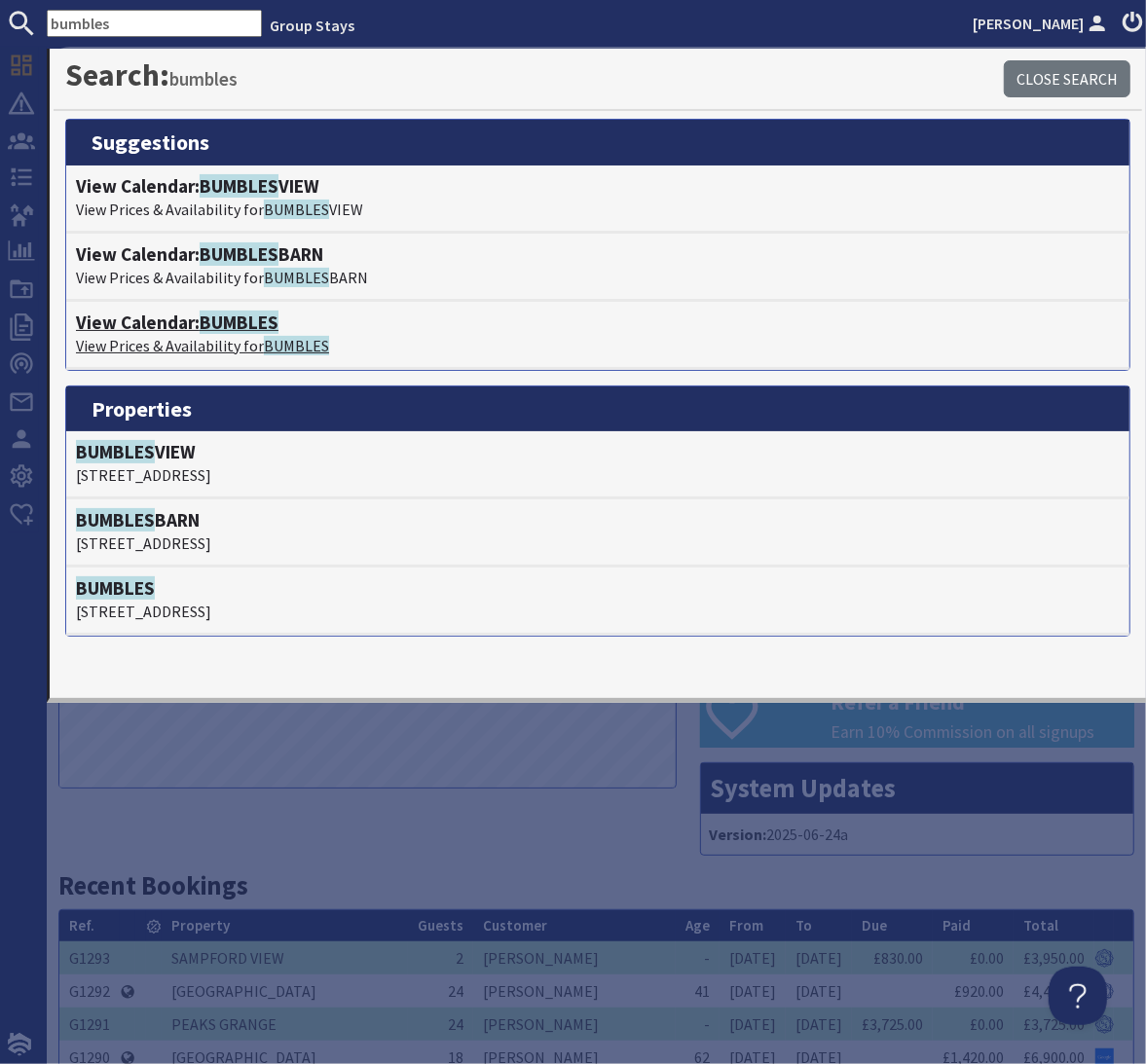 click on "BUMBLES" 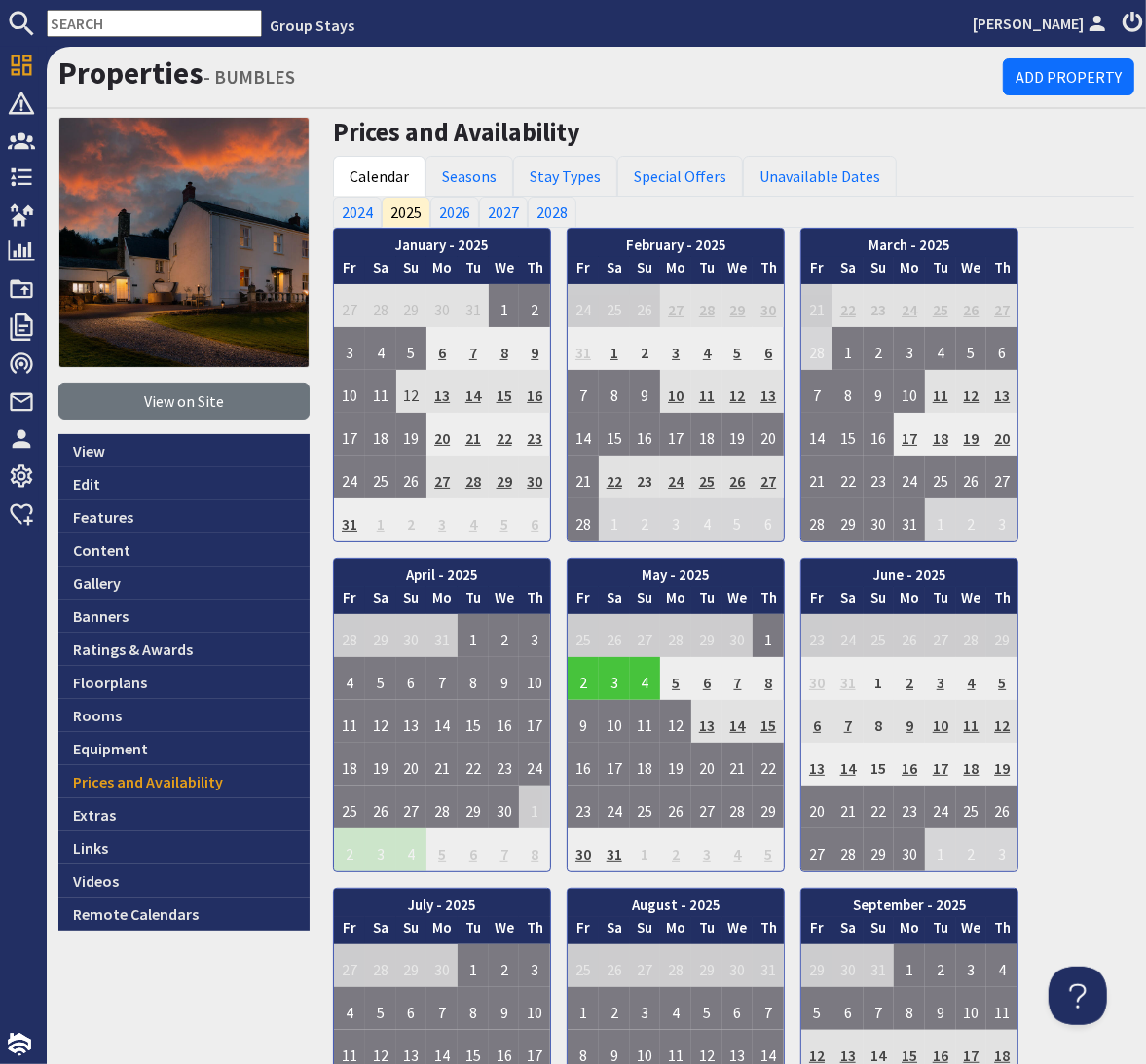 scroll, scrollTop: 0, scrollLeft: 0, axis: both 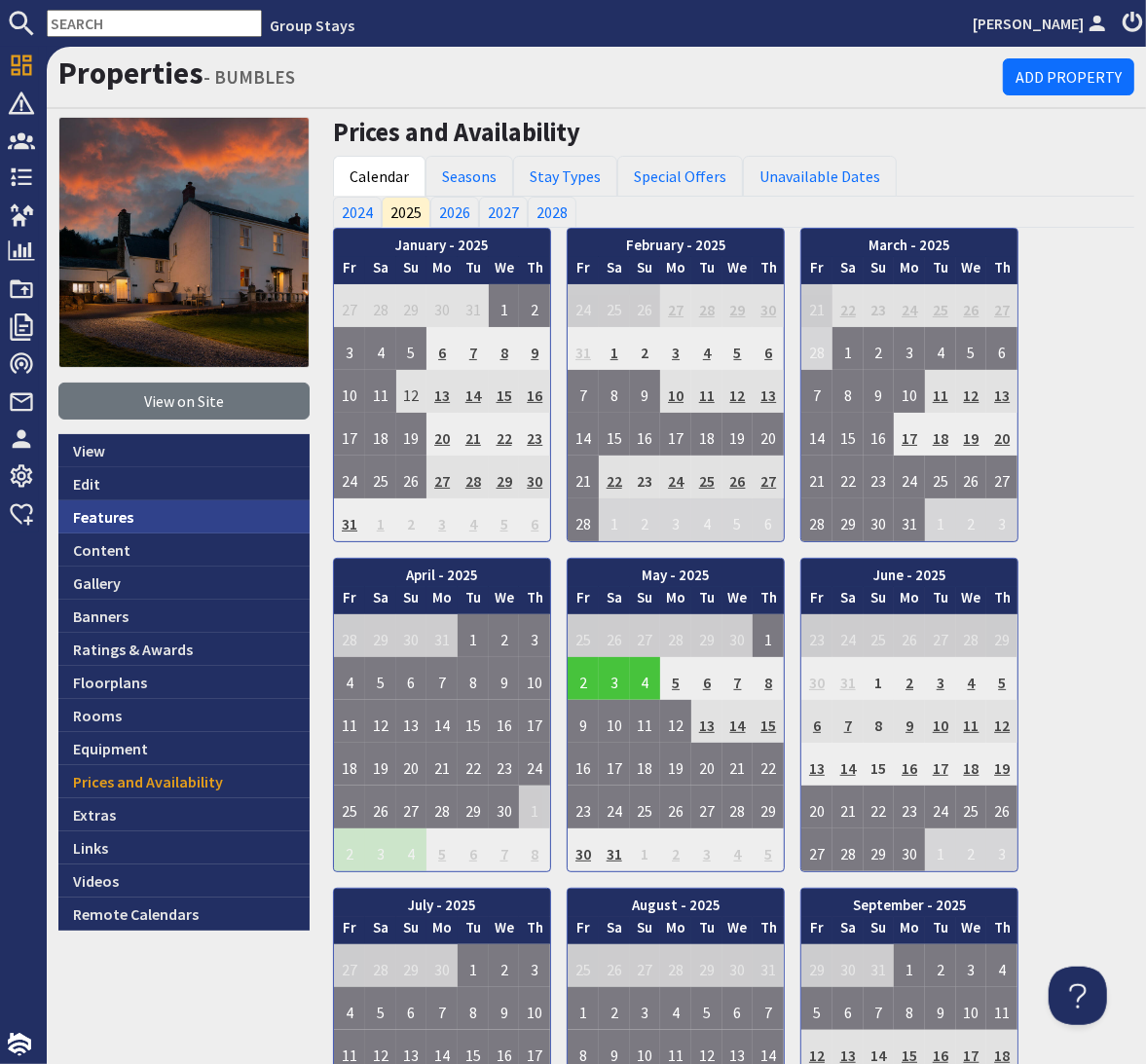 click on "Features" at bounding box center (184, 517) 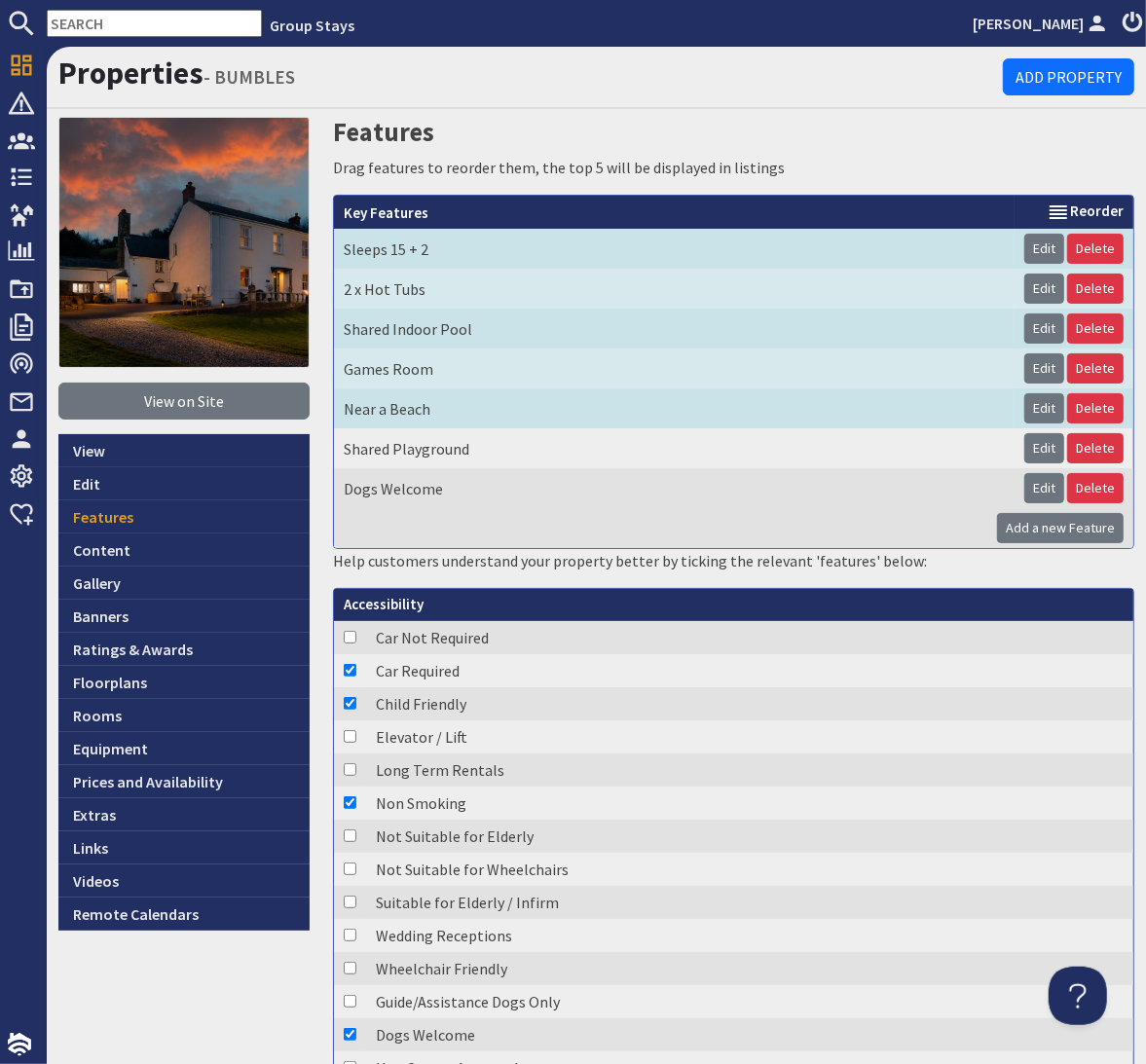 scroll, scrollTop: 0, scrollLeft: 0, axis: both 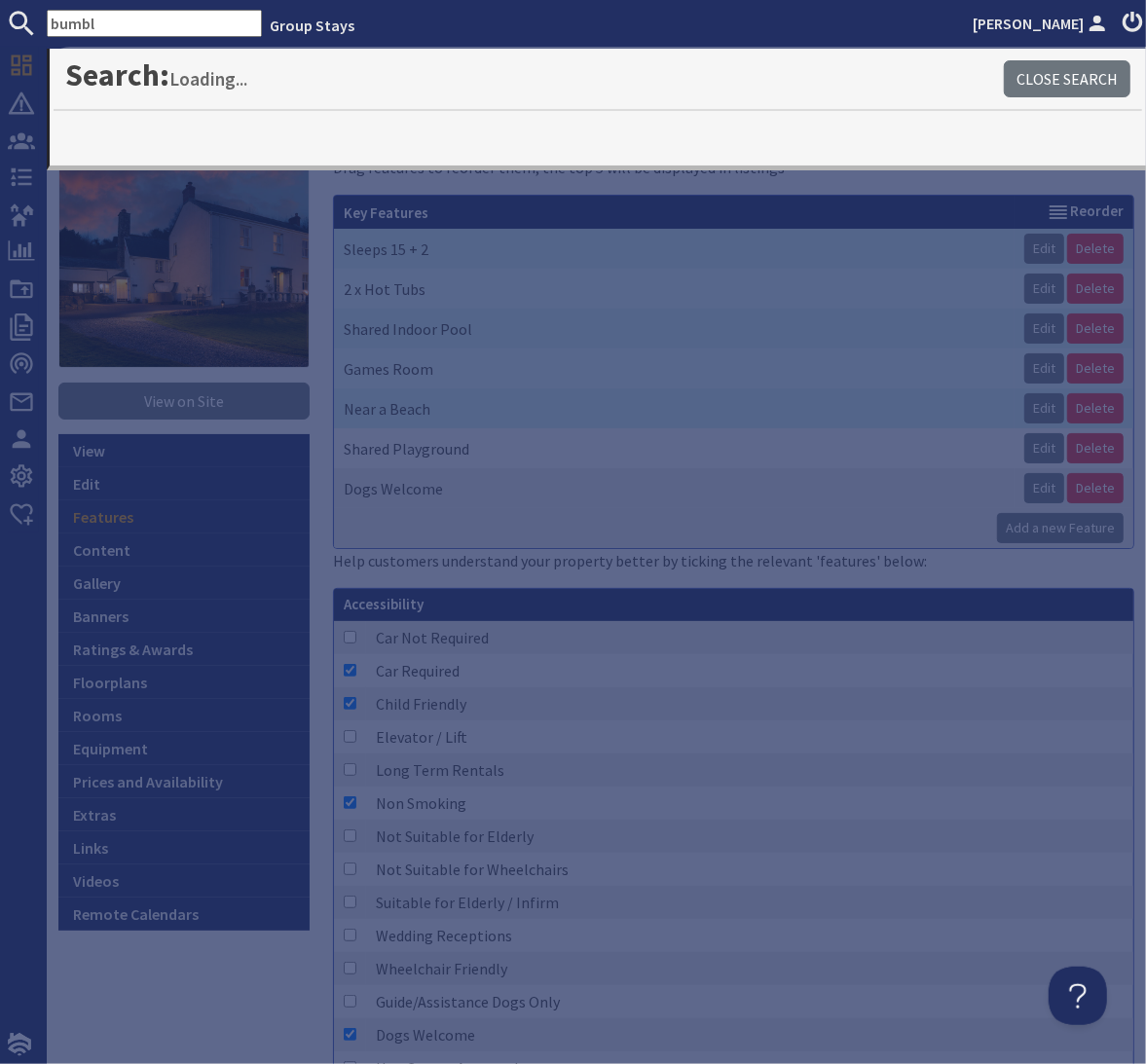 type on "bumbl" 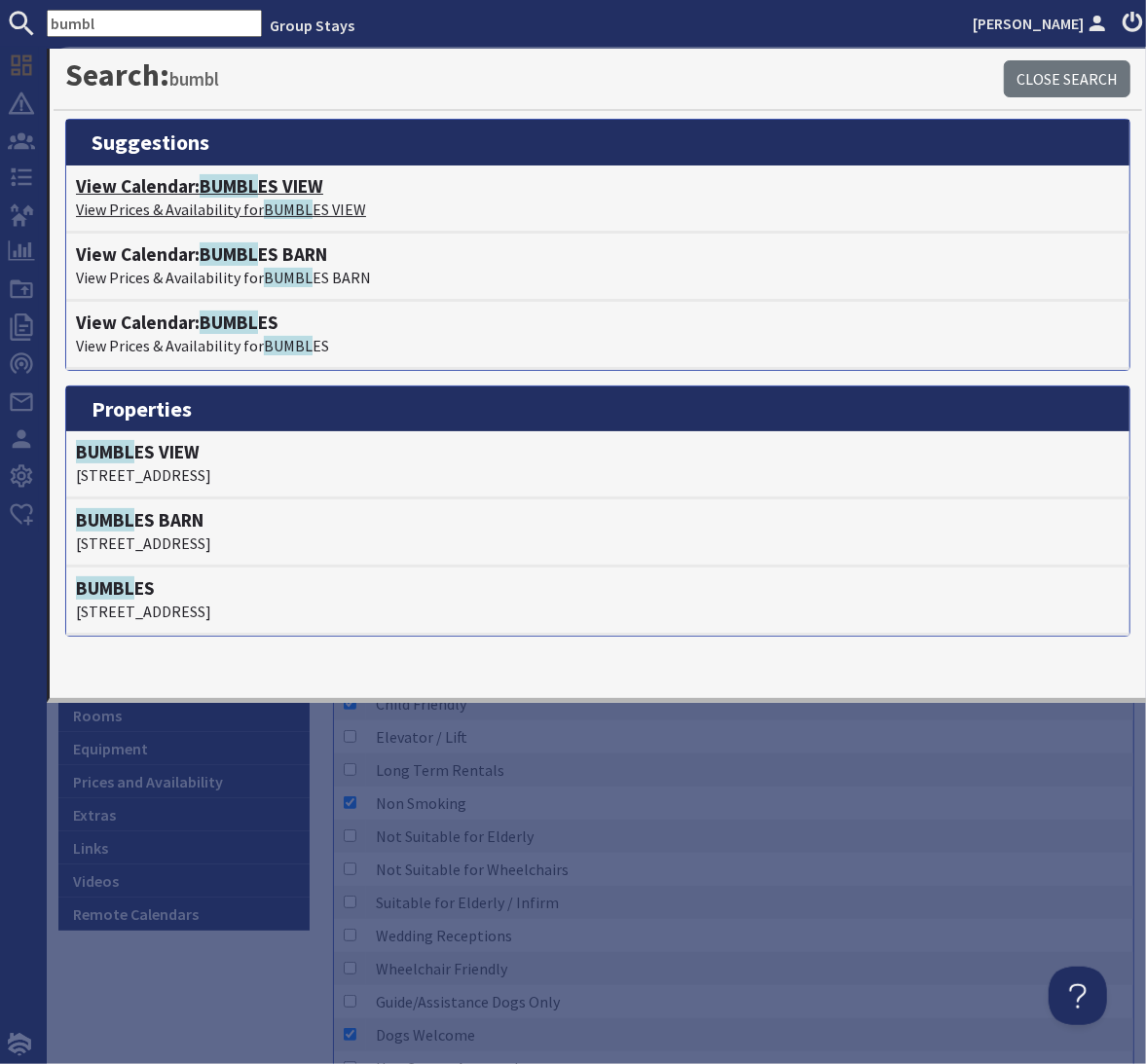 click on "View Calendar:  BUMBL ES VIEW" at bounding box center (598, 186) 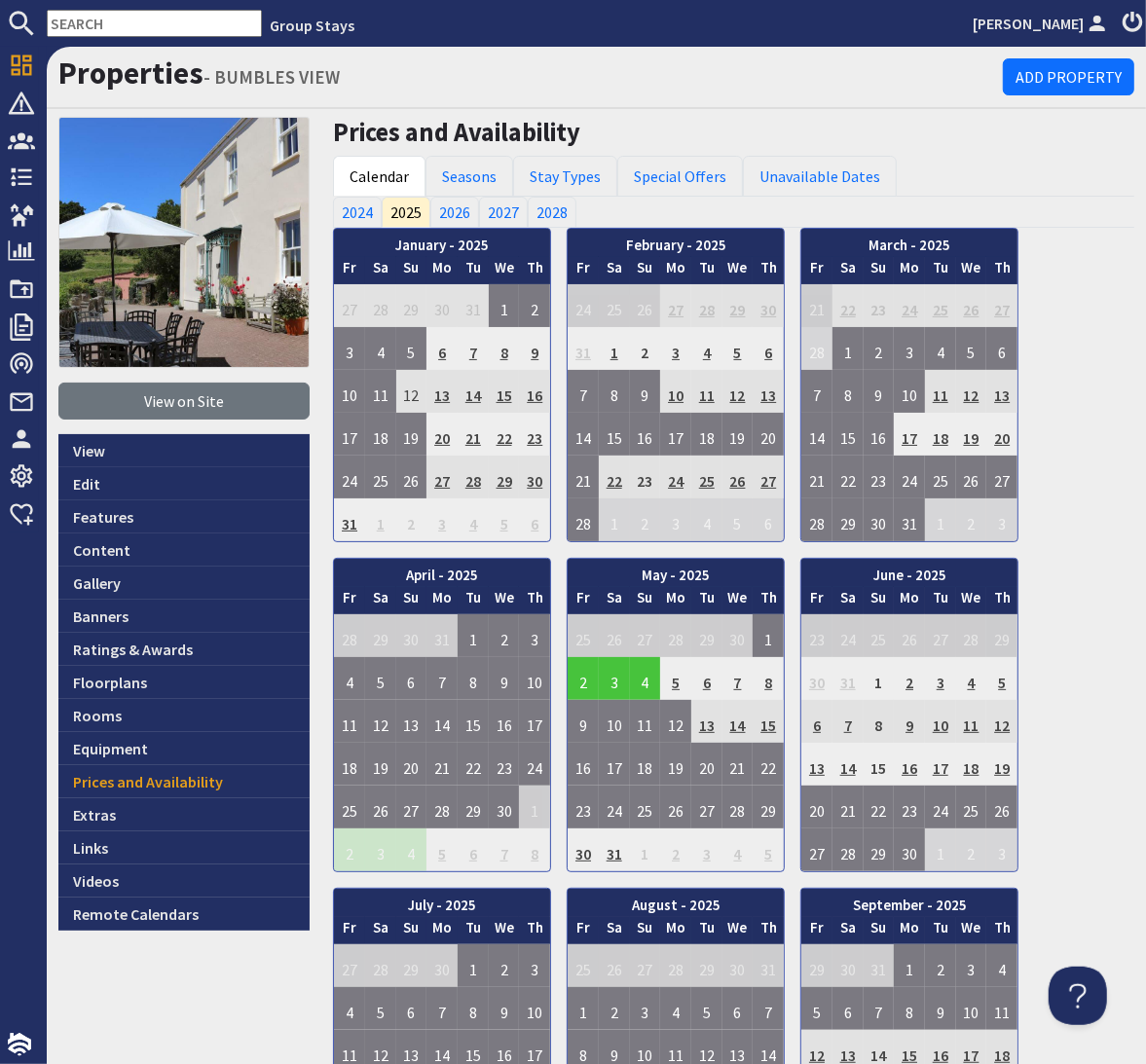 scroll, scrollTop: 0, scrollLeft: 0, axis: both 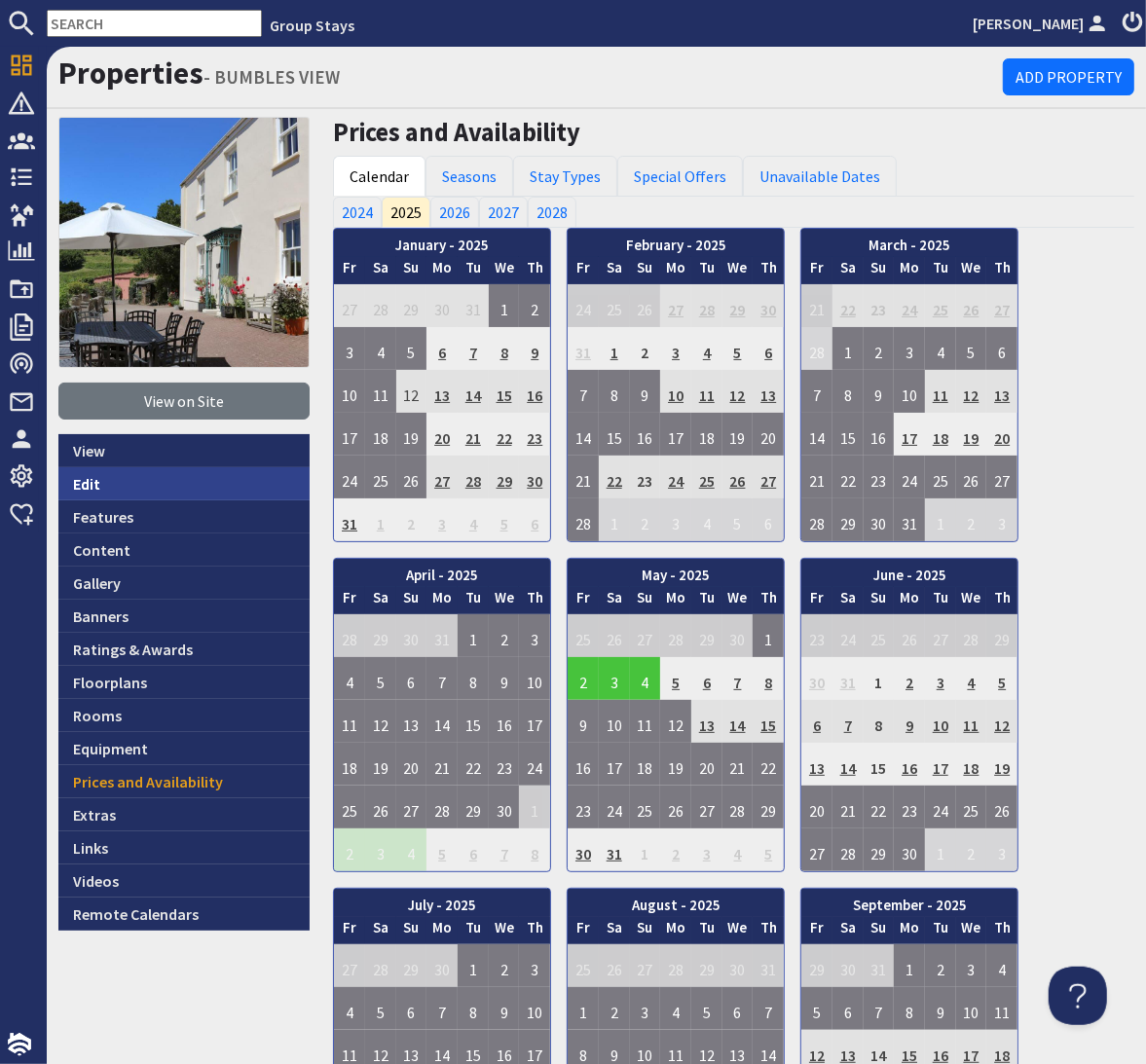 click on "Edit" at bounding box center [184, 484] 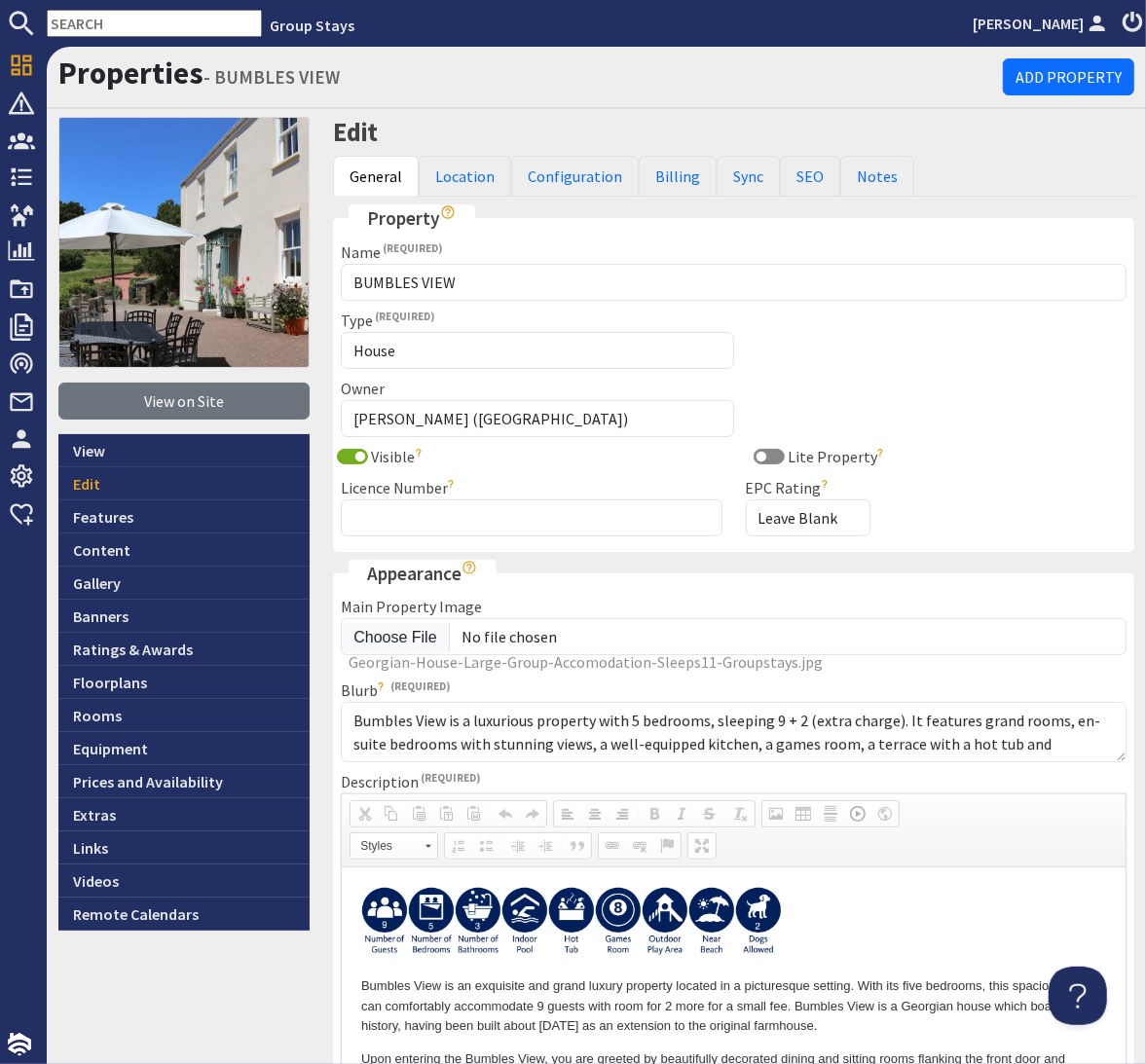 scroll, scrollTop: 0, scrollLeft: 0, axis: both 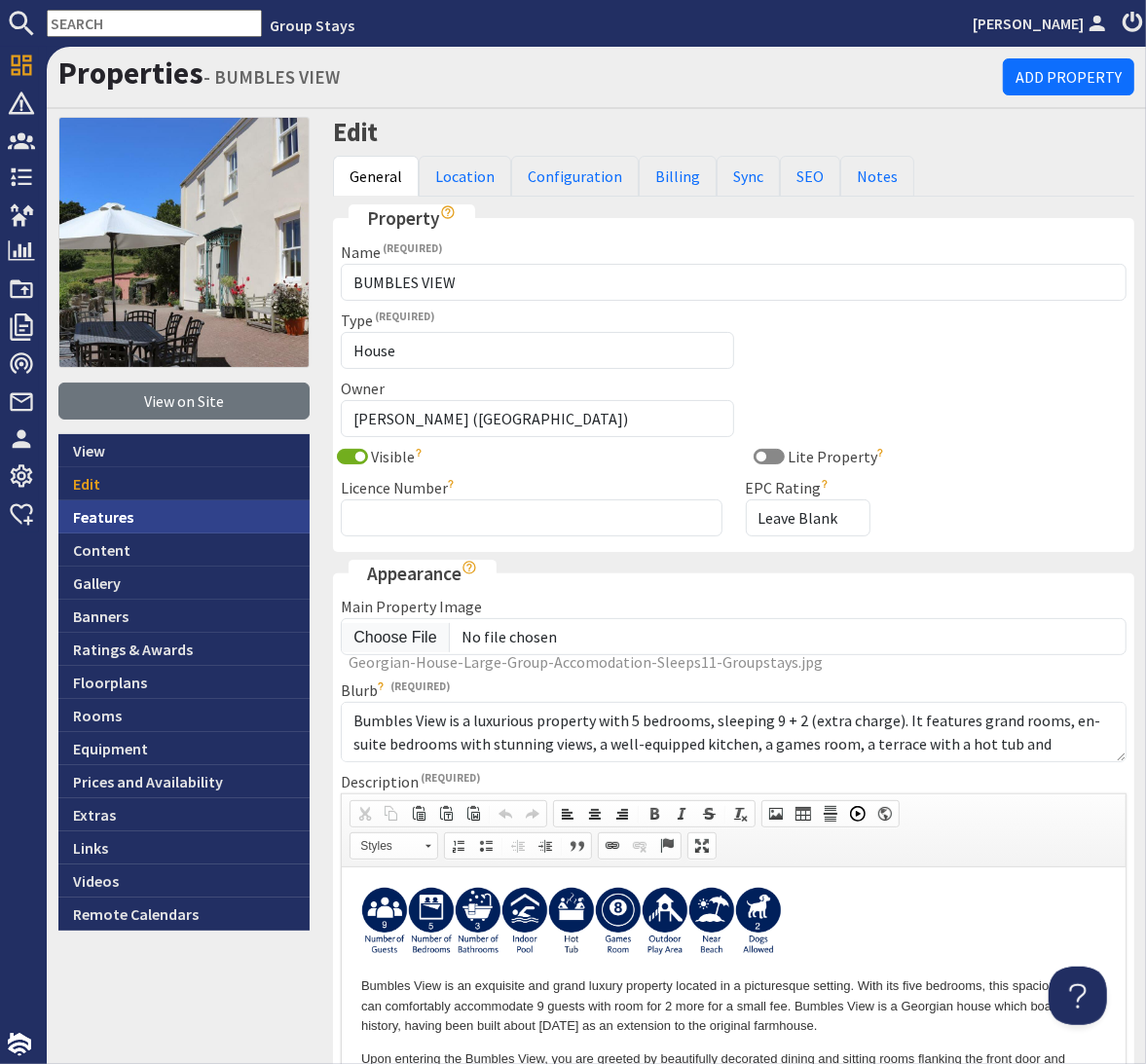click on "Features" at bounding box center (184, 517) 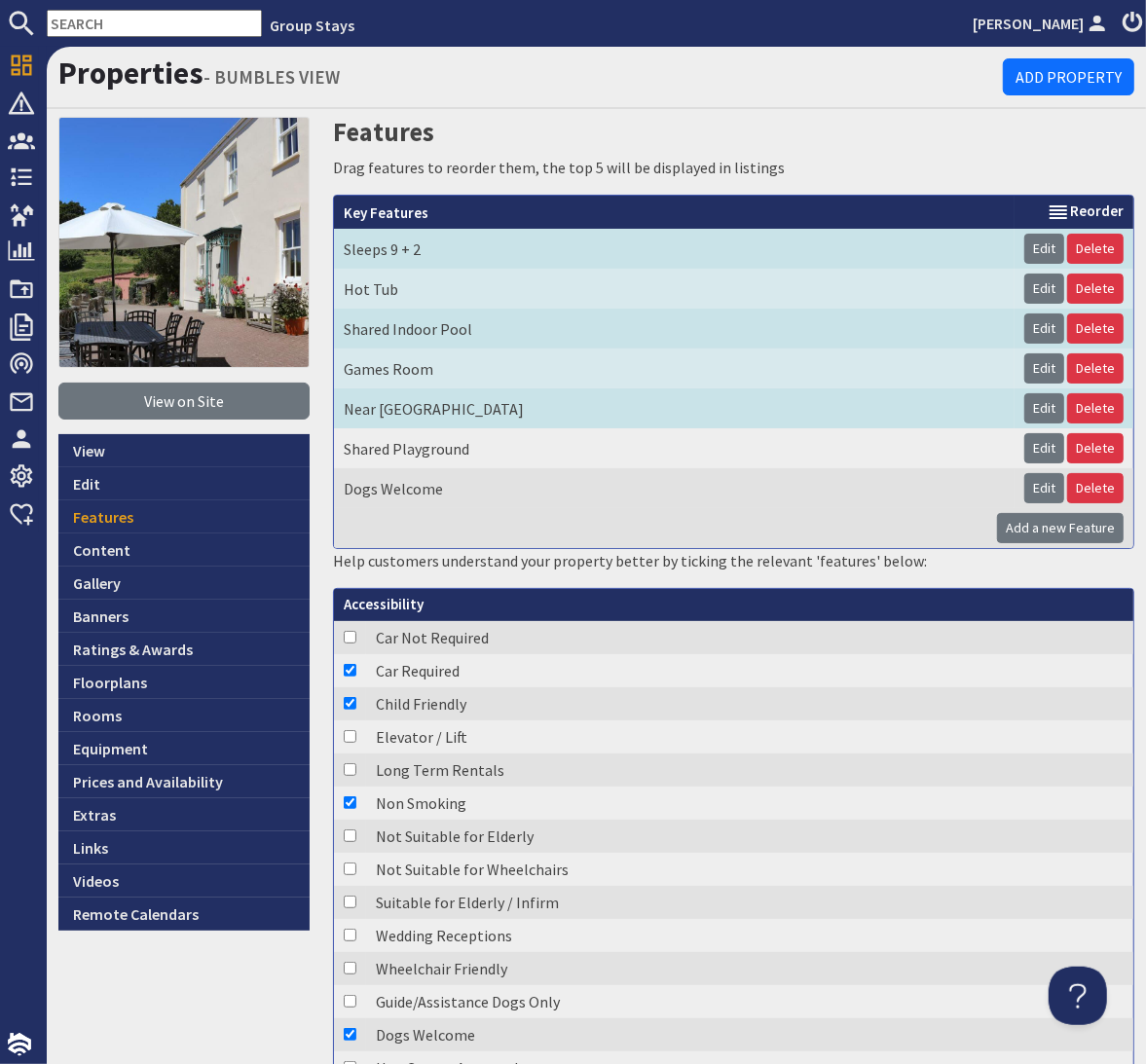 scroll, scrollTop: 0, scrollLeft: 0, axis: both 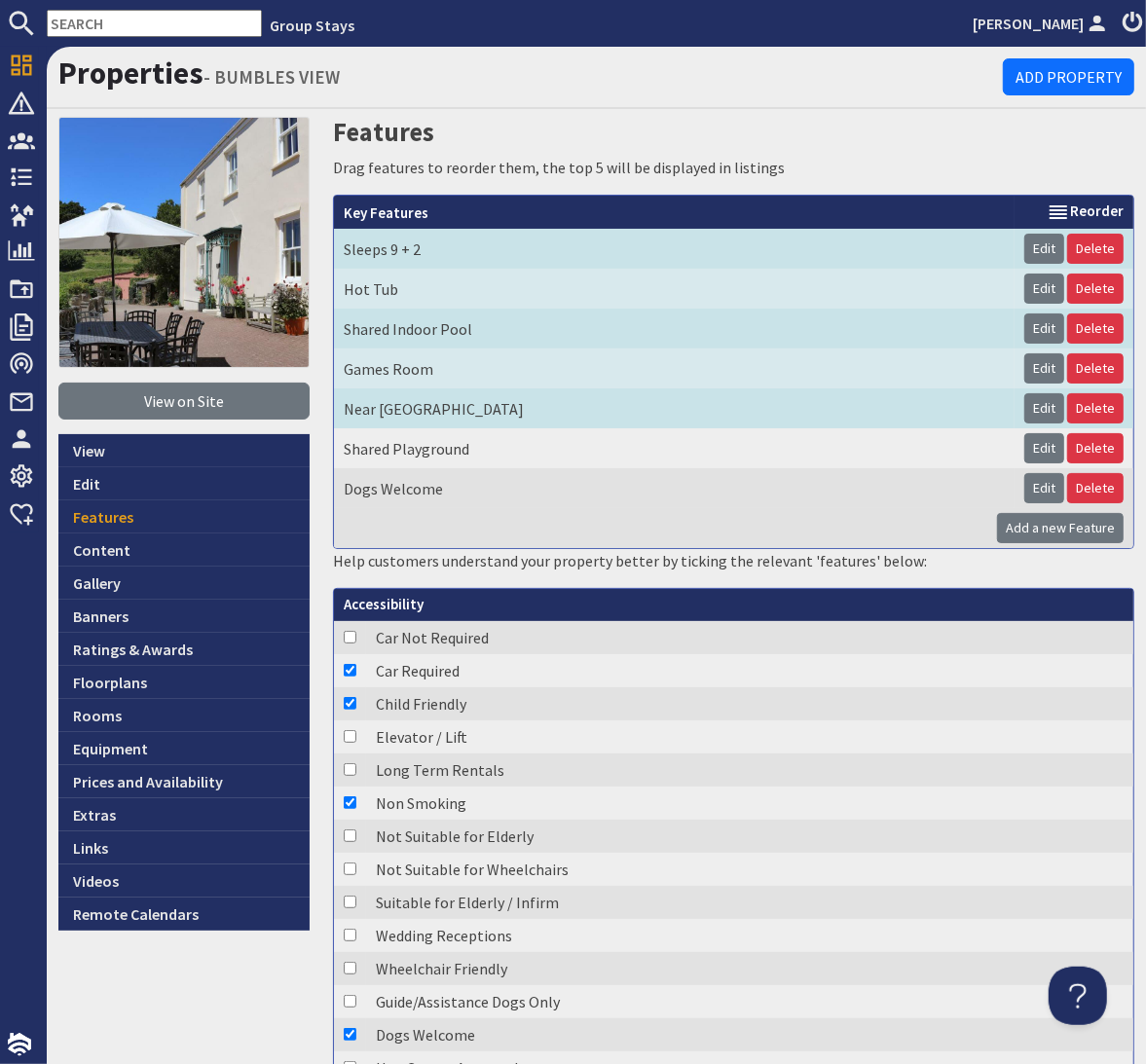 click at bounding box center [154, 23] 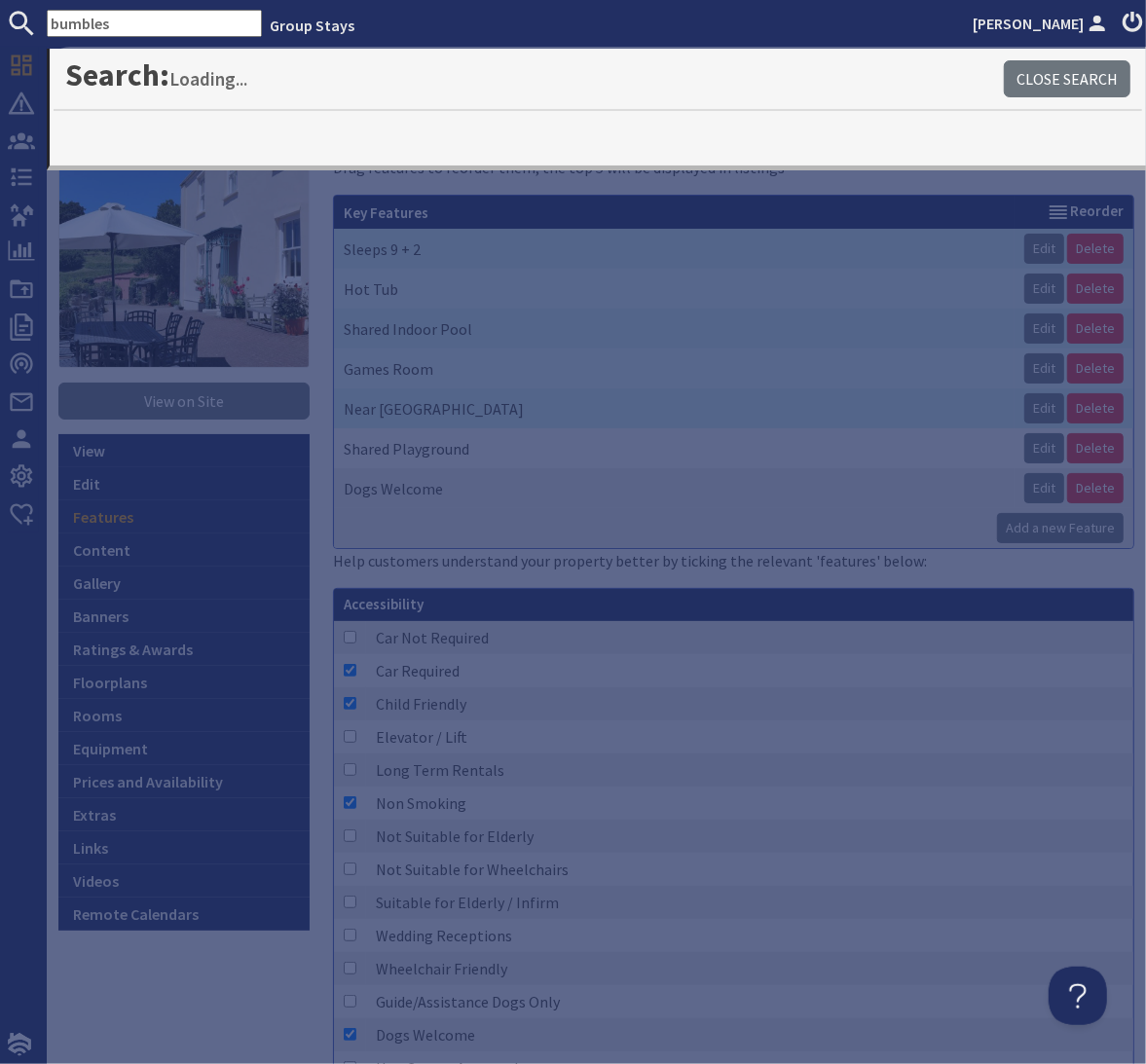 type on "bumbles" 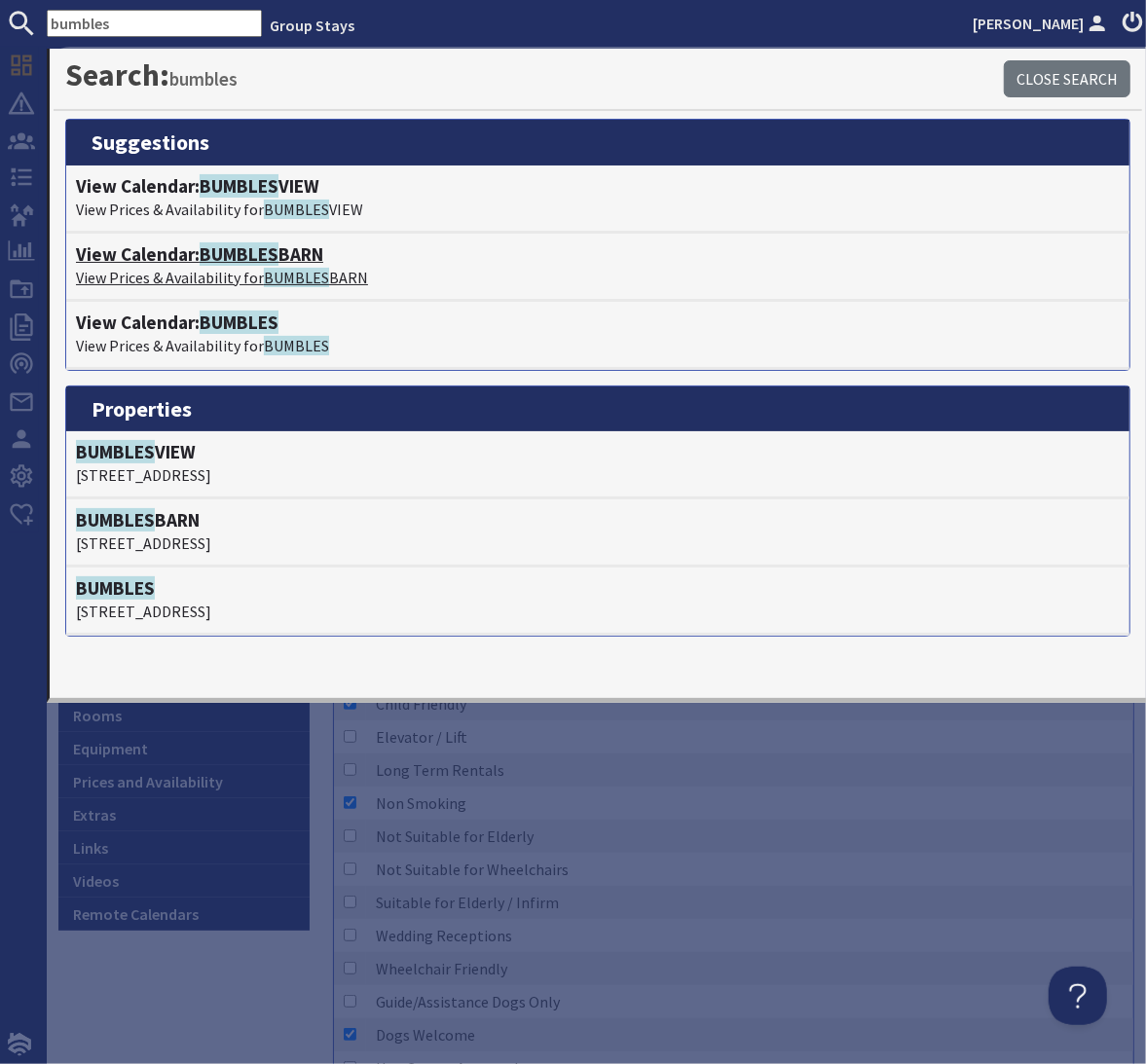 click on "BUMBLES" 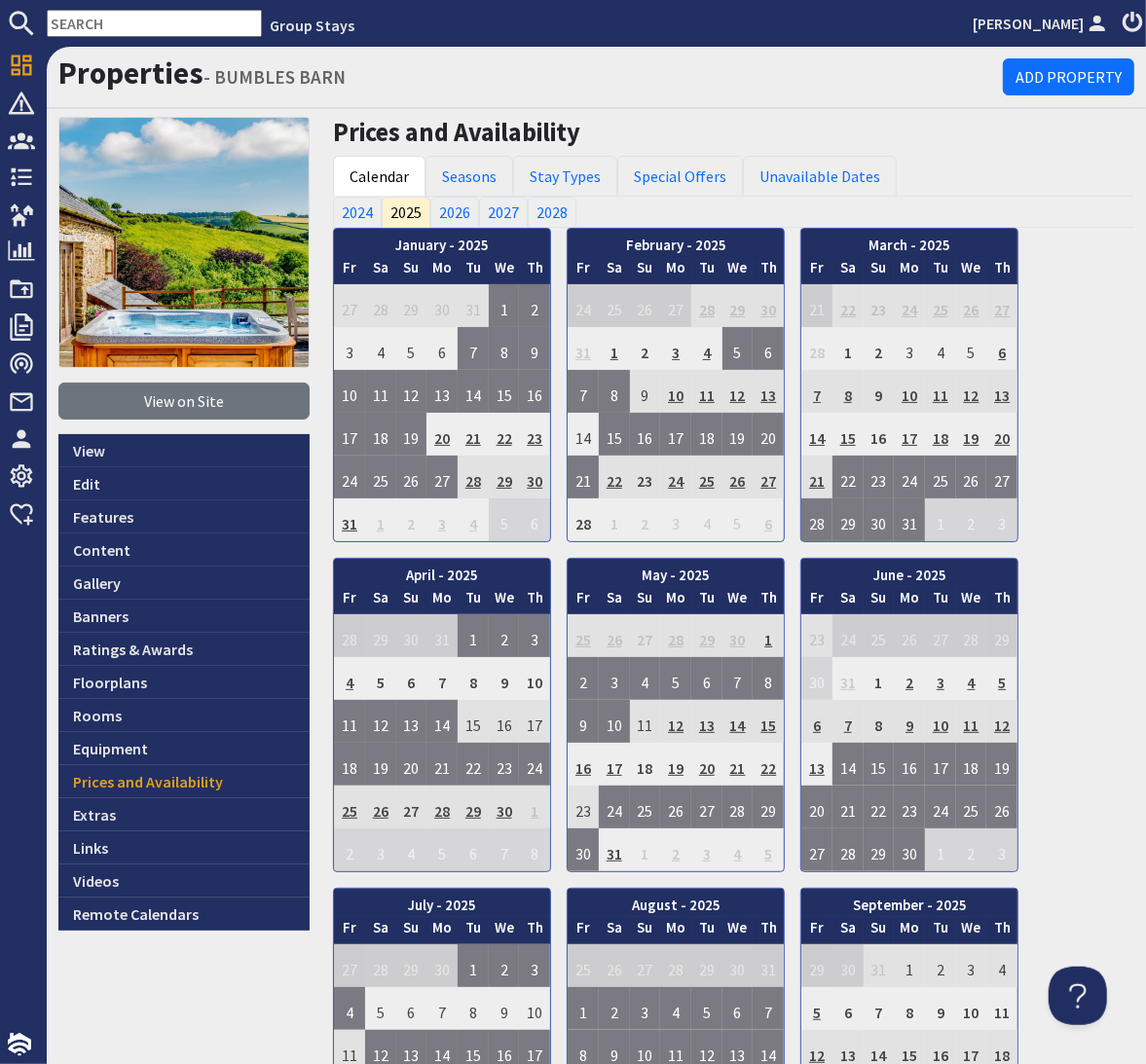 scroll, scrollTop: 0, scrollLeft: 0, axis: both 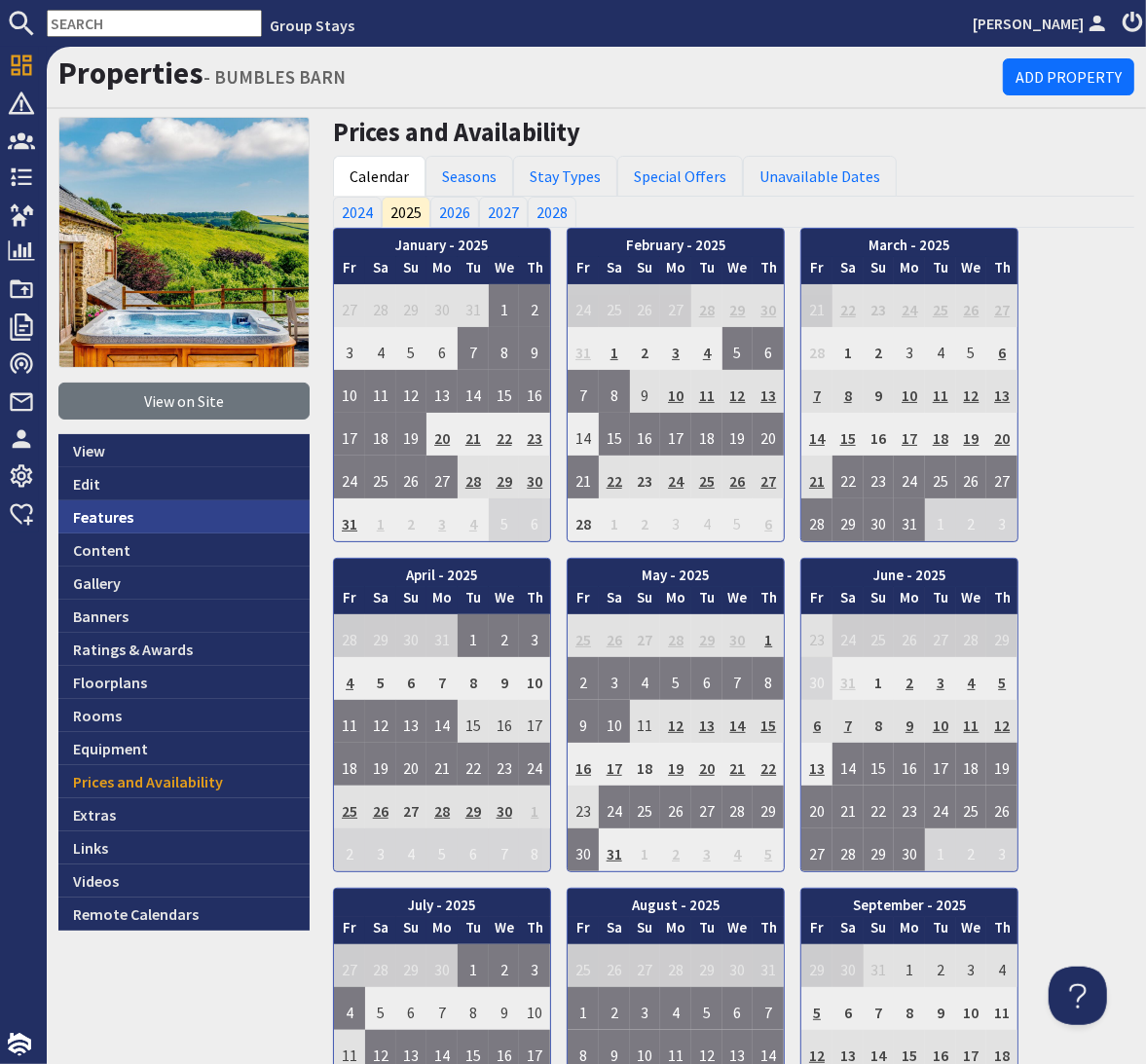 click on "Features" at bounding box center (184, 517) 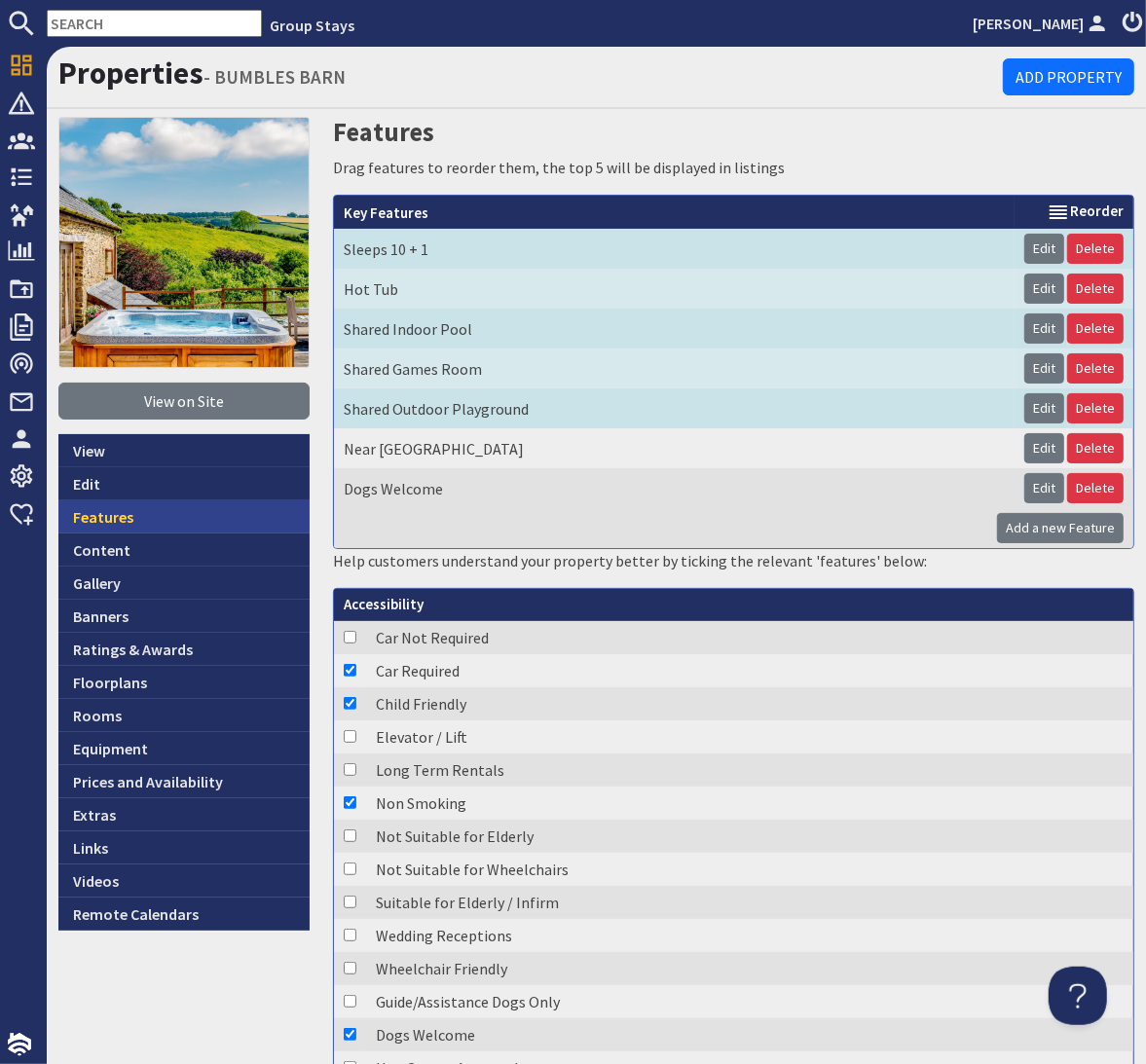 scroll, scrollTop: 0, scrollLeft: 0, axis: both 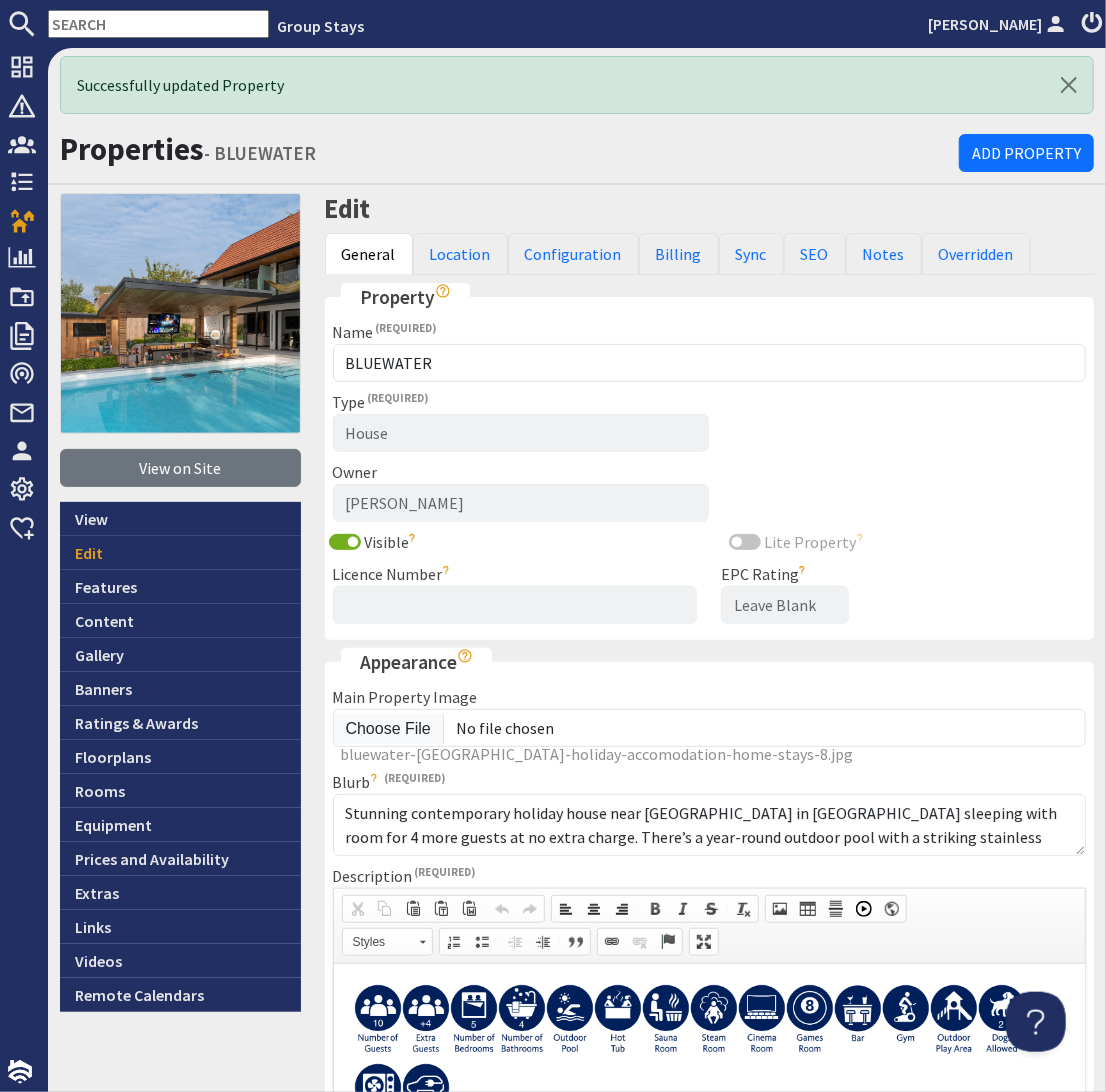 click at bounding box center (158, 24) 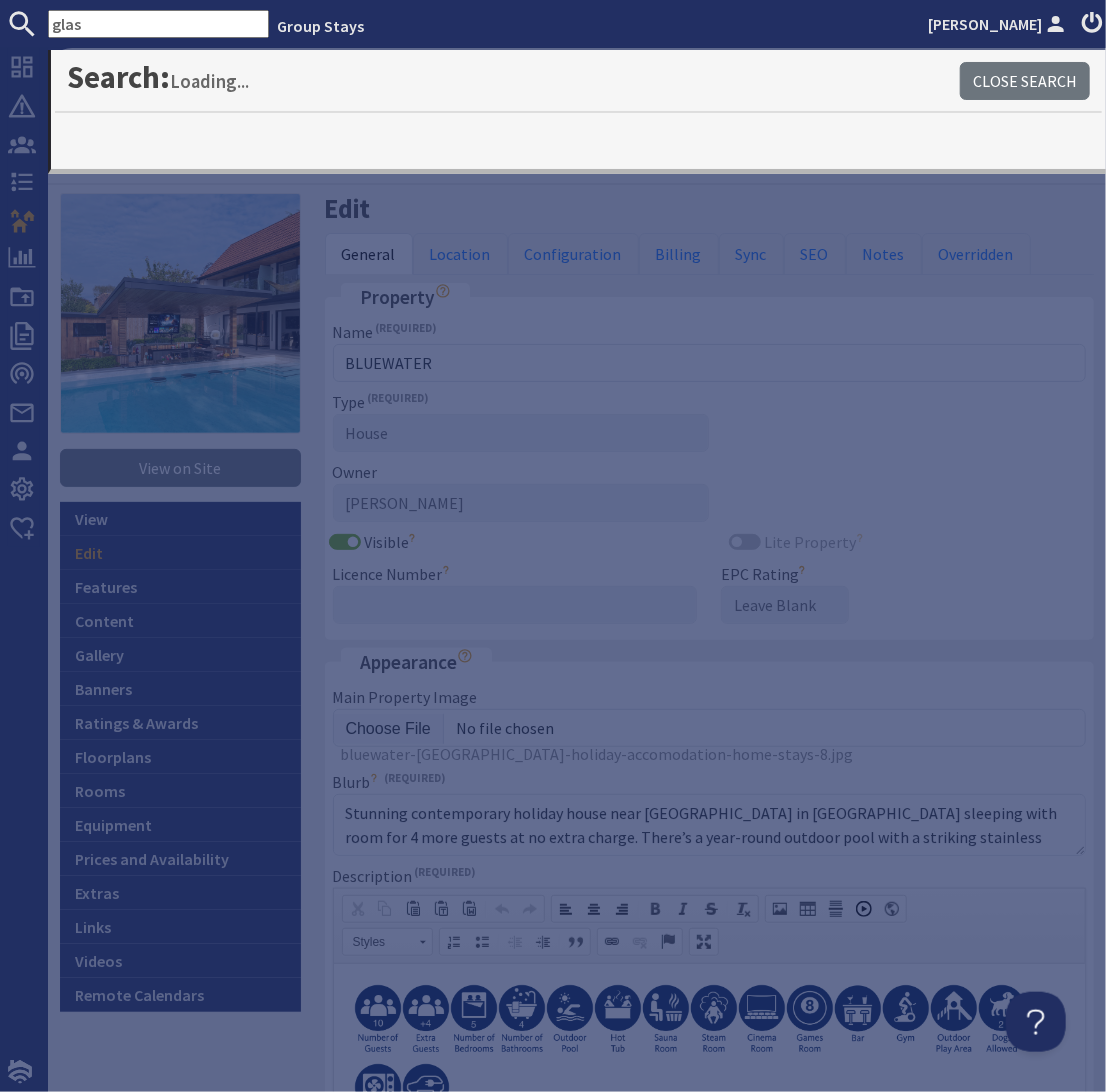 type on "glas" 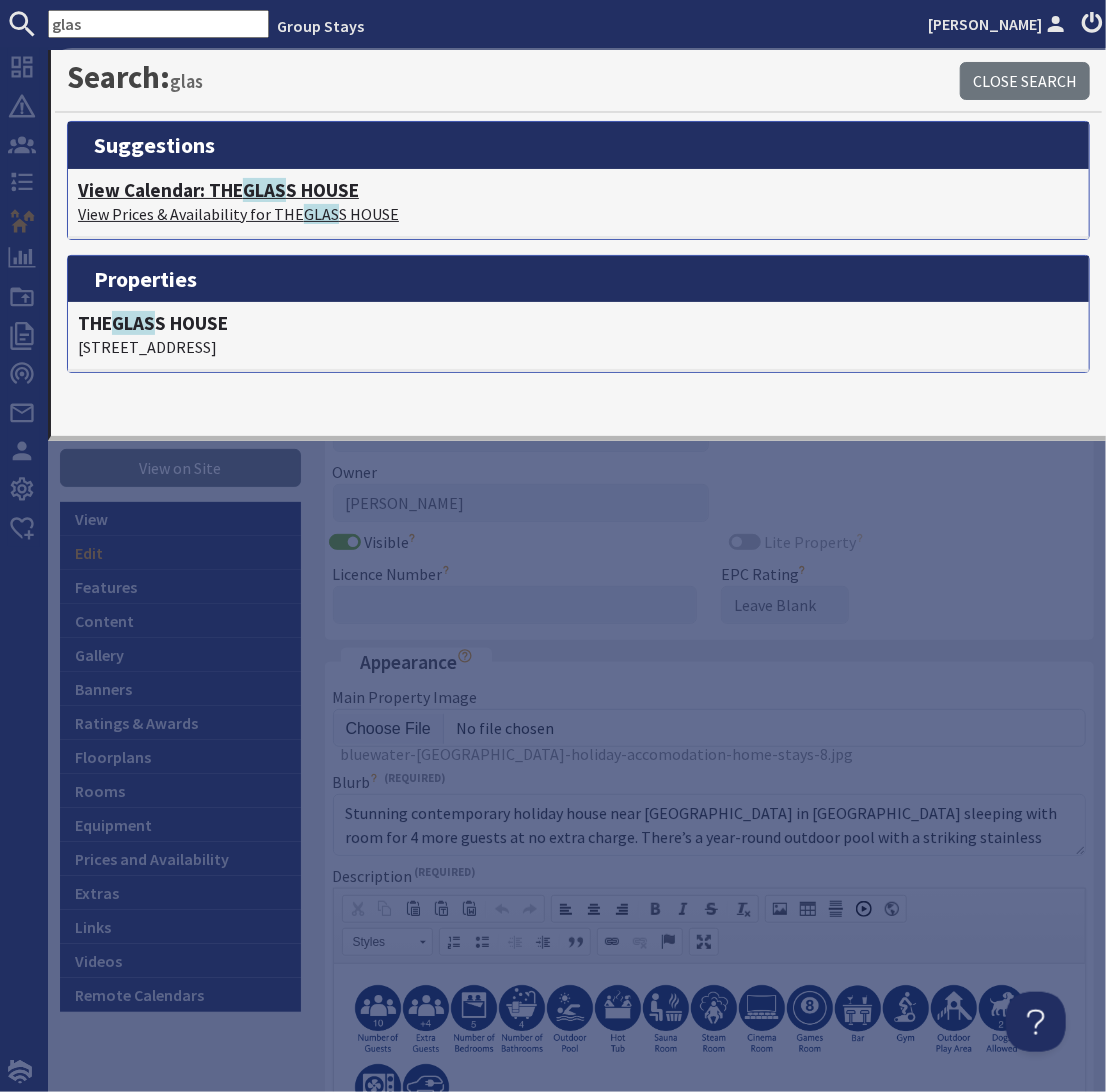 click on "GLAS" 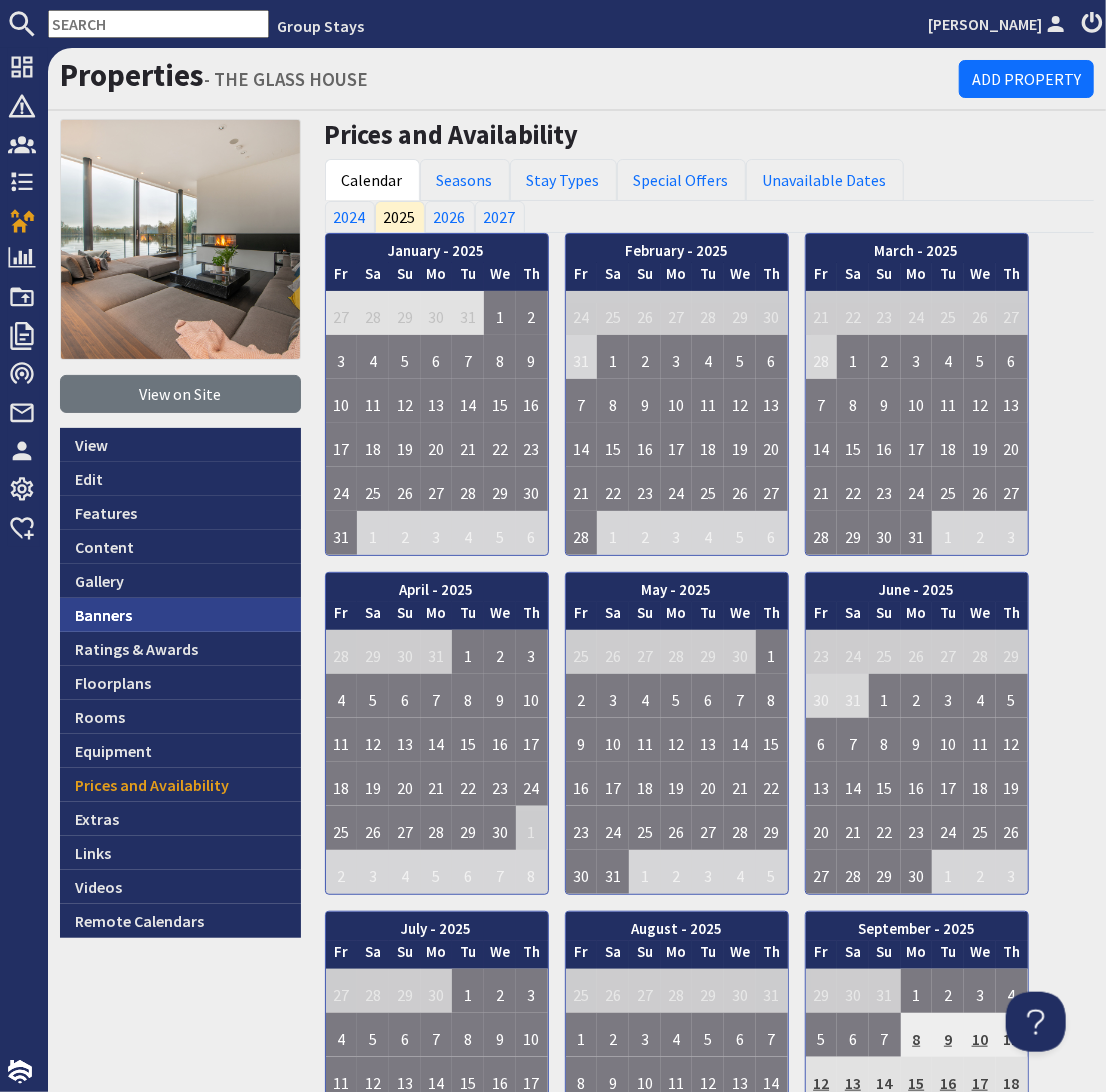 scroll, scrollTop: 0, scrollLeft: 0, axis: both 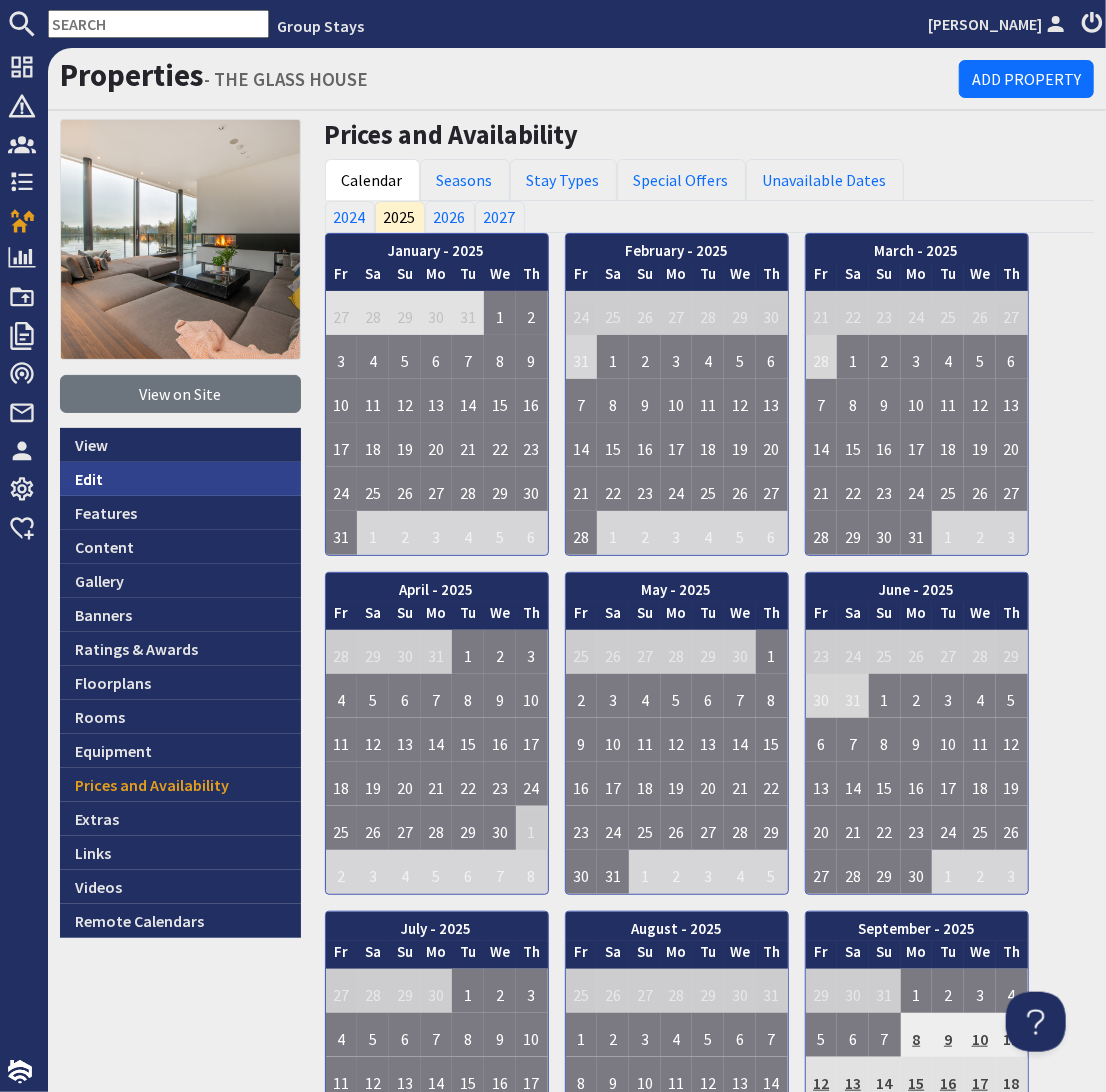 click on "Edit" at bounding box center (180, 479) 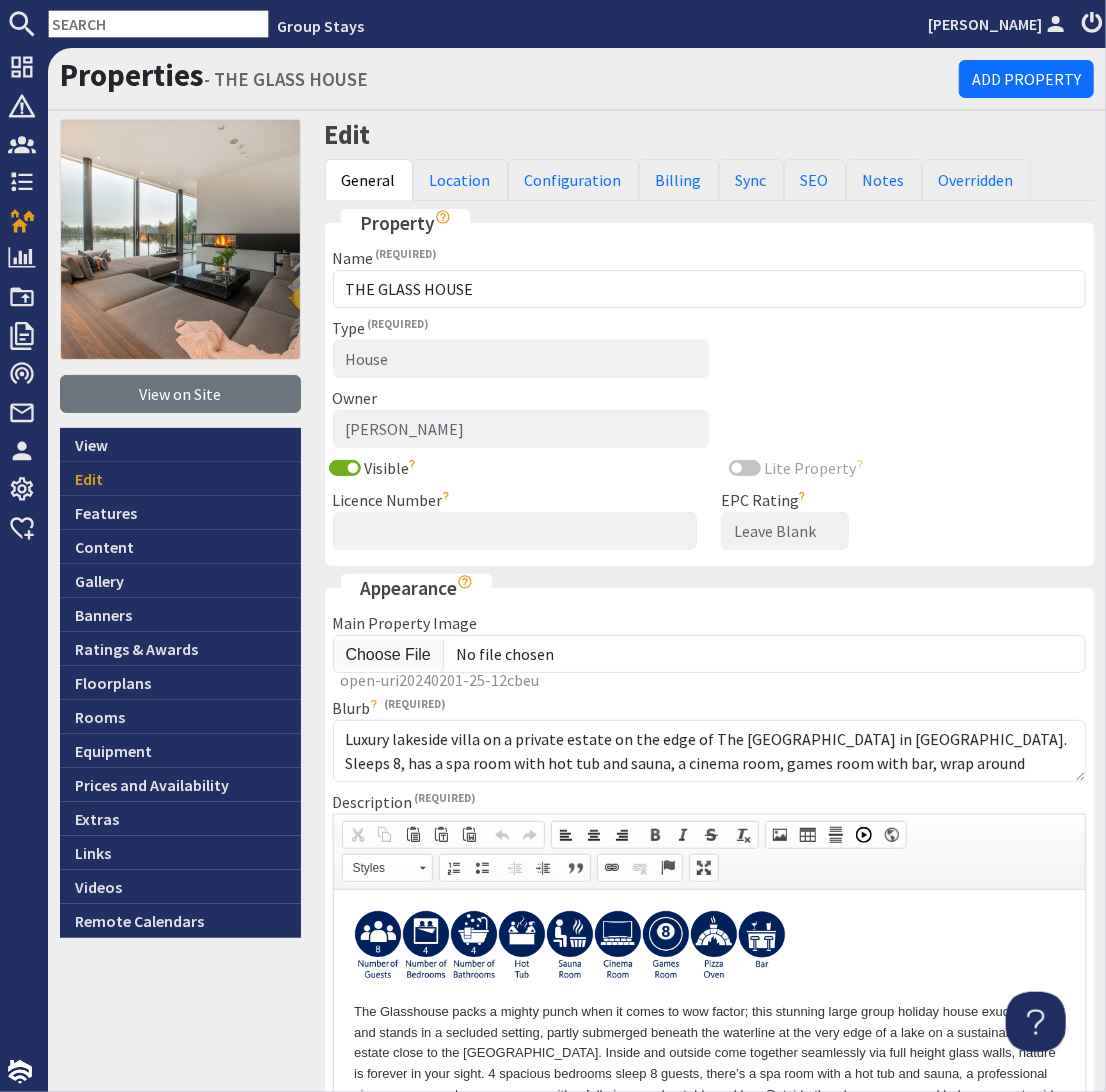 scroll, scrollTop: 0, scrollLeft: 0, axis: both 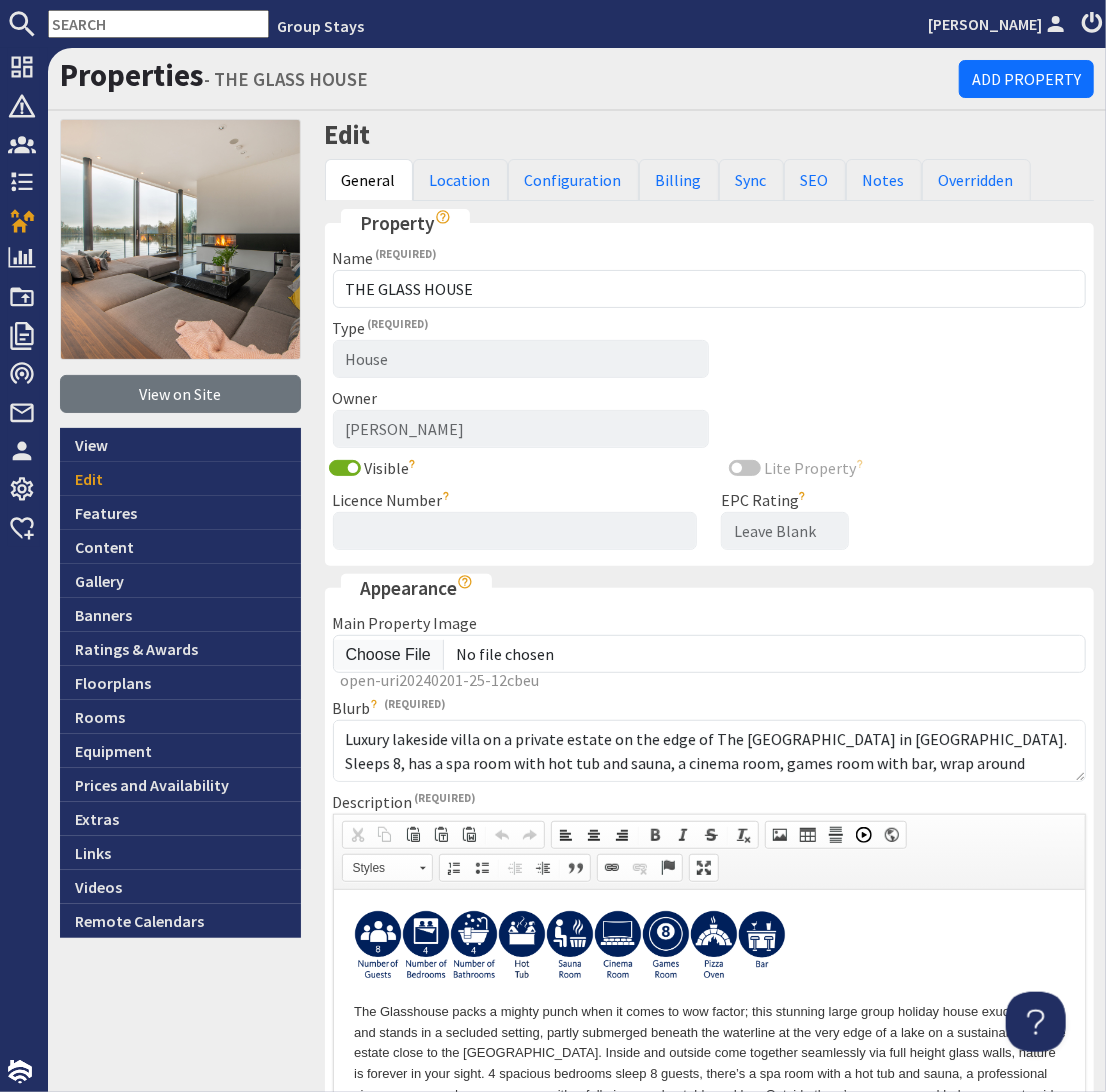 click at bounding box center [158, 24] 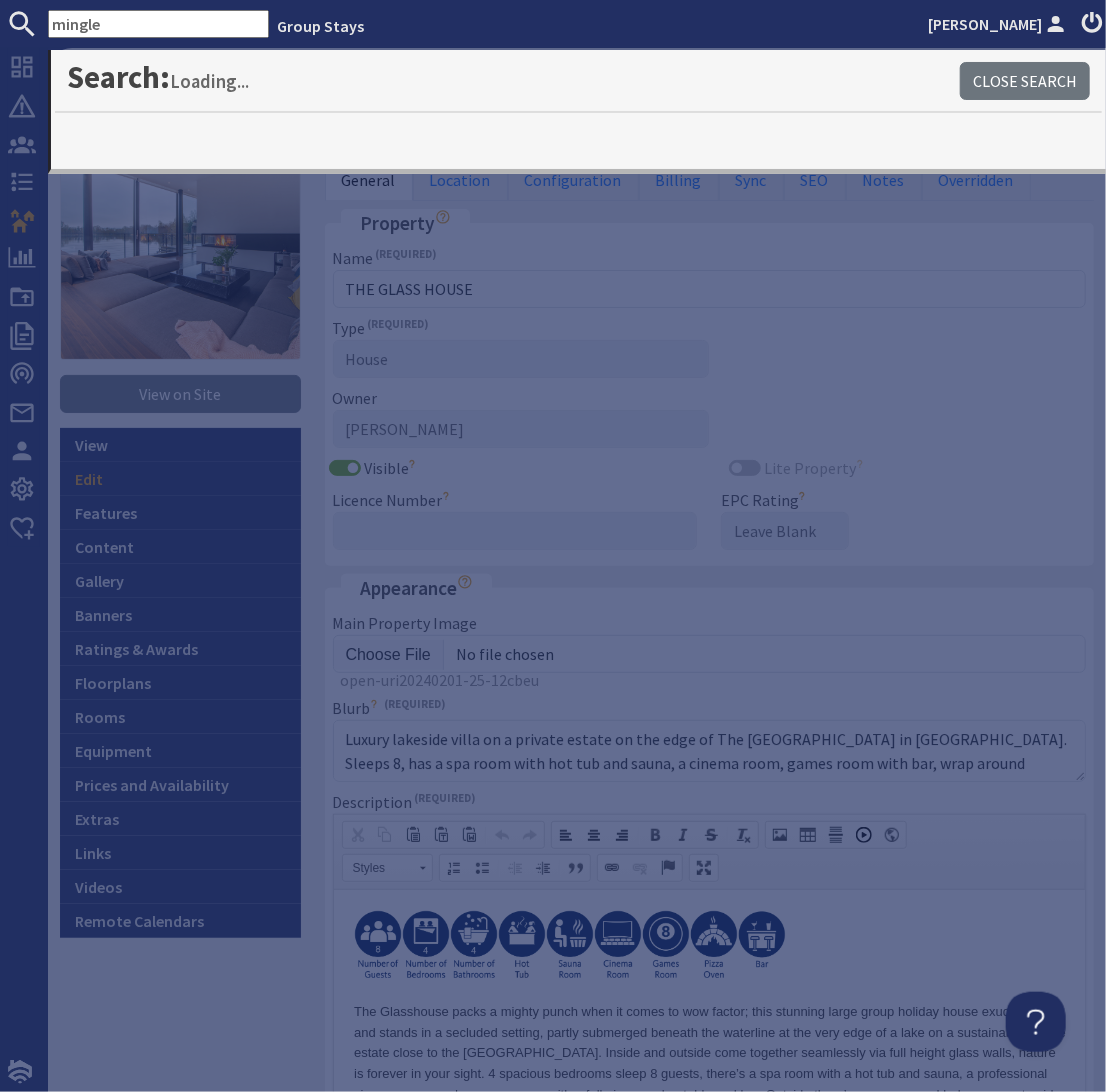type on "mingle" 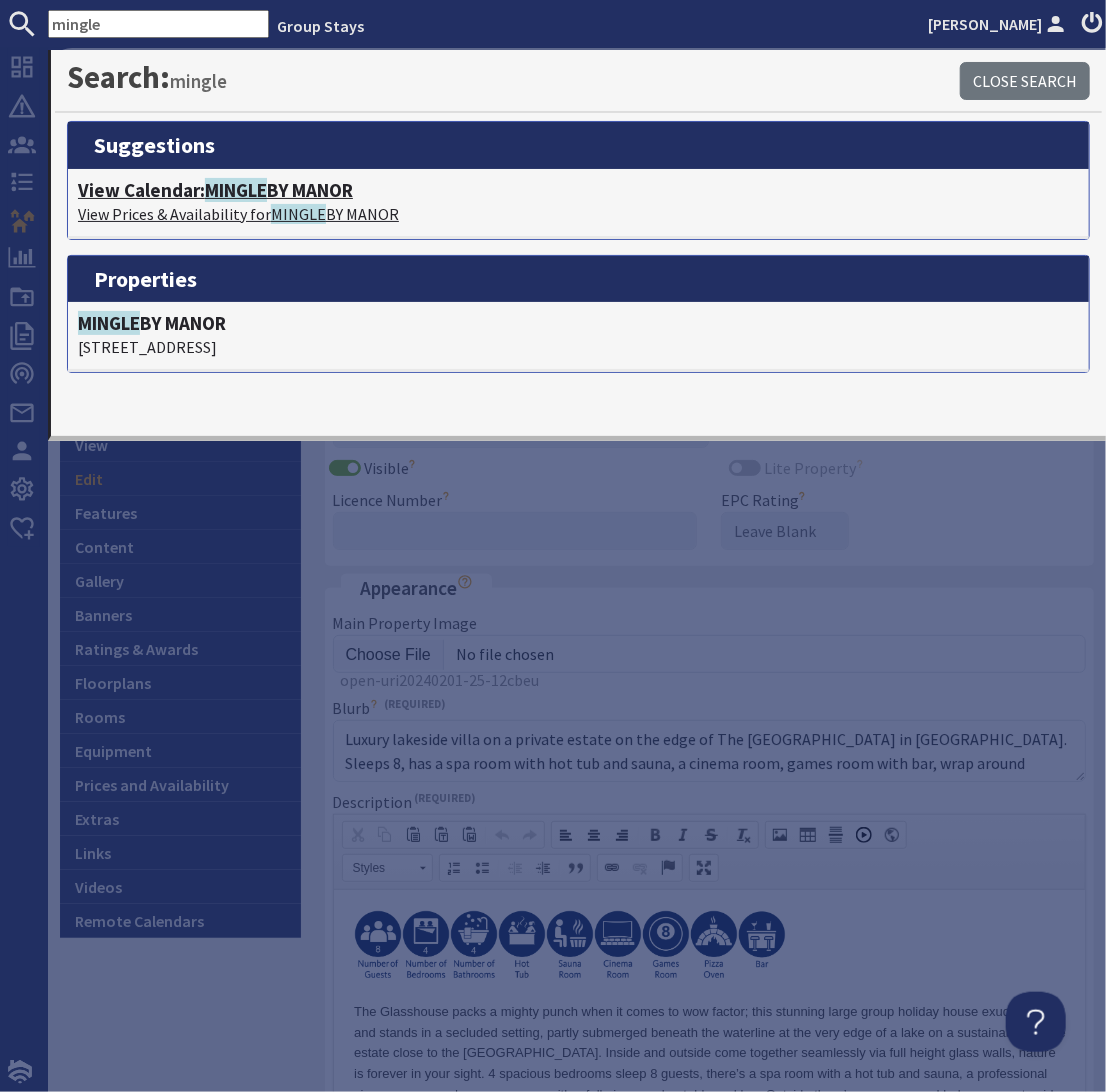 click on "View Prices & Availability for  MINGLE BY MANOR" at bounding box center (578, 214) 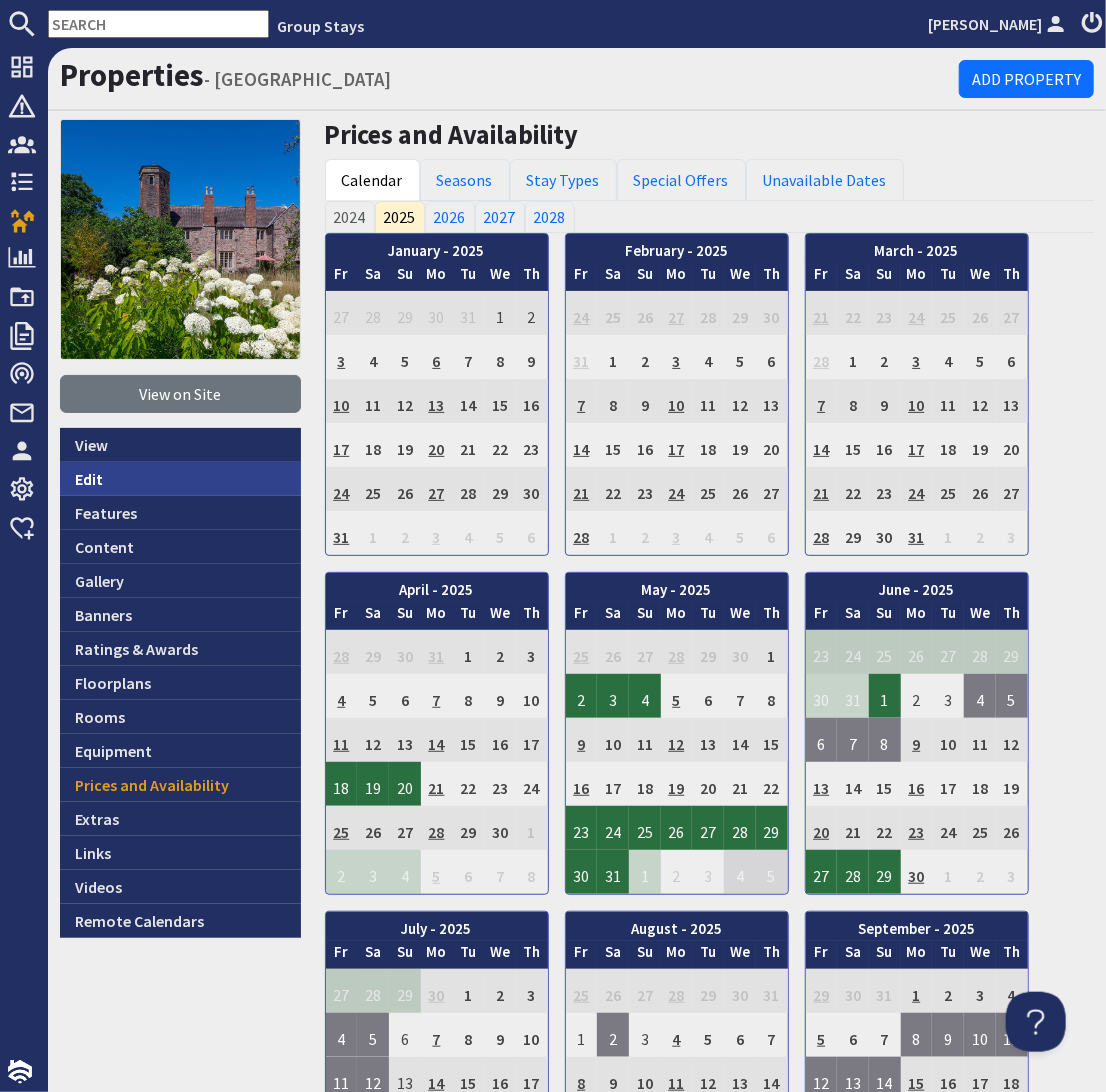 scroll, scrollTop: 0, scrollLeft: 0, axis: both 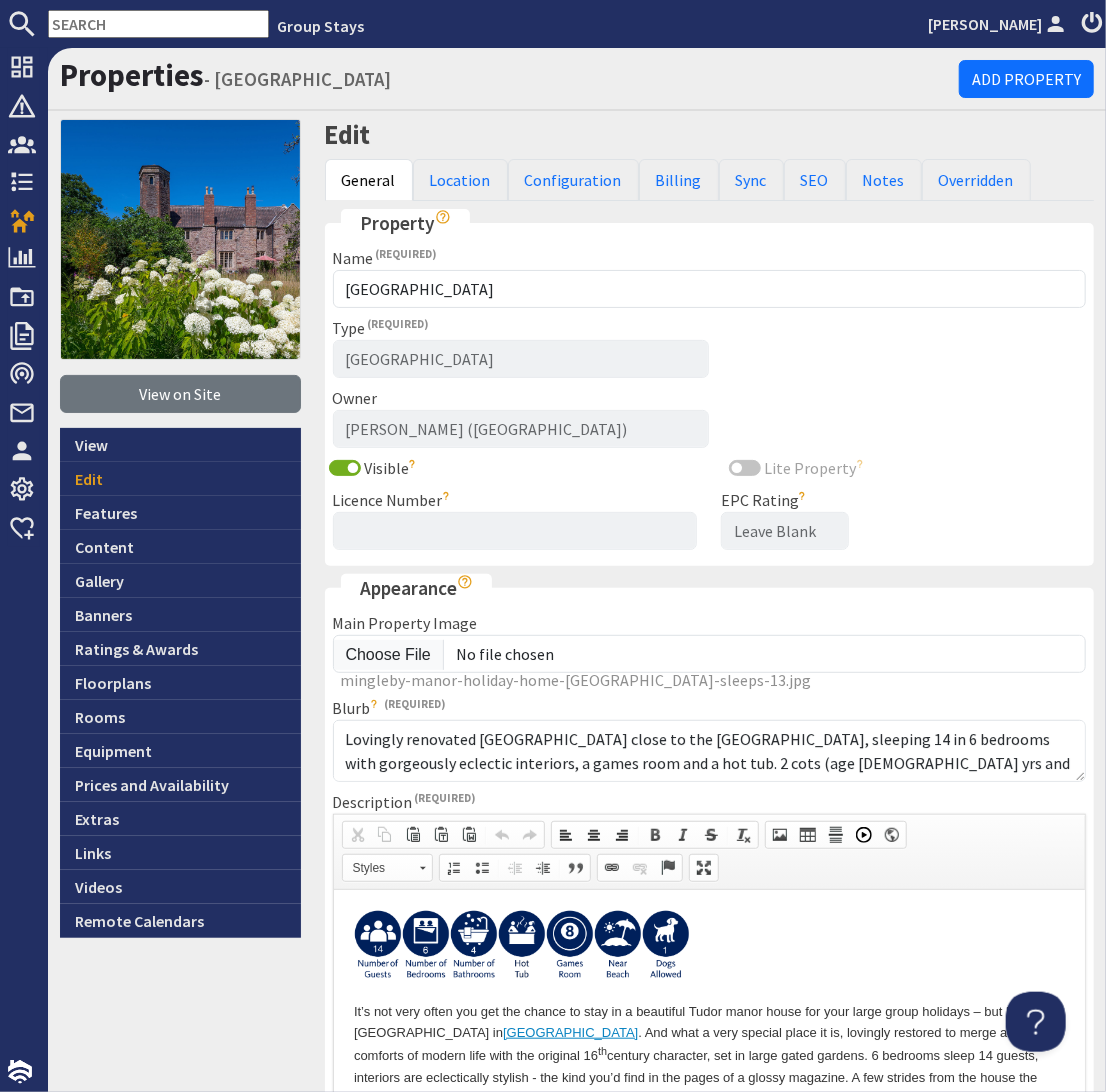 click at bounding box center (158, 24) 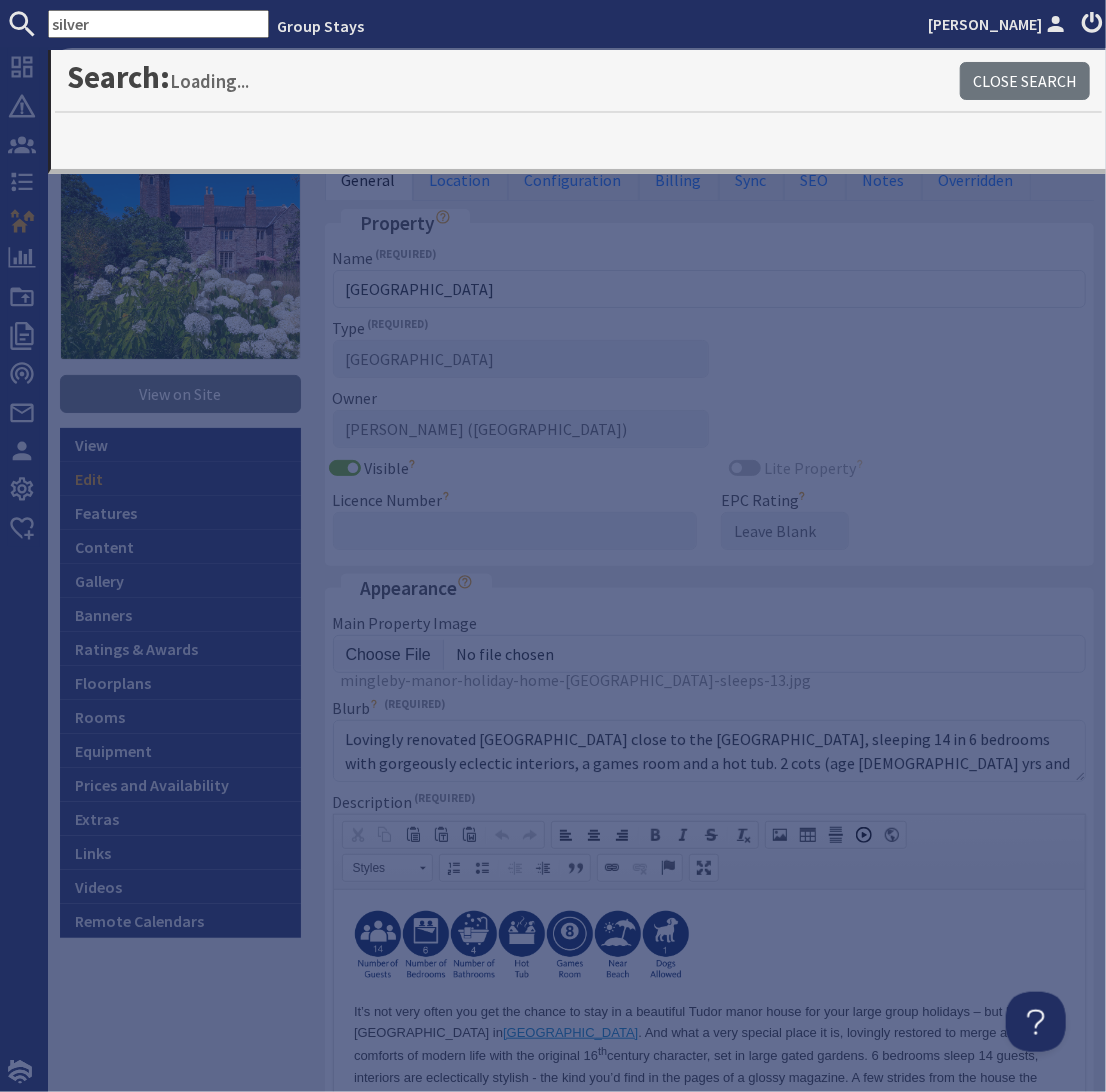 type on "silver" 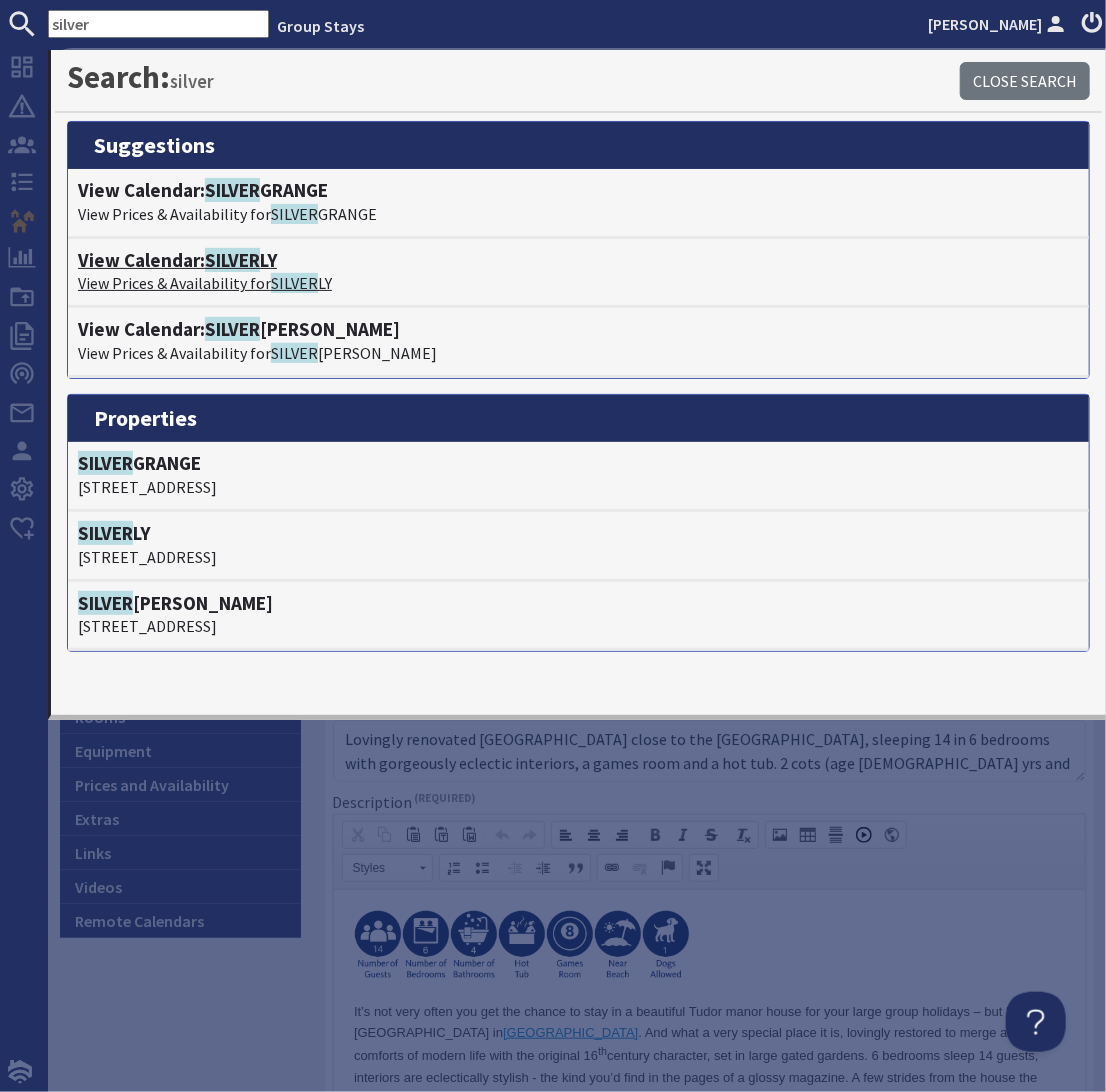 click on "SILVER" 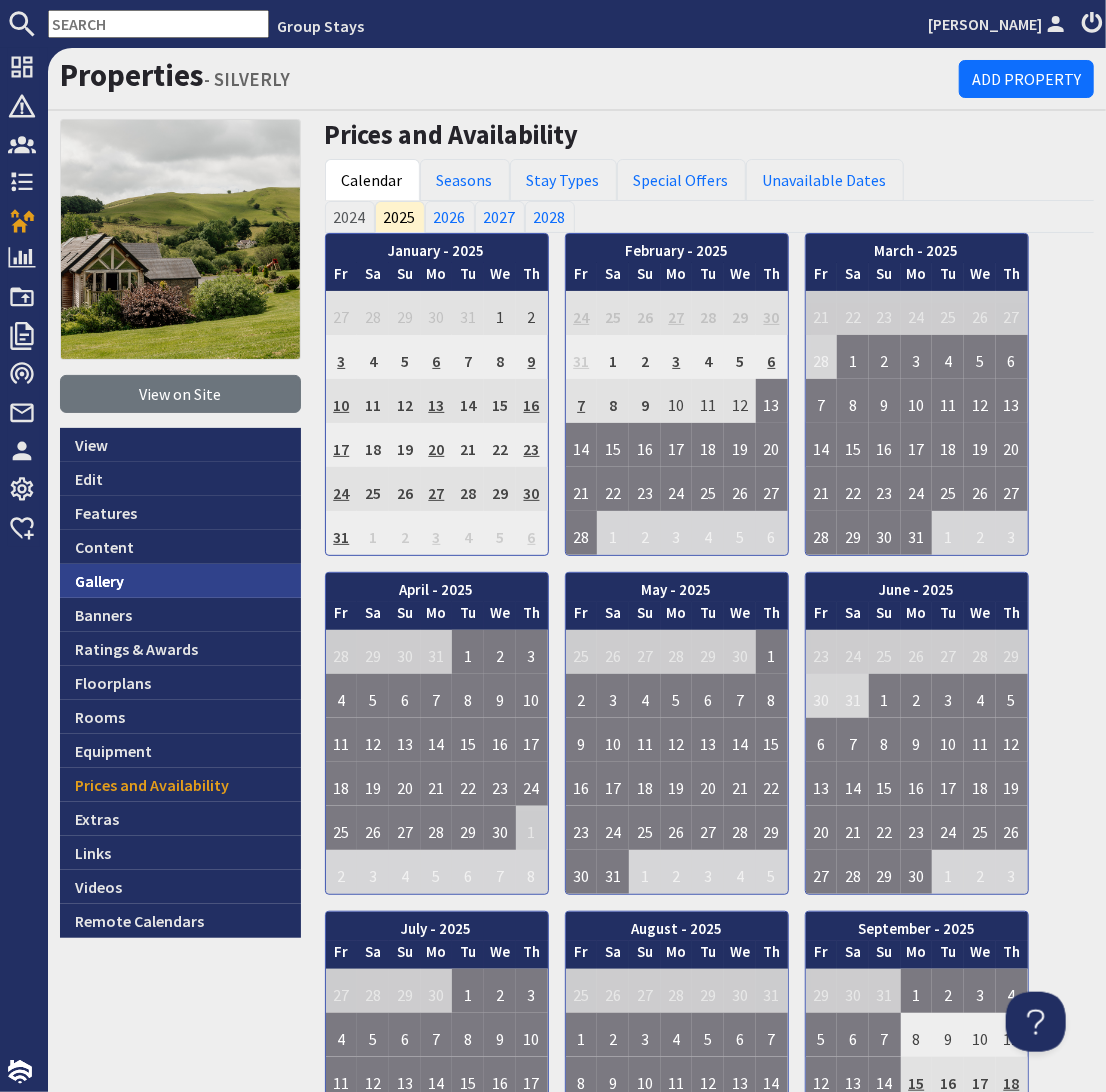 scroll, scrollTop: 0, scrollLeft: 0, axis: both 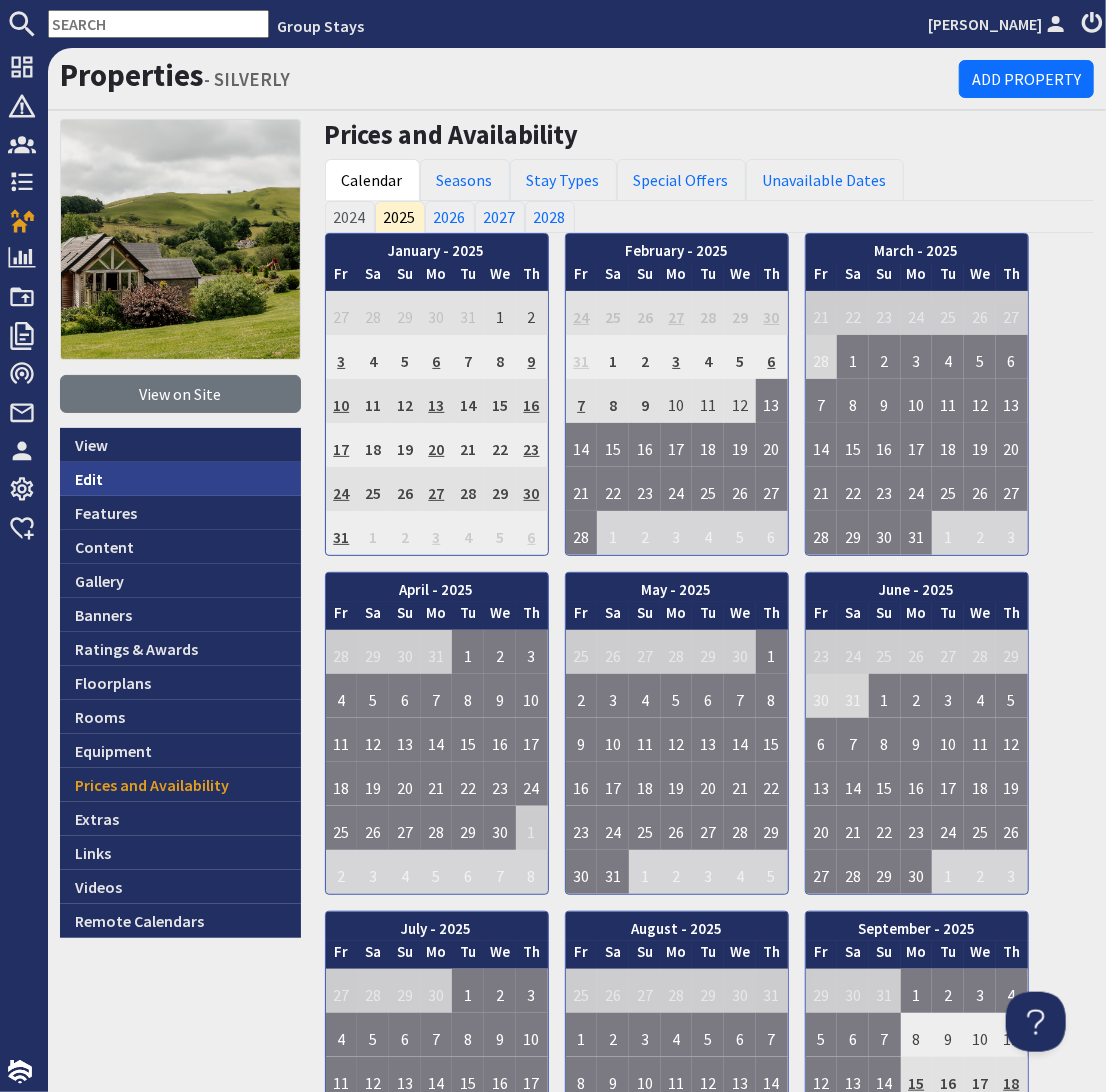 click on "Edit" at bounding box center (180, 479) 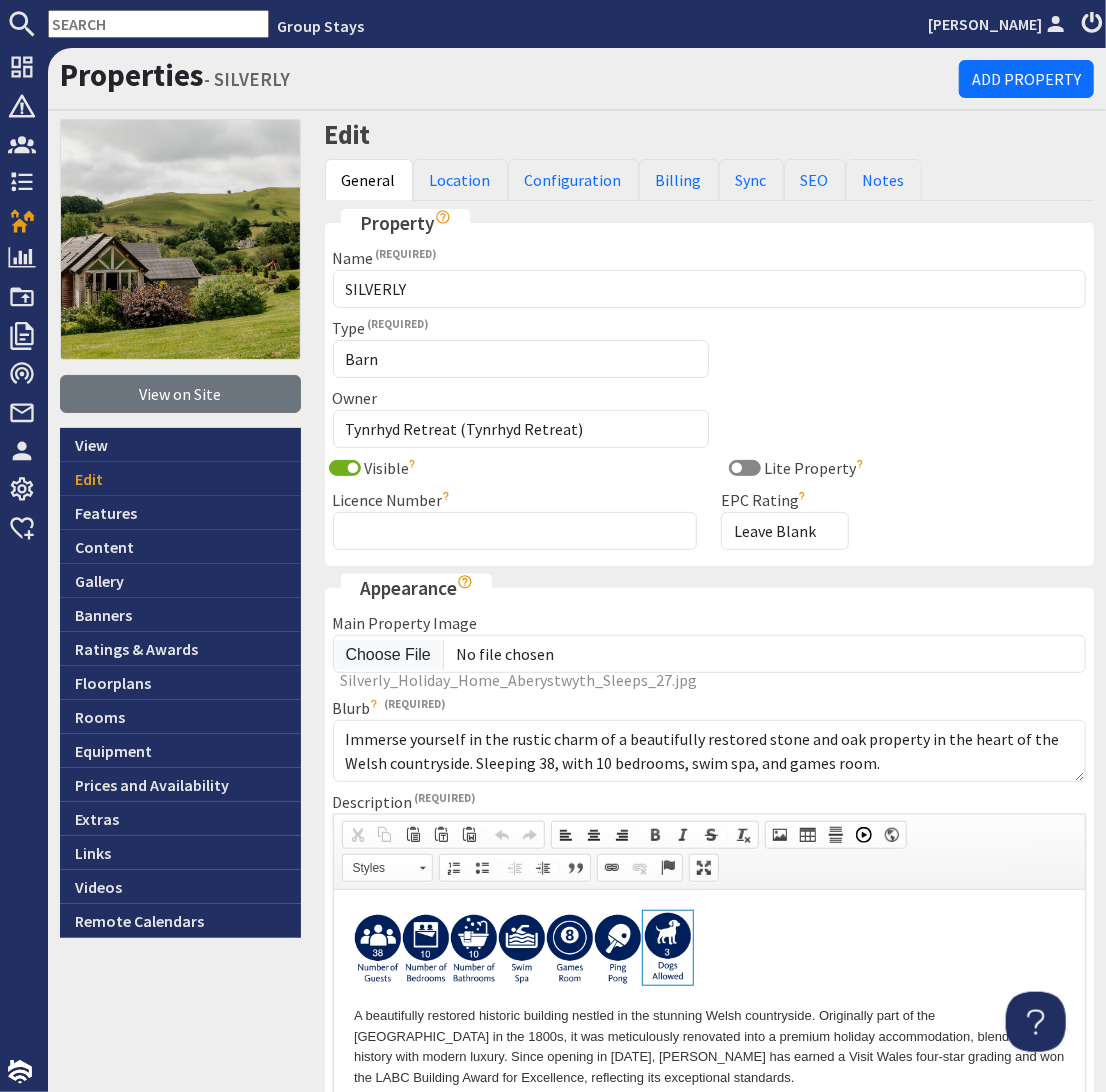 scroll, scrollTop: 0, scrollLeft: 0, axis: both 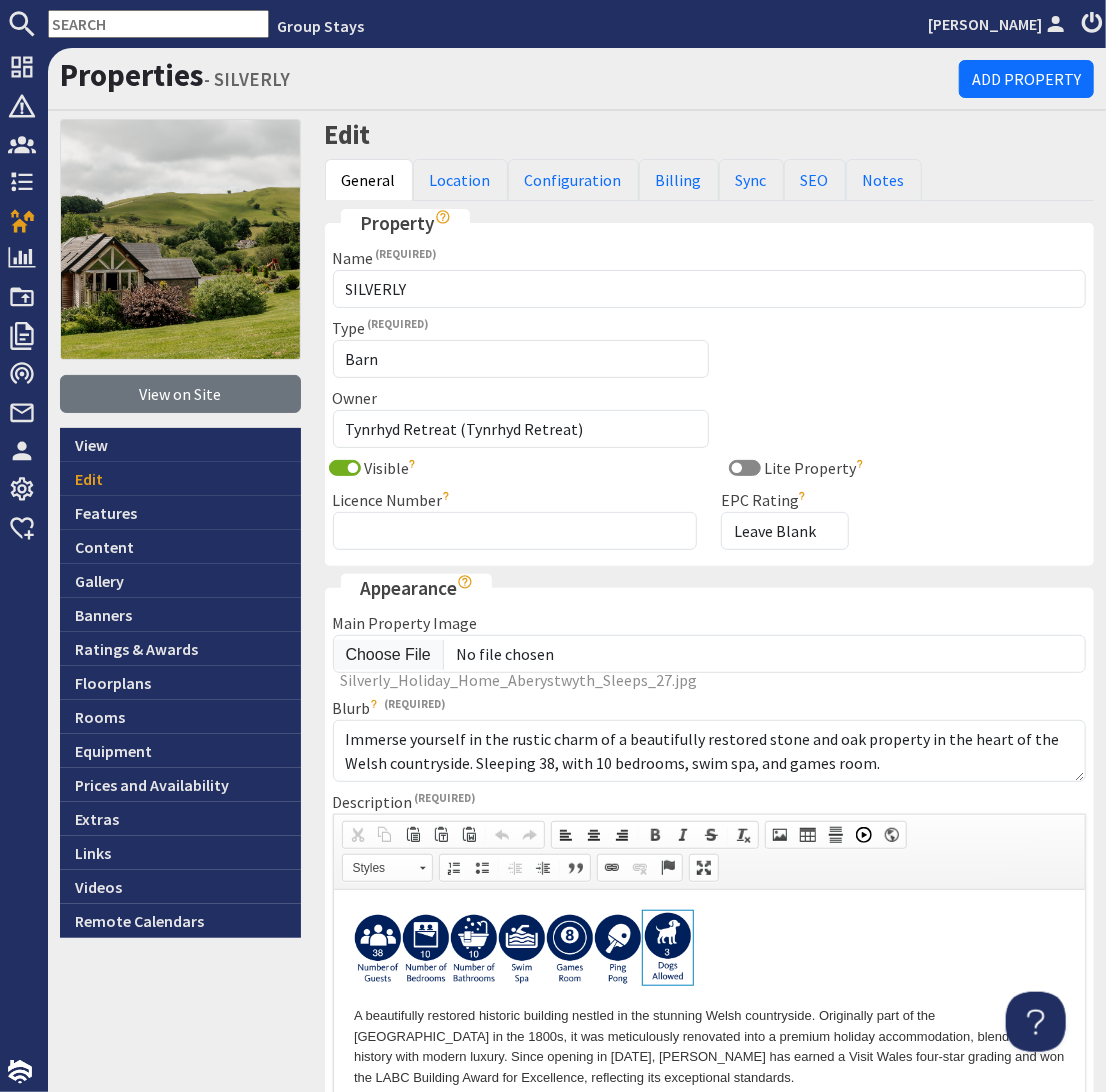click at bounding box center (158, 24) 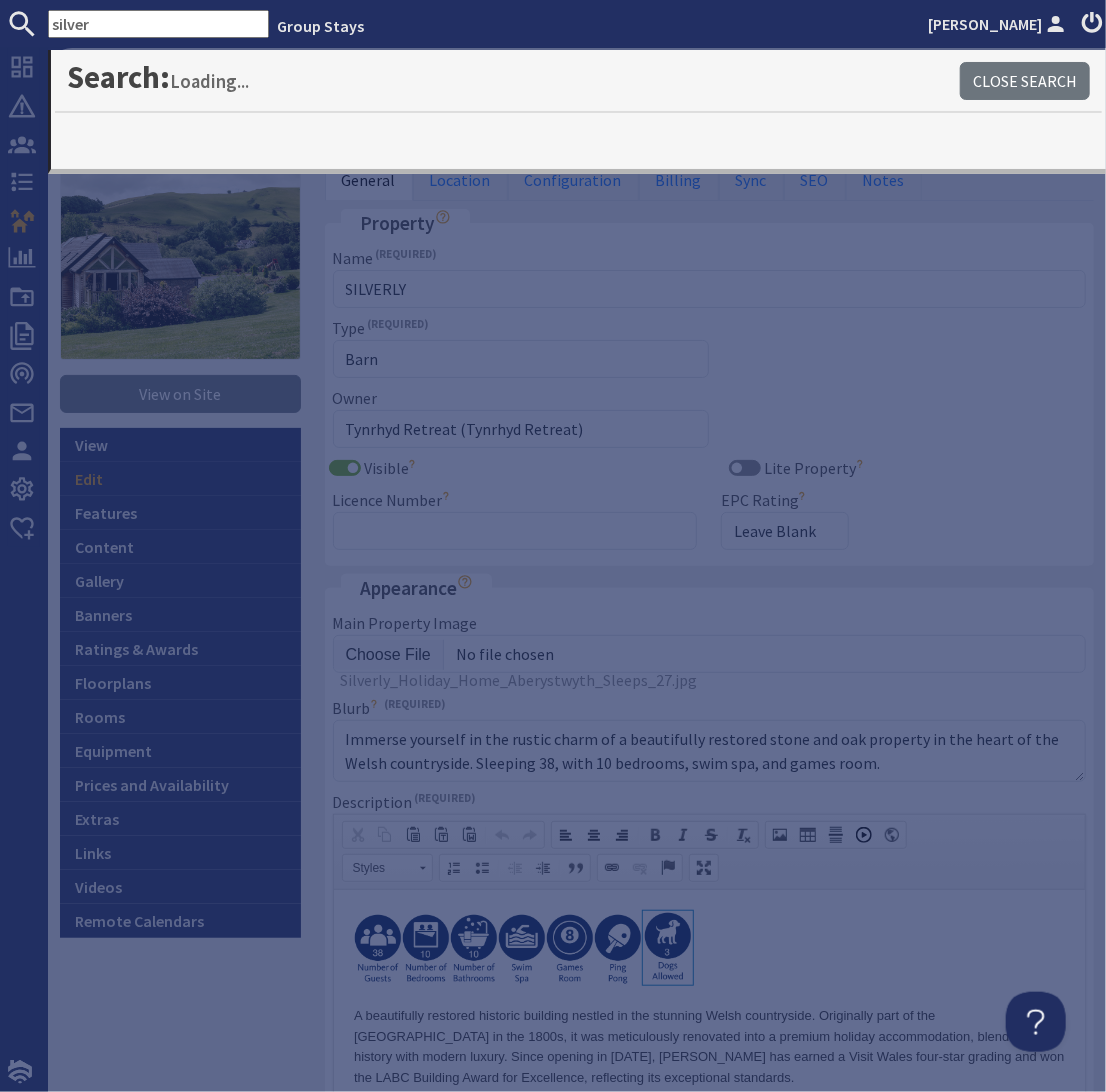 type on "silver" 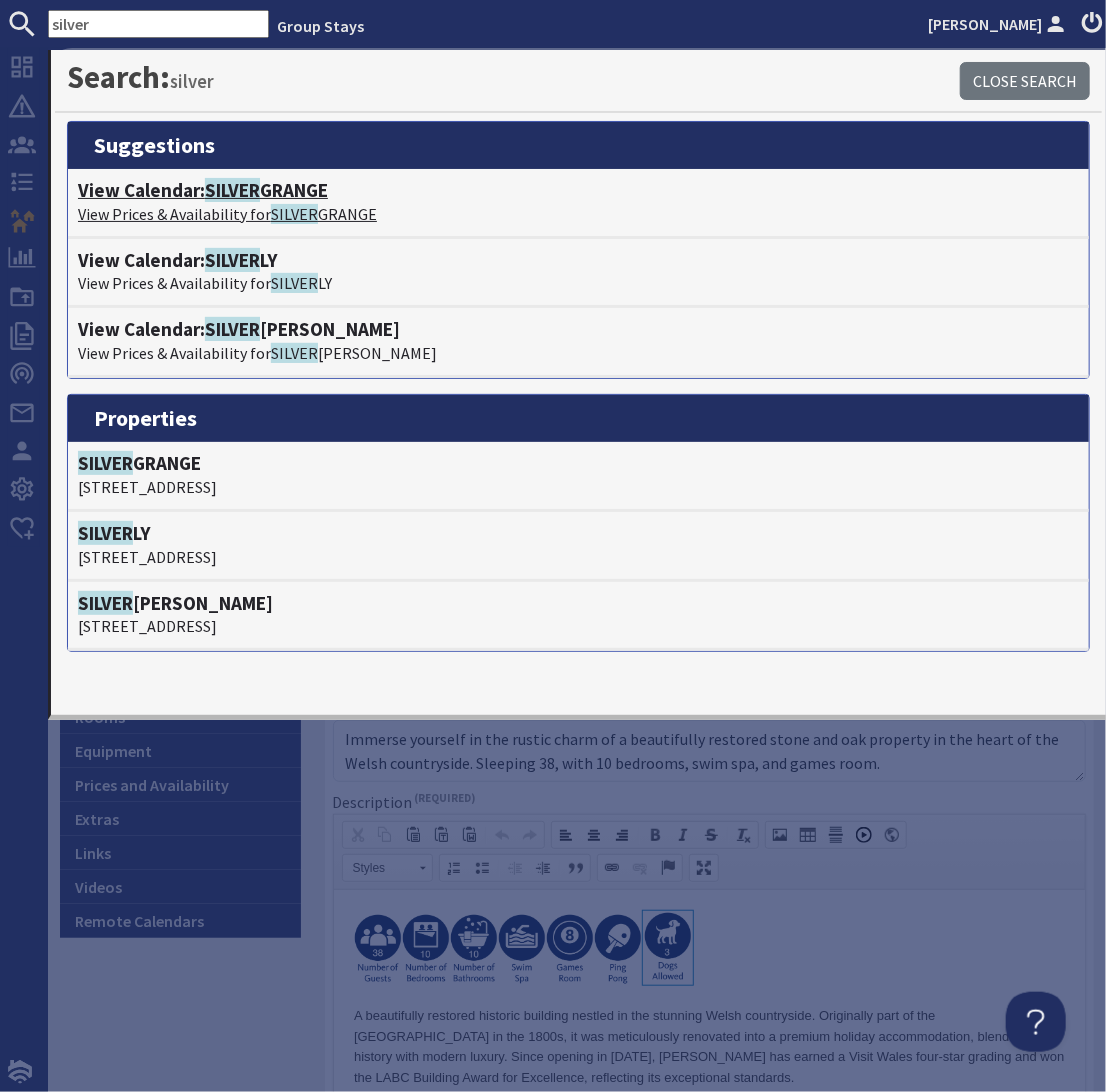 click on "View Calendar:  SILVER  GRANGE" at bounding box center (578, 190) 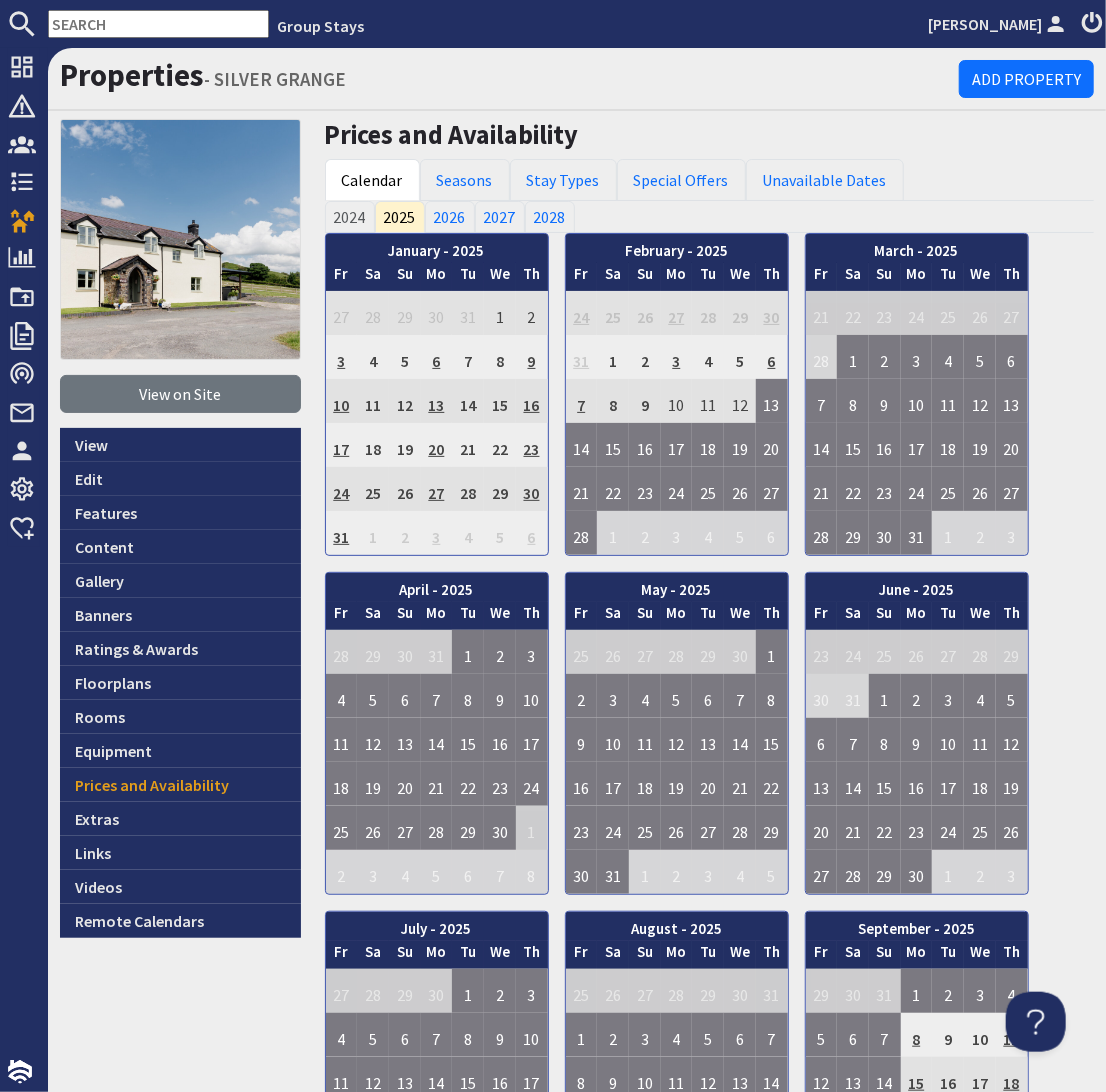 scroll, scrollTop: 0, scrollLeft: 0, axis: both 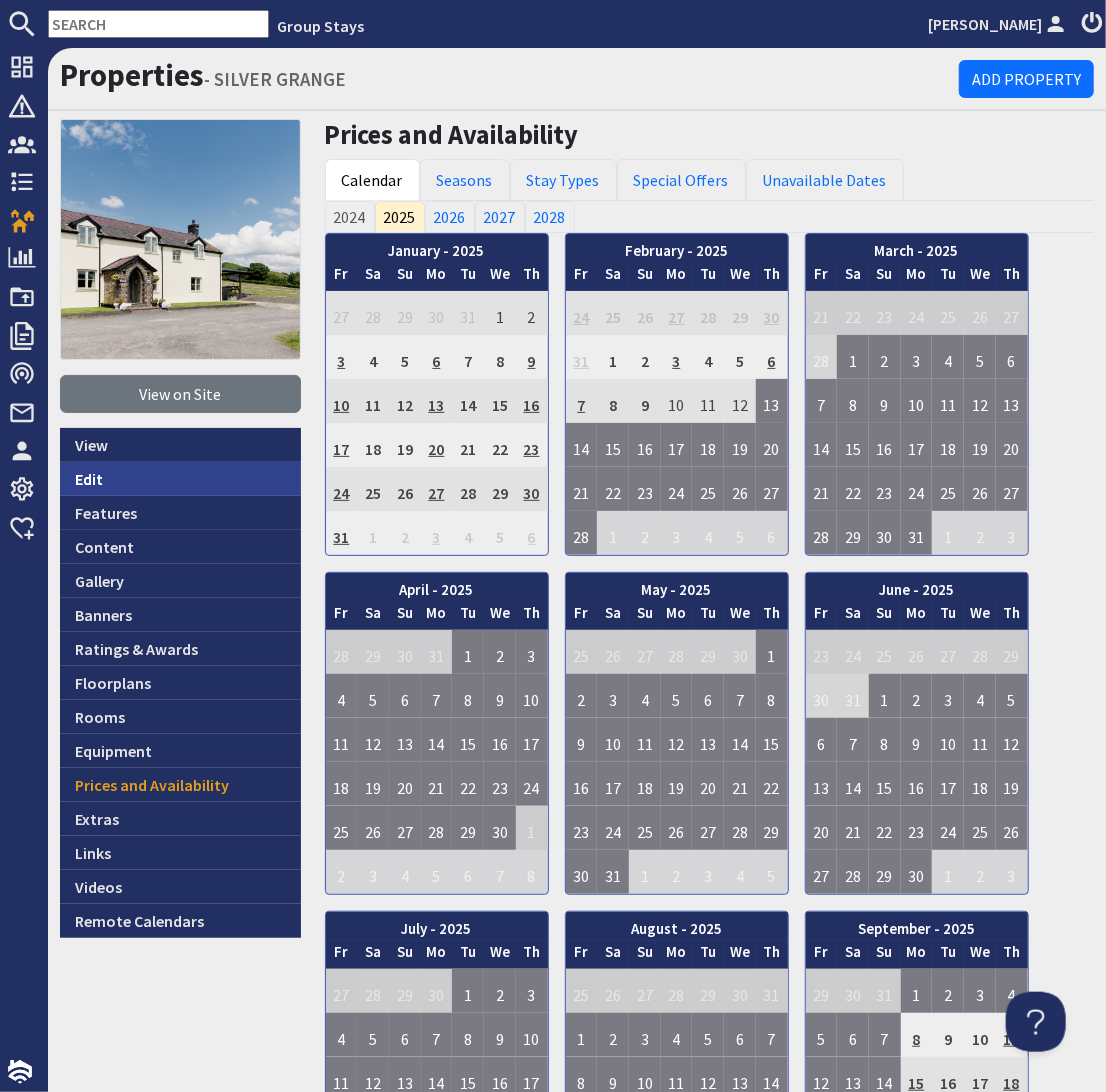 click on "Edit" at bounding box center (180, 479) 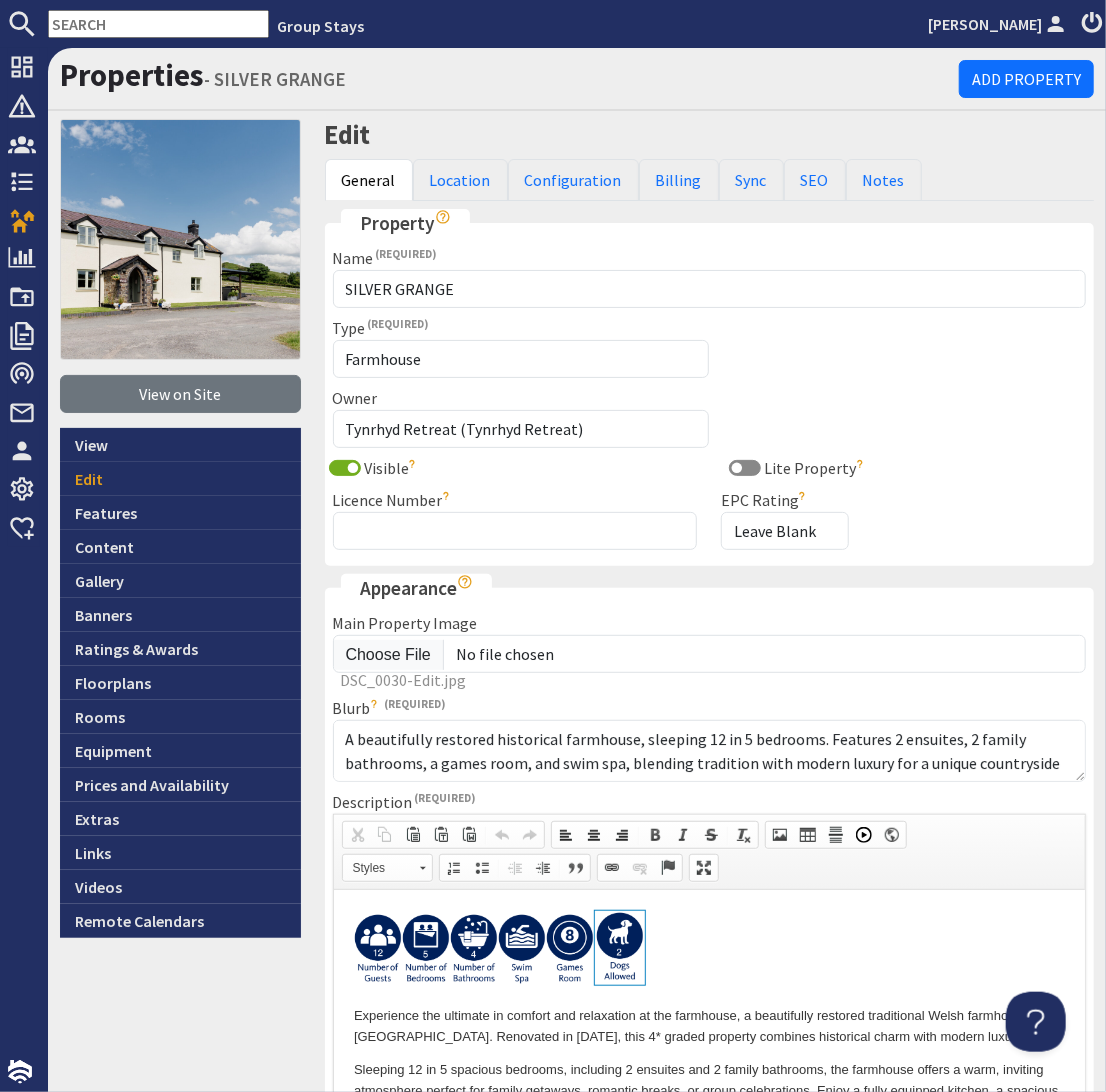 scroll, scrollTop: 0, scrollLeft: 0, axis: both 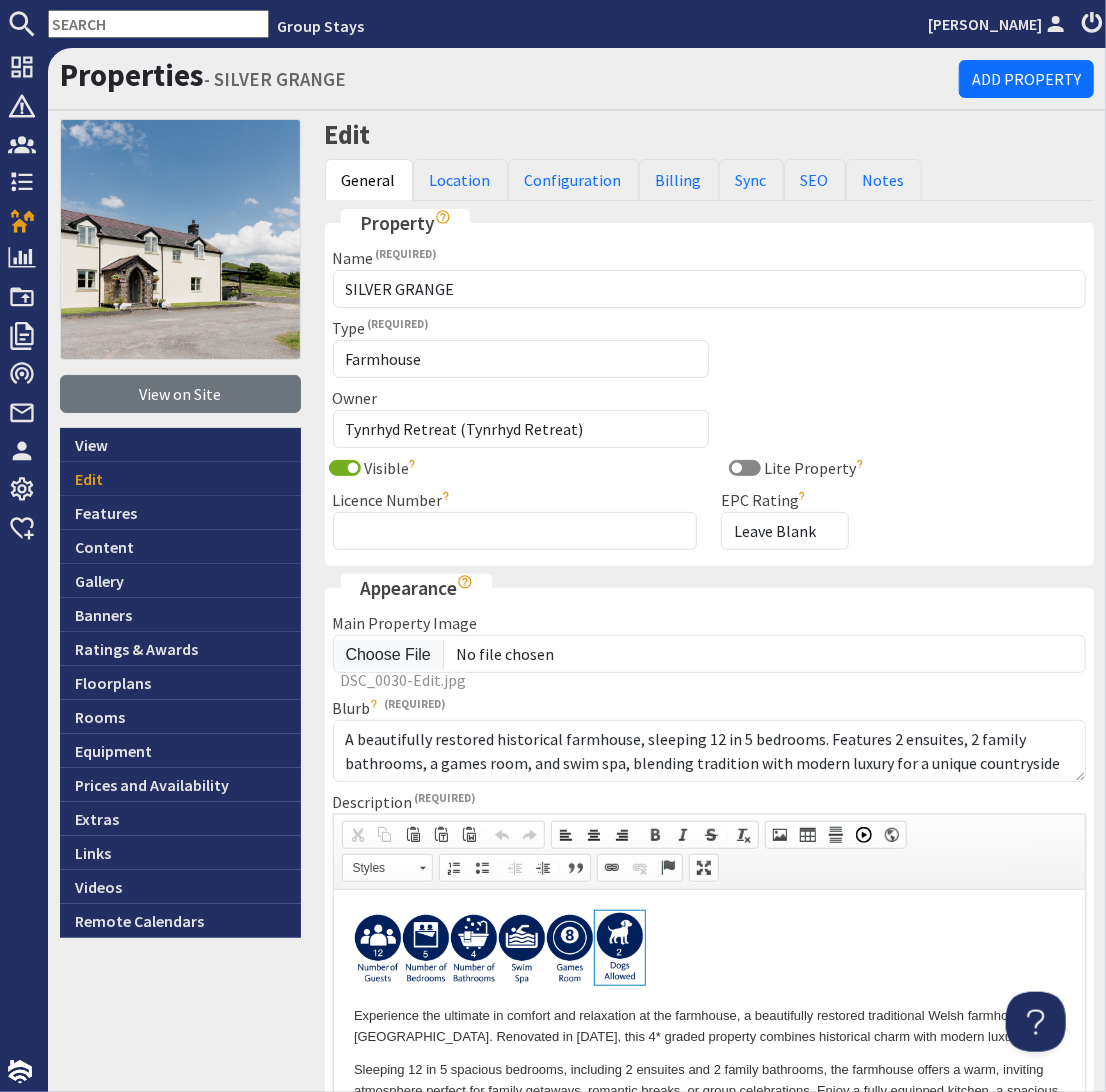 click at bounding box center (158, 24) 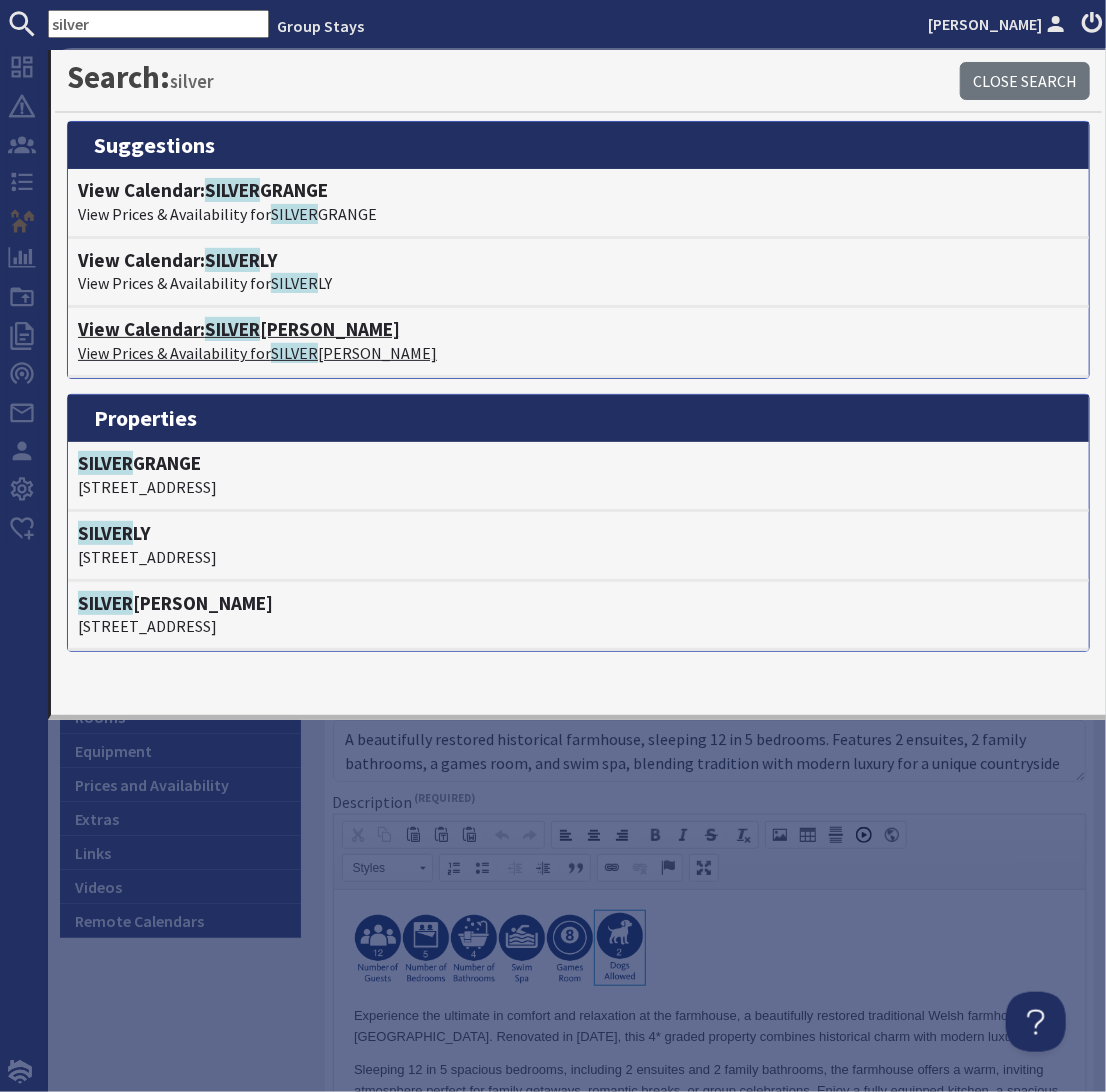 type on "silver" 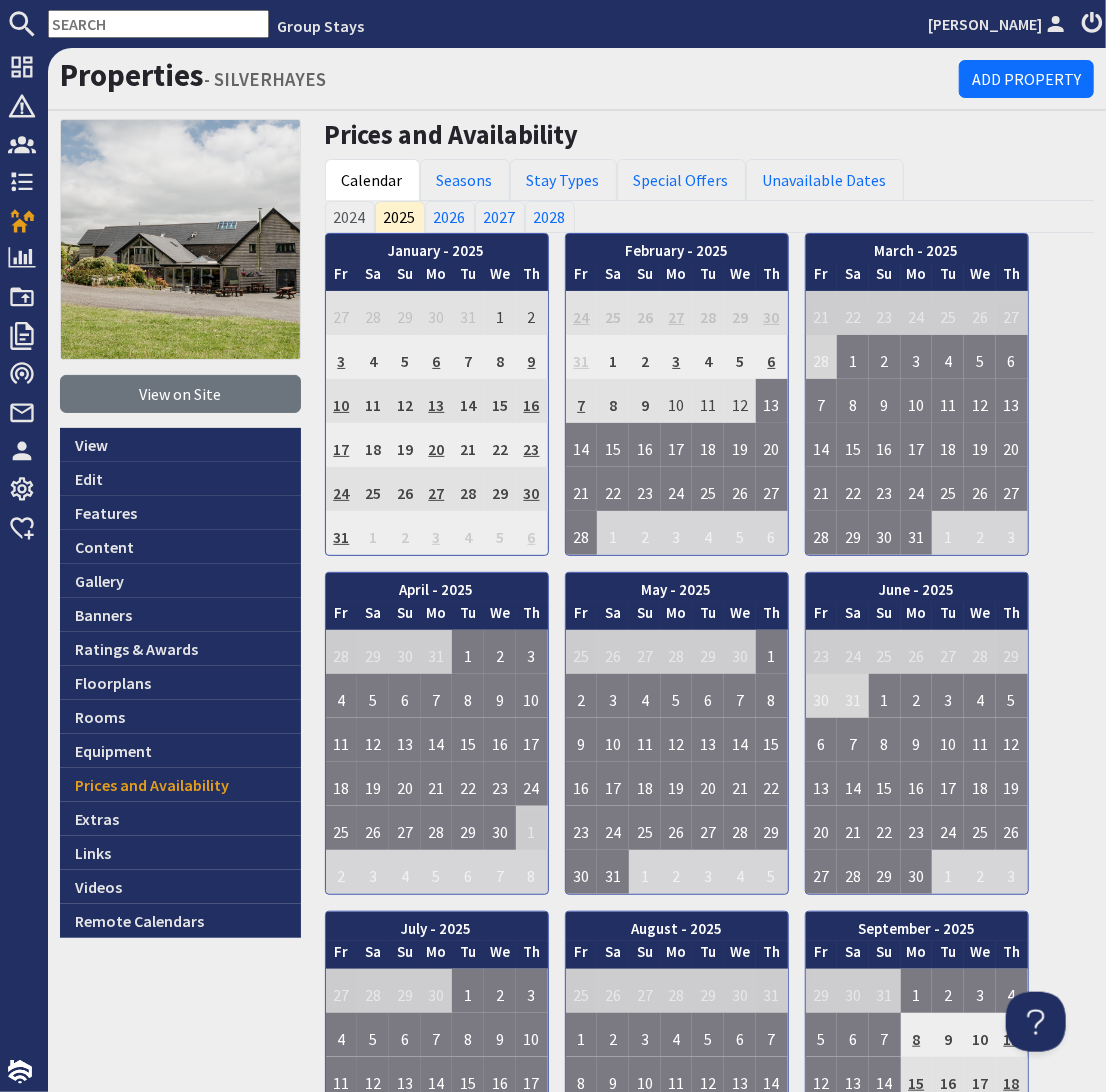 scroll, scrollTop: 0, scrollLeft: 0, axis: both 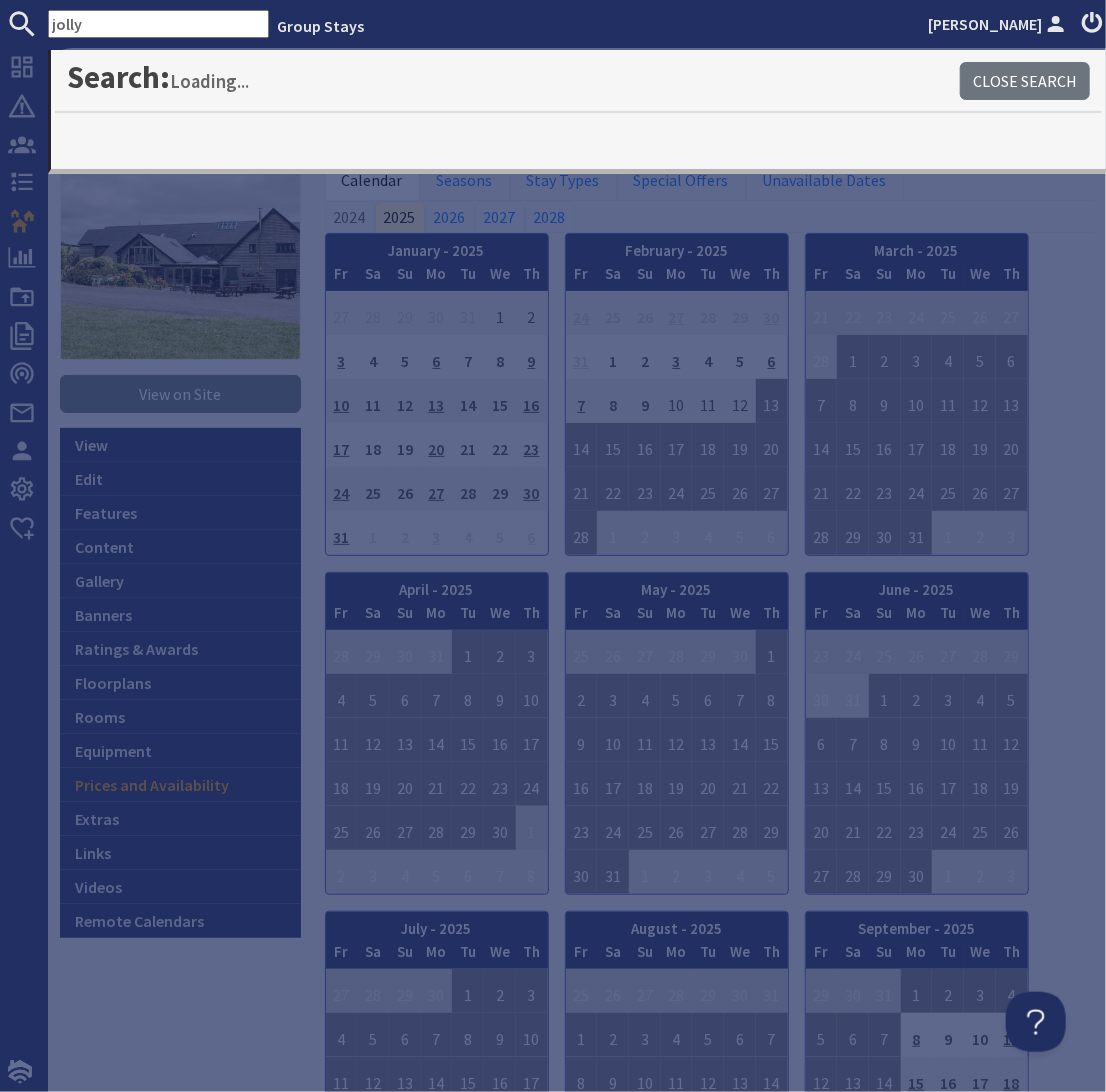type on "jolly" 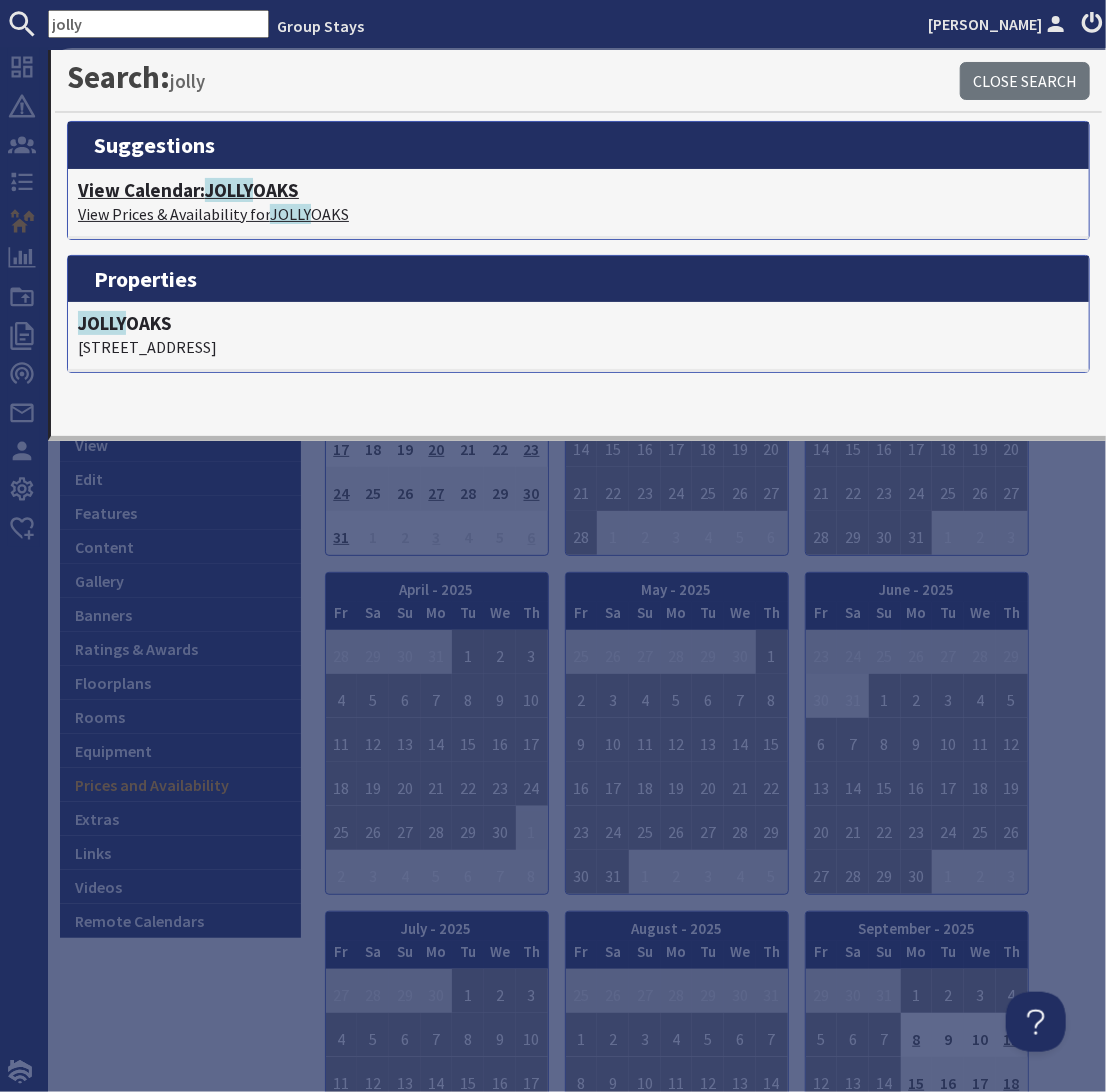 click on "View Calendar:  [GEOGRAPHIC_DATA]" at bounding box center [578, 190] 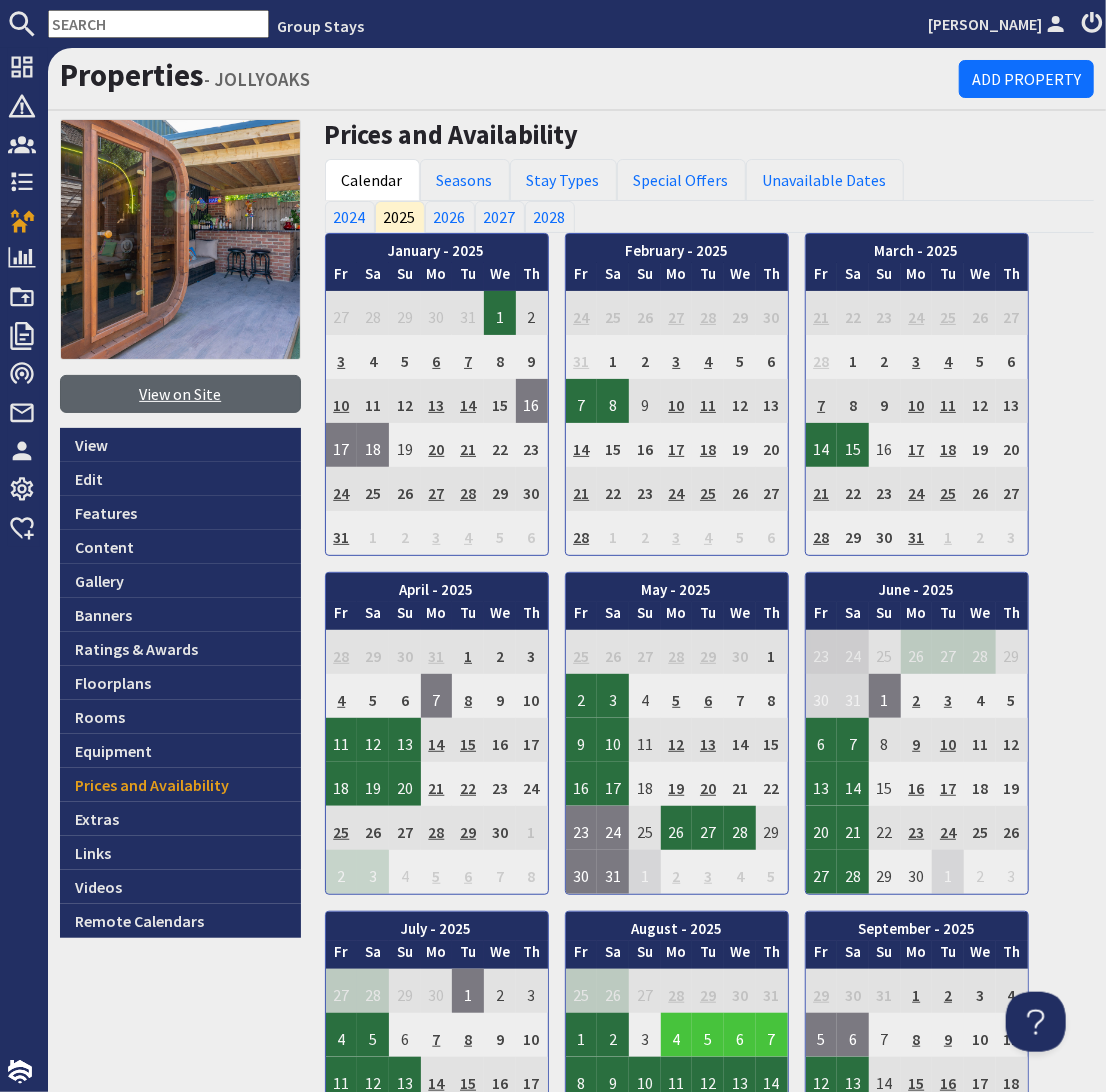 scroll, scrollTop: 0, scrollLeft: 0, axis: both 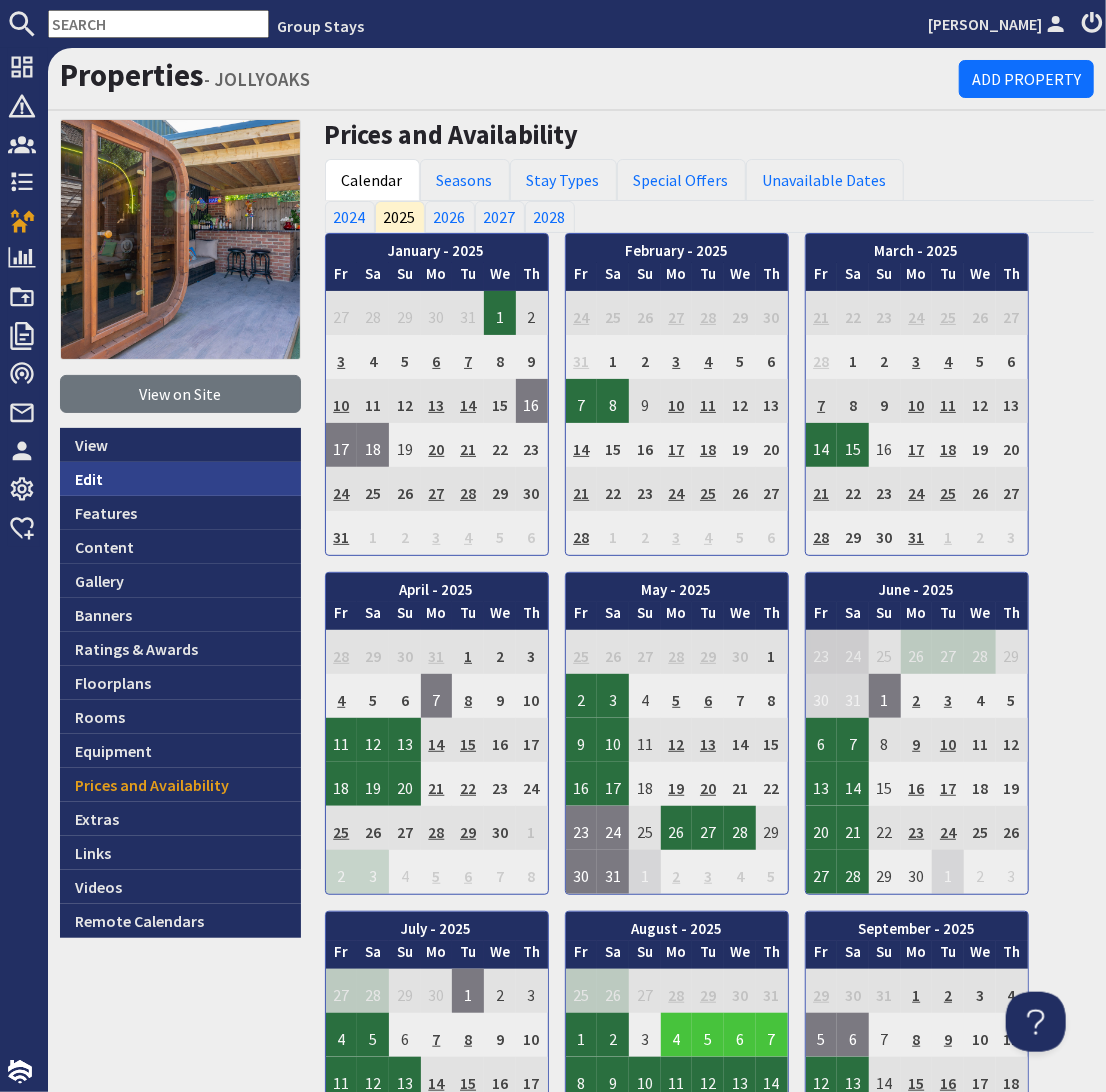 click on "Edit" at bounding box center (180, 479) 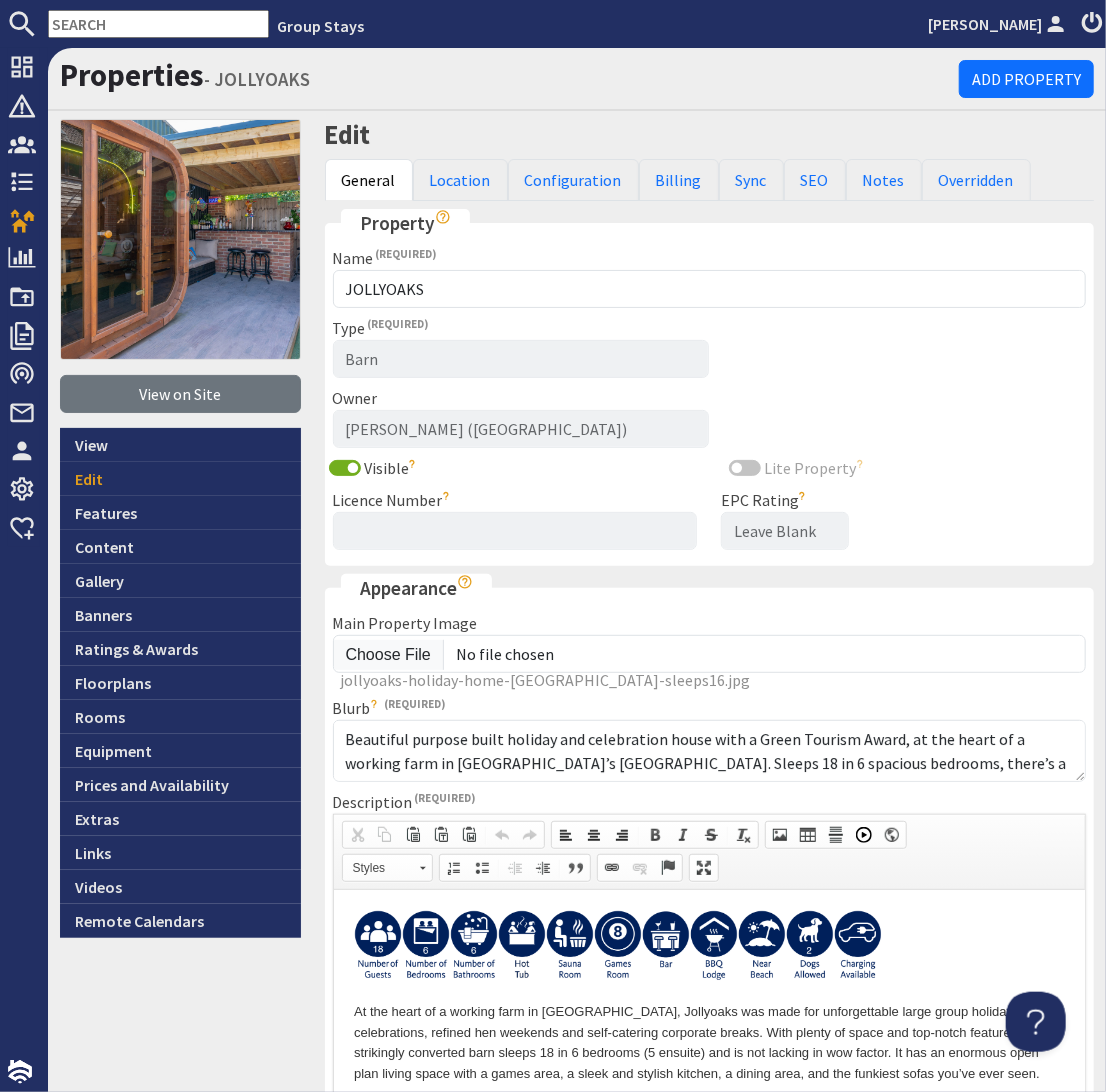 scroll, scrollTop: 0, scrollLeft: 0, axis: both 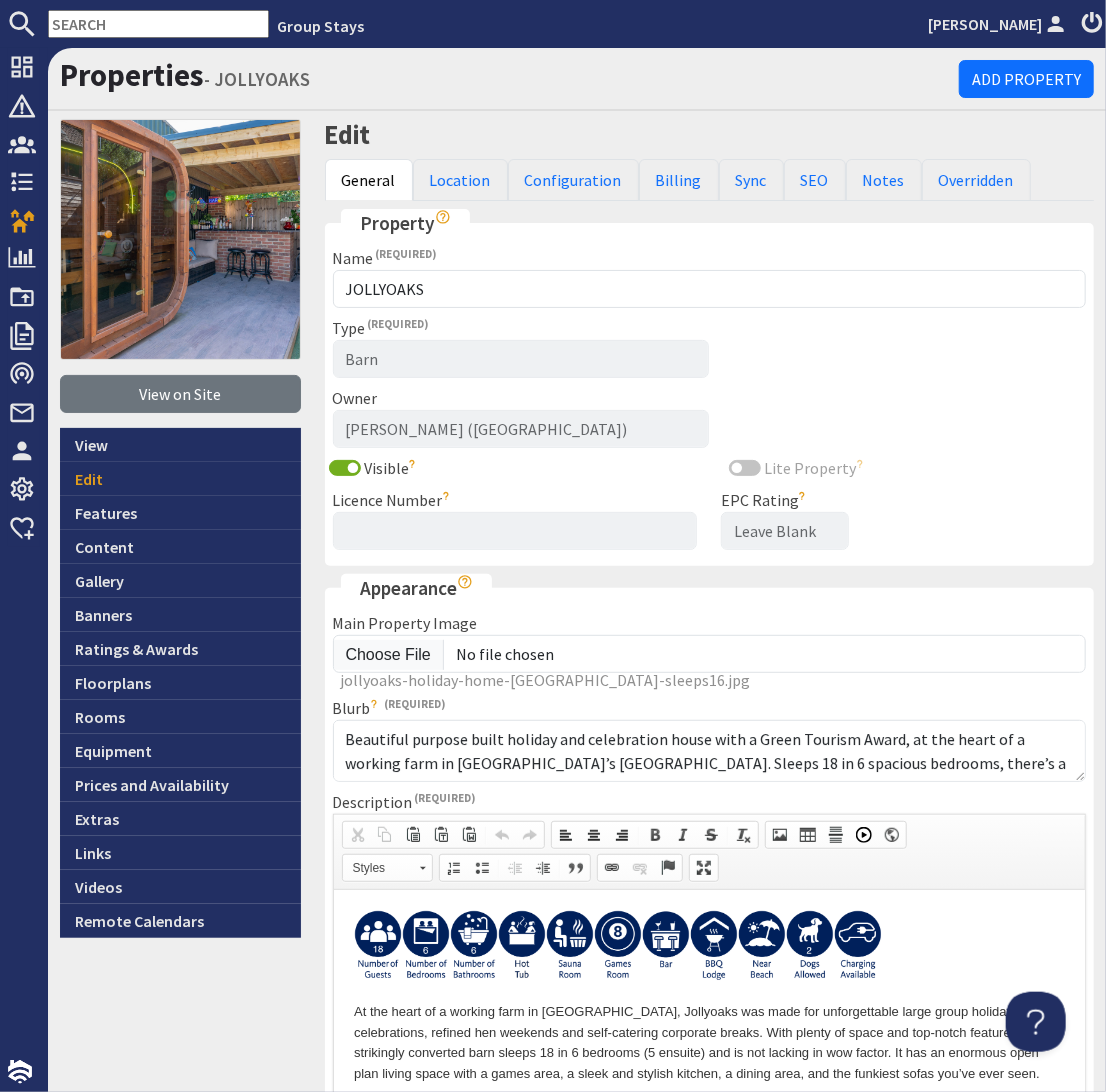 click at bounding box center [709, 948] 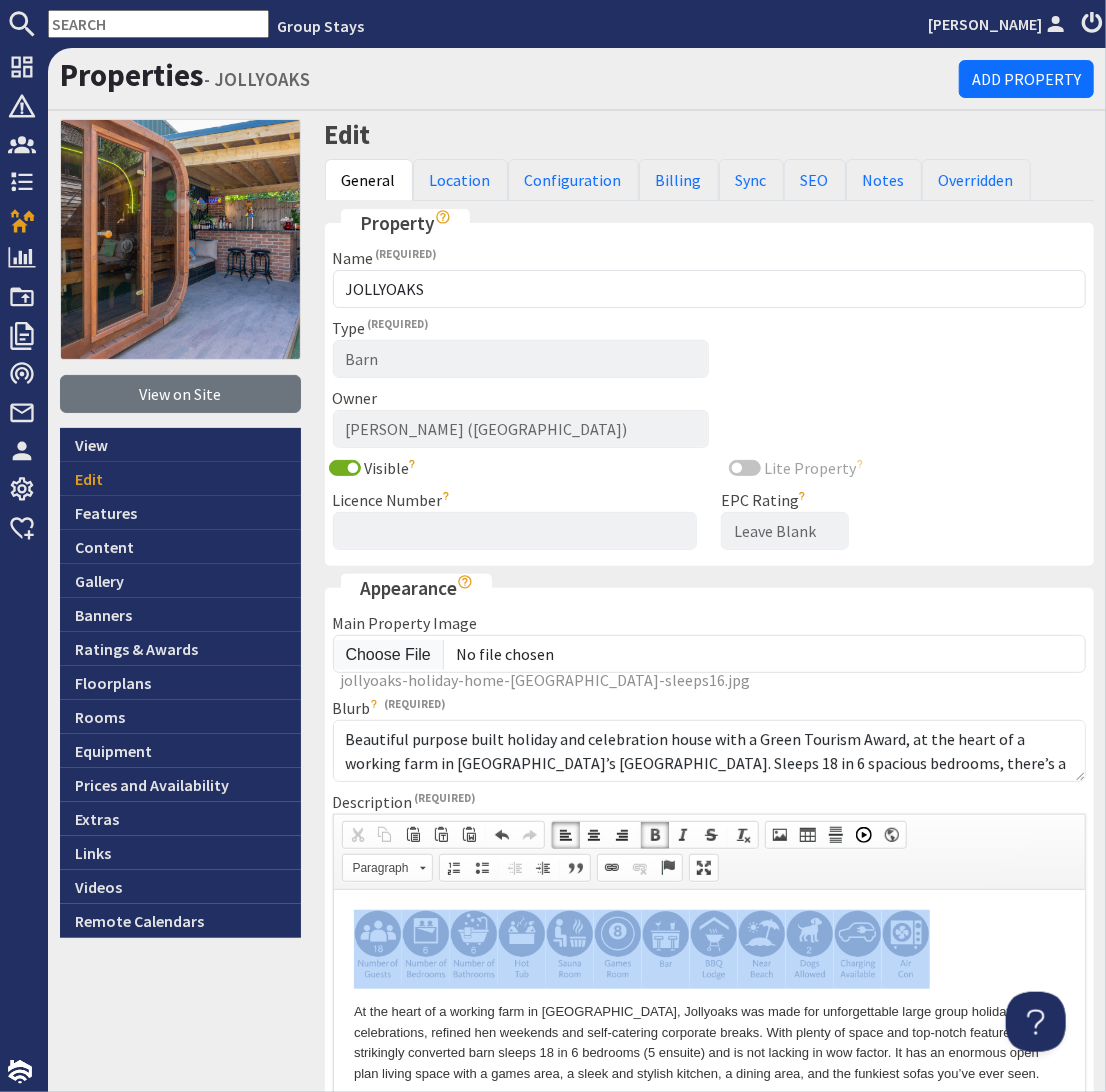drag, startPoint x: 950, startPoint y: 940, endPoint x: 322, endPoint y: 943, distance: 628.00714 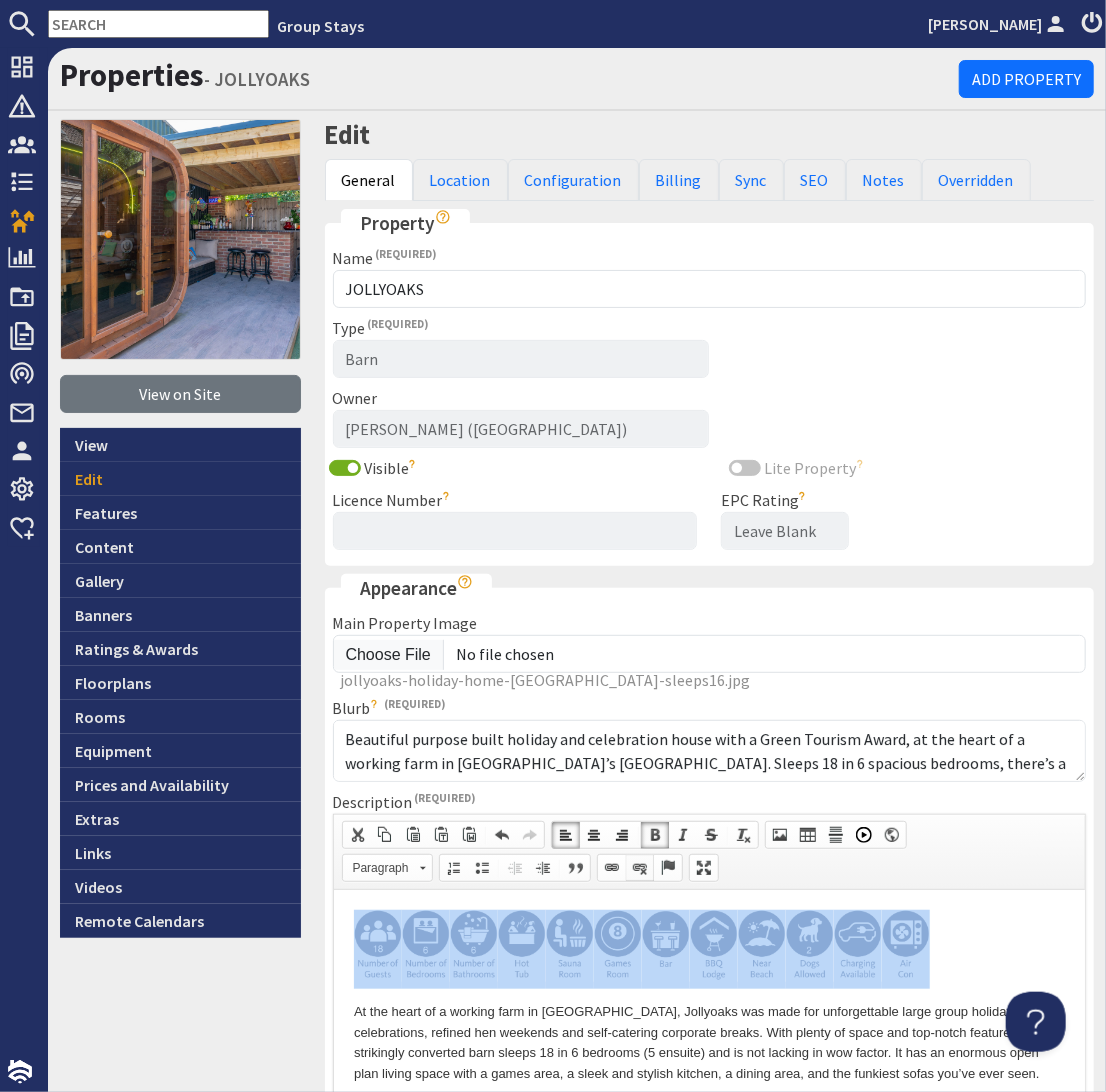 click at bounding box center (640, 868) 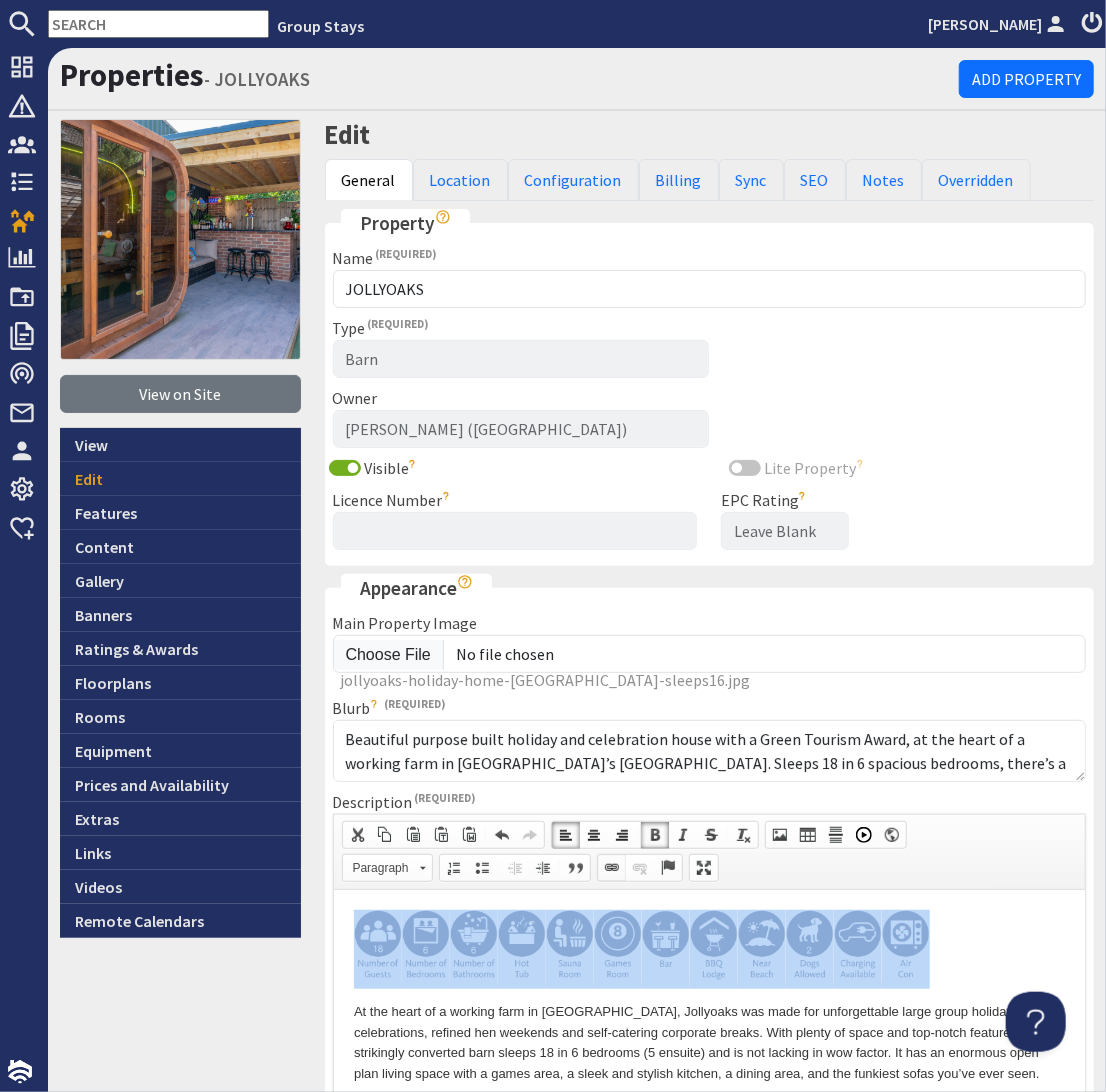 click at bounding box center [612, 868] 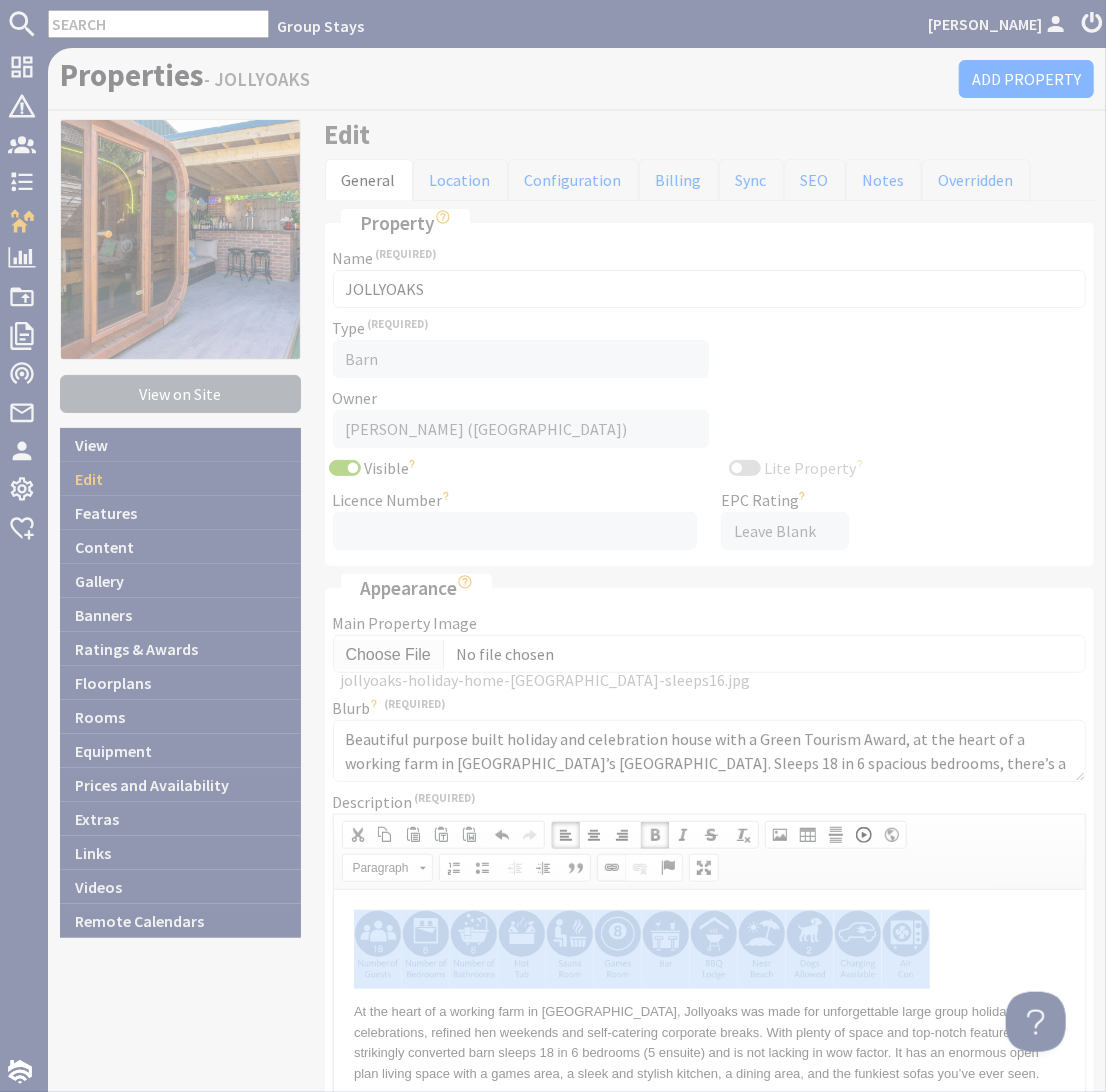 select on "zioncontentpage" 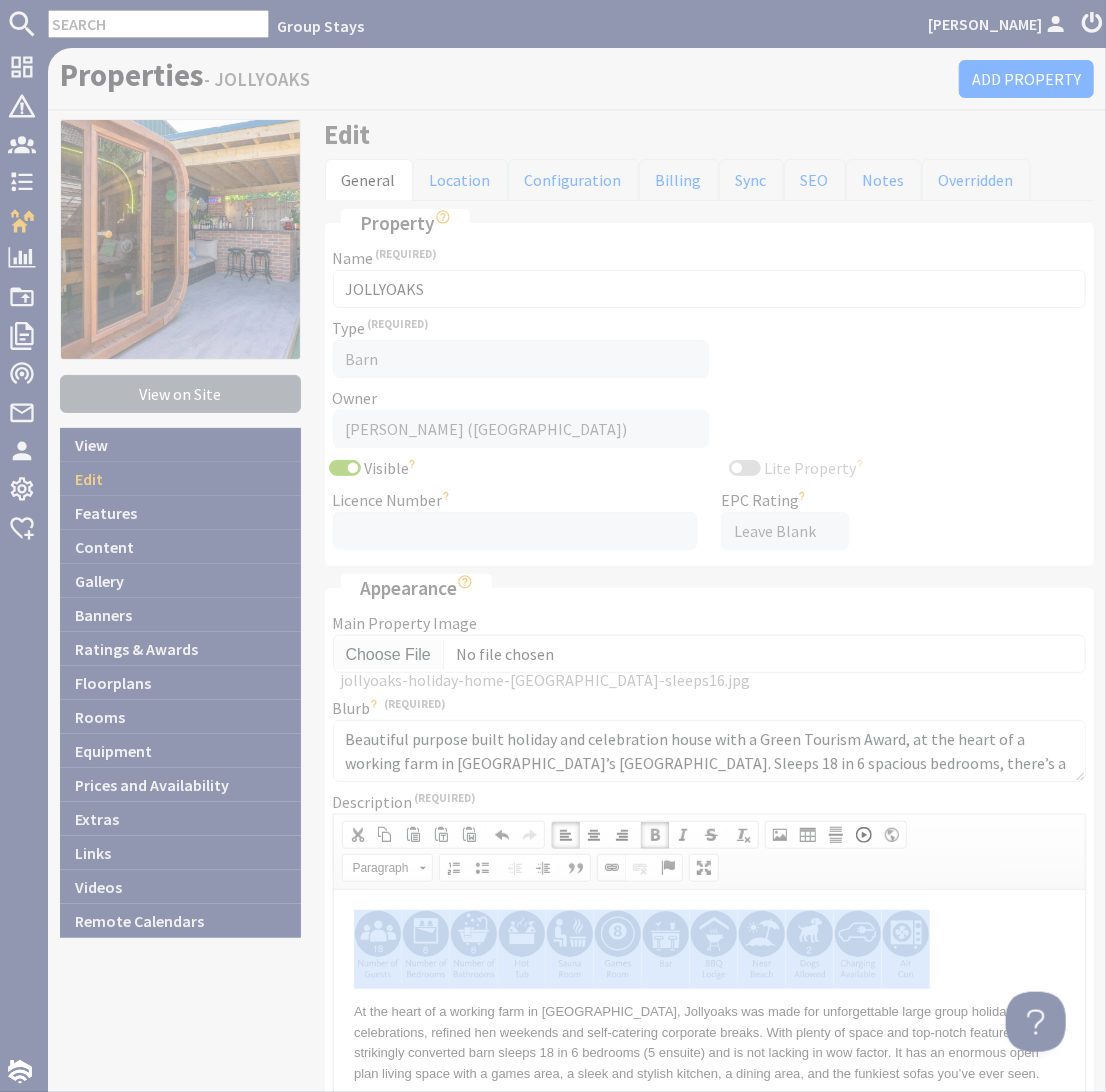 scroll, scrollTop: 0, scrollLeft: 0, axis: both 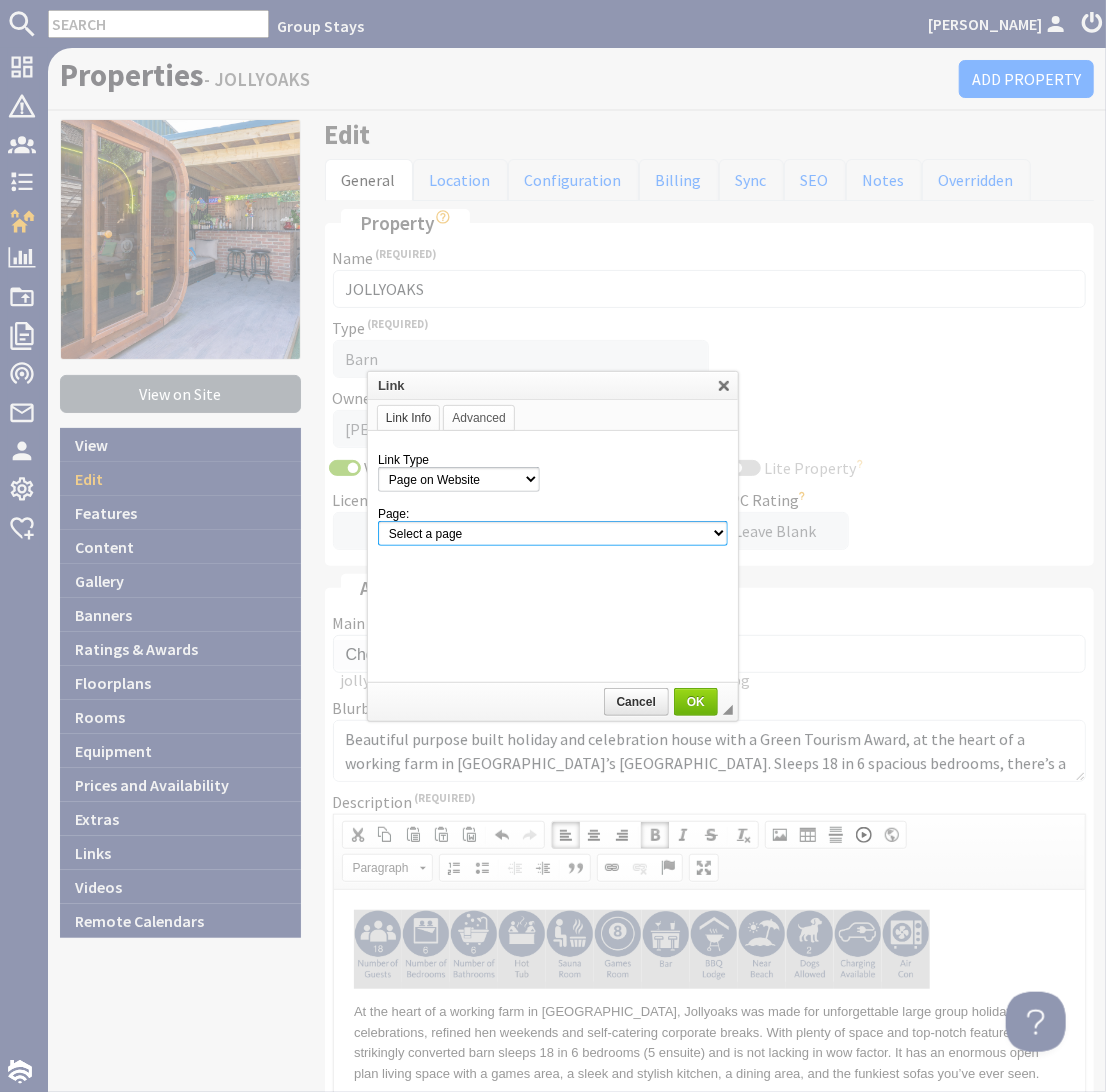 click on "Select a page  Homepage  Content Page ·  About Us ·  [GEOGRAPHIC_DATA] 20 - Access Statement ·  [PERSON_NAME][GEOGRAPHIC_DATA] - Access Statement ·  Beyond The [PERSON_NAME] Access Statement ·  Big Holiday Homes and Cottages with Hot Tubs ·  Blushings Barn - Access Statement ·  Cancellations and Charges ·  [PERSON_NAME] 20 - Access Statement ·  Coat Barn - Access Statement ·  Cockercombe - Access Statement ·  Complaints Procedure ·  Cottages for Large Groups in [GEOGRAPHIC_DATA], [GEOGRAPHIC_DATA], [GEOGRAPHIC_DATA], [GEOGRAPHIC_DATA], [GEOGRAPHIC_DATA] ·  Croftview - Access Statement ·  [GEOGRAPHIC_DATA] - Access Statement ·  [GEOGRAPHIC_DATA] - Access Statement ·  Discount Code 'EarlyBird150' Terms & Conditions ·  Discount Code 'Midweek Sparkle' Terms & Conditions ·  Discount Code 'Summer200' Terms & Conditions ·  Dog Friendly Holidays for Large Groups ·  Dreamdays - Access Statement ·  Electric Vehicle Charging at Holiday Homes ·  [GEOGRAPHIC_DATA] - Access Statement ·  [GEOGRAPHIC_DATA] - Access Statement ·  Frog Street - Access Statement  Contact Page" at bounding box center [553, 533] 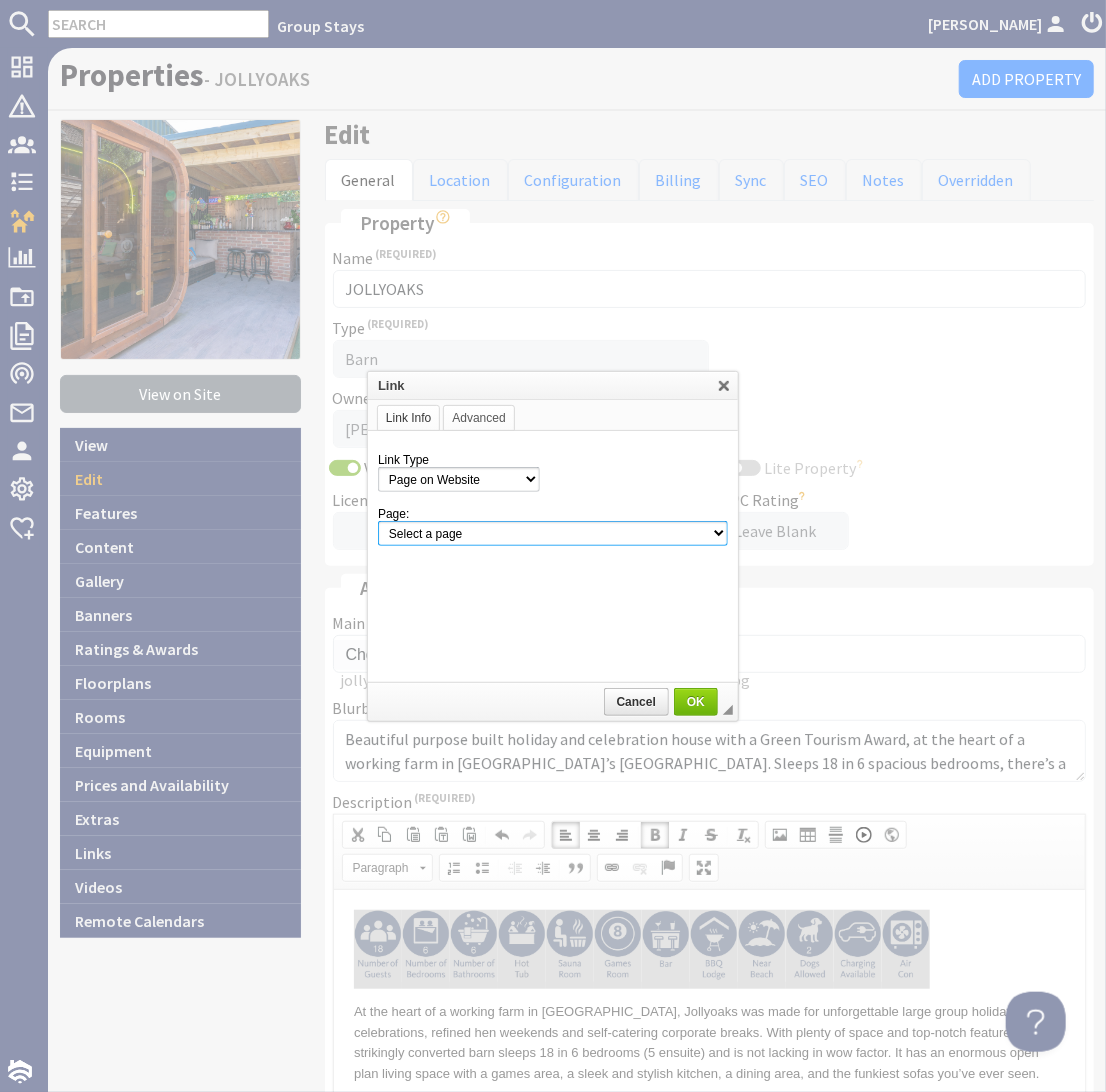 select on "property!jollyoaks-9" 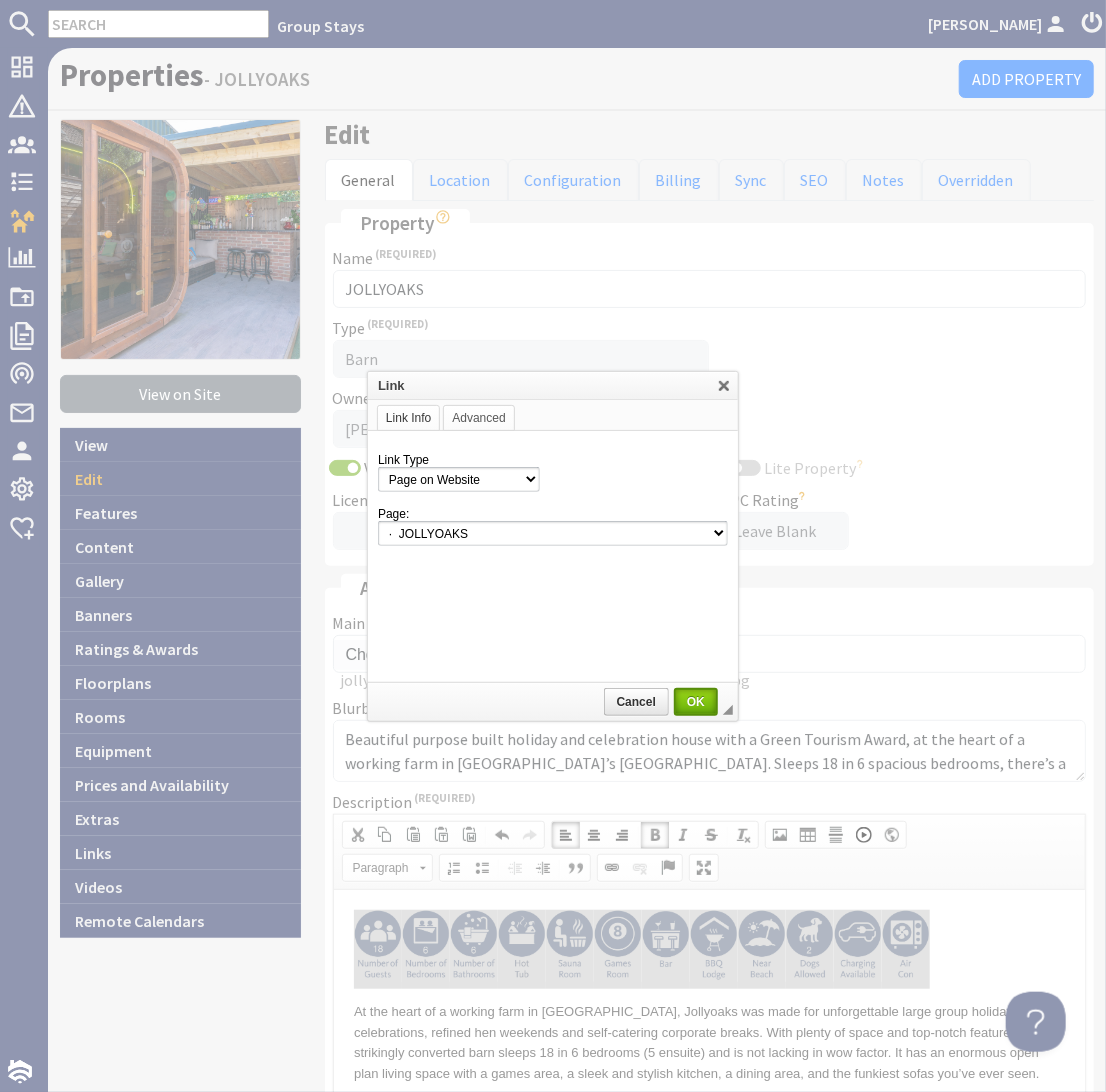 click on "OK" at bounding box center (696, 702) 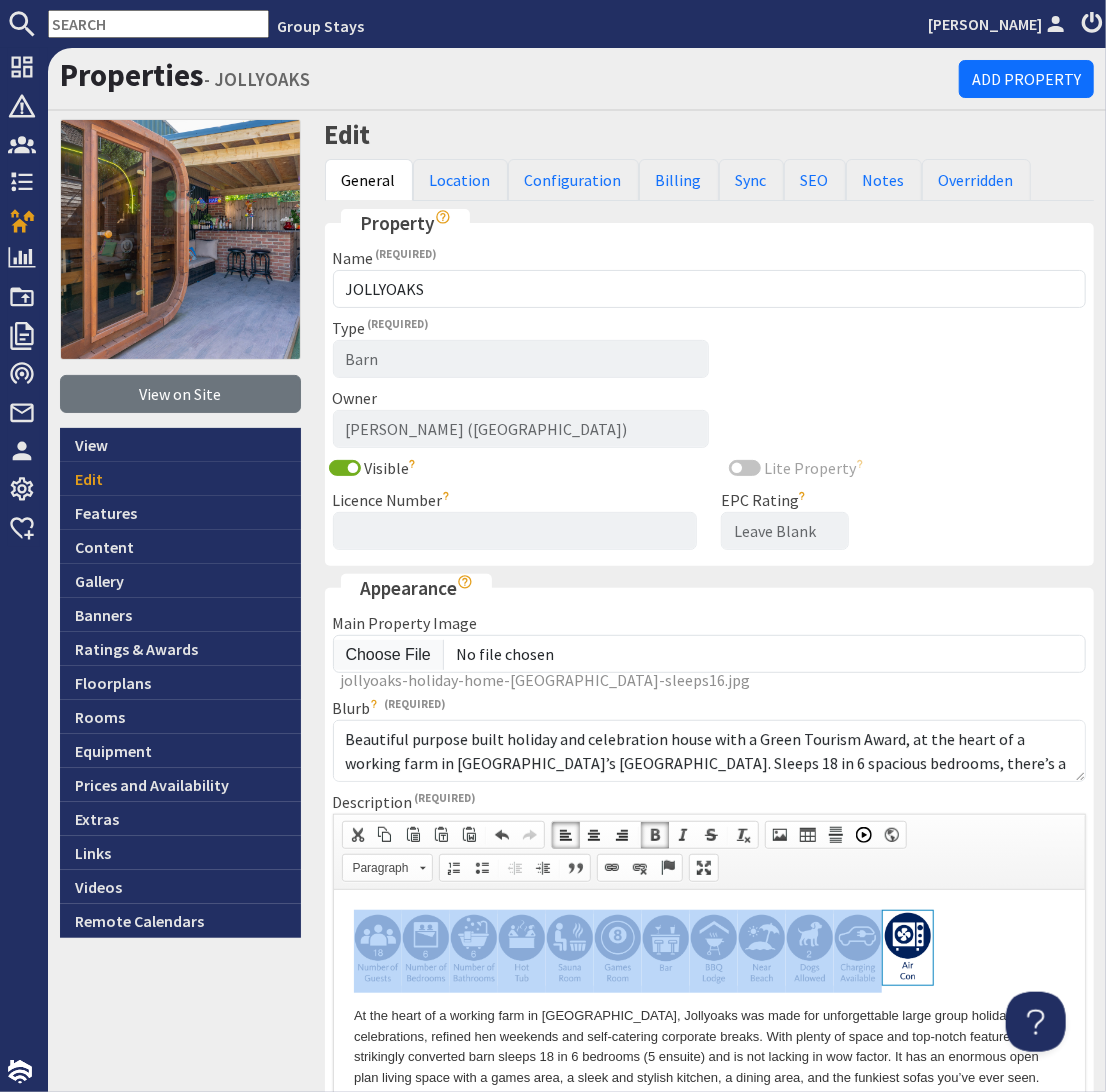 click at bounding box center (709, 950) 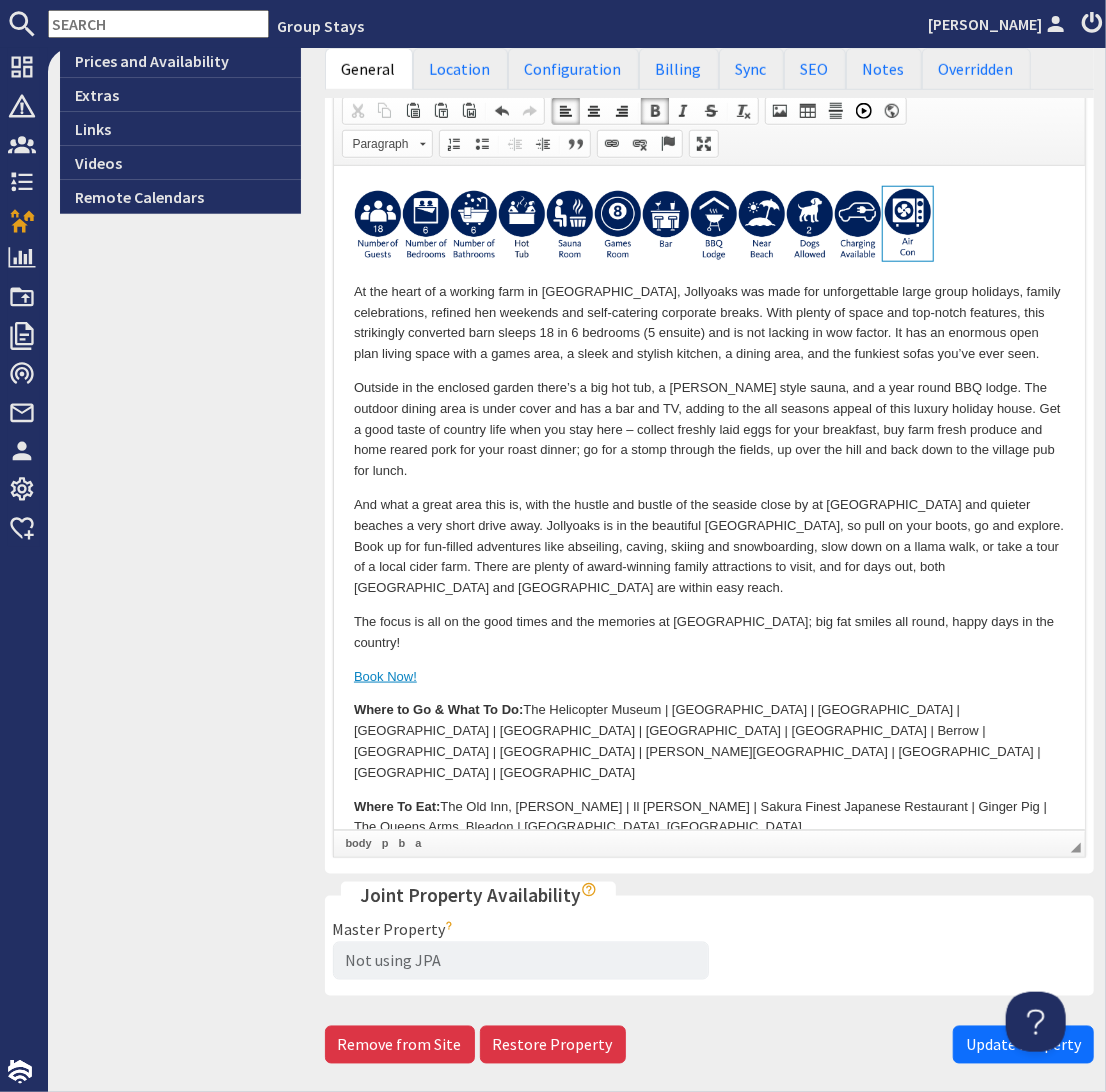 scroll, scrollTop: 803, scrollLeft: 0, axis: vertical 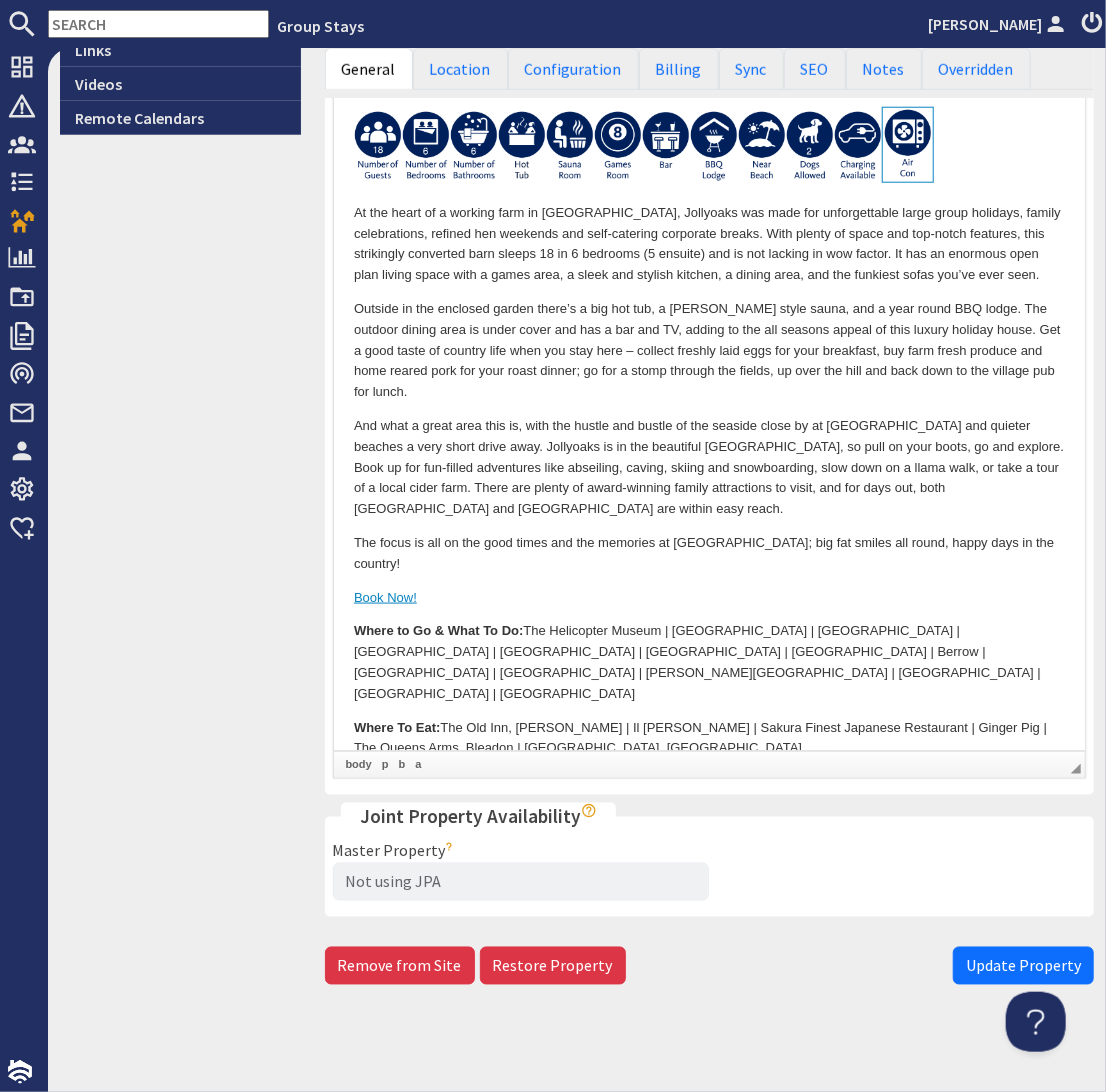 click on "Update Property" at bounding box center [1023, 966] 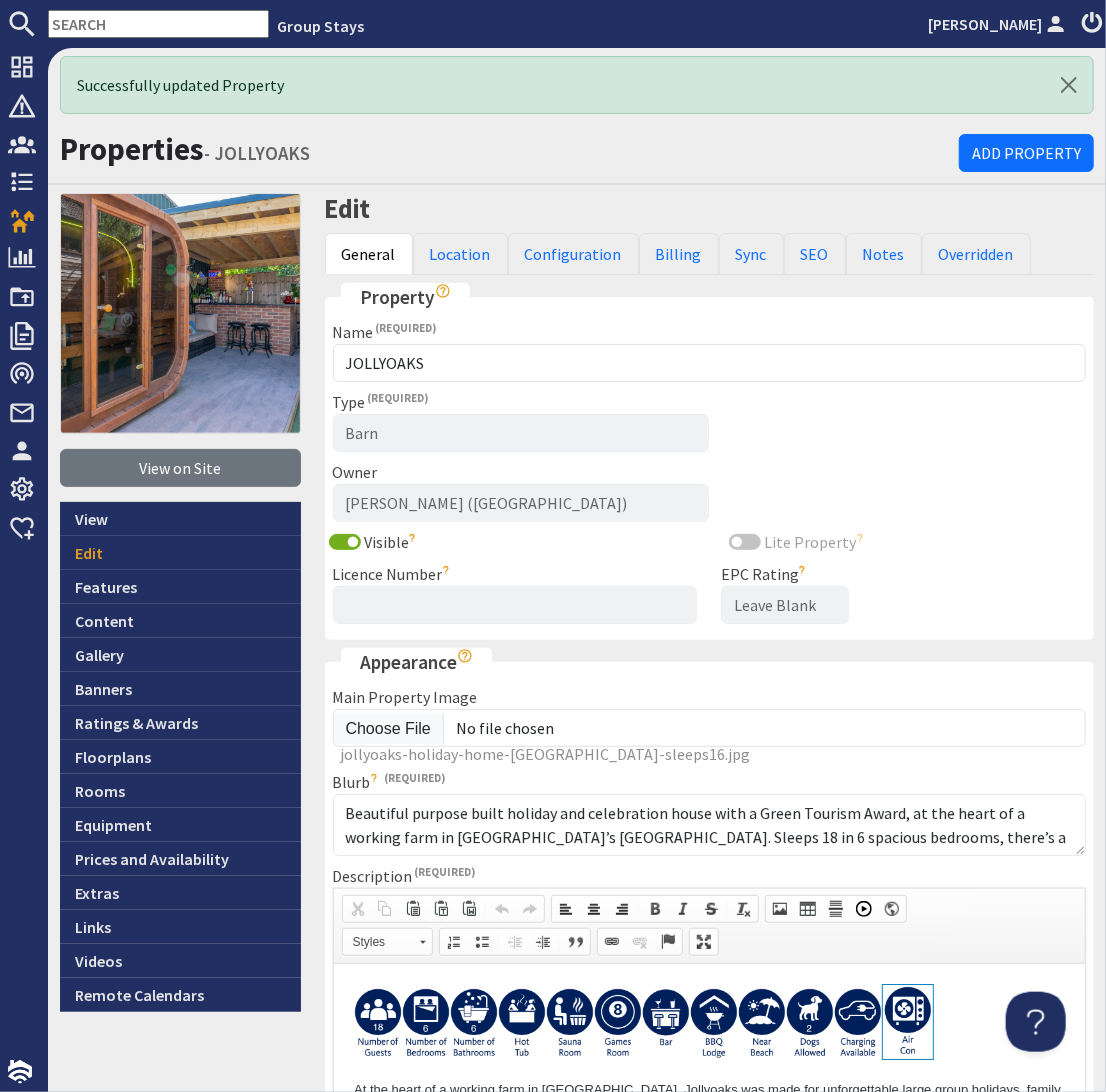 scroll, scrollTop: 0, scrollLeft: 0, axis: both 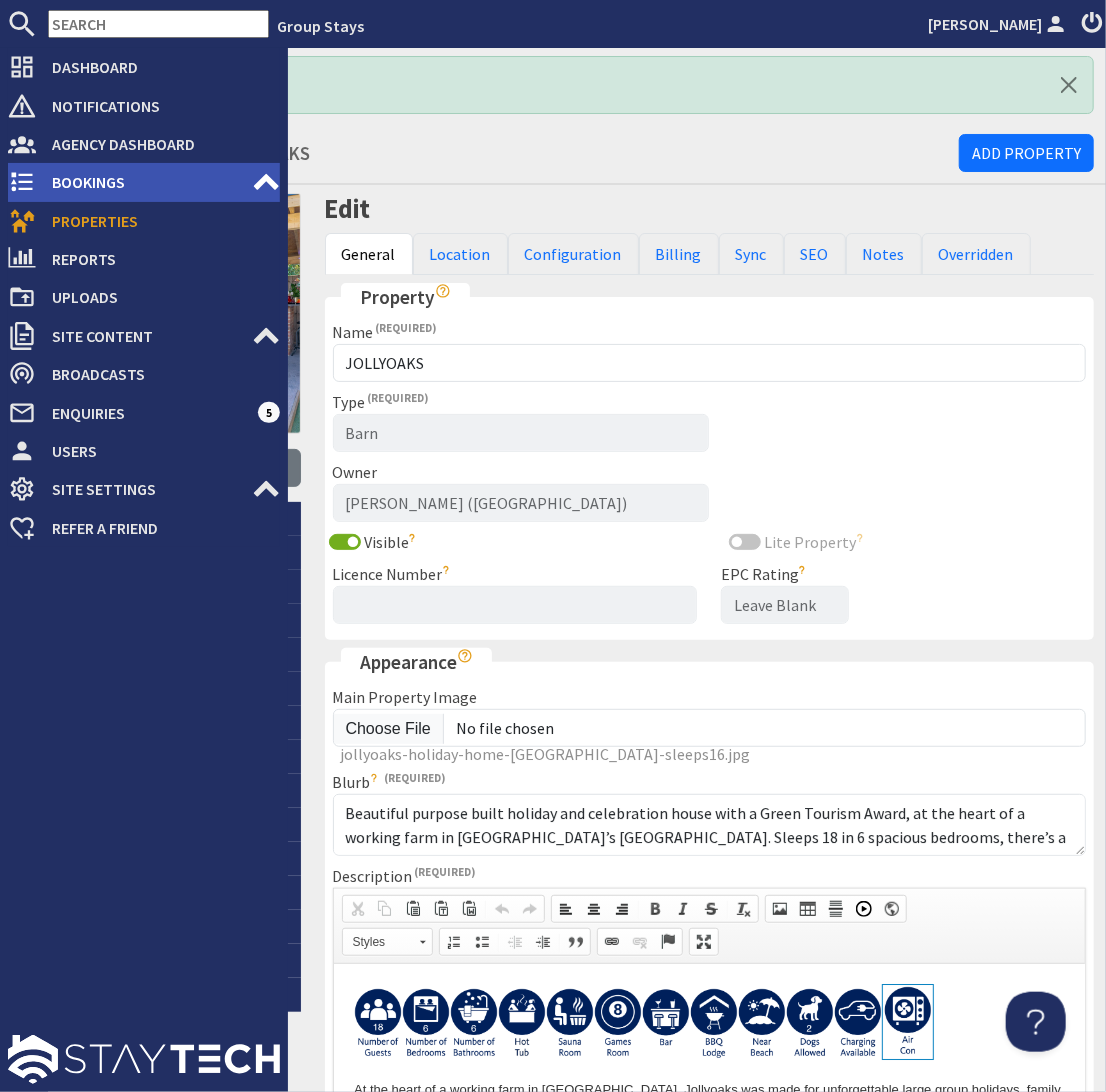 click on "Bookings" at bounding box center (144, 182) 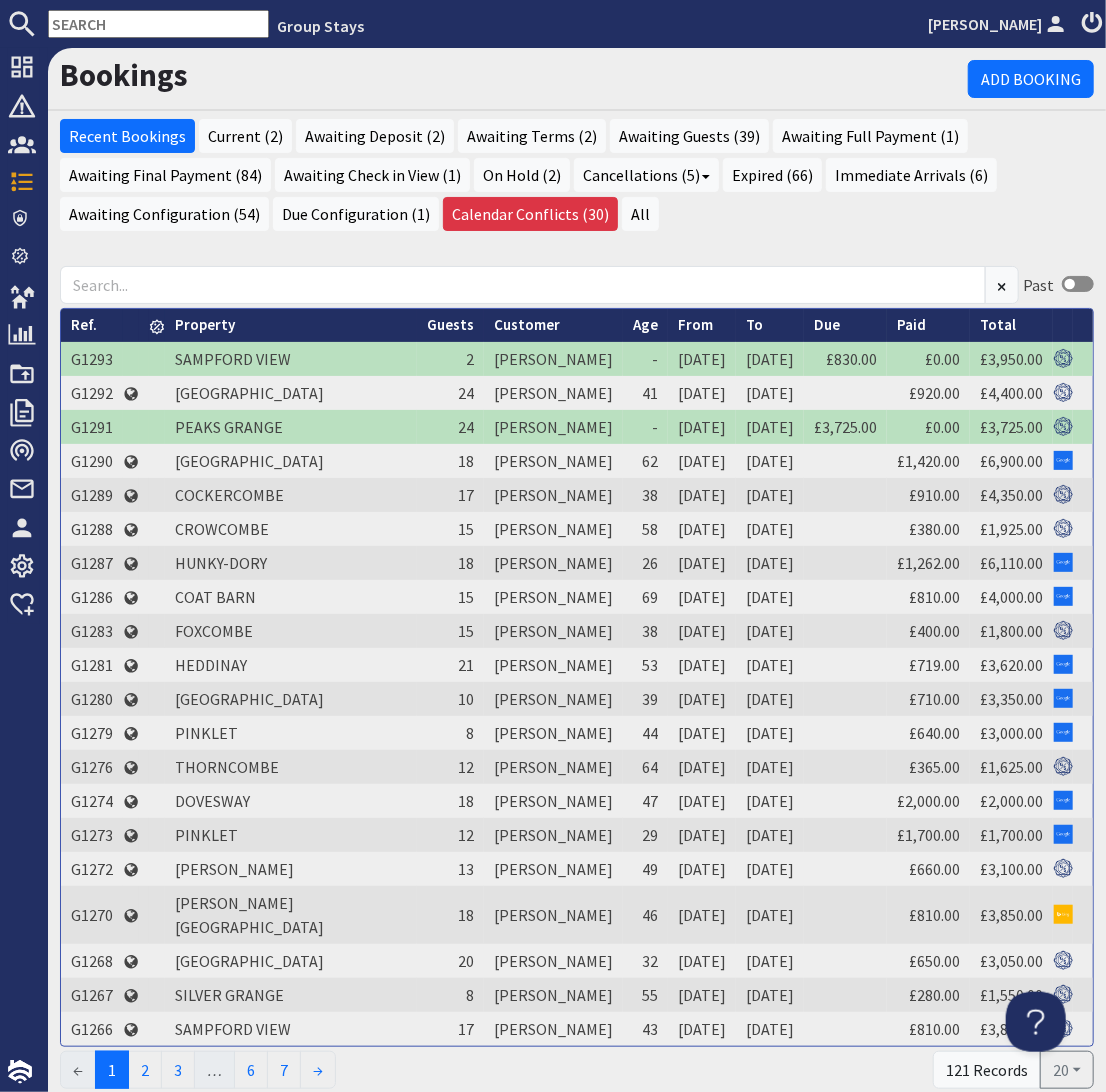 scroll, scrollTop: 0, scrollLeft: 0, axis: both 